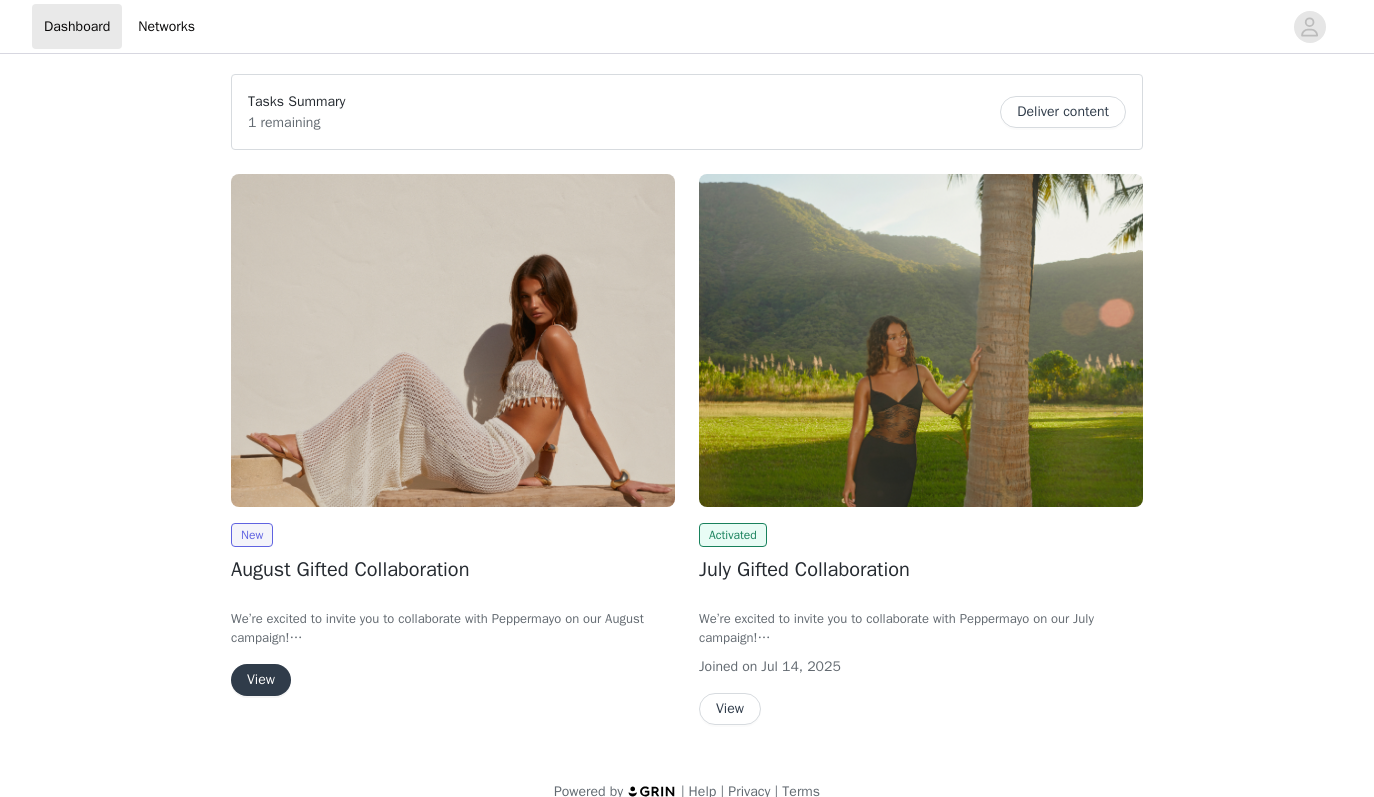 scroll, scrollTop: 0, scrollLeft: 0, axis: both 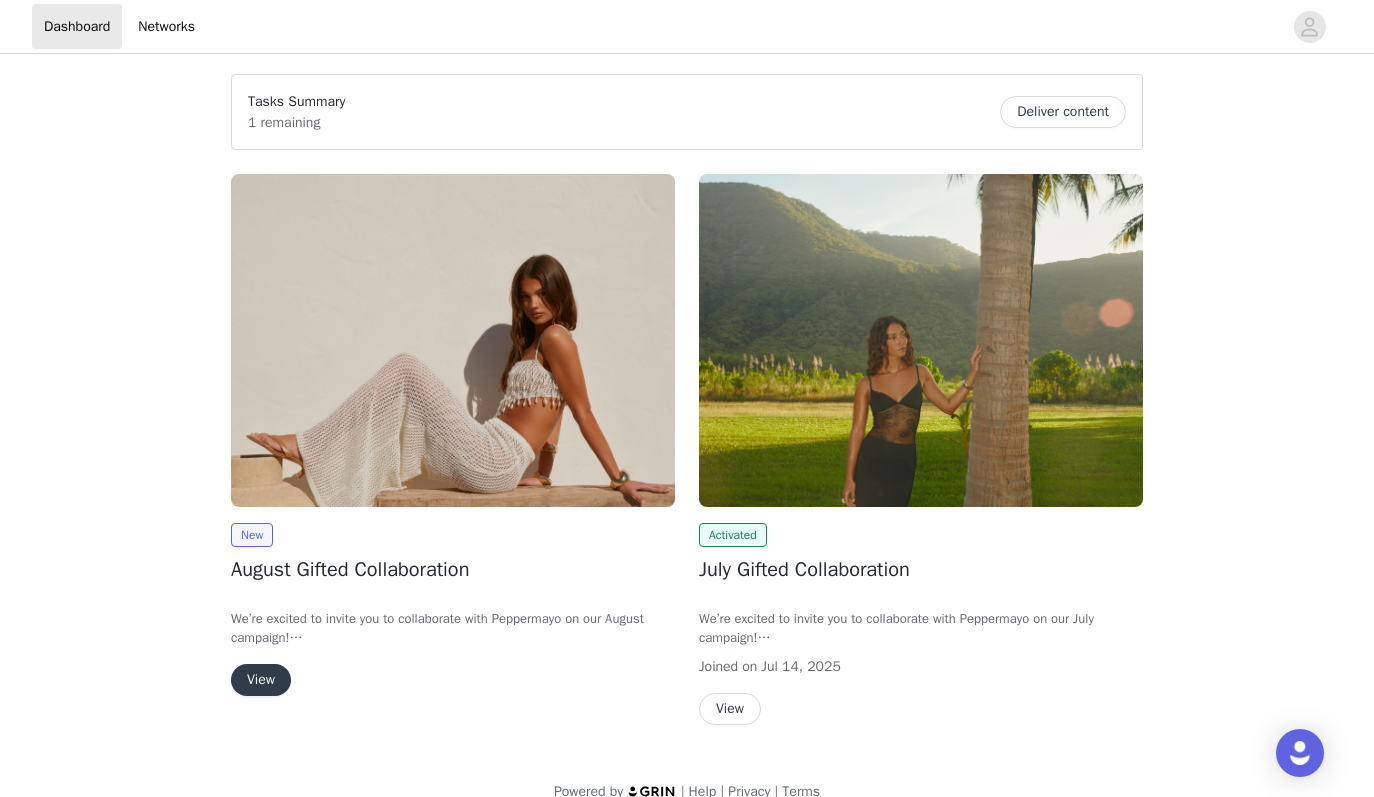 click on "View" at bounding box center [261, 680] 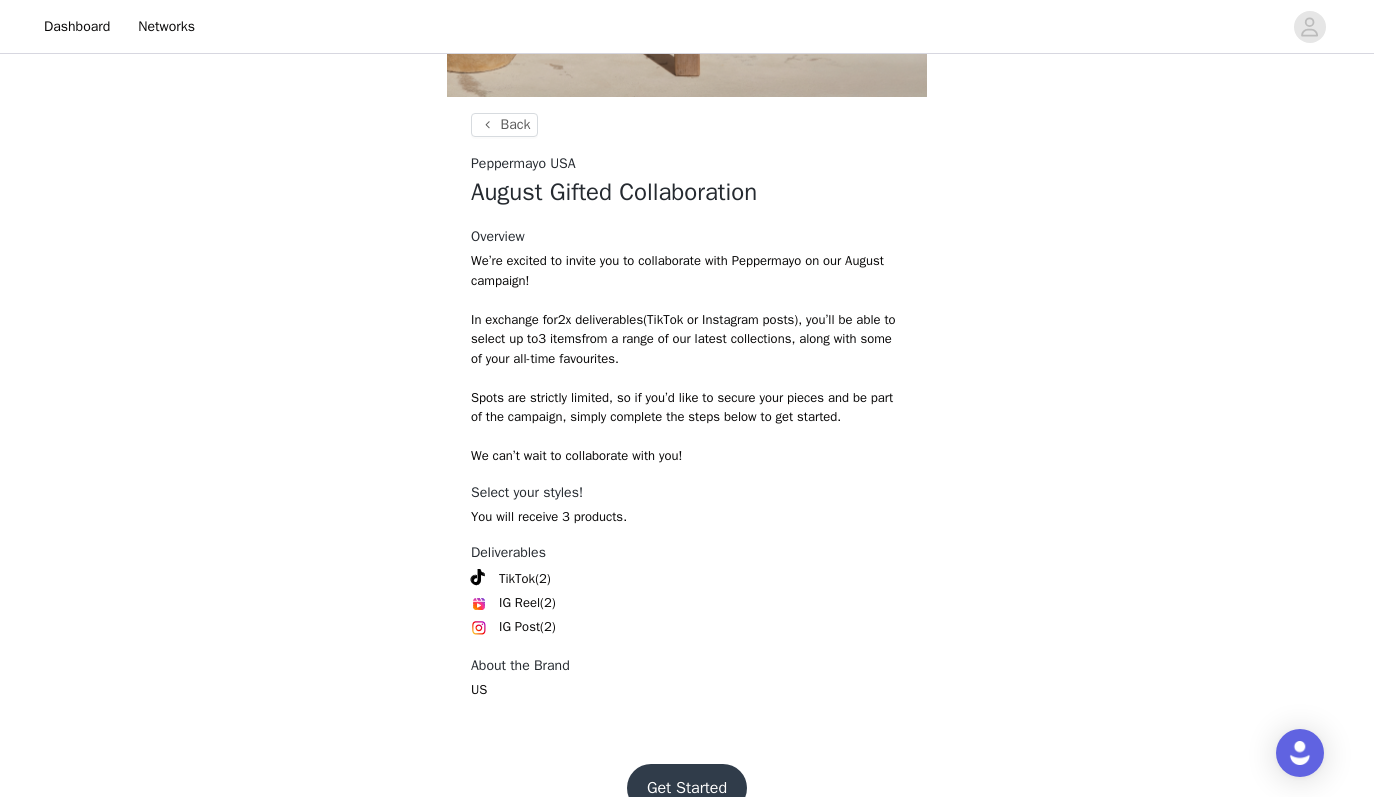 scroll, scrollTop: 671, scrollLeft: 0, axis: vertical 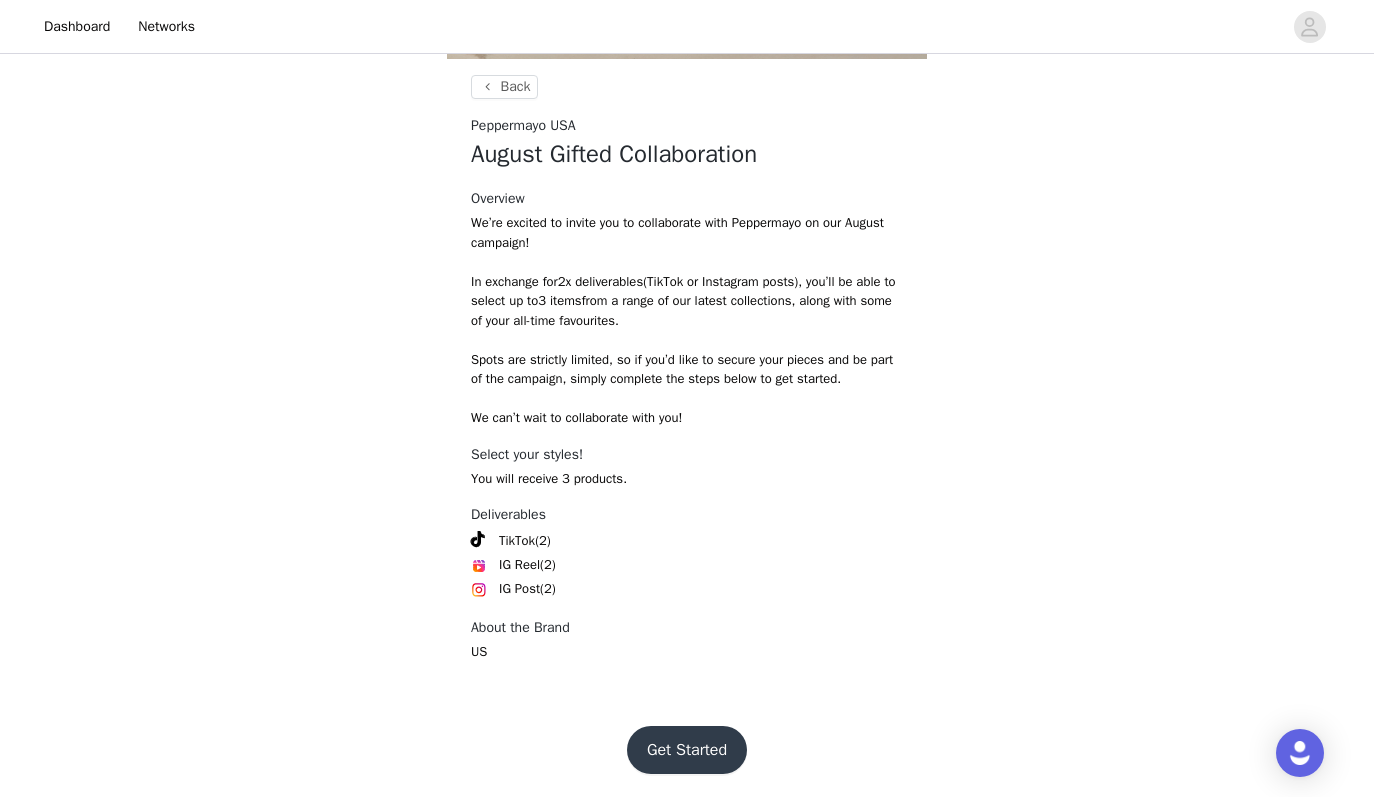 click on "Get Started" at bounding box center [687, 750] 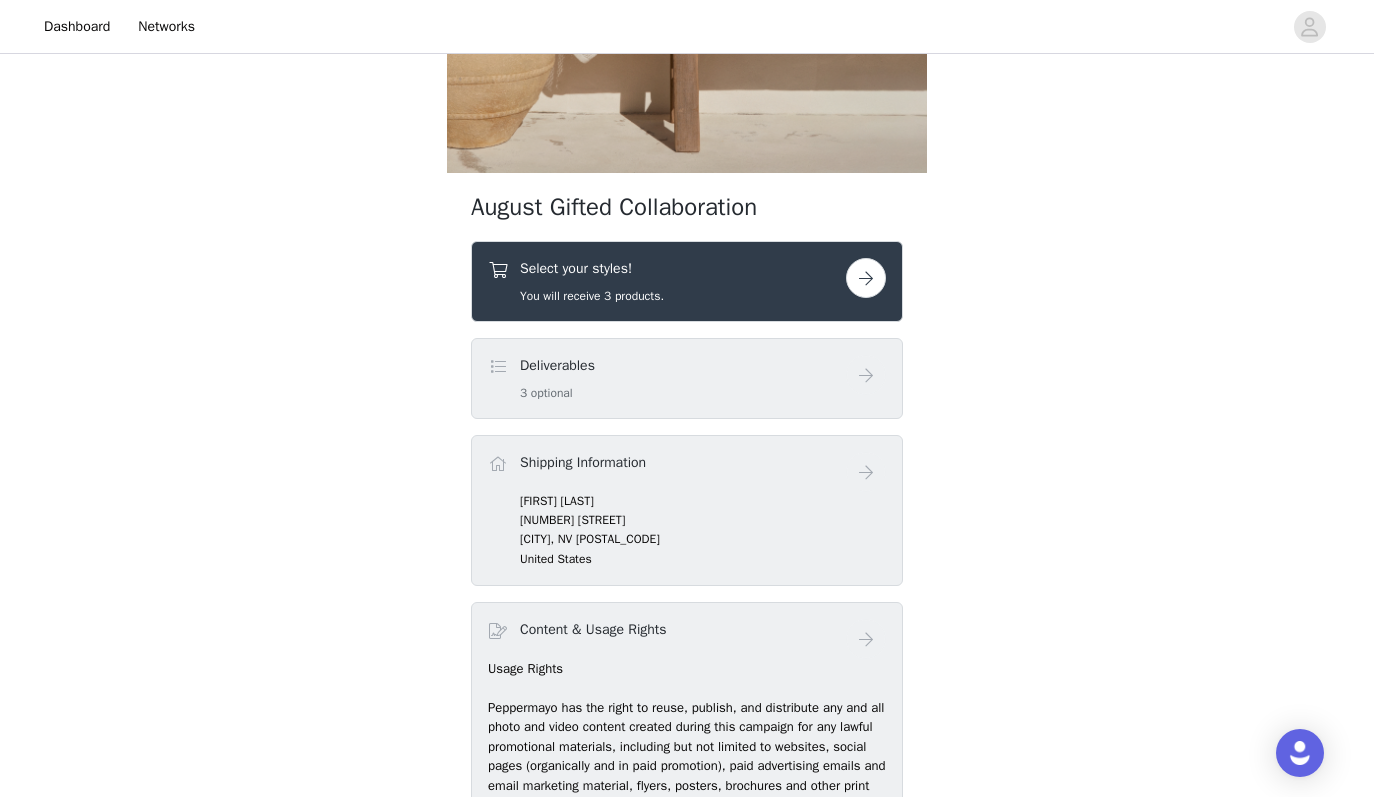 scroll, scrollTop: 570, scrollLeft: 0, axis: vertical 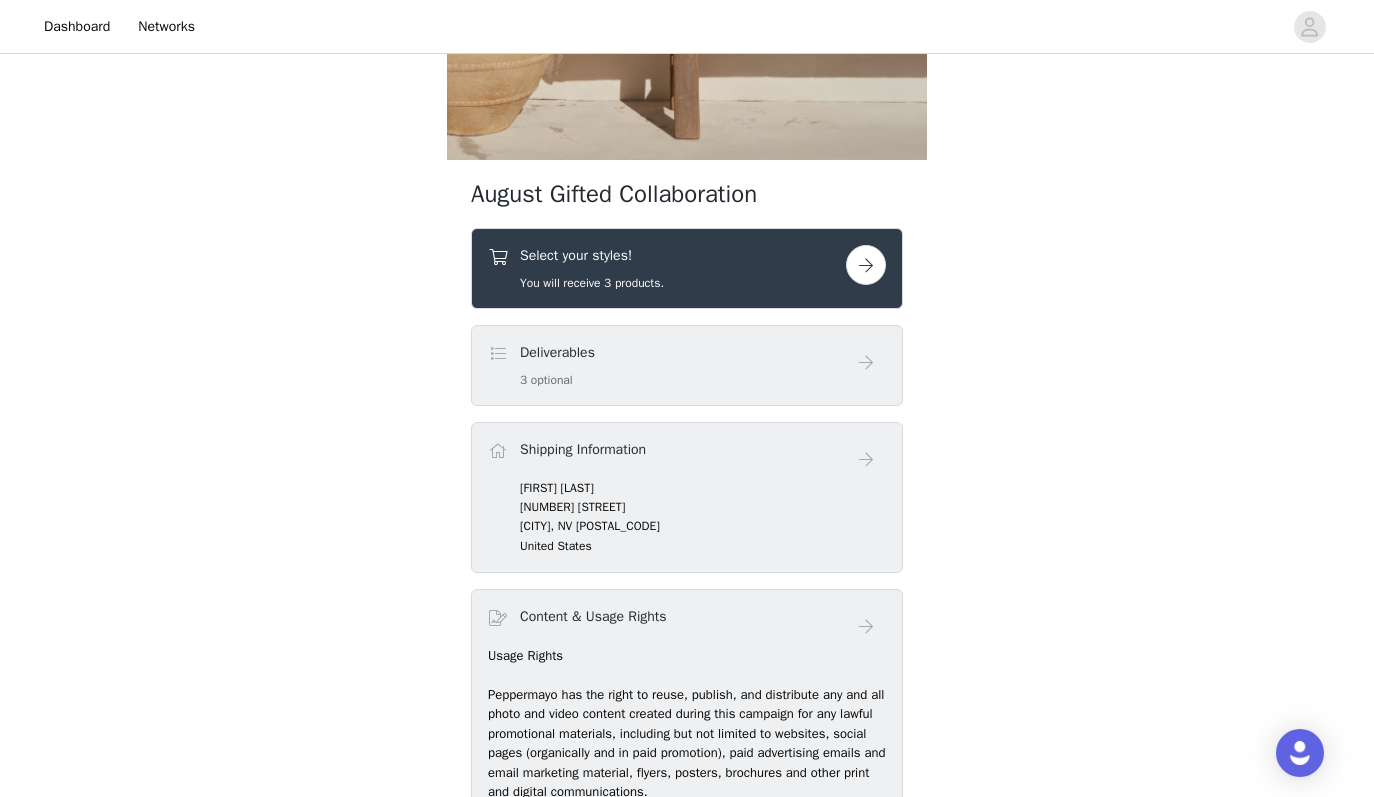 click on "Select your styles!" at bounding box center [592, 255] 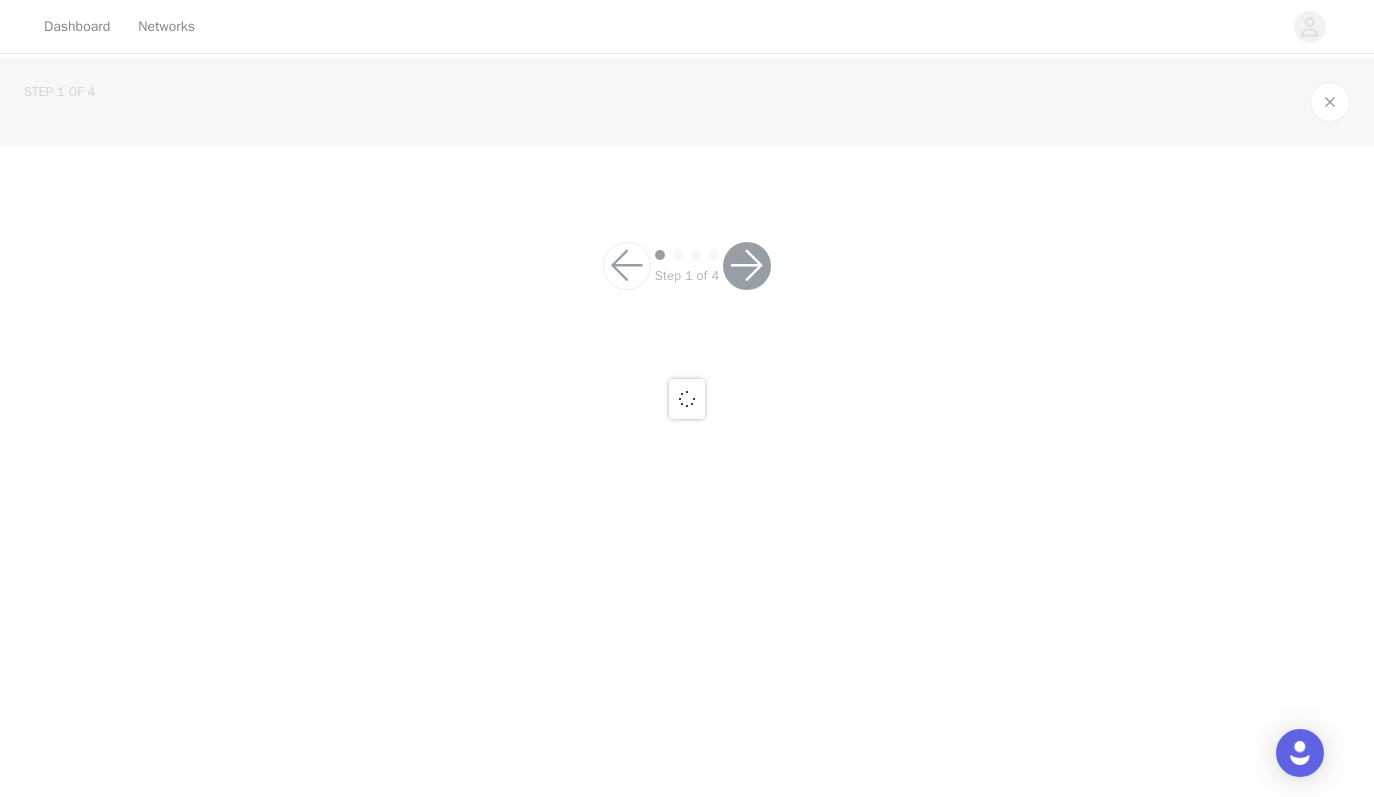 scroll, scrollTop: 0, scrollLeft: 0, axis: both 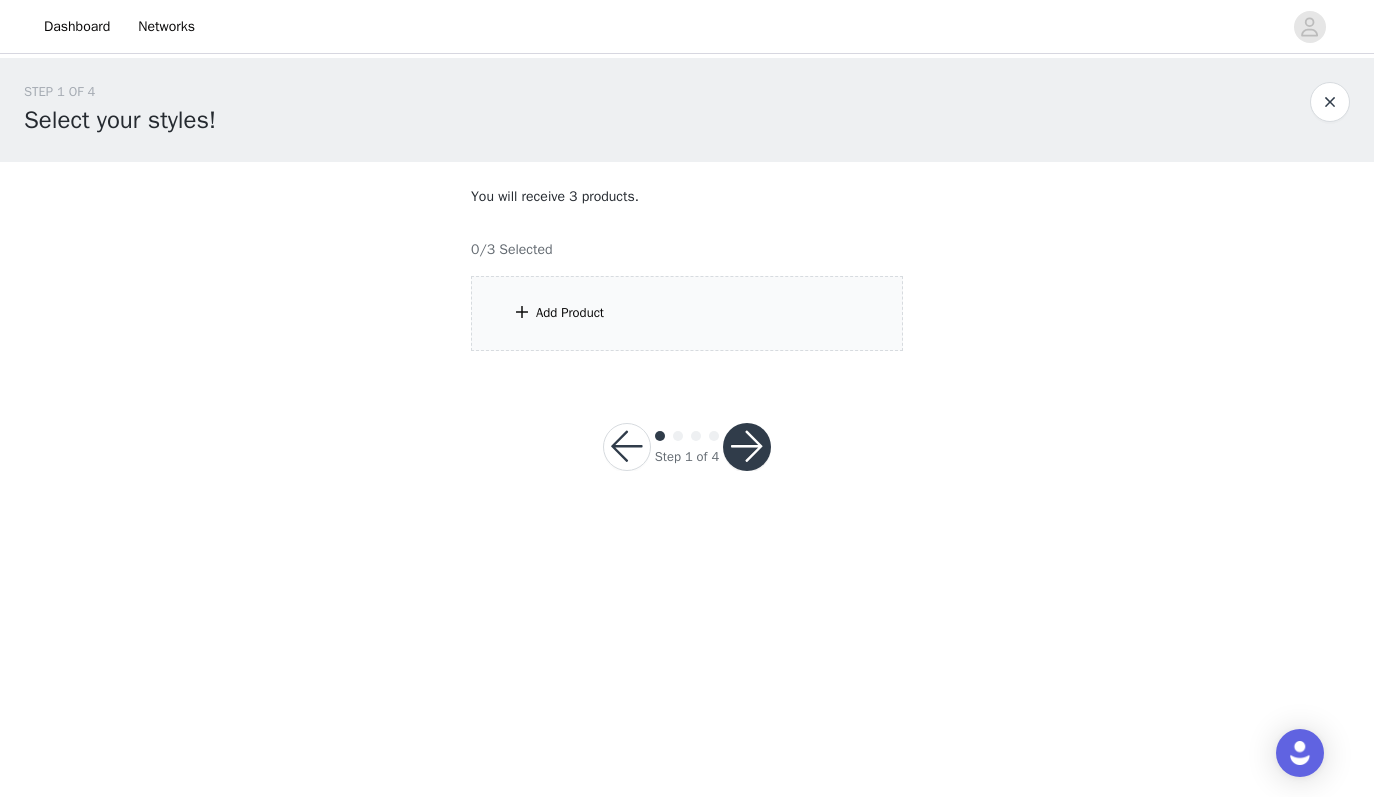 click on "Add Product" at bounding box center (687, 313) 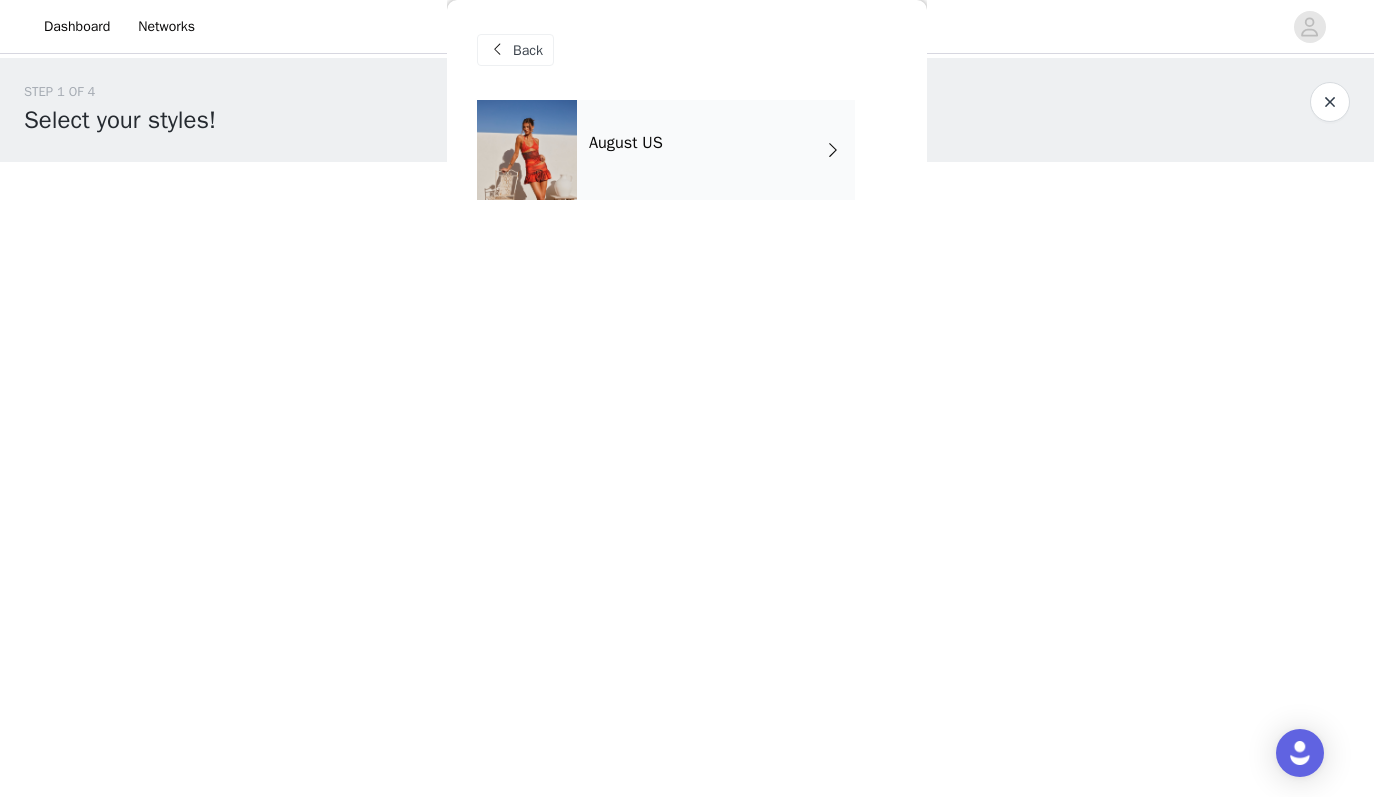 click on "August US" at bounding box center (626, 143) 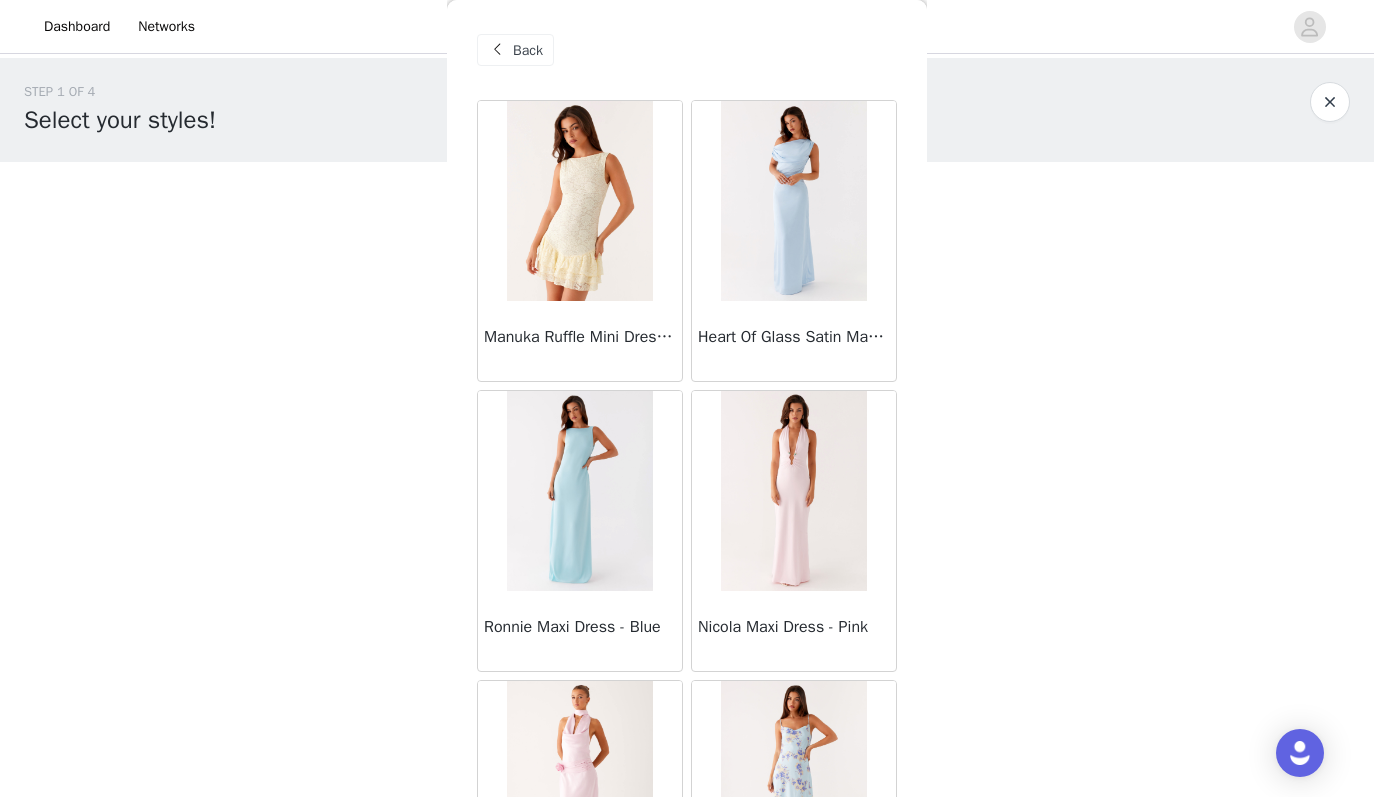 scroll, scrollTop: 808, scrollLeft: 0, axis: vertical 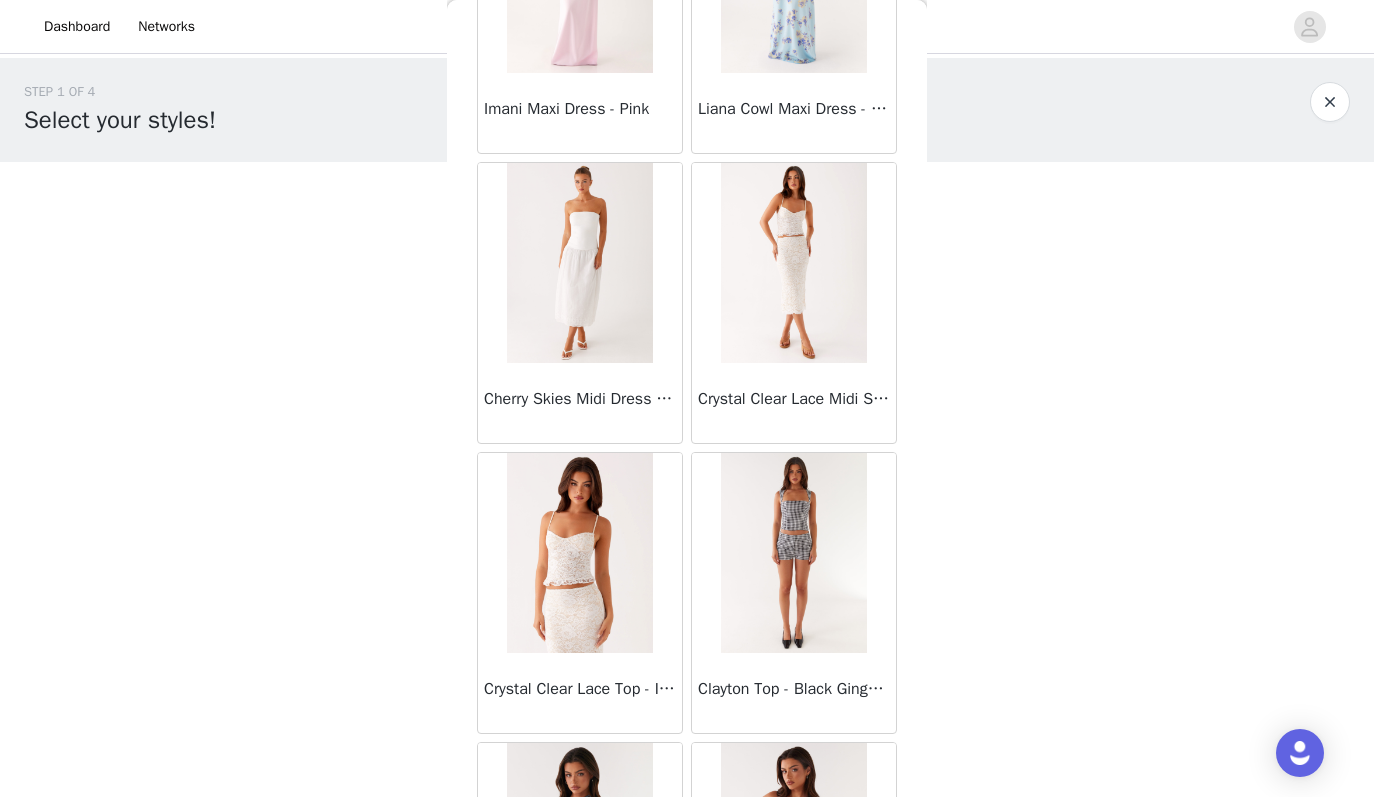 click at bounding box center [579, 553] 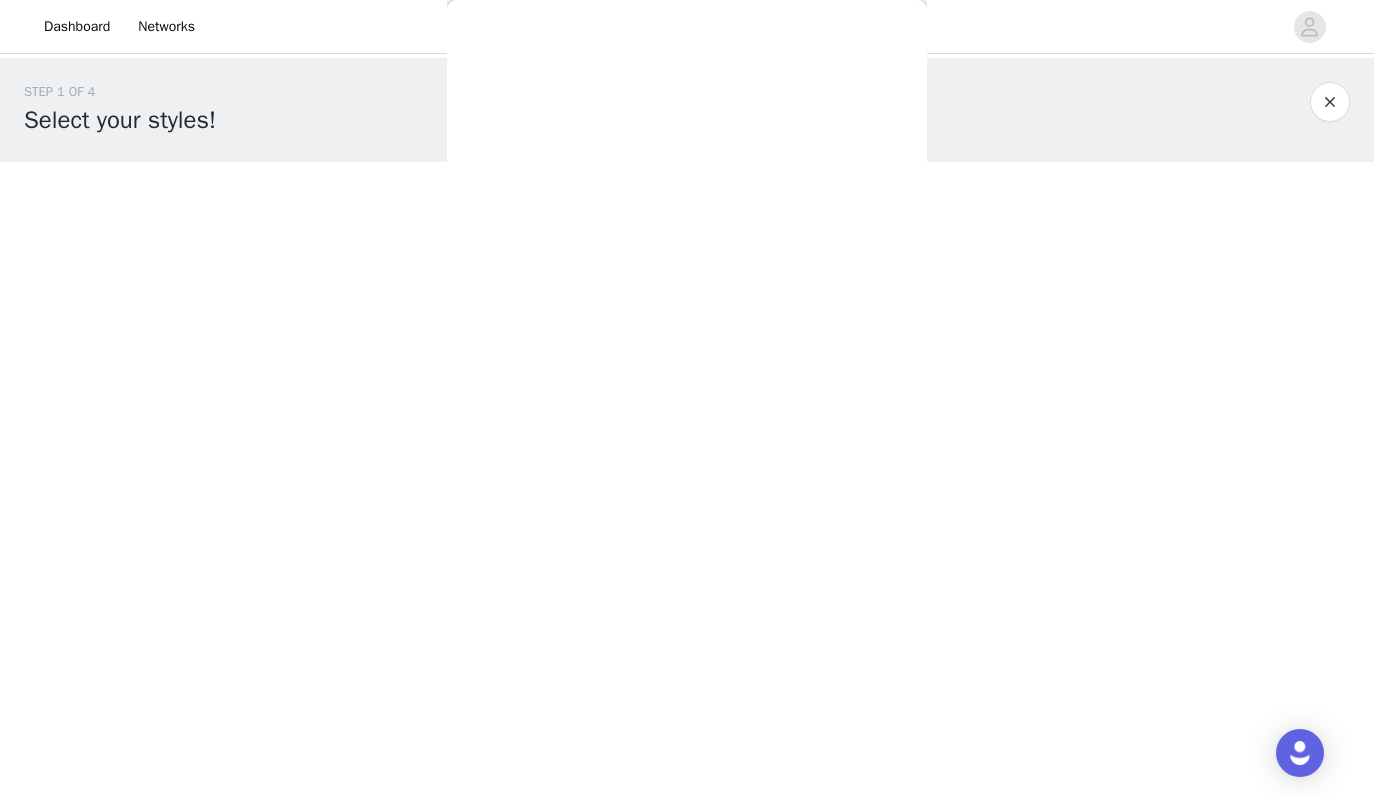scroll, scrollTop: 0, scrollLeft: 0, axis: both 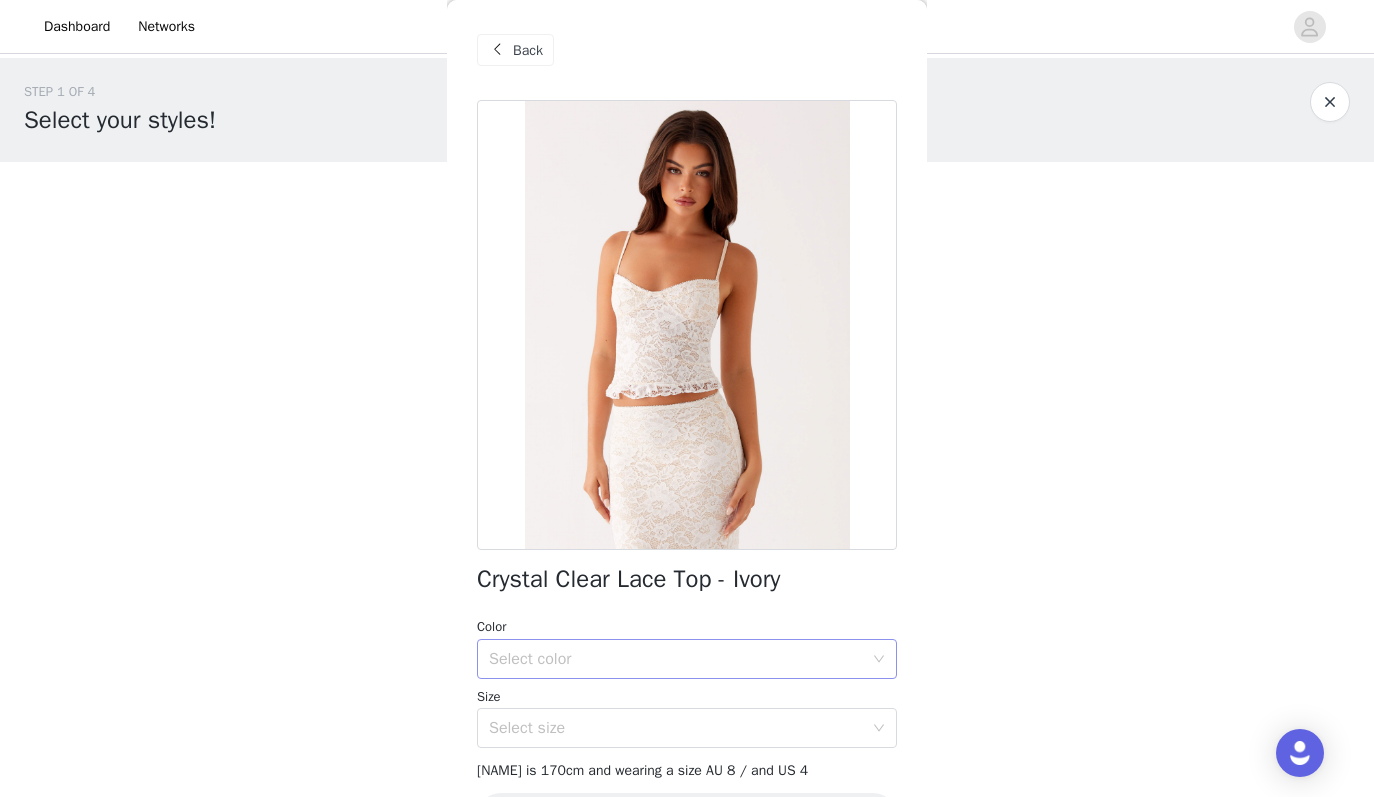 click on "Select color" at bounding box center [676, 659] 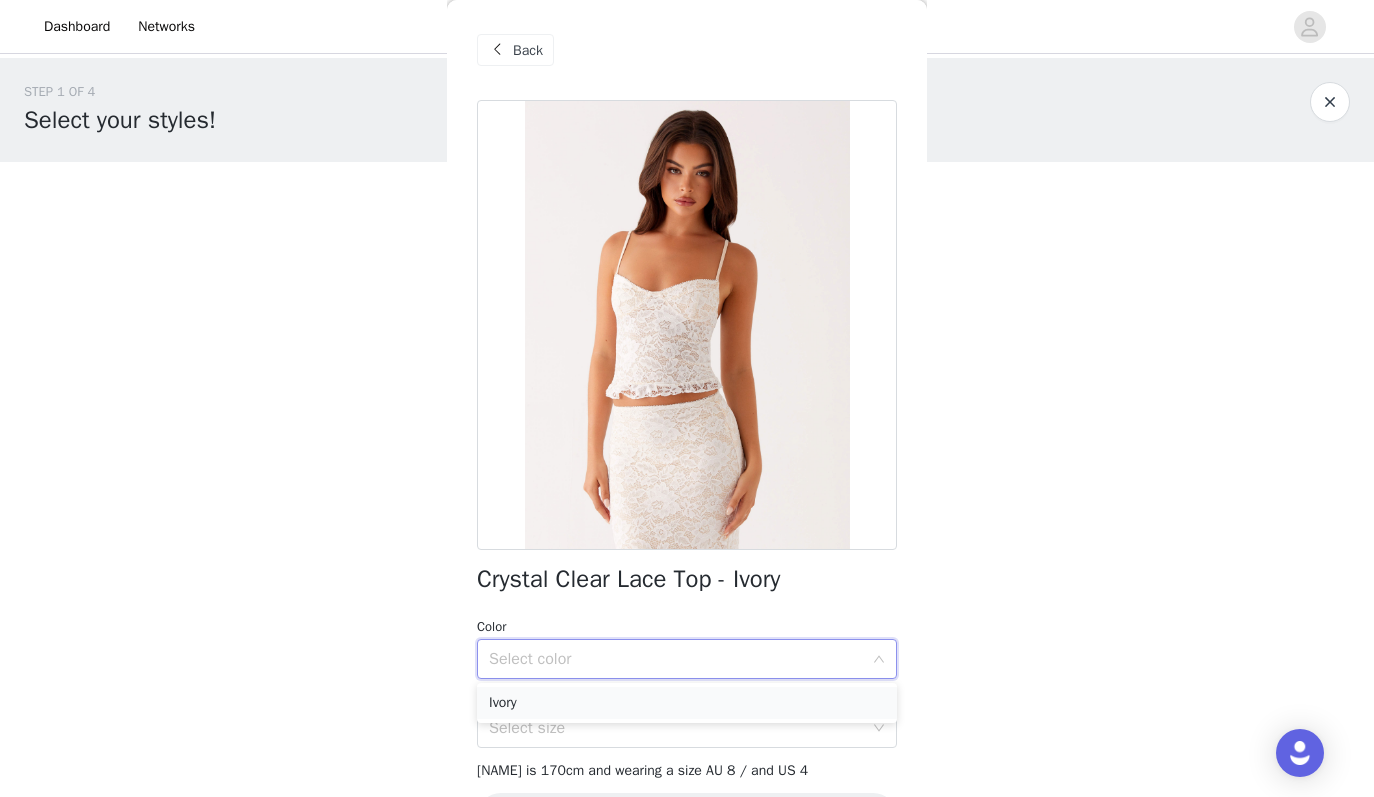 click on "Ivory" at bounding box center [687, 703] 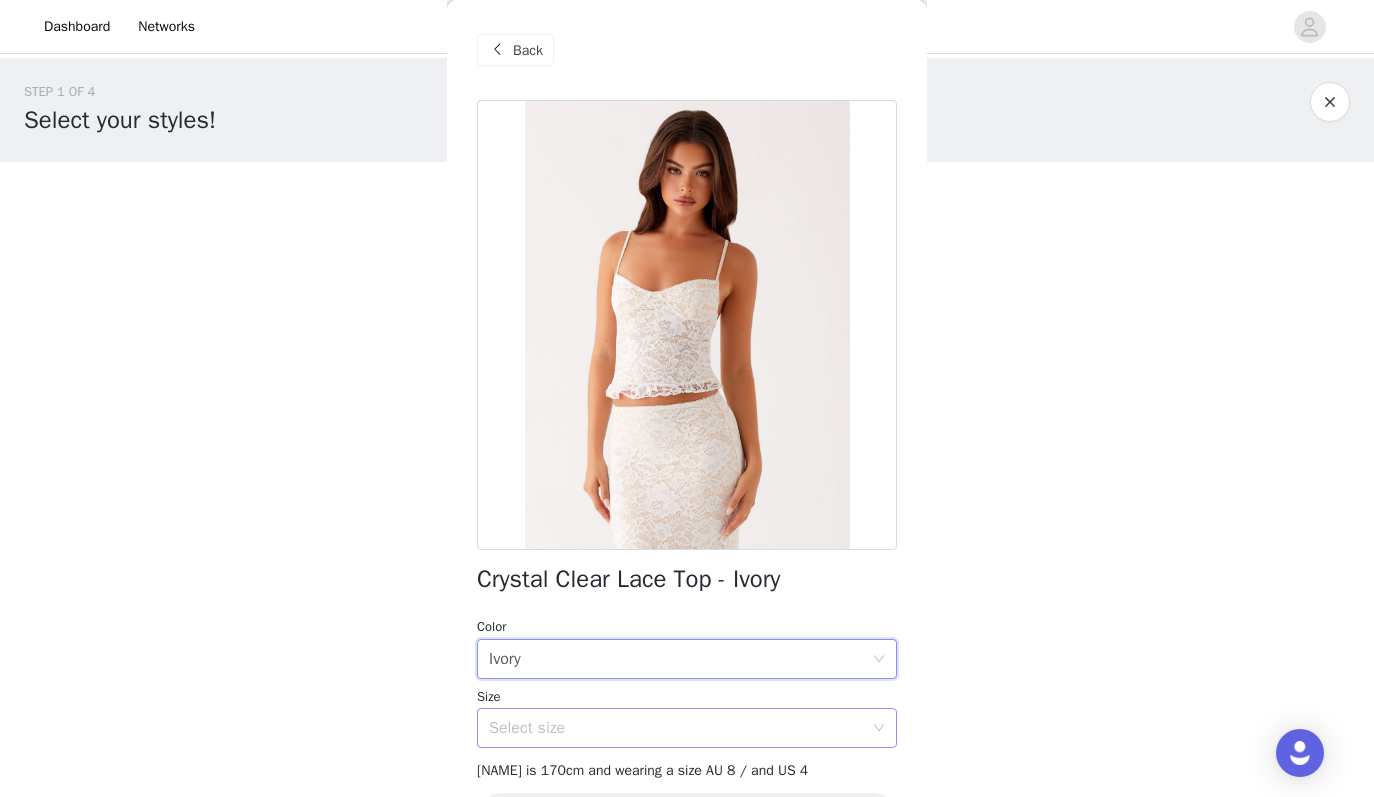 click on "Select size" at bounding box center [676, 728] 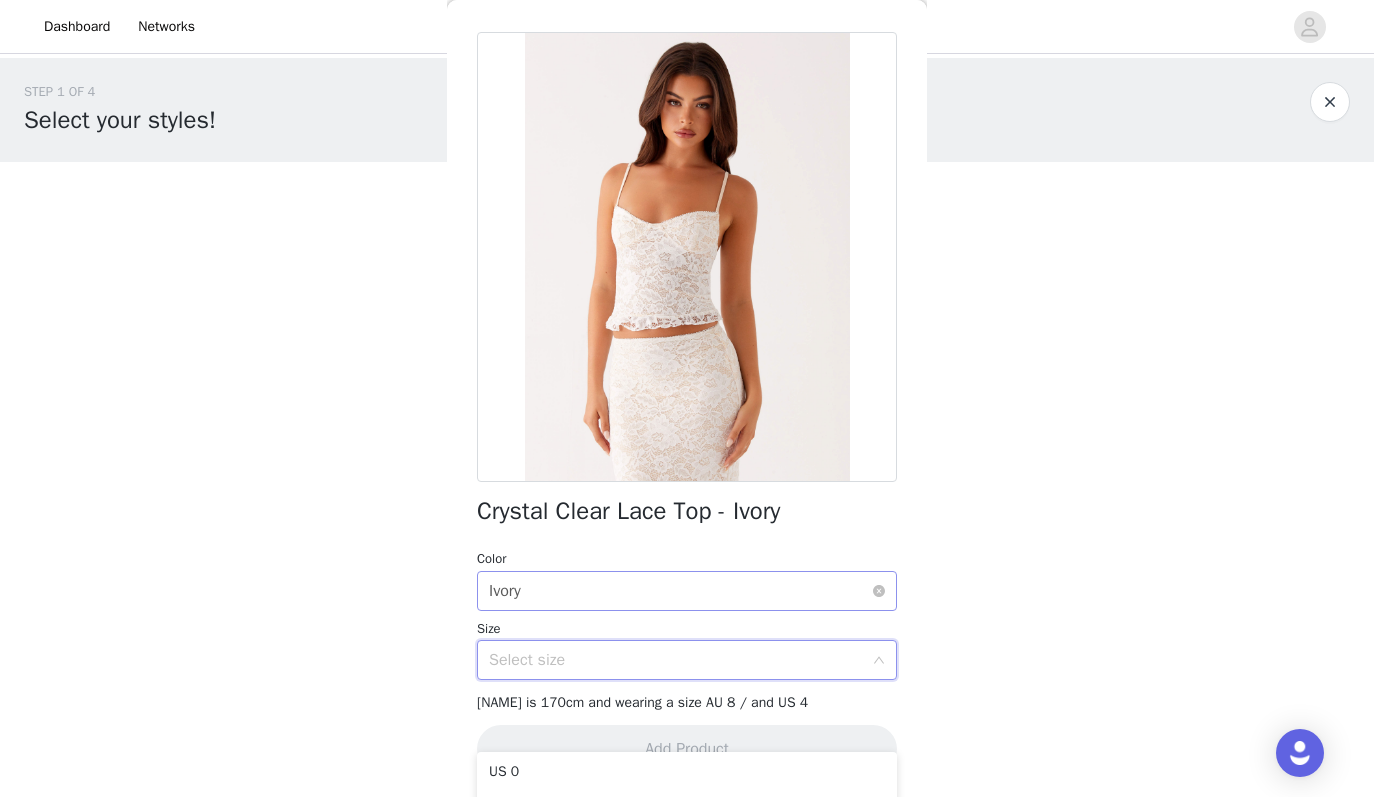 scroll, scrollTop: 178, scrollLeft: 0, axis: vertical 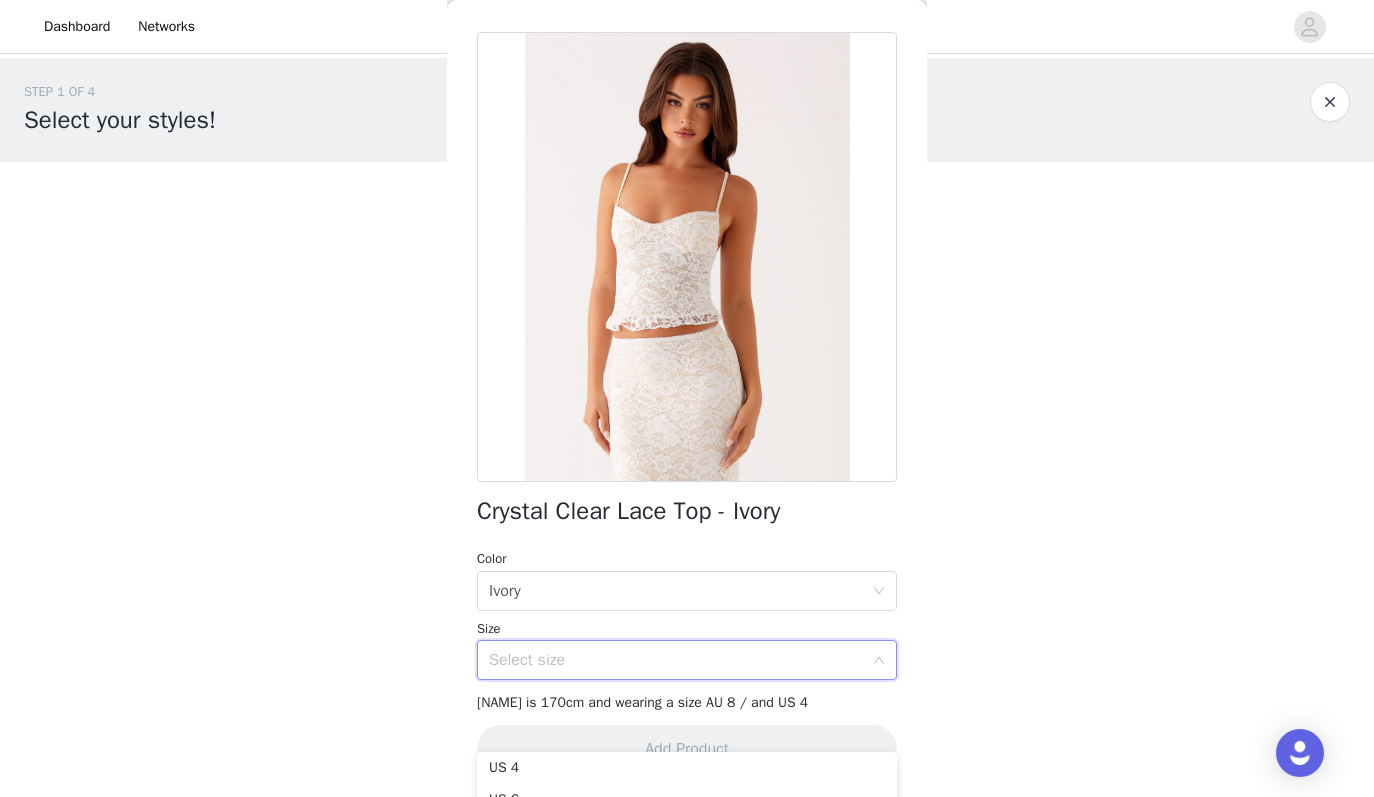 click on "Select size" at bounding box center (687, 660) 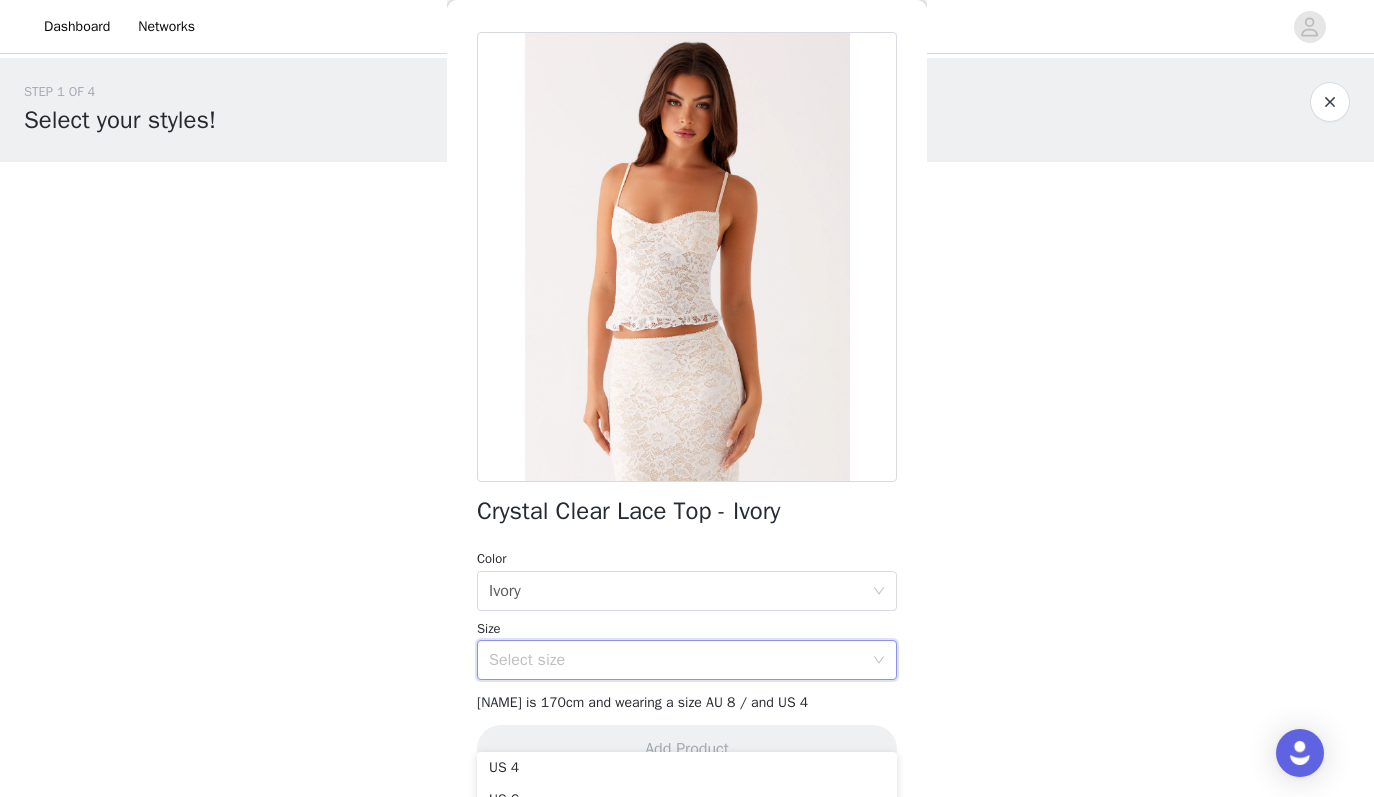 scroll, scrollTop: 4, scrollLeft: 0, axis: vertical 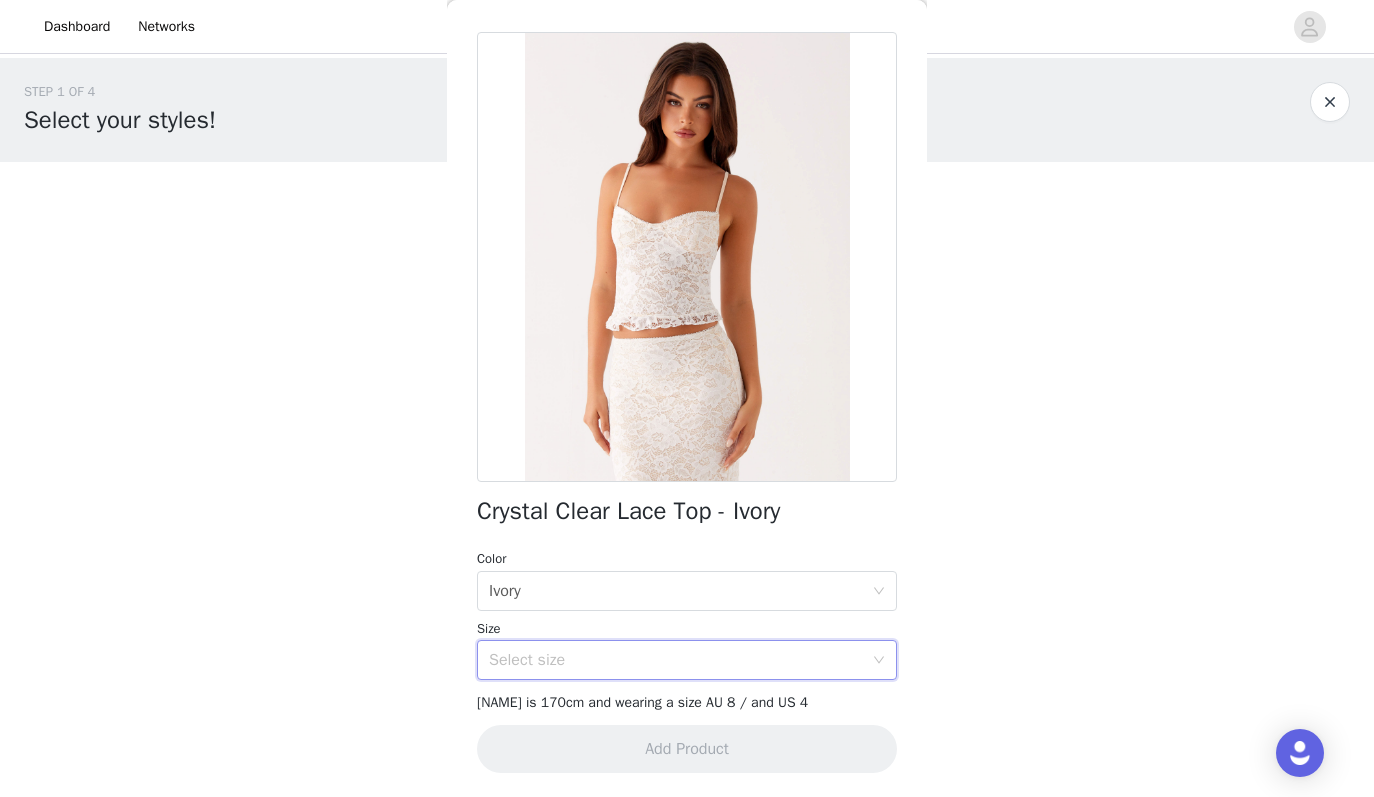 click 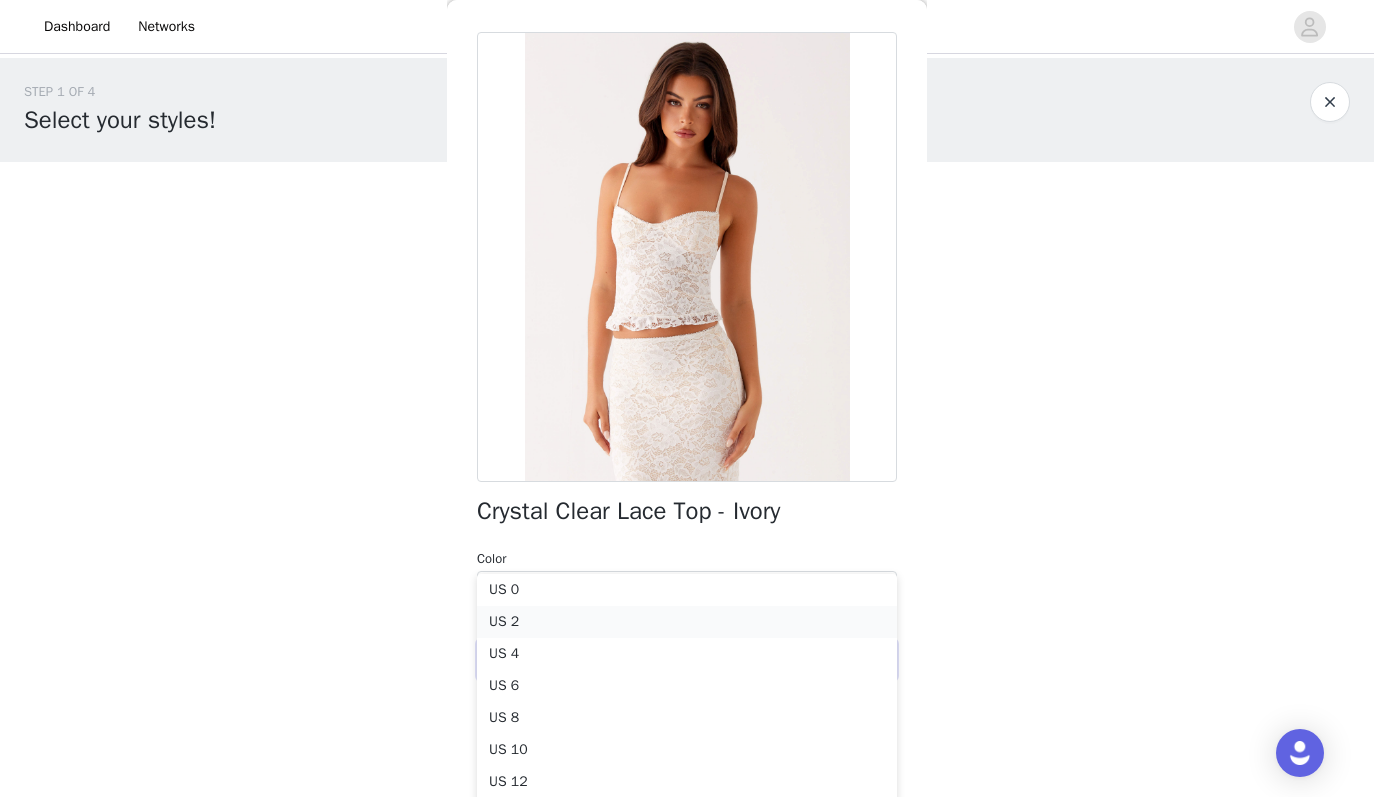 click on "US 2" at bounding box center (687, 622) 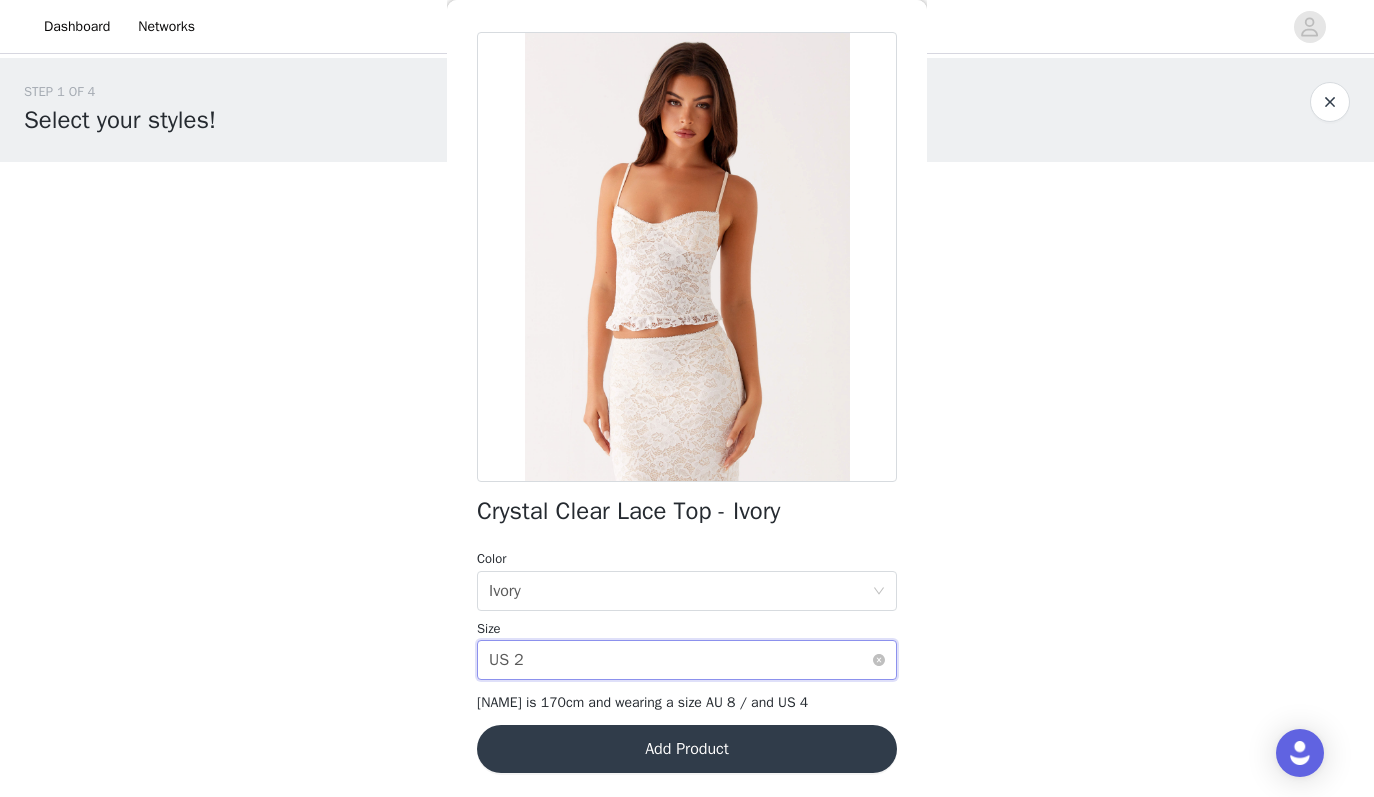 scroll, scrollTop: 257, scrollLeft: 0, axis: vertical 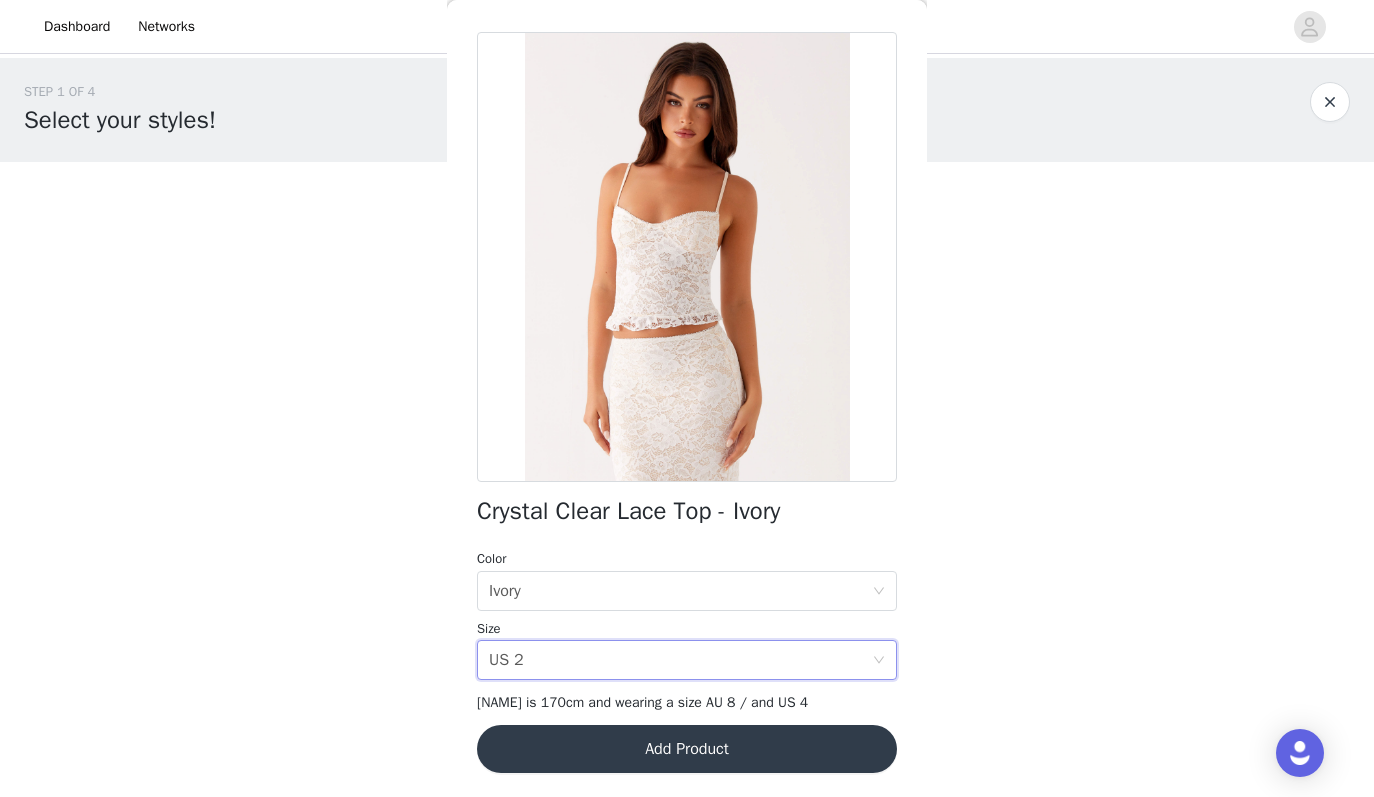 click on "Add Product" at bounding box center [687, 749] 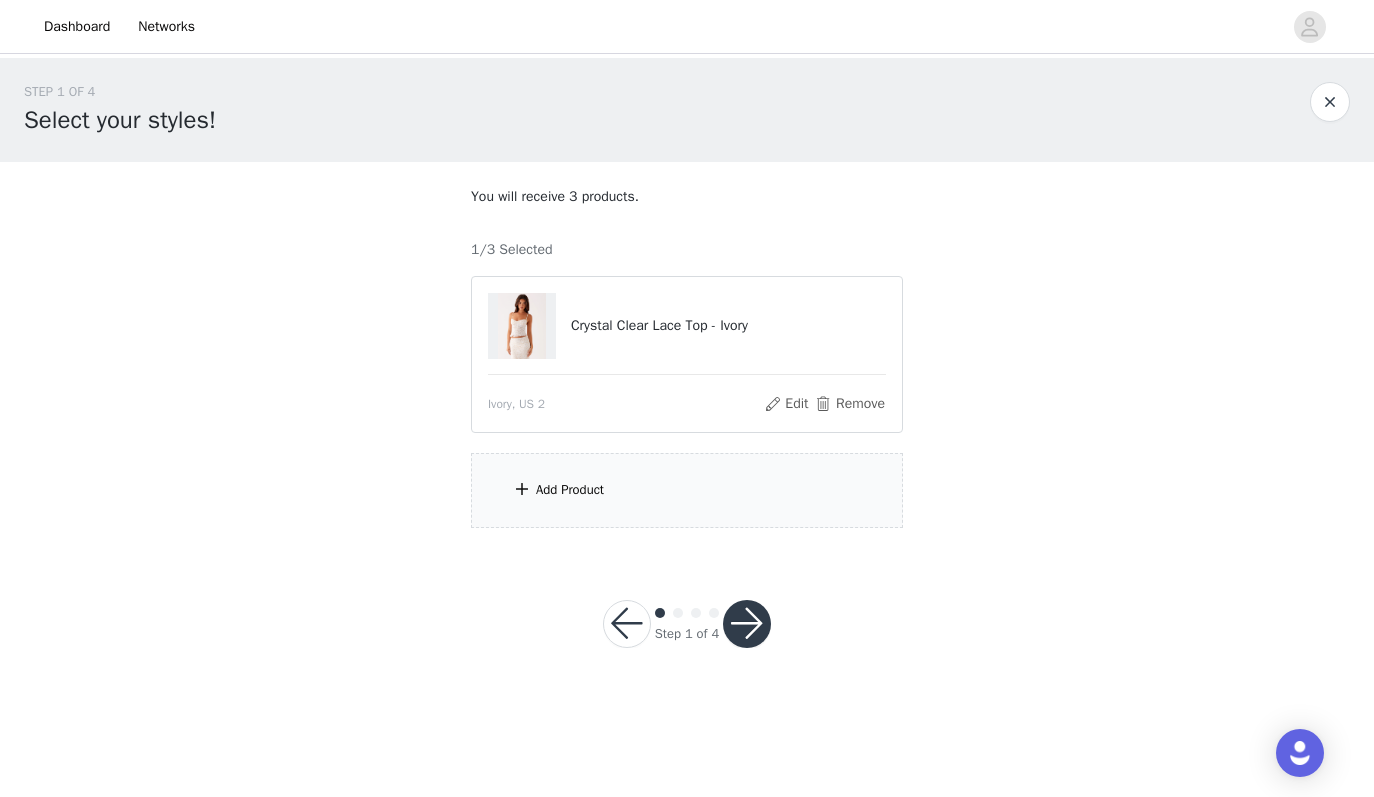 click on "Add Product" at bounding box center (687, 490) 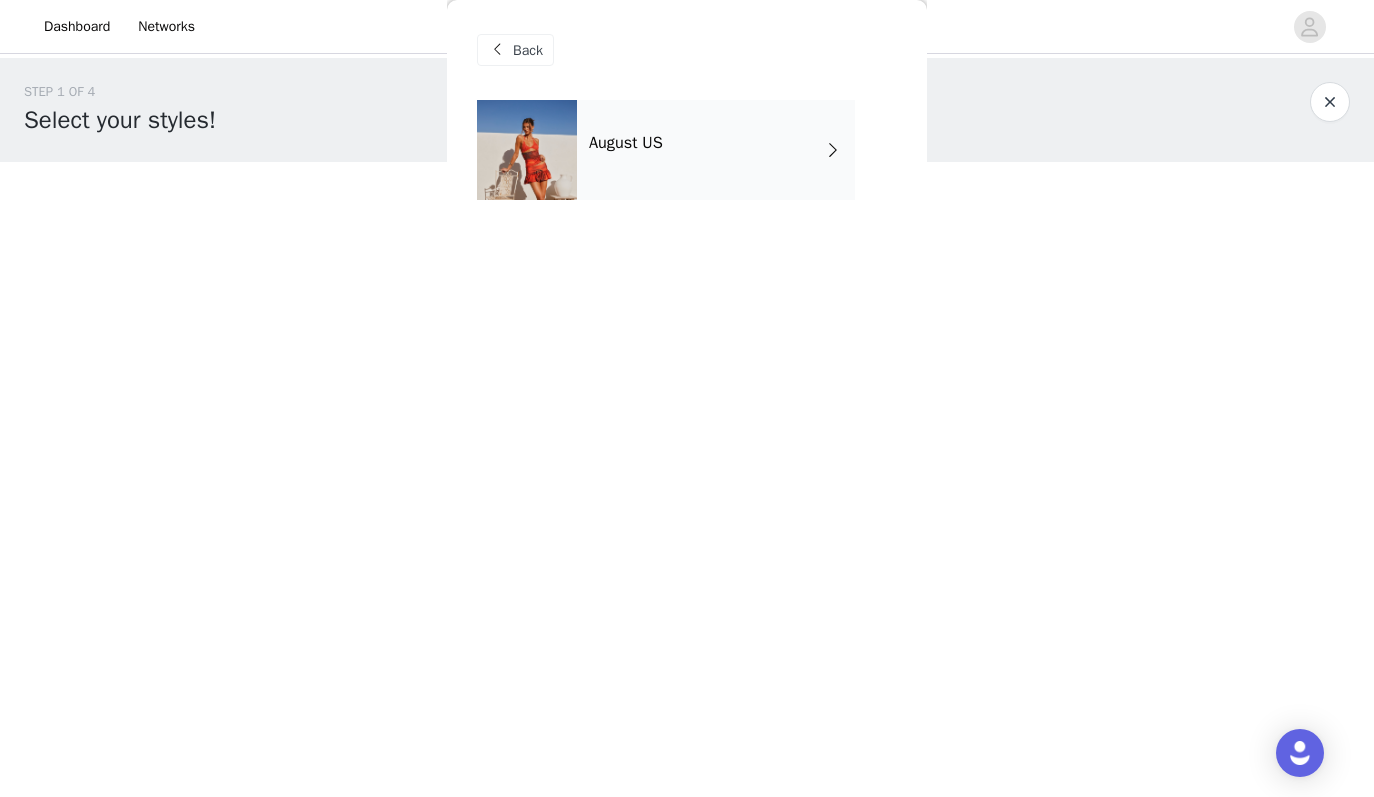 click at bounding box center [527, 150] 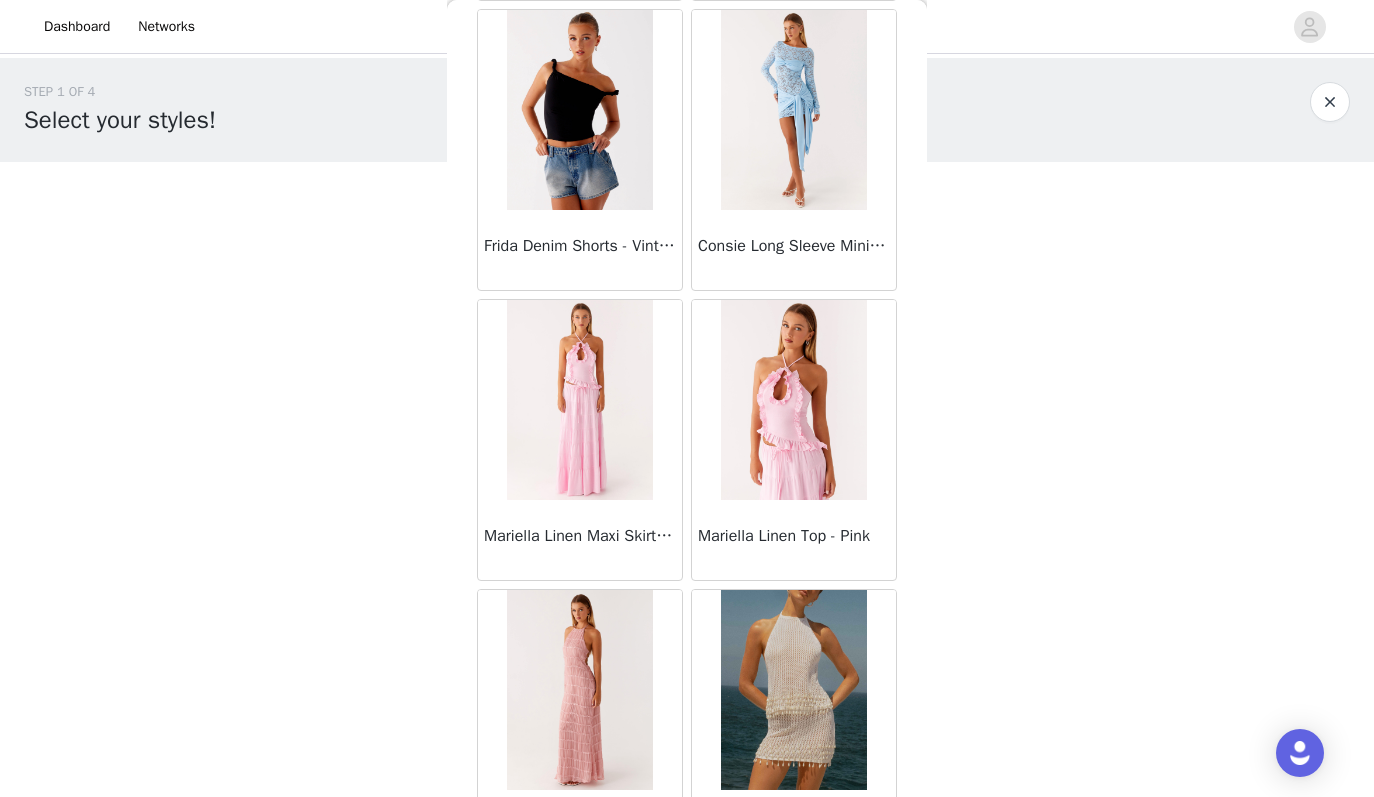scroll, scrollTop: 2263, scrollLeft: 0, axis: vertical 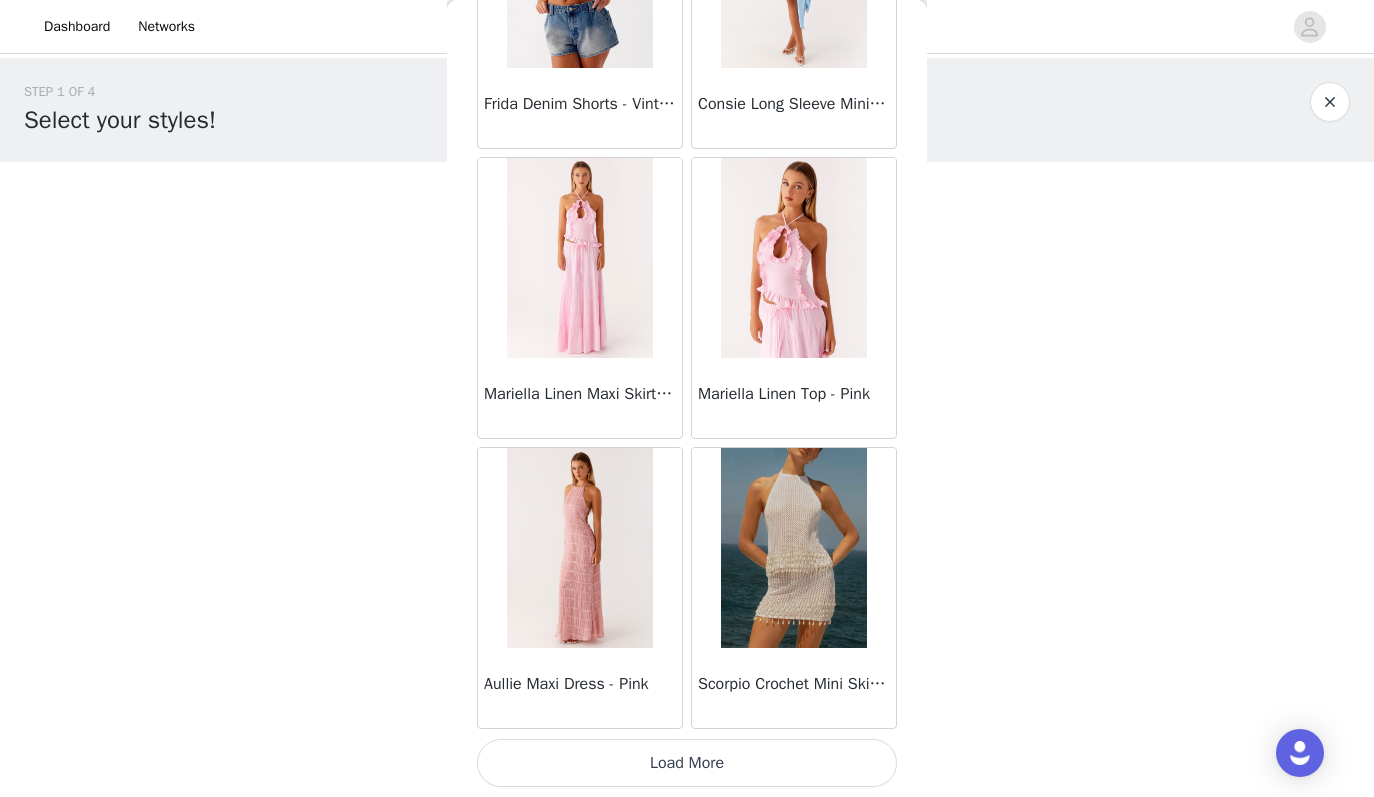 click on "Load More" at bounding box center (687, 763) 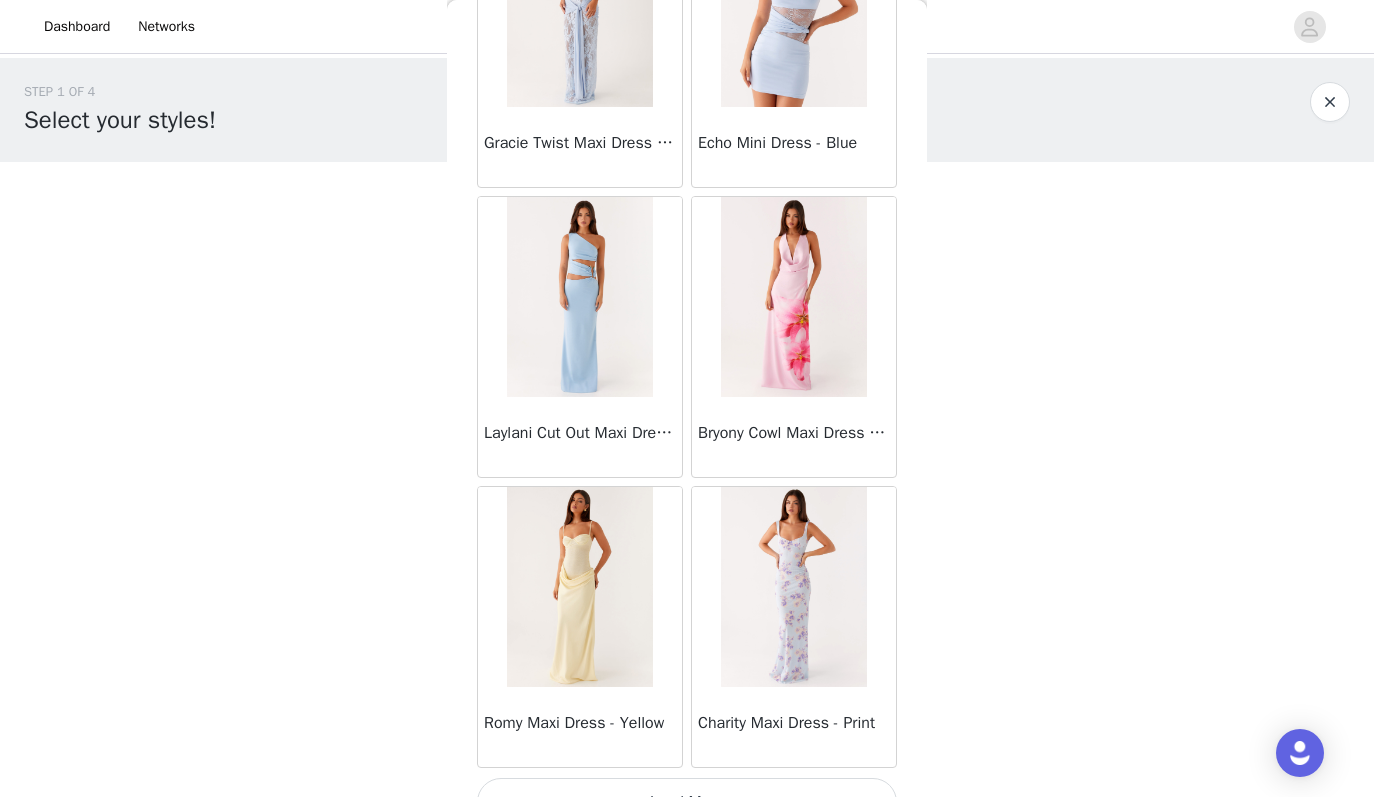 scroll, scrollTop: 5163, scrollLeft: 0, axis: vertical 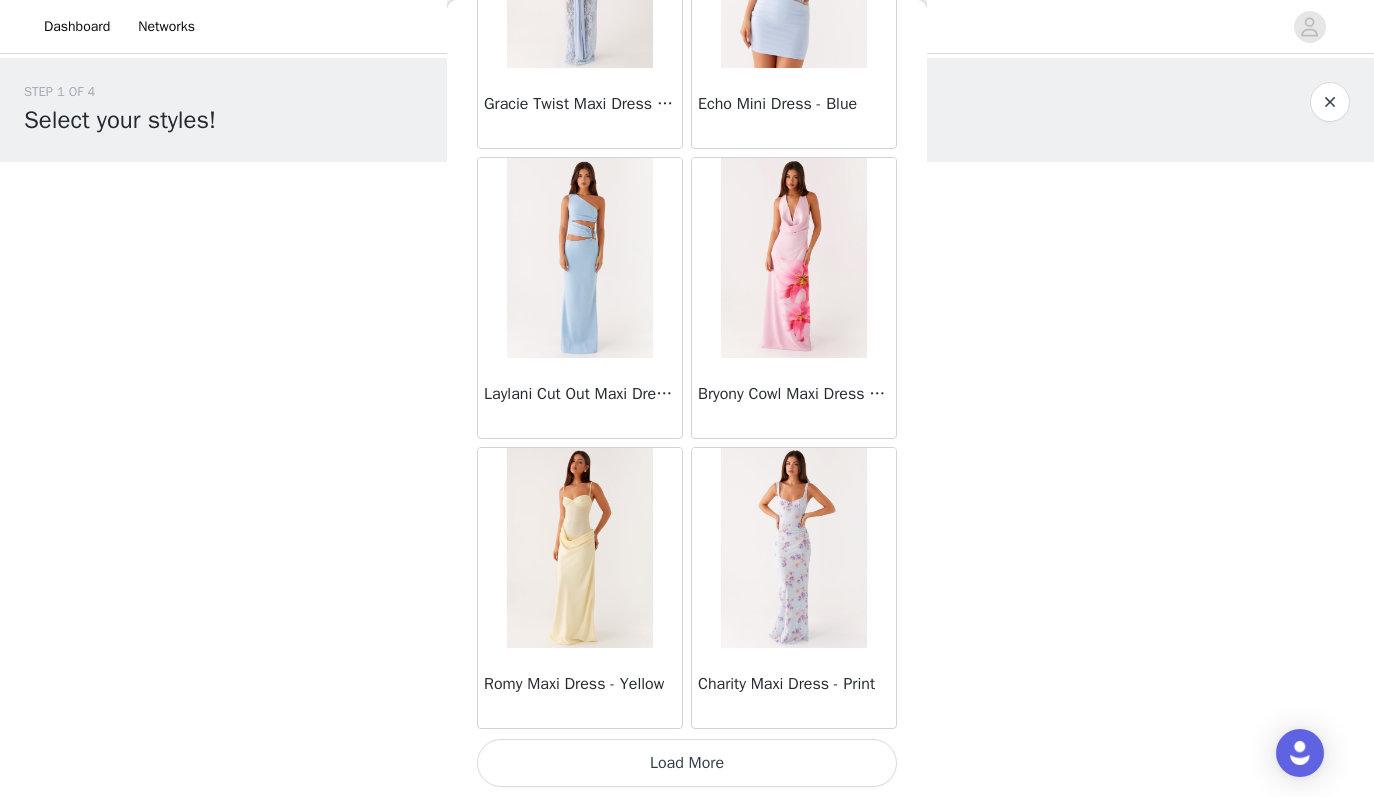 click on "Load More" at bounding box center (687, 763) 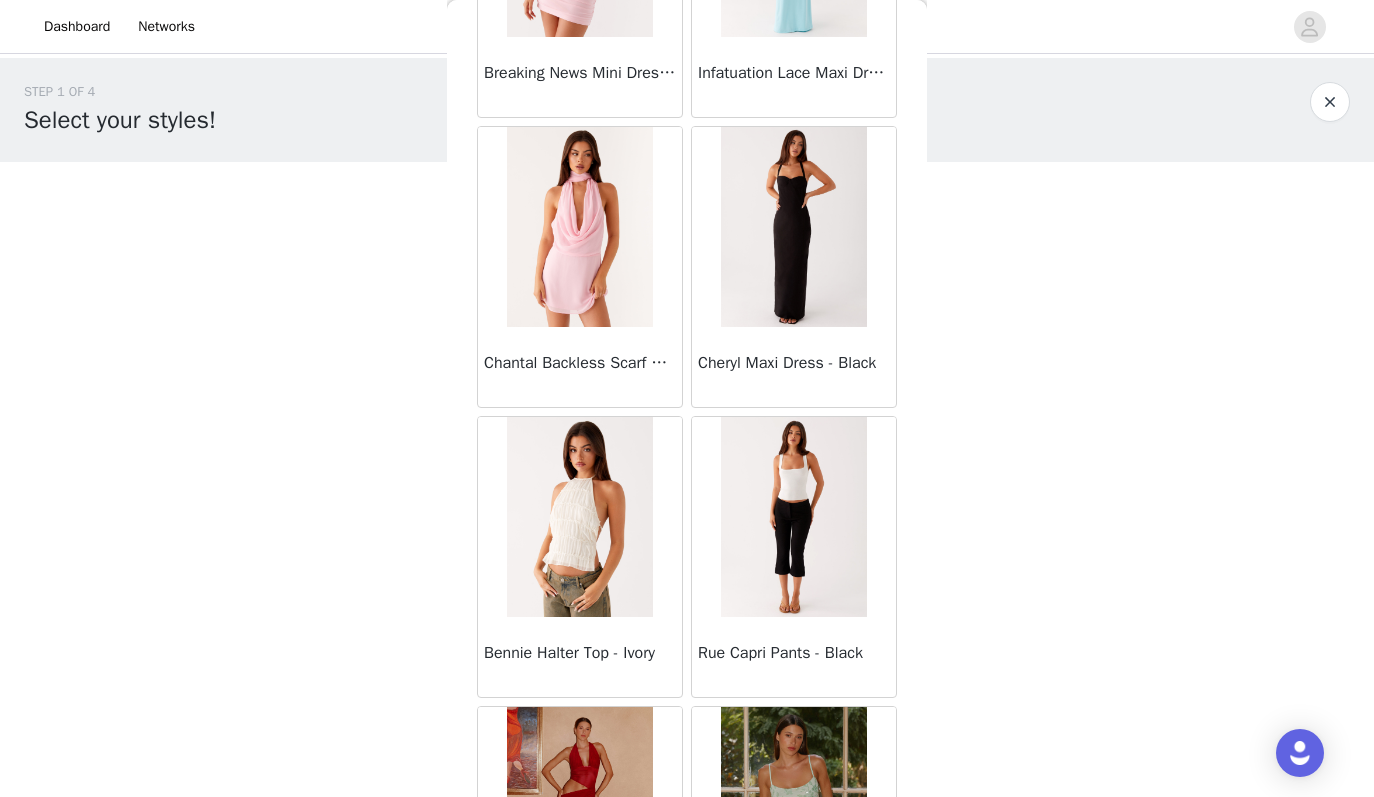 scroll, scrollTop: 8063, scrollLeft: 0, axis: vertical 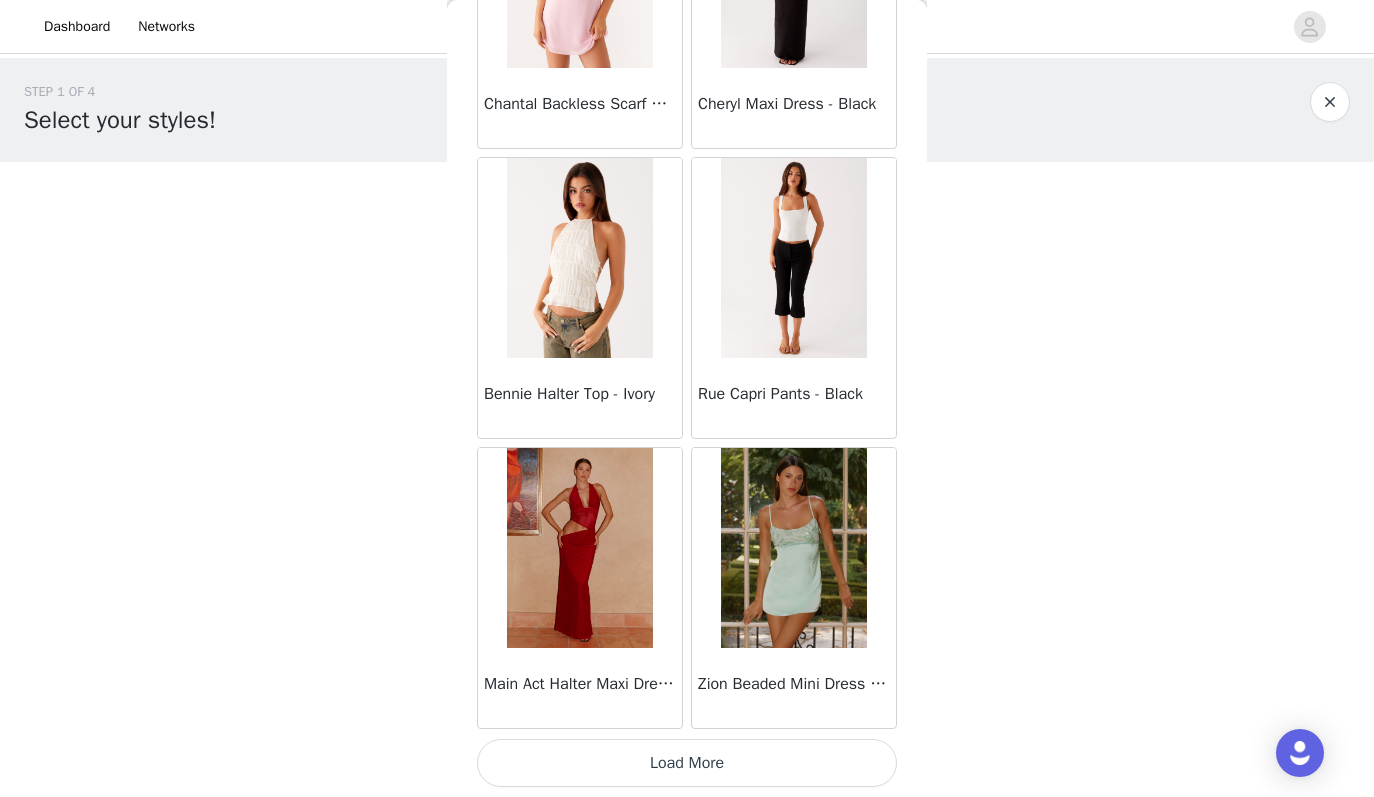 click on "Load More" at bounding box center [687, 763] 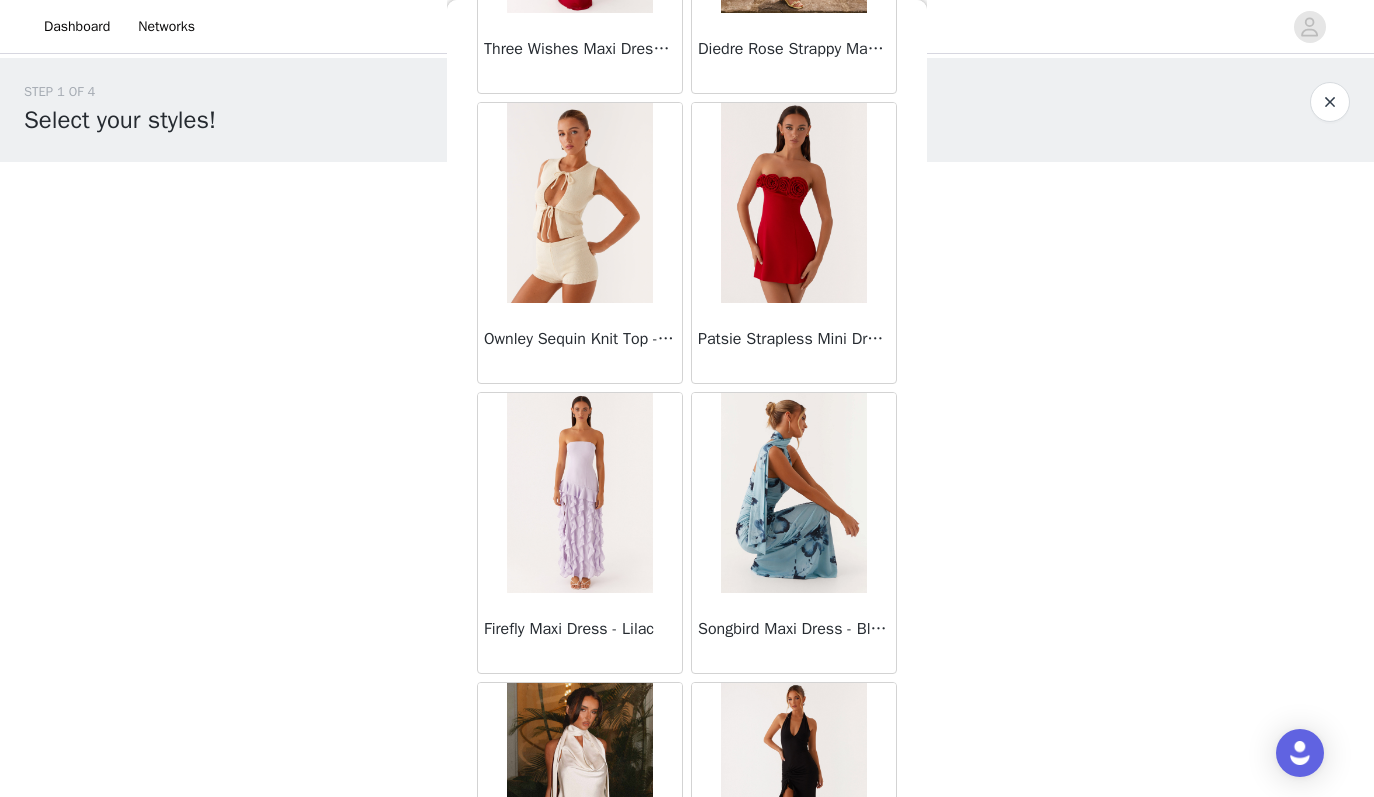 scroll, scrollTop: 10963, scrollLeft: 0, axis: vertical 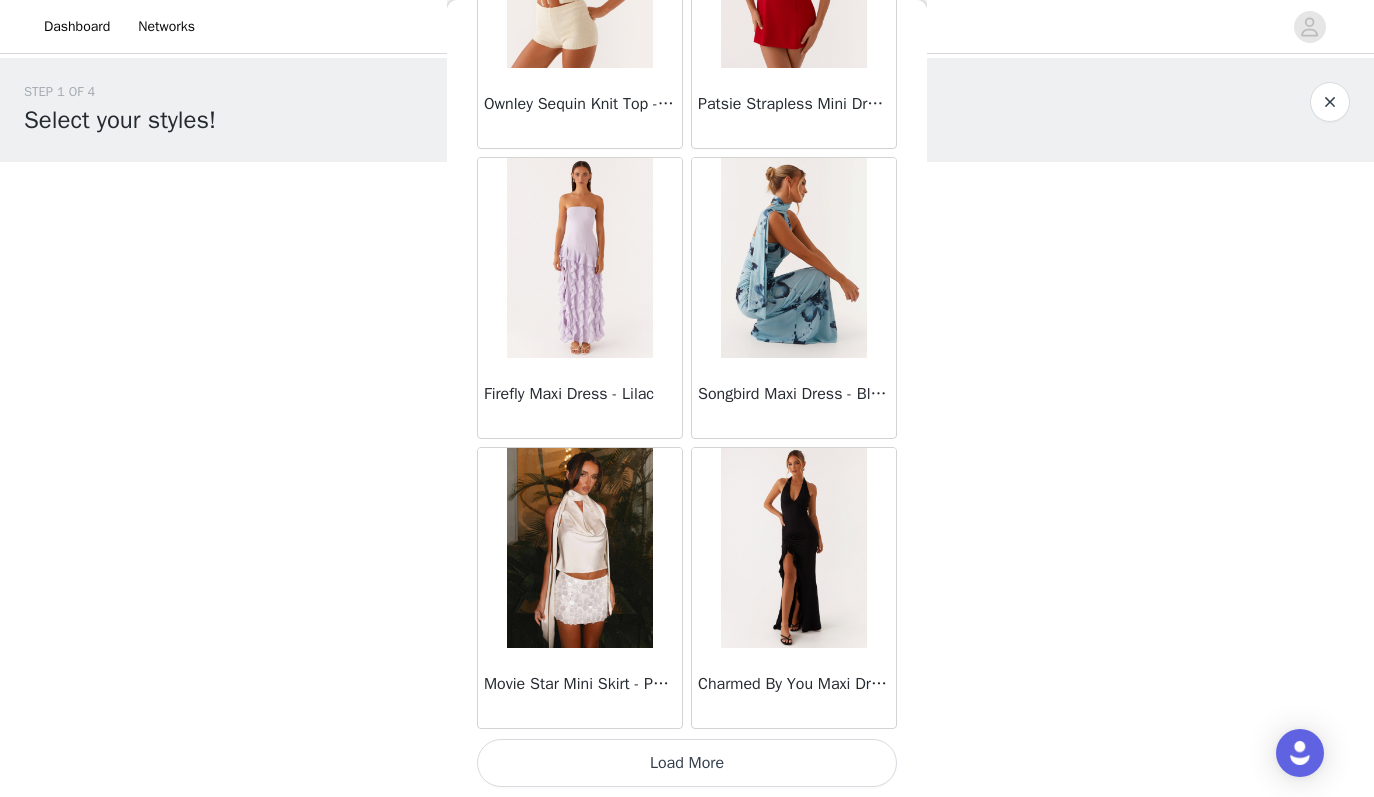 click on "Load More" at bounding box center [687, 763] 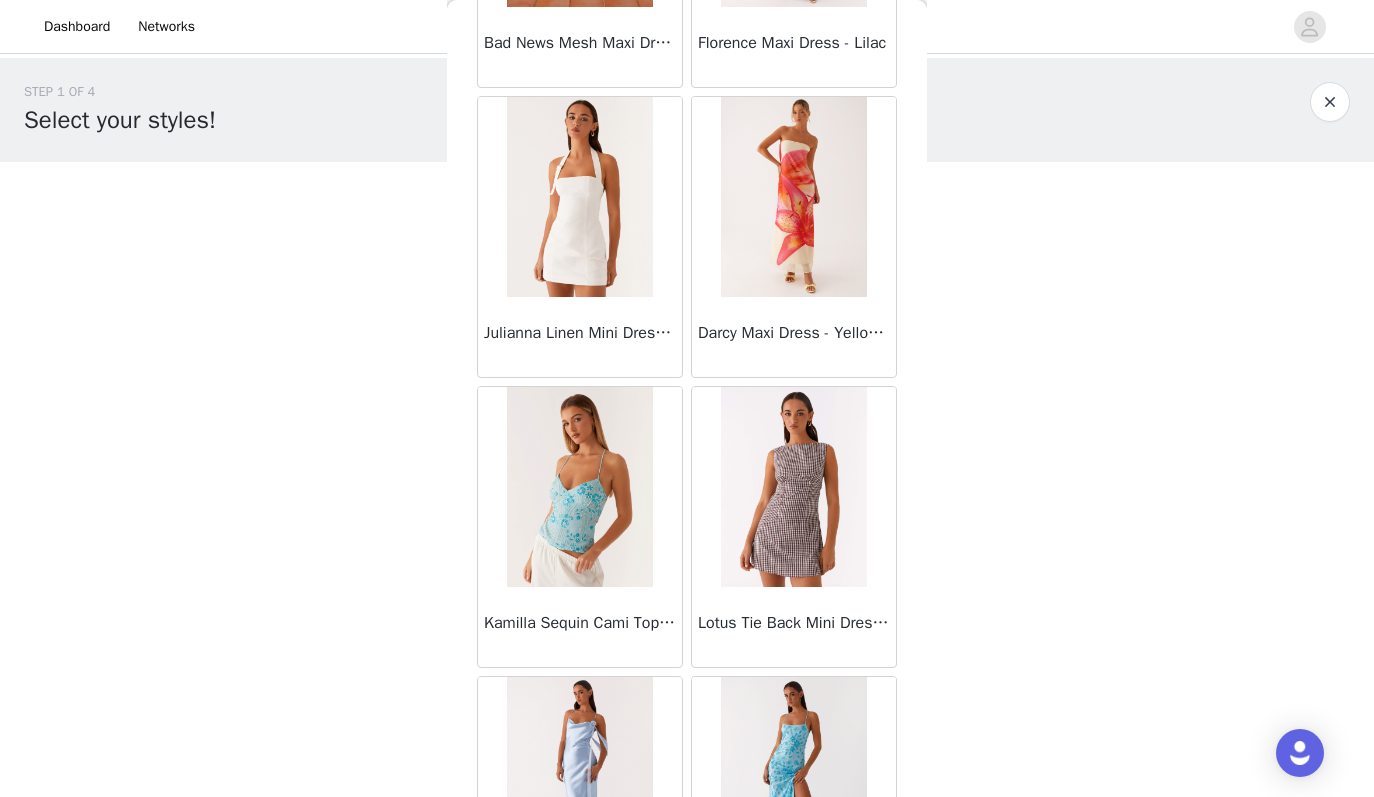 scroll, scrollTop: 13863, scrollLeft: 0, axis: vertical 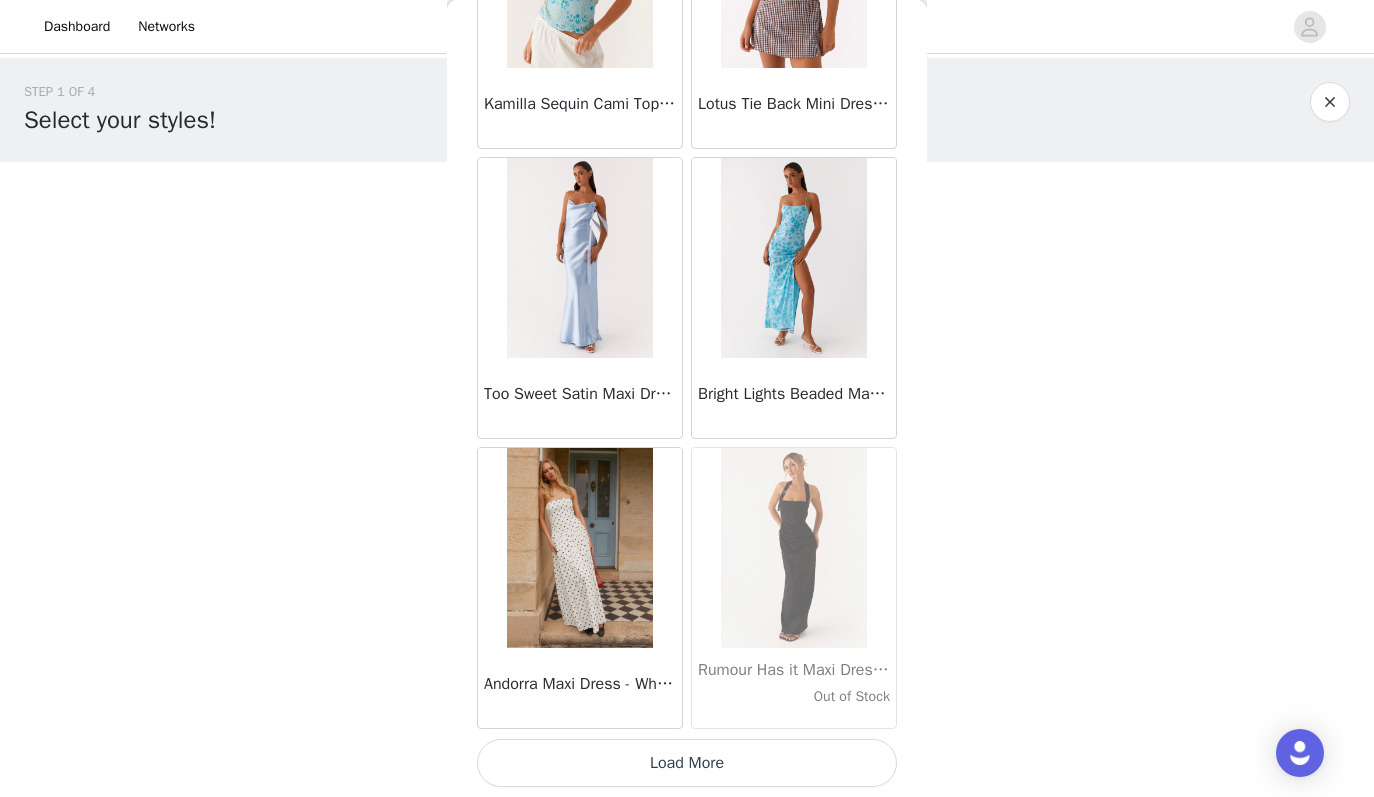 click on "Load More" at bounding box center [687, 763] 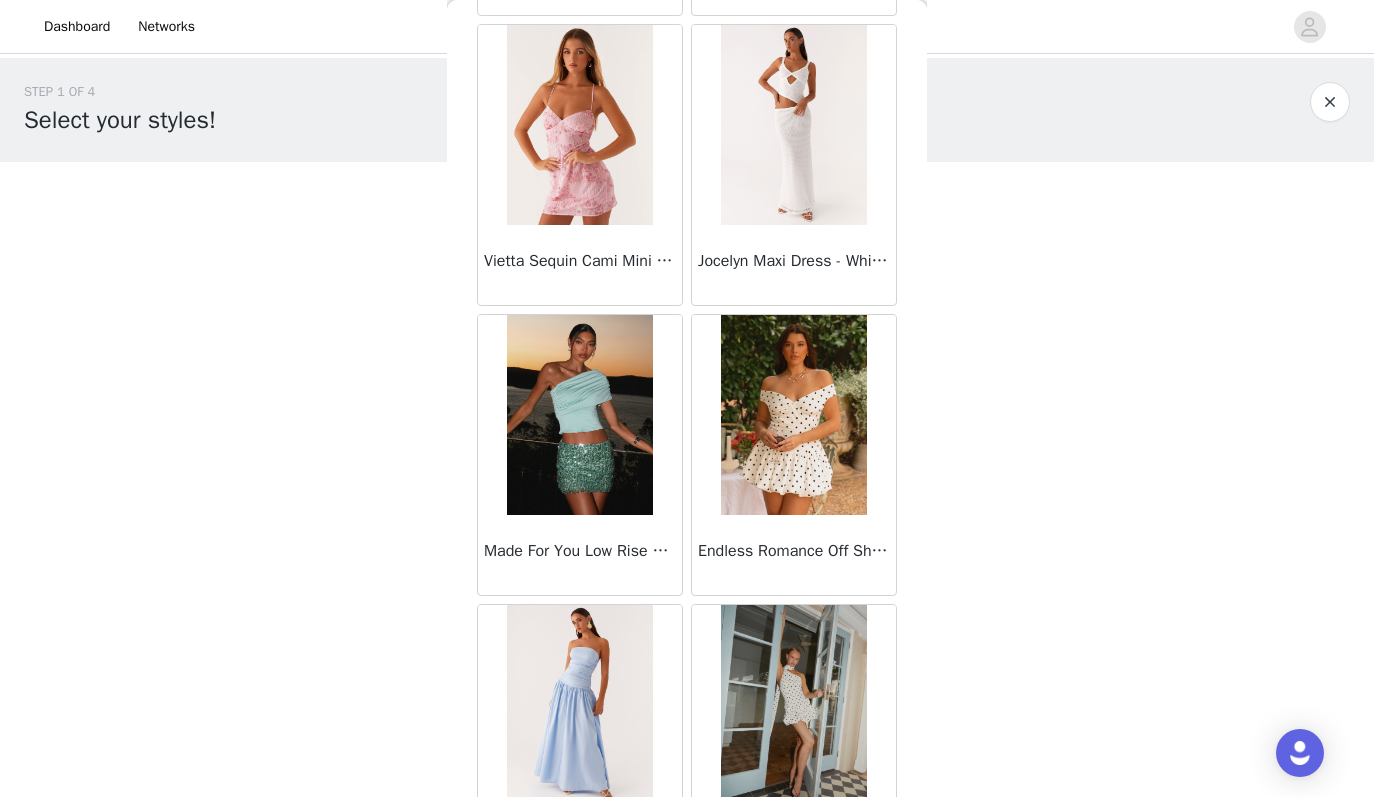 scroll, scrollTop: 16763, scrollLeft: 0, axis: vertical 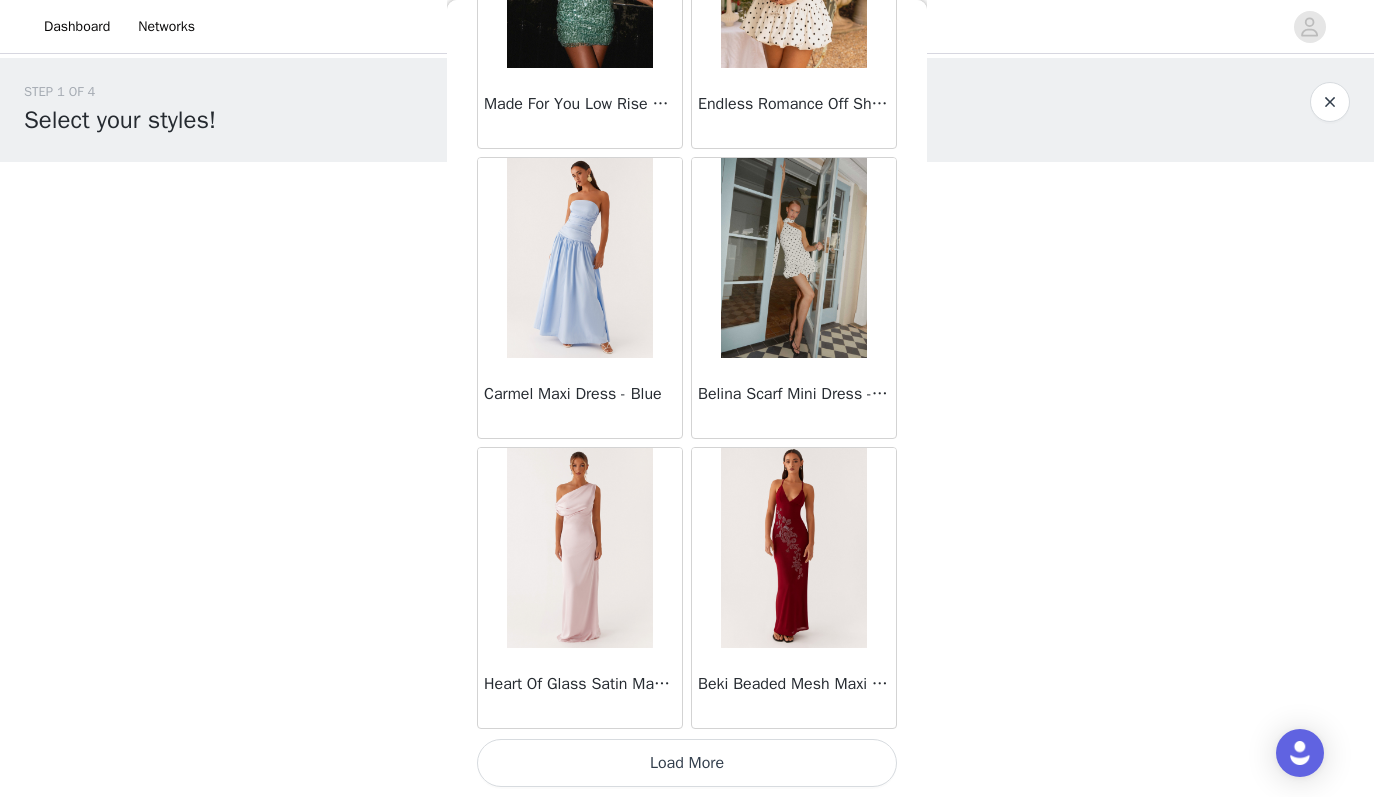 click on "Load More" at bounding box center (687, 763) 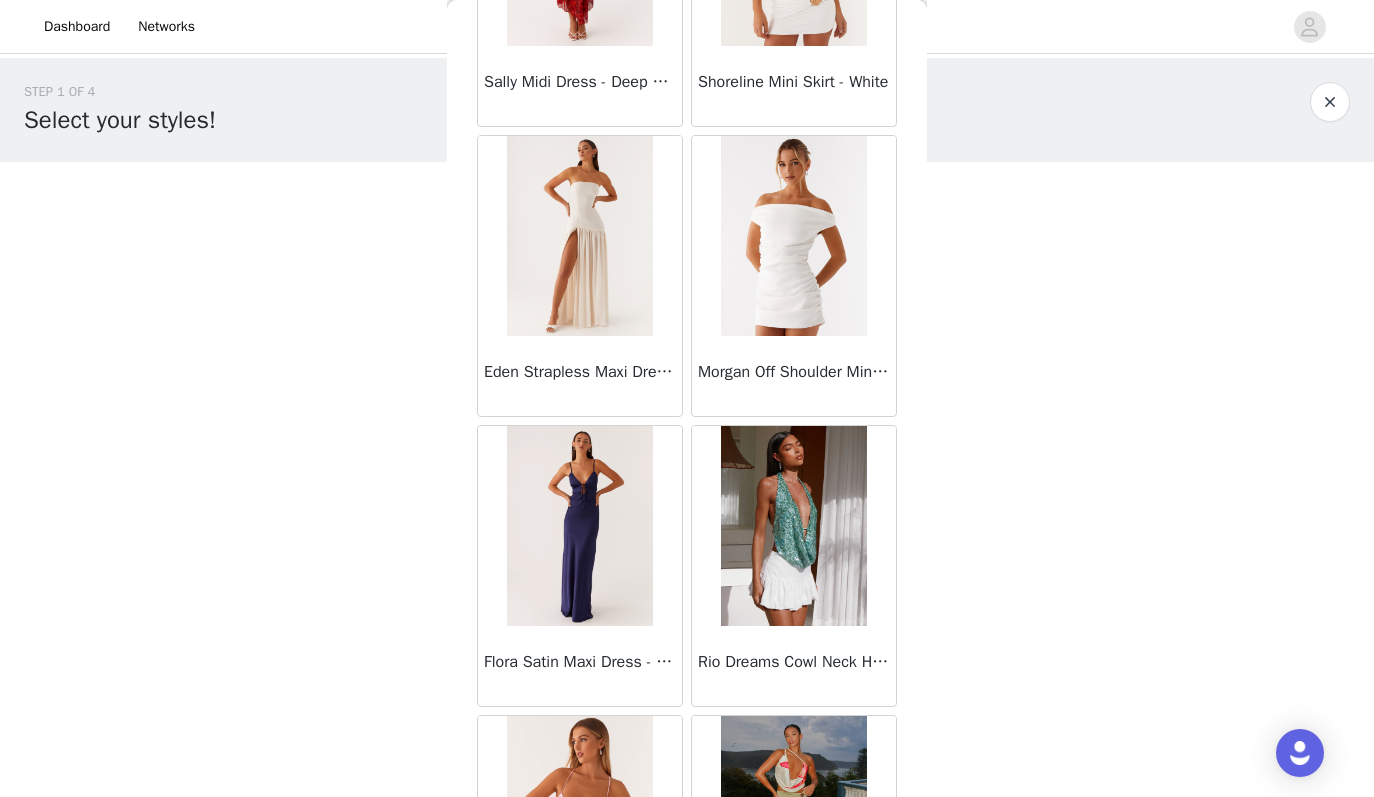 scroll, scrollTop: 19663, scrollLeft: 0, axis: vertical 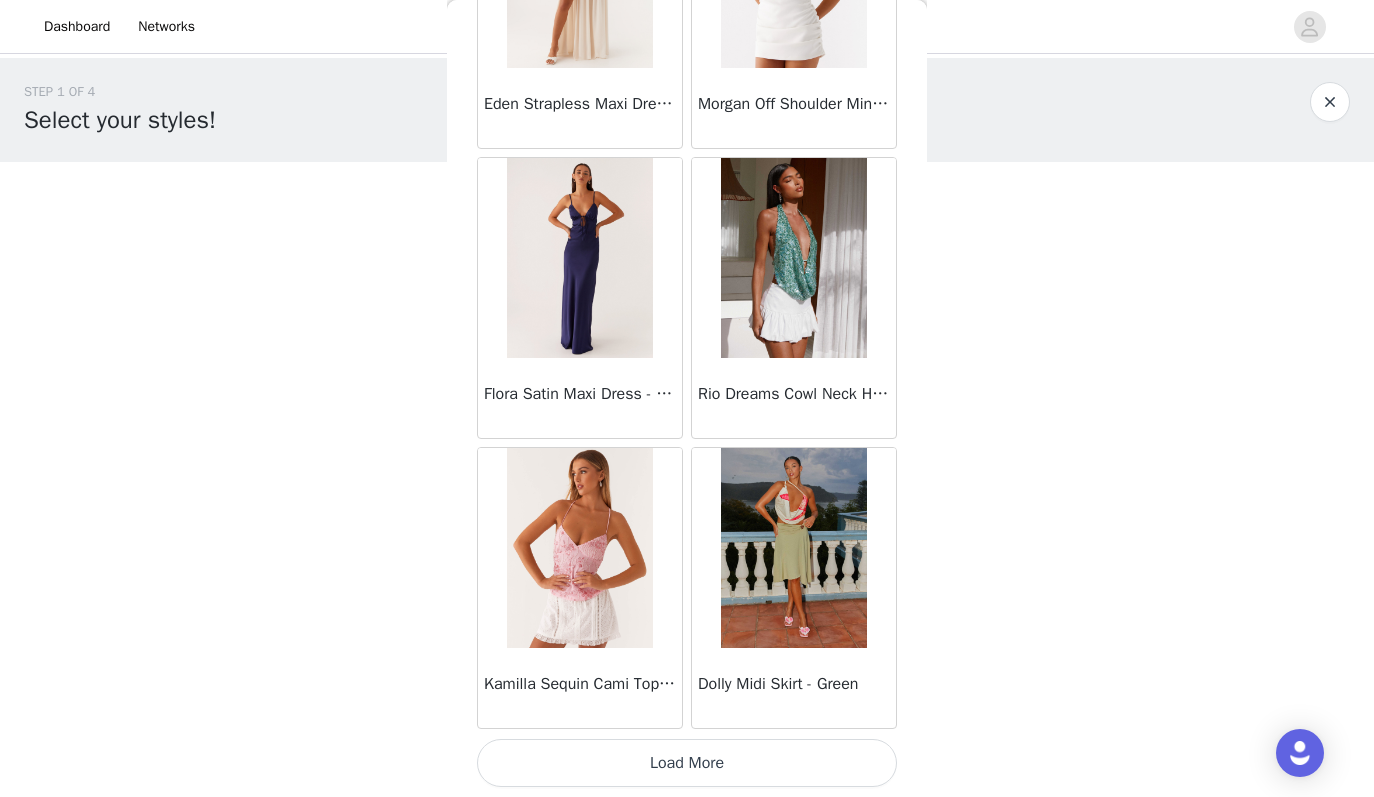 click on "Load More" at bounding box center [687, 763] 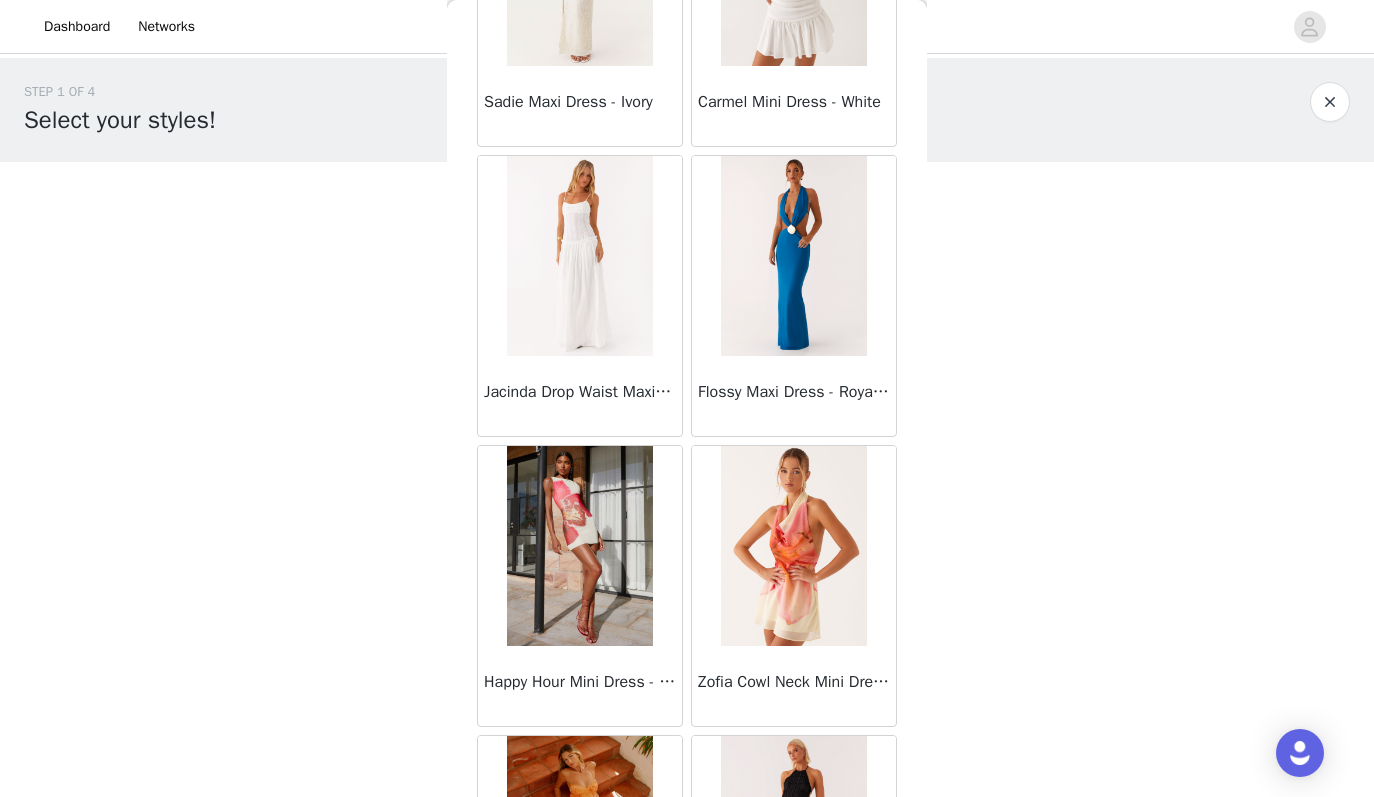 scroll, scrollTop: 22563, scrollLeft: 0, axis: vertical 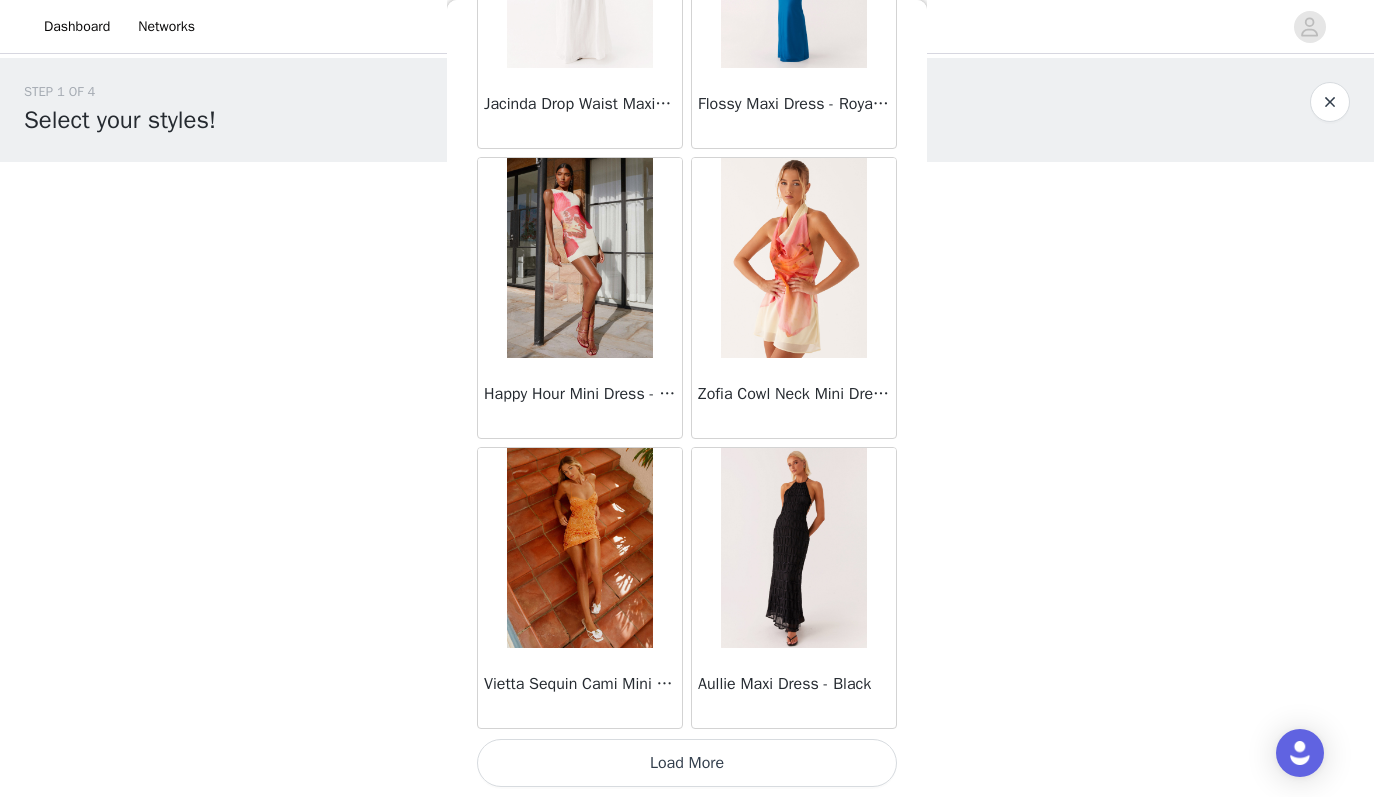 click on "Load More" at bounding box center [687, 763] 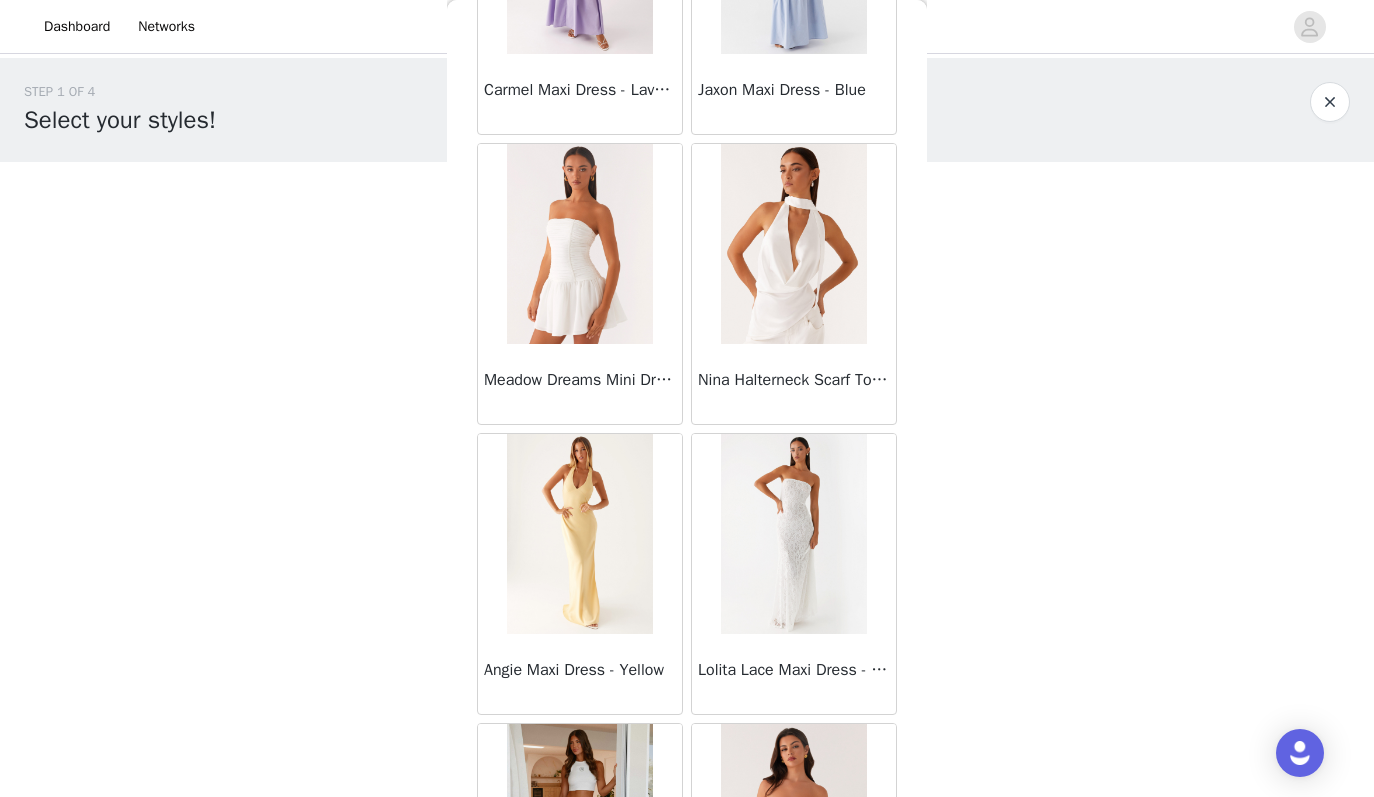 scroll, scrollTop: 25463, scrollLeft: 0, axis: vertical 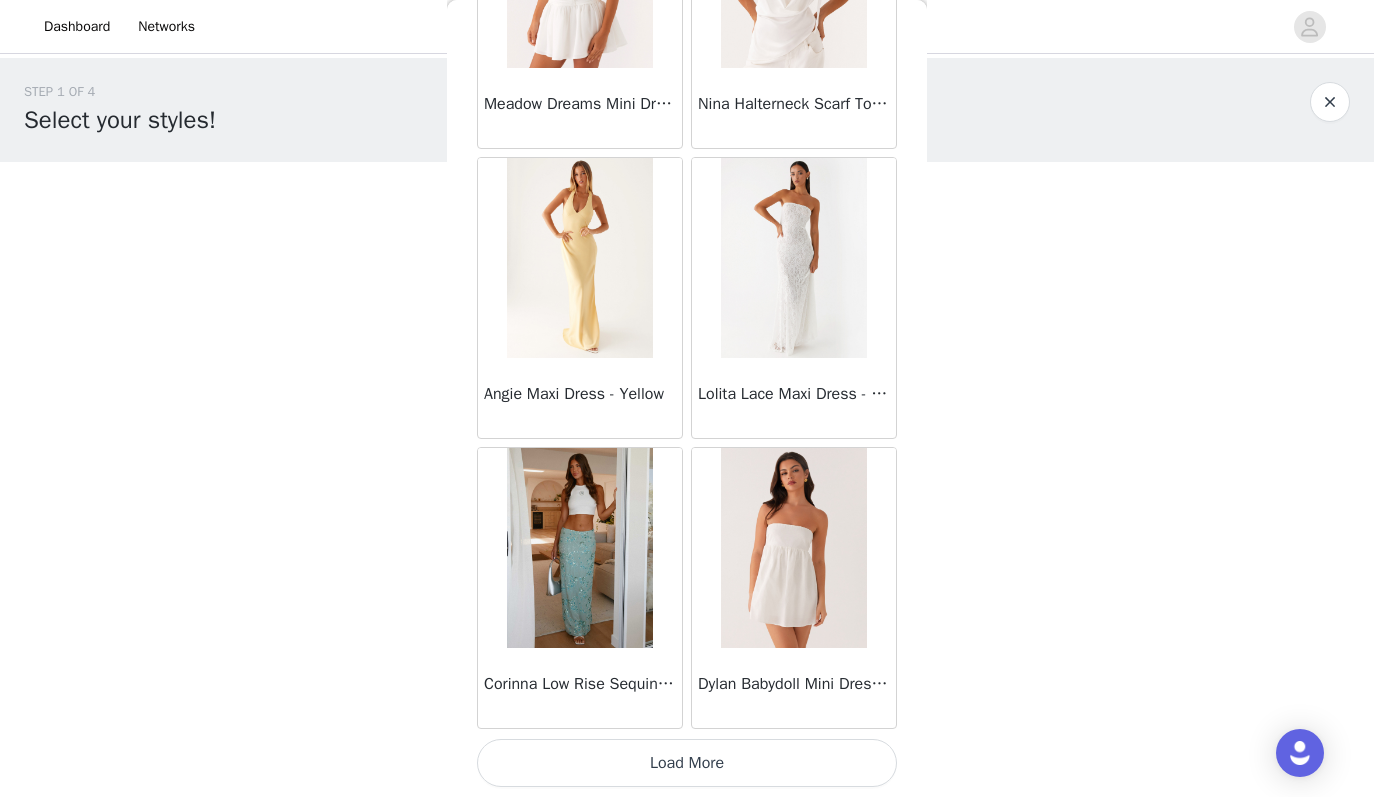 click on "Load More" at bounding box center (687, 763) 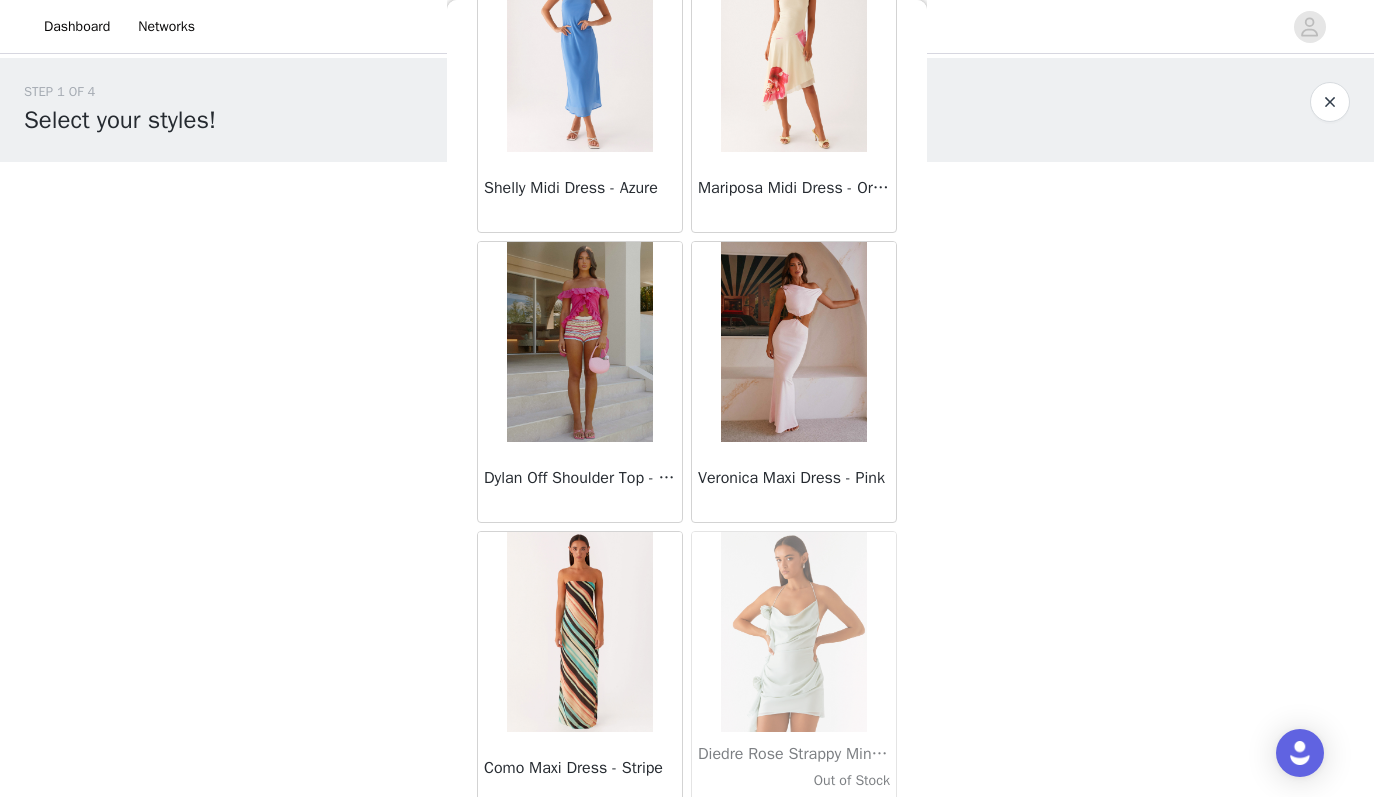 scroll, scrollTop: 28363, scrollLeft: 0, axis: vertical 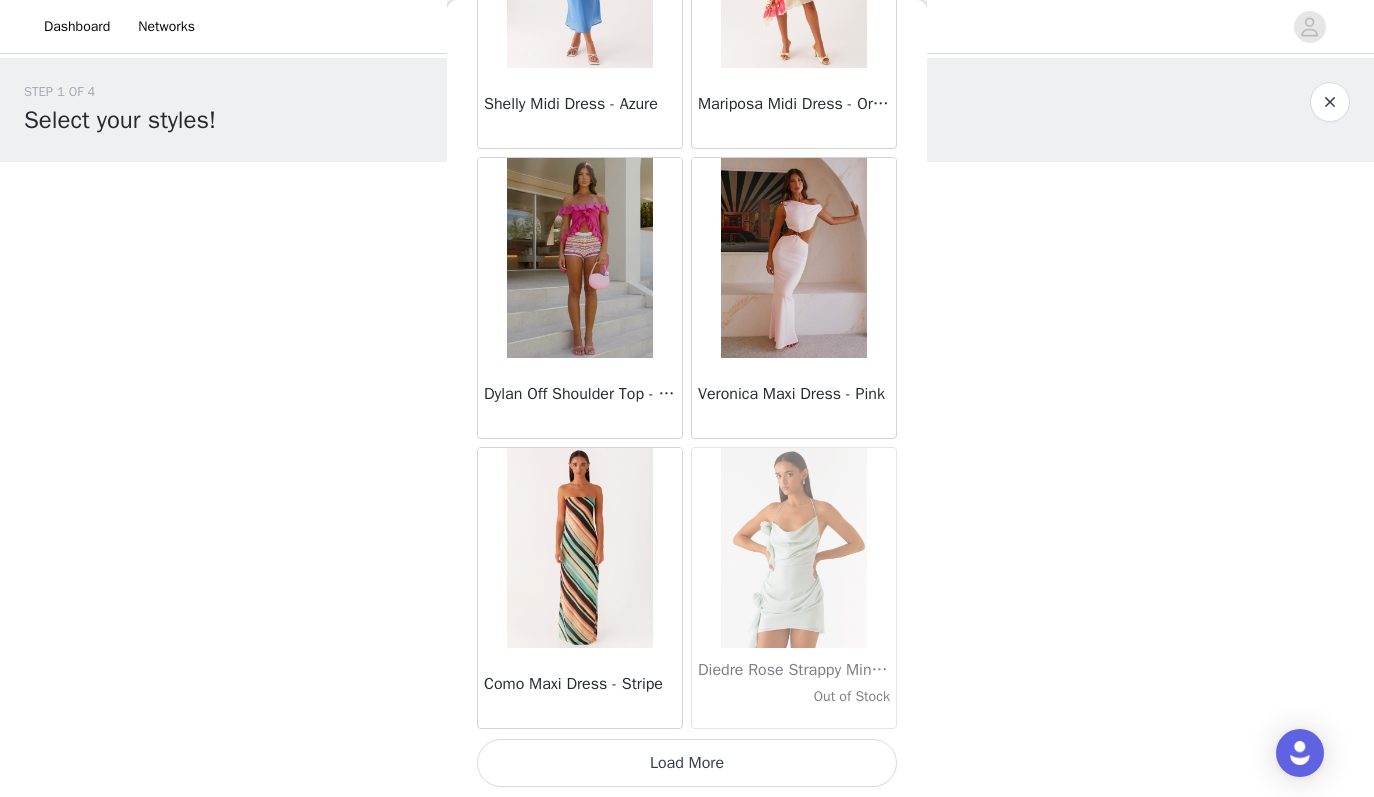 click on "Load More" at bounding box center [687, 763] 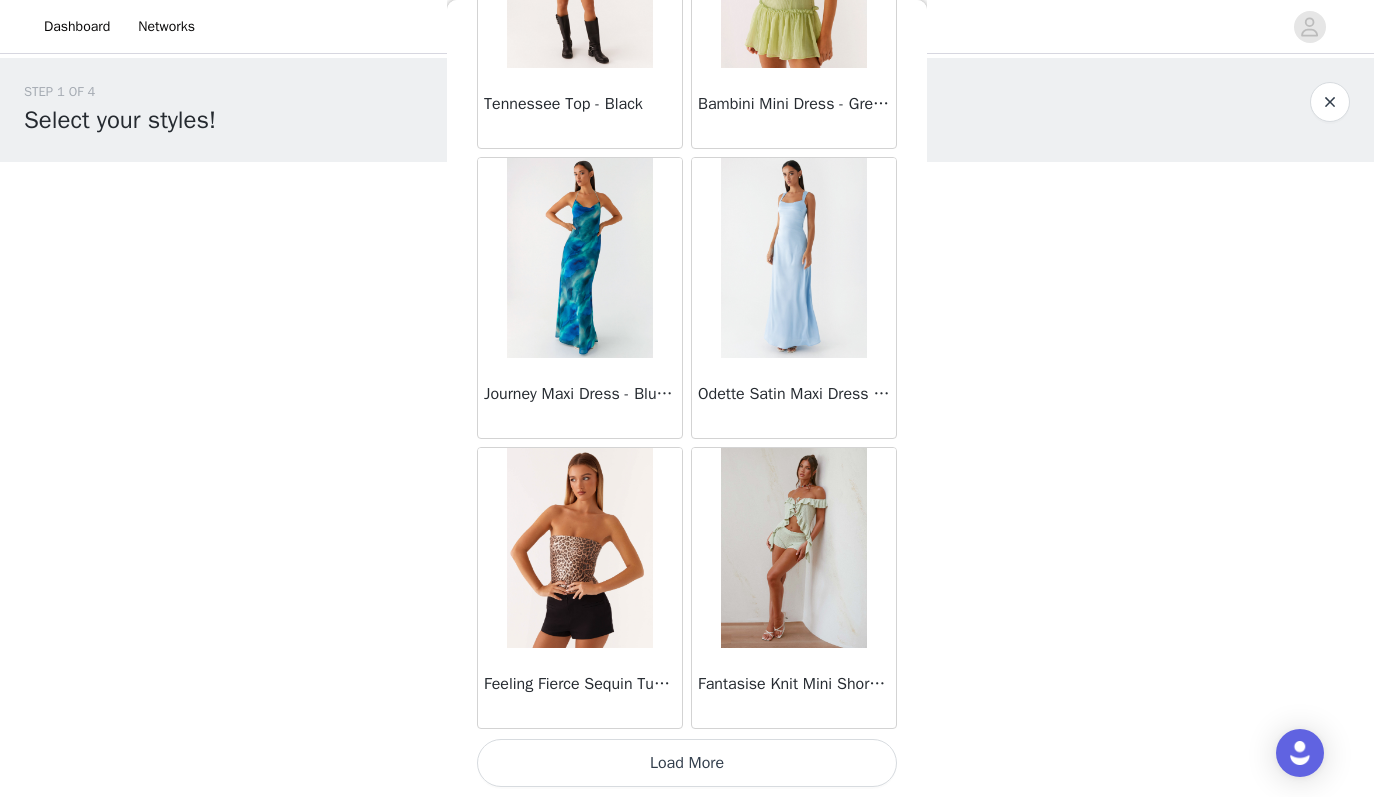 scroll, scrollTop: 31259, scrollLeft: 0, axis: vertical 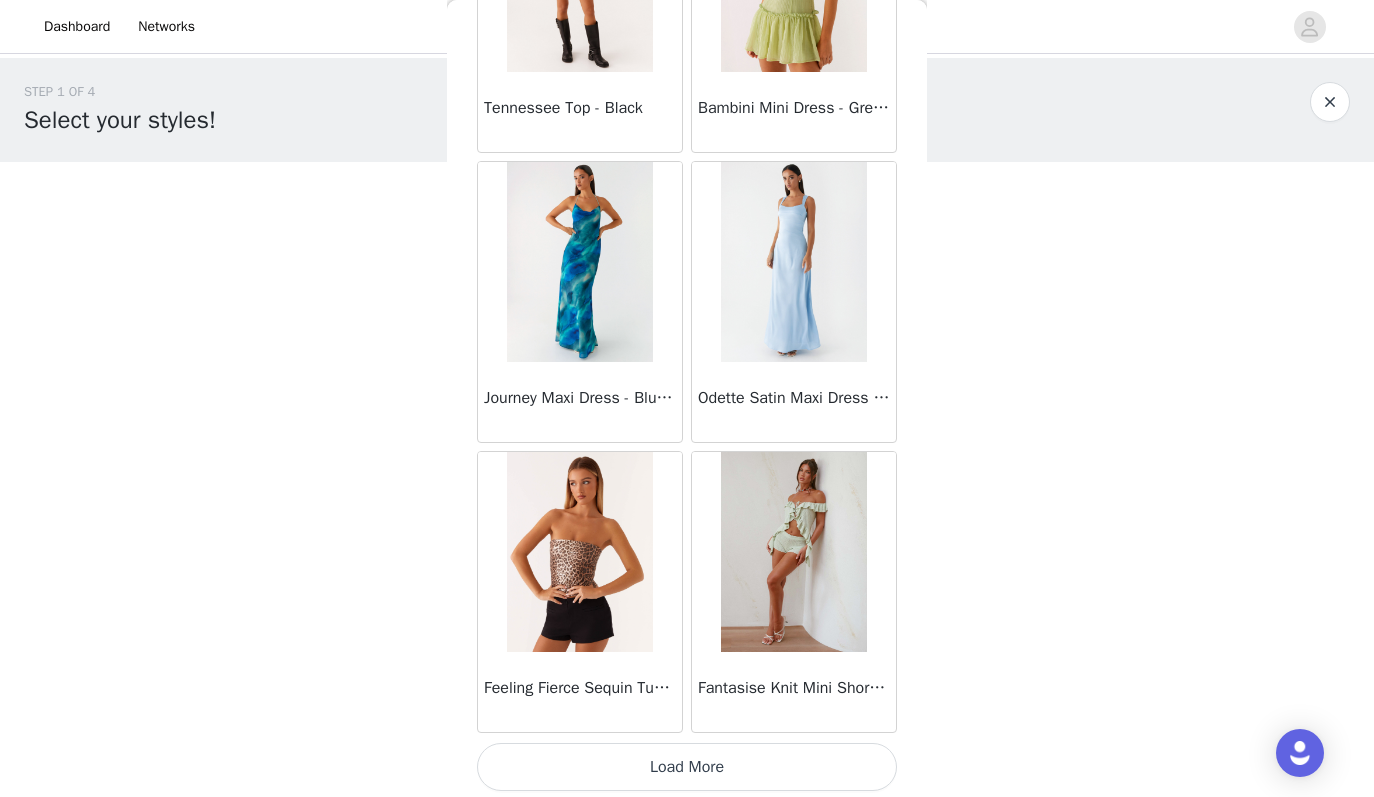 click on "Load More" at bounding box center [687, 767] 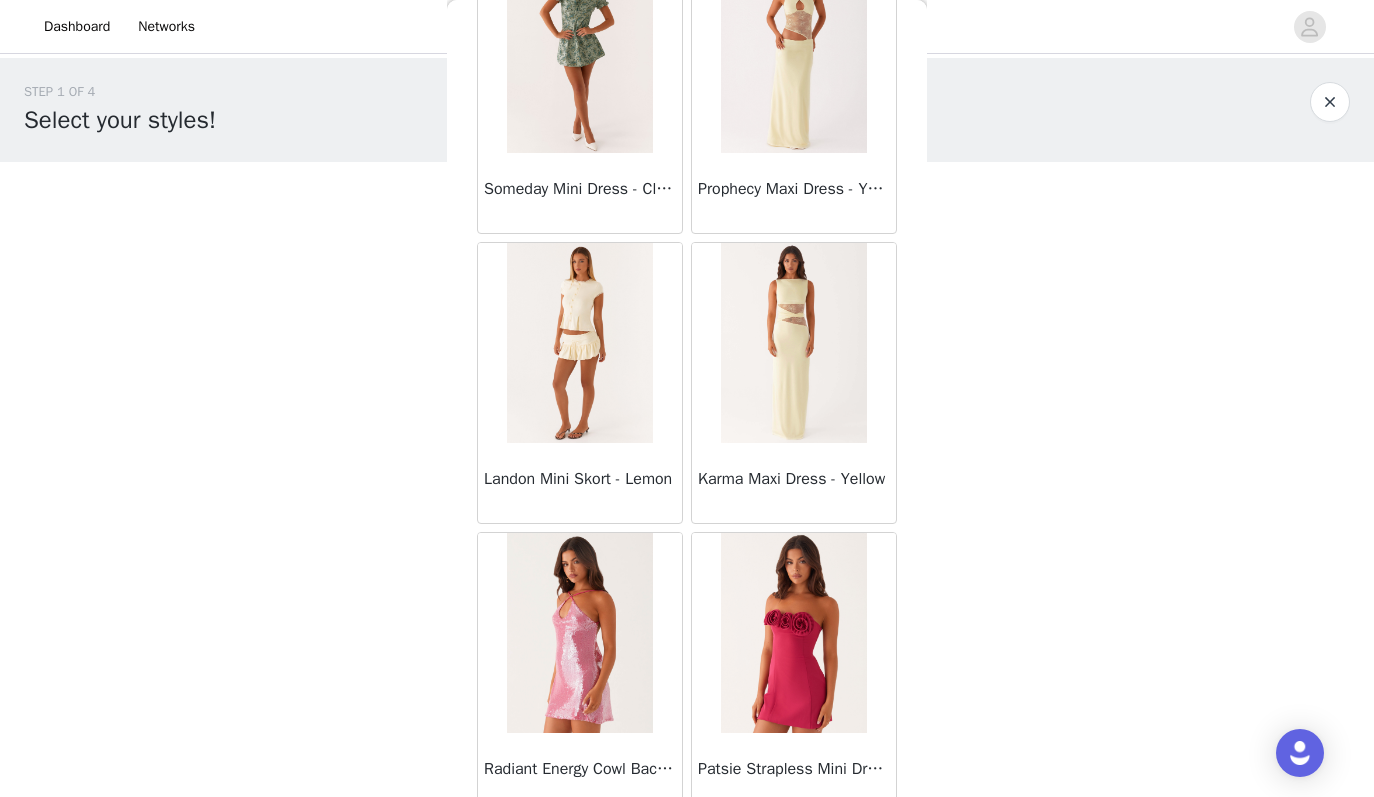 scroll, scrollTop: 34163, scrollLeft: 0, axis: vertical 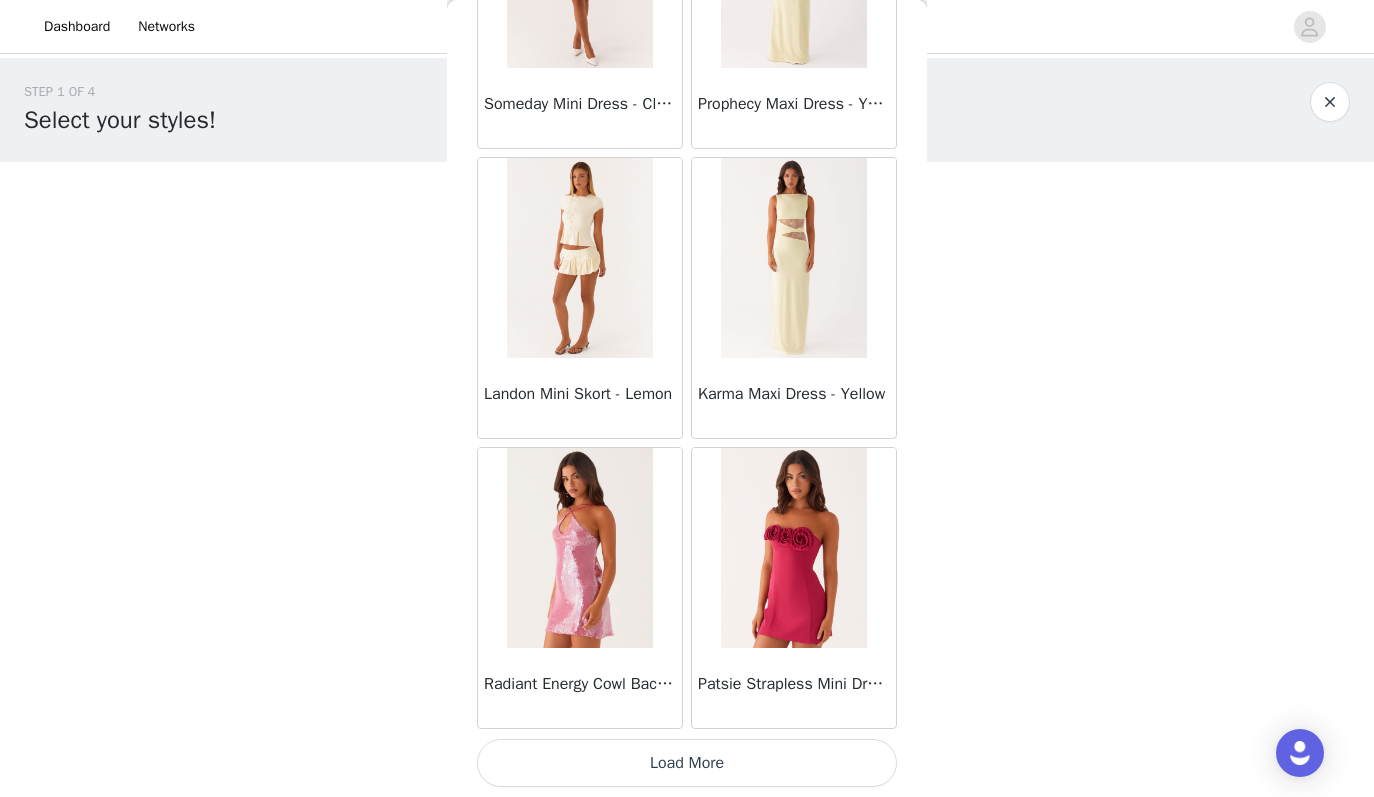click on "Load More" at bounding box center [687, 763] 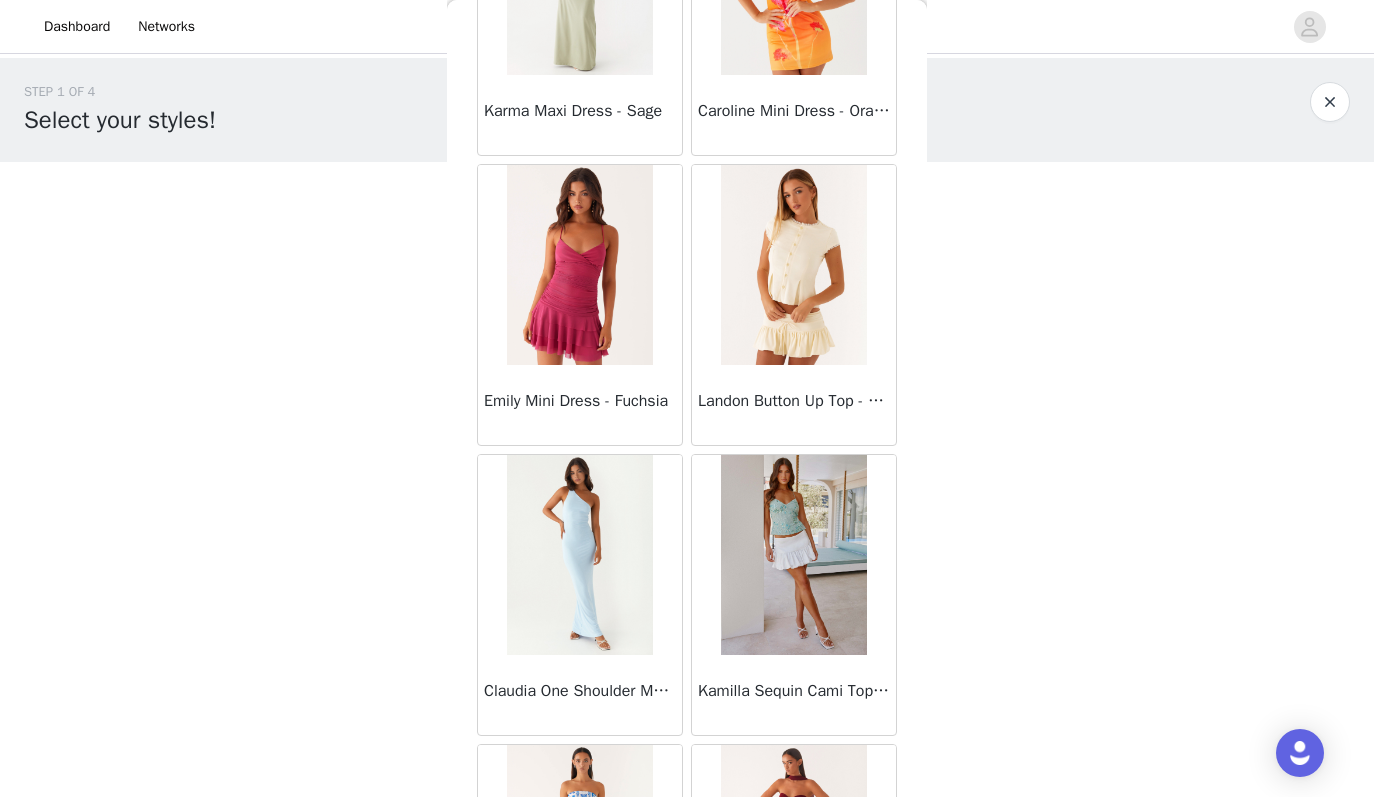 scroll, scrollTop: 37063, scrollLeft: 0, axis: vertical 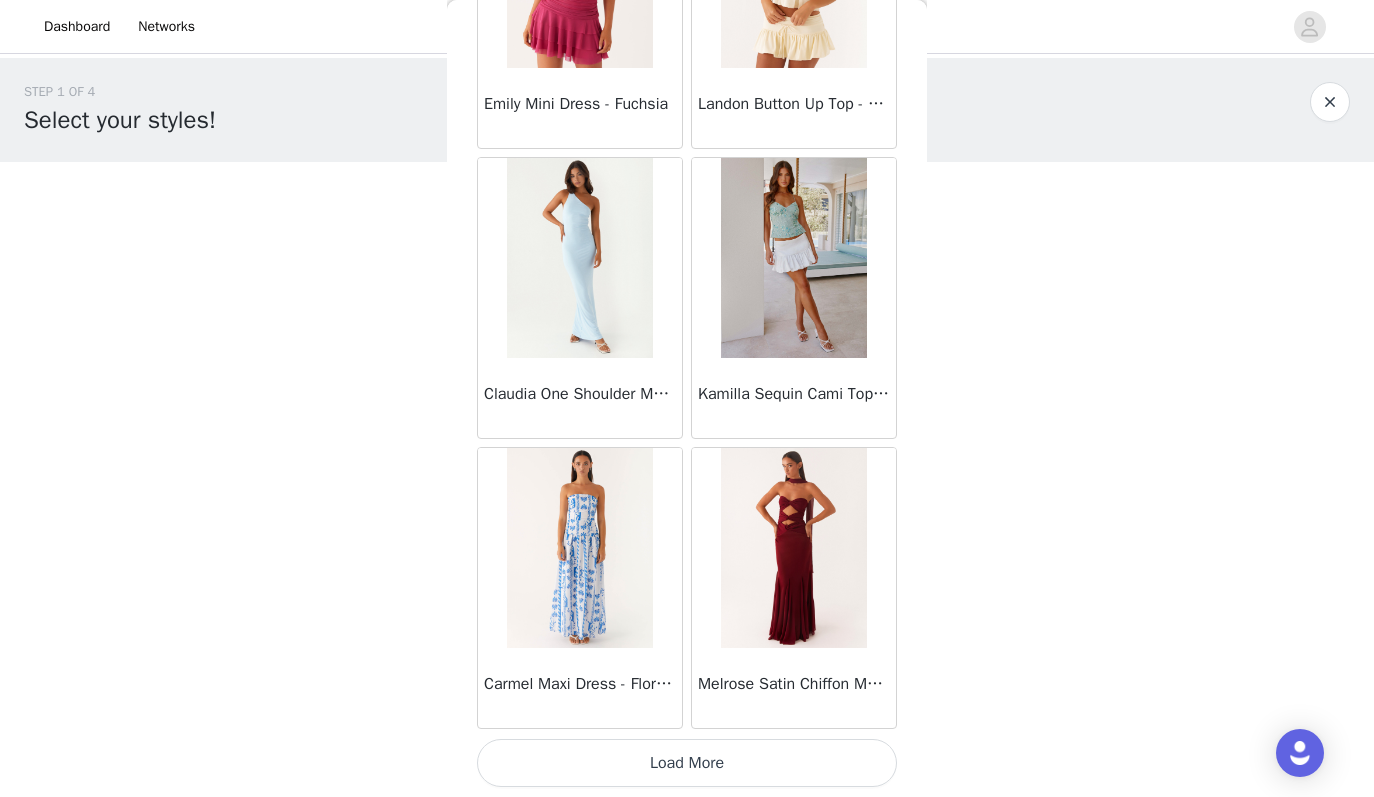 click on "Load More" at bounding box center (687, 763) 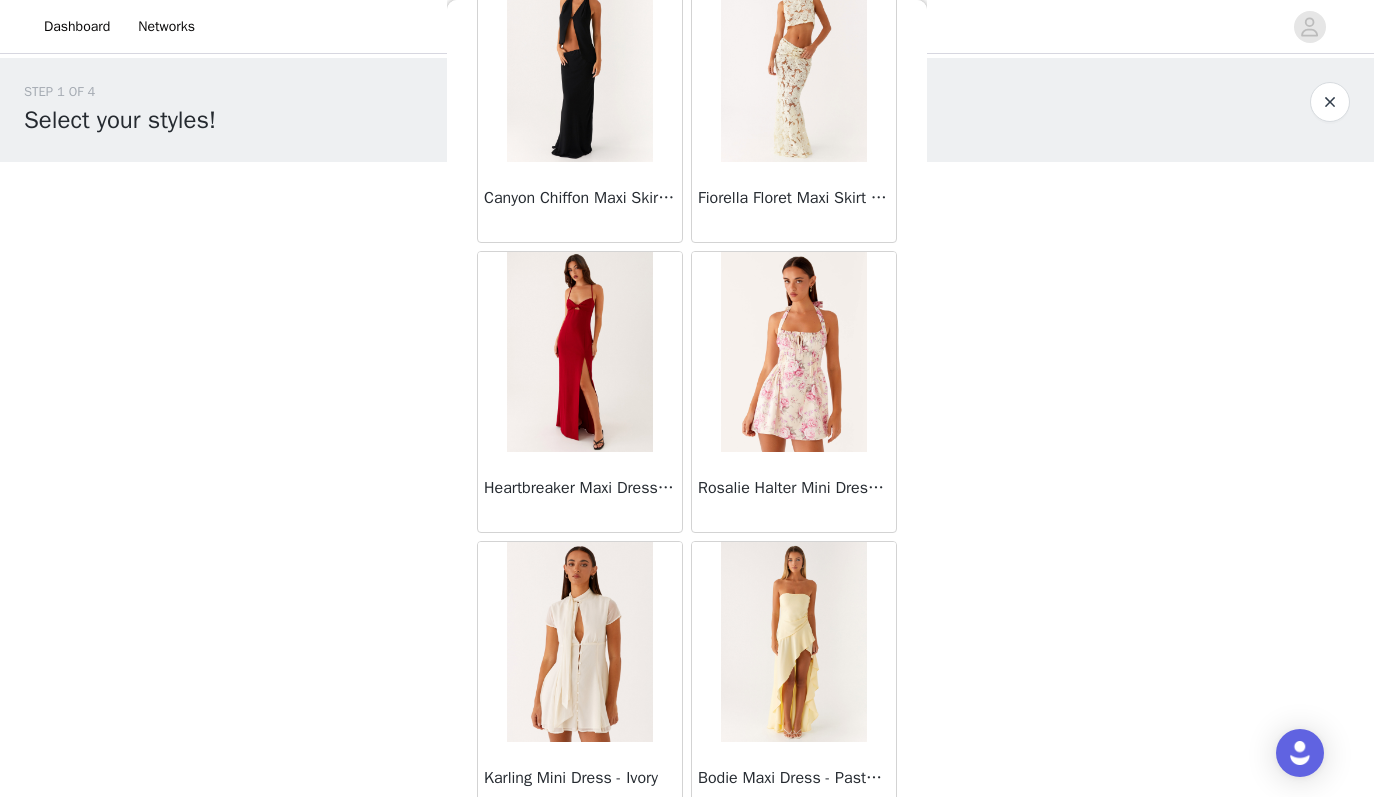 scroll, scrollTop: 39963, scrollLeft: 0, axis: vertical 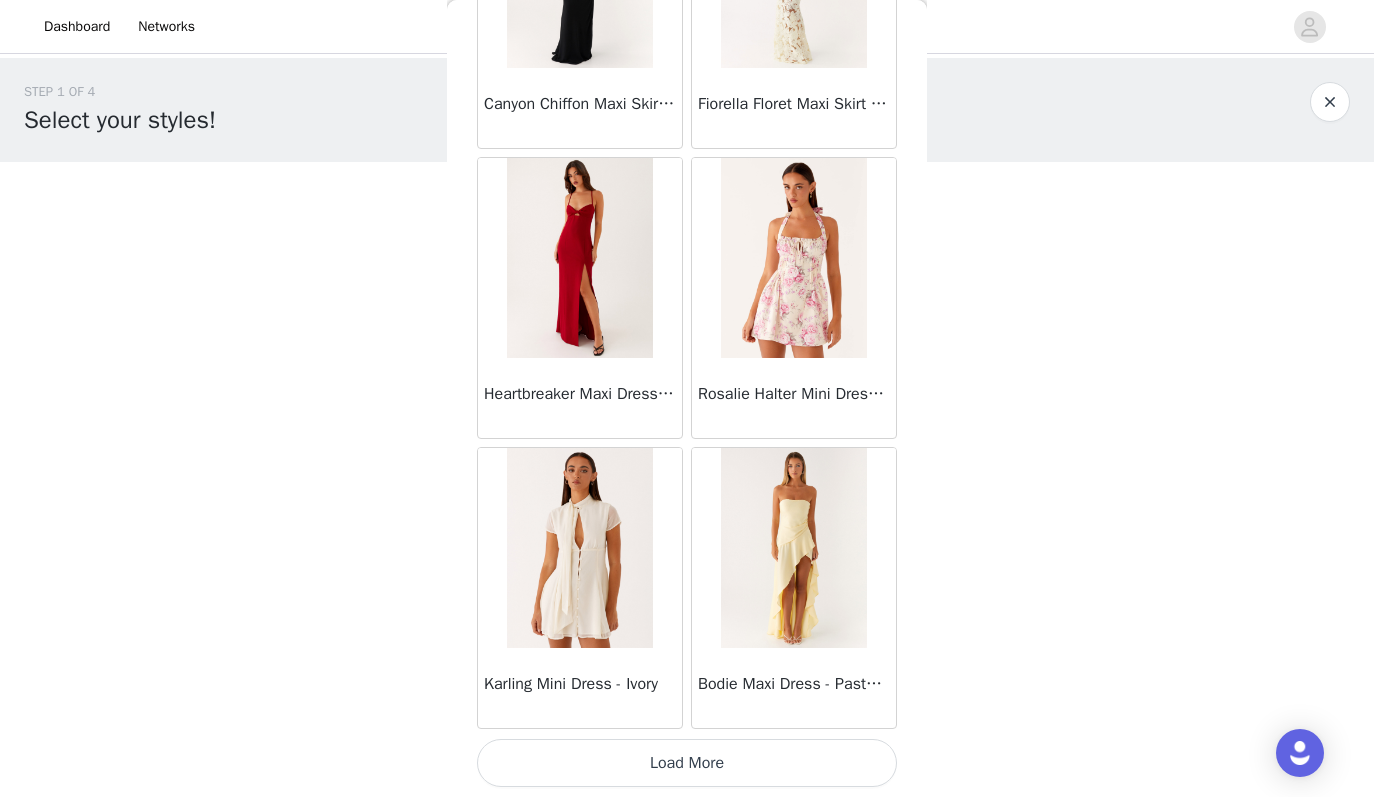 click on "Load More" at bounding box center [687, 763] 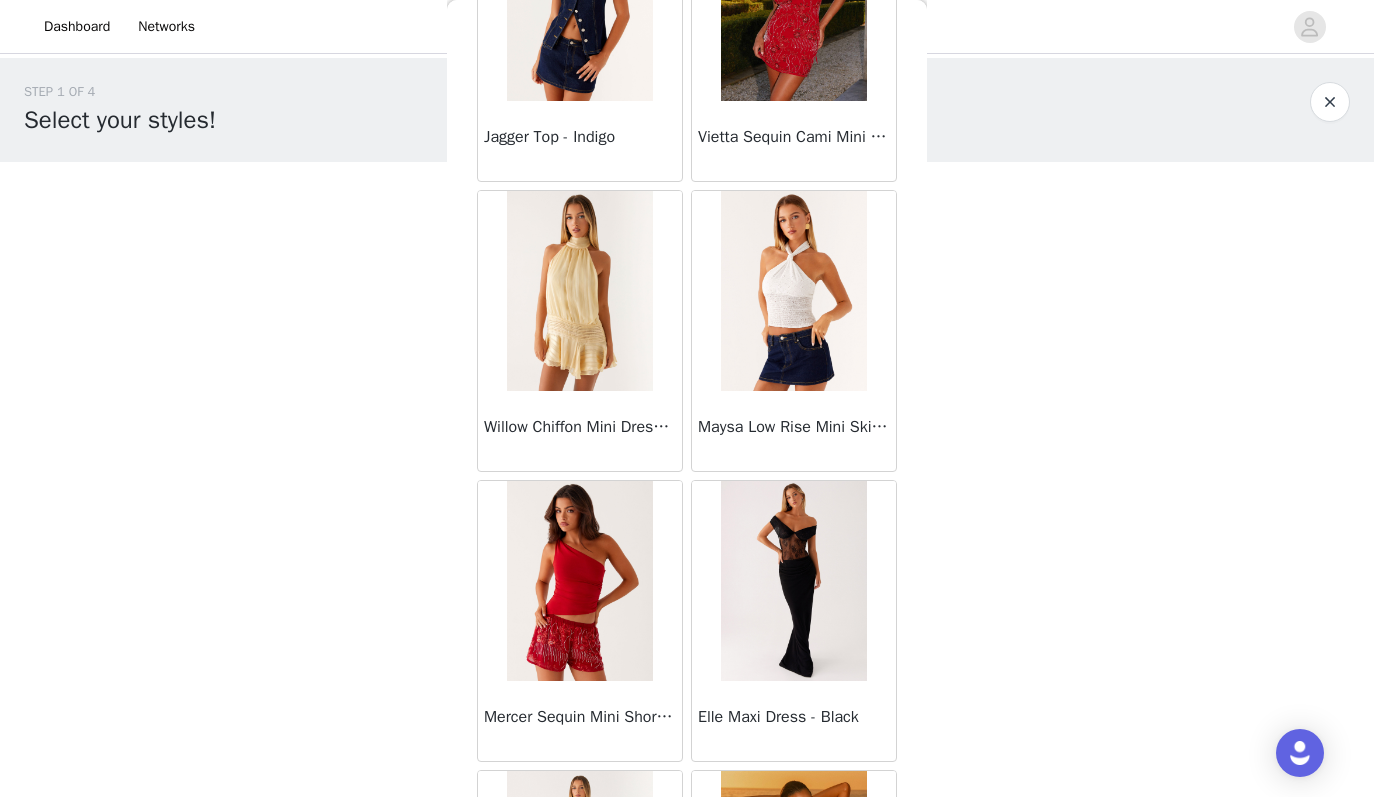 scroll, scrollTop: 42863, scrollLeft: 0, axis: vertical 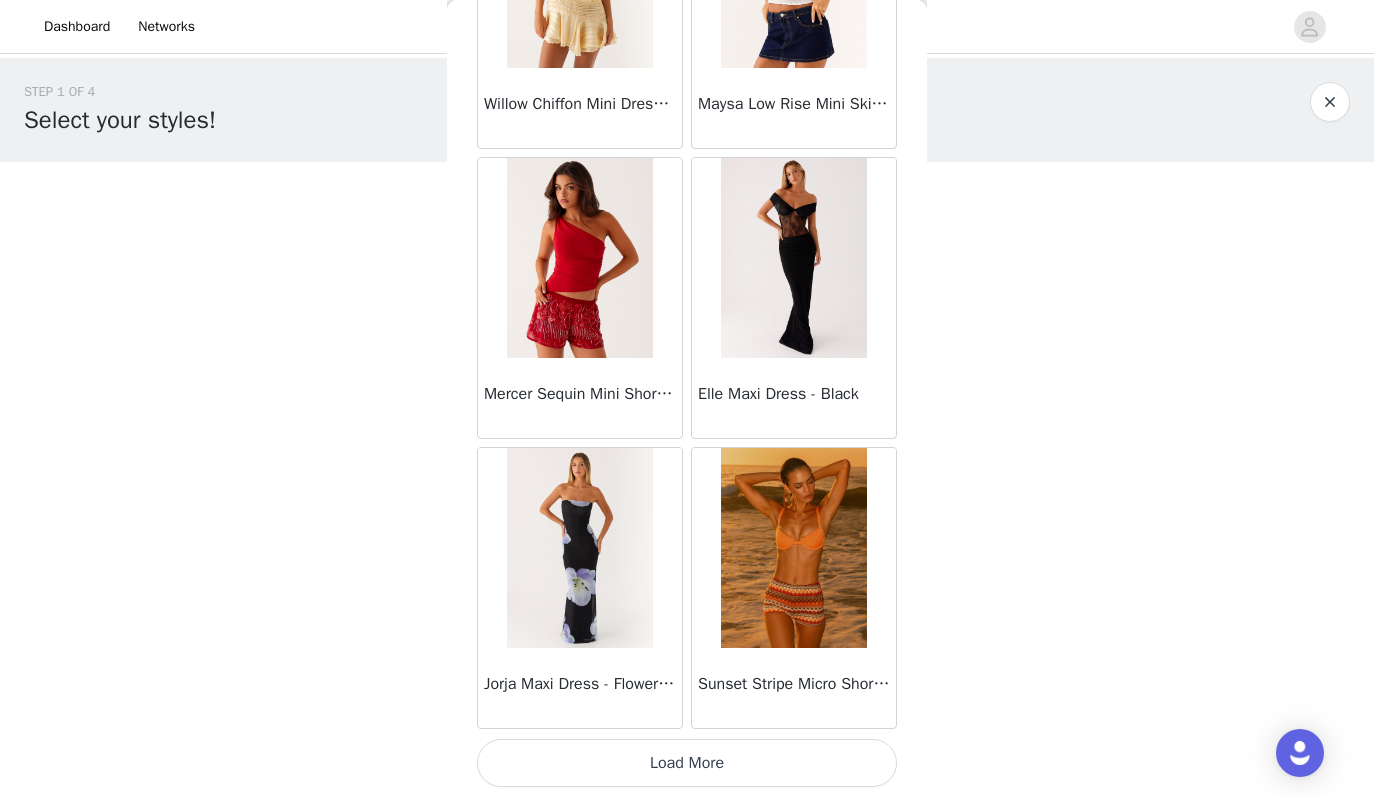 click at bounding box center (793, 258) 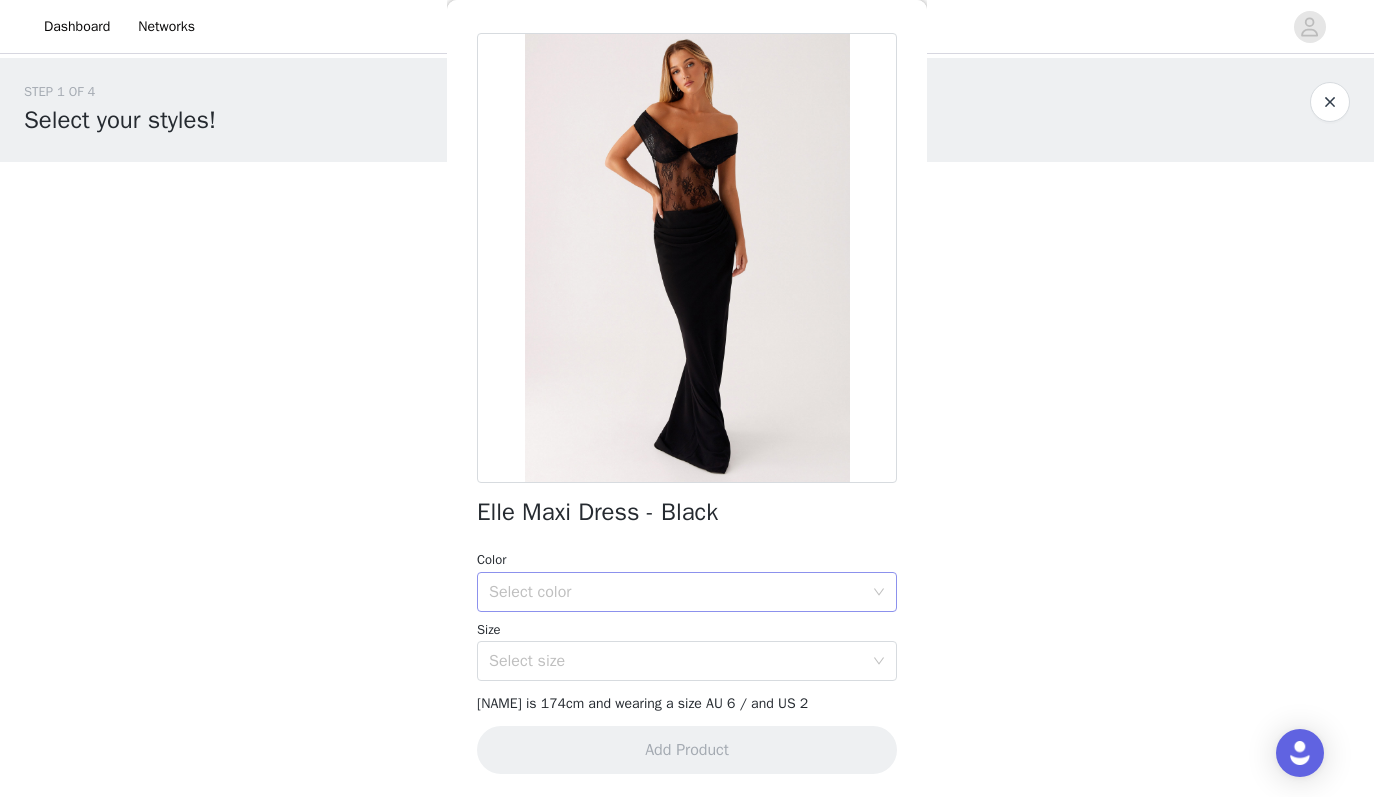 scroll, scrollTop: 64, scrollLeft: 0, axis: vertical 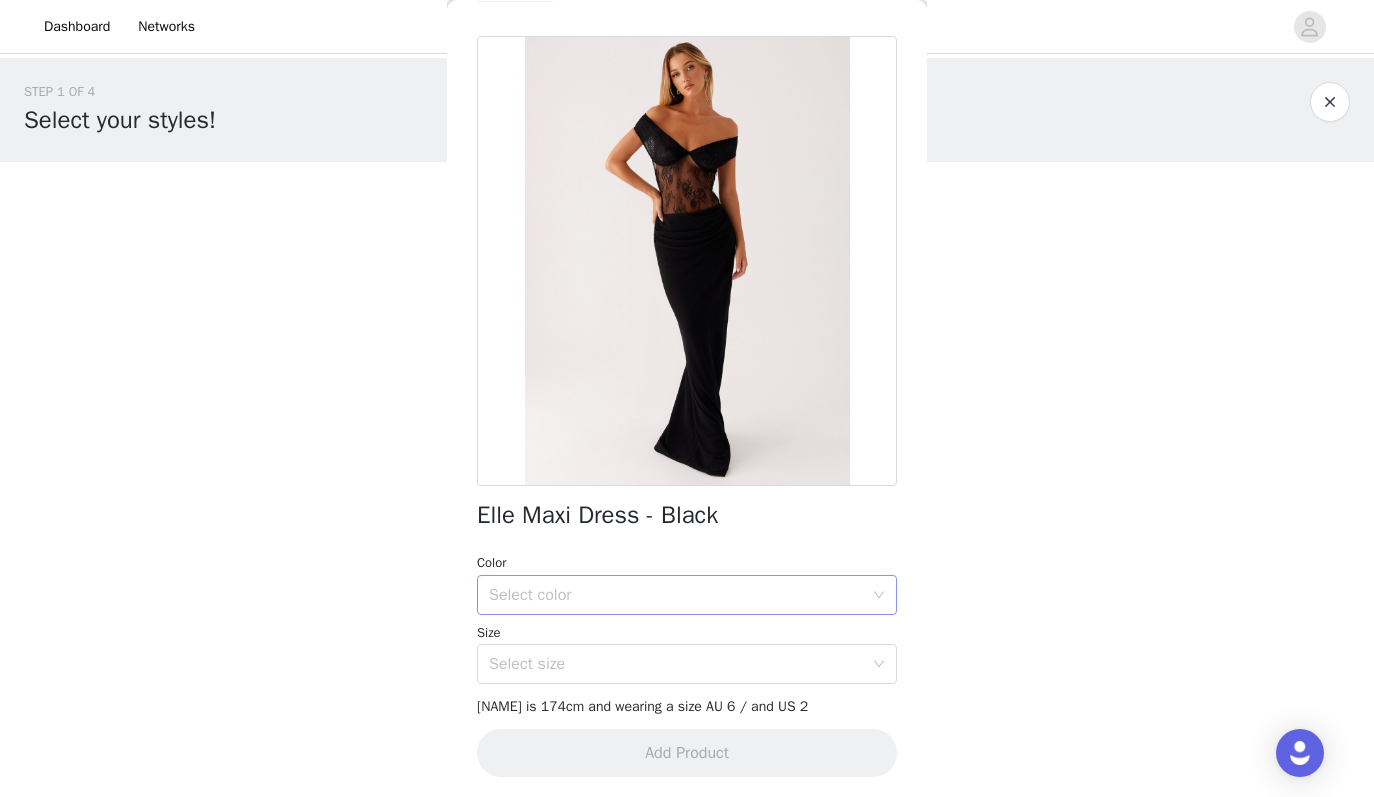 click on "Select color" at bounding box center [680, 595] 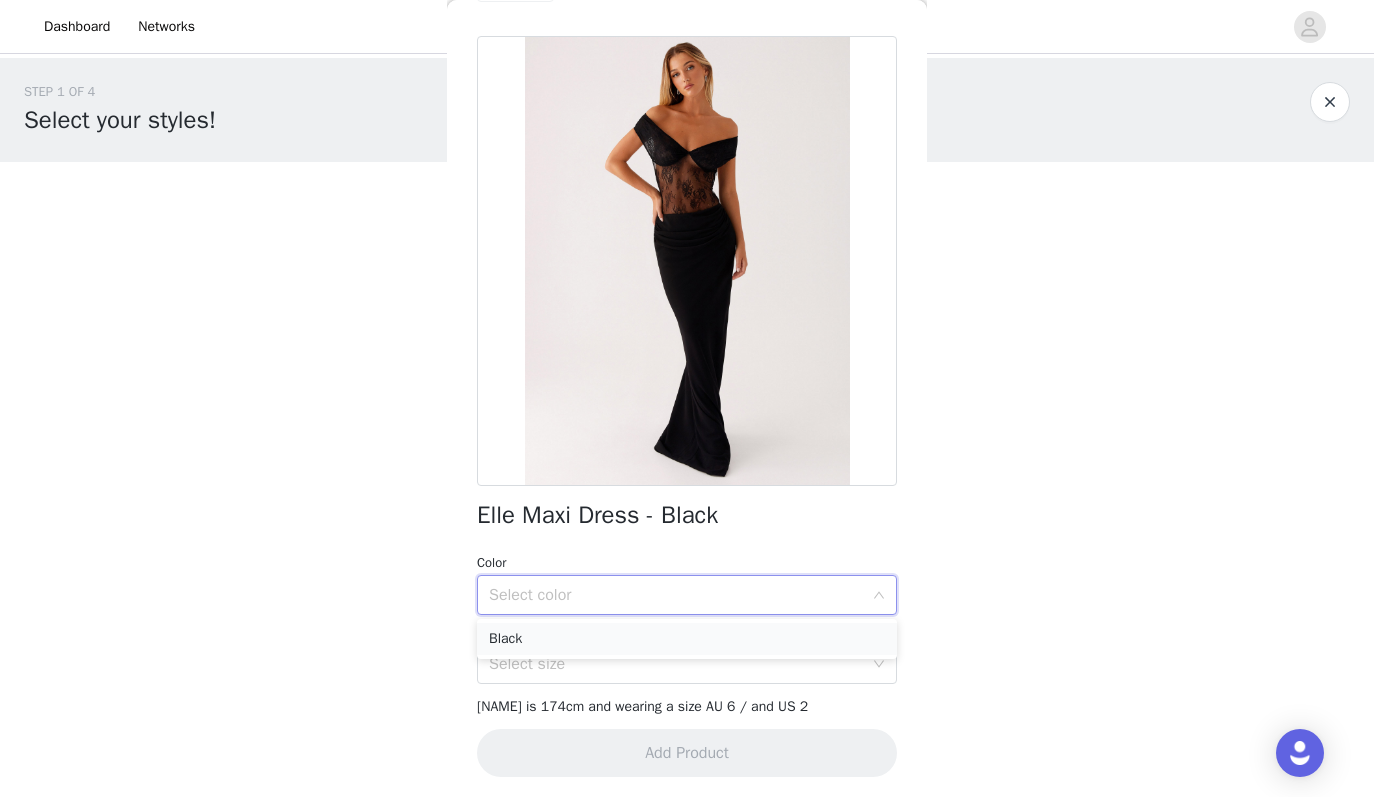 click on "Black" at bounding box center (687, 639) 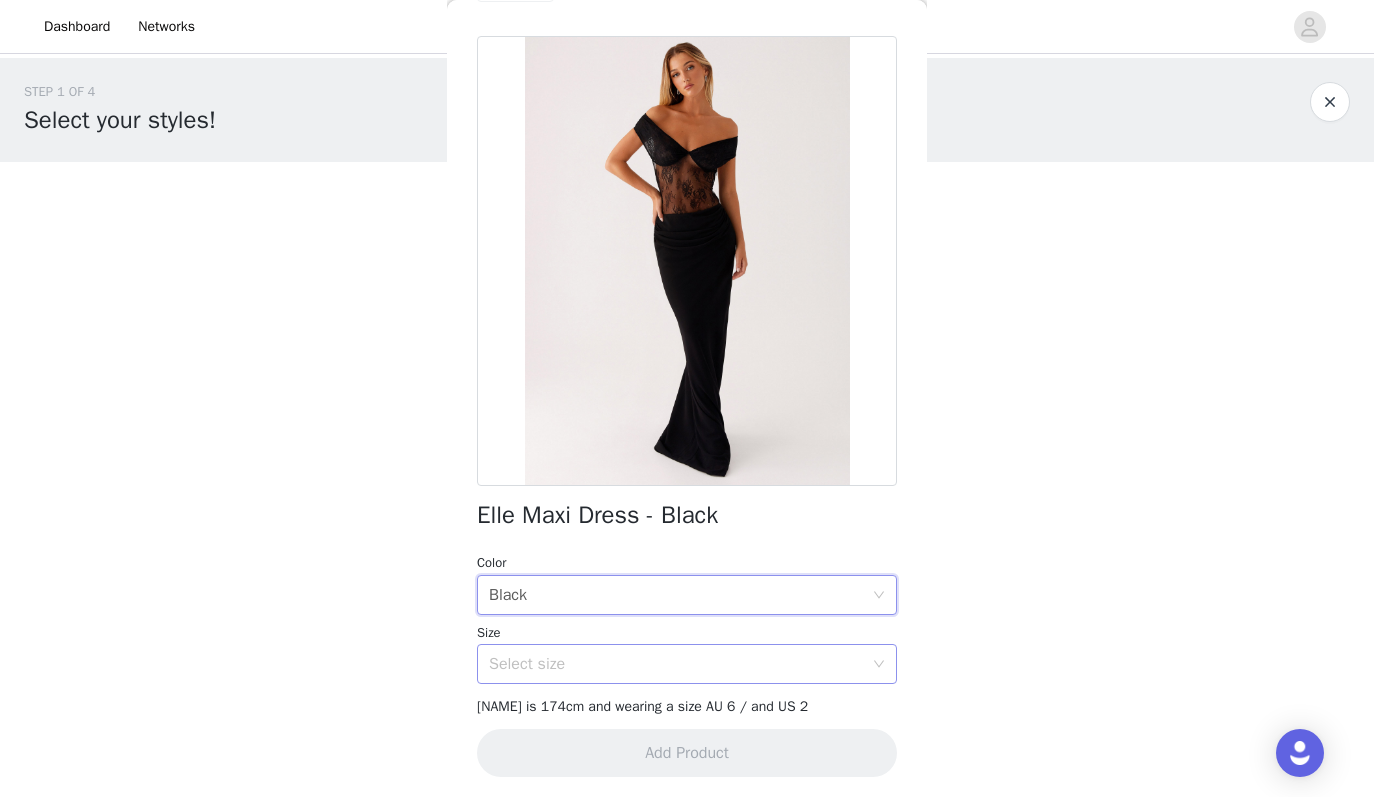 click on "Select size" at bounding box center [676, 664] 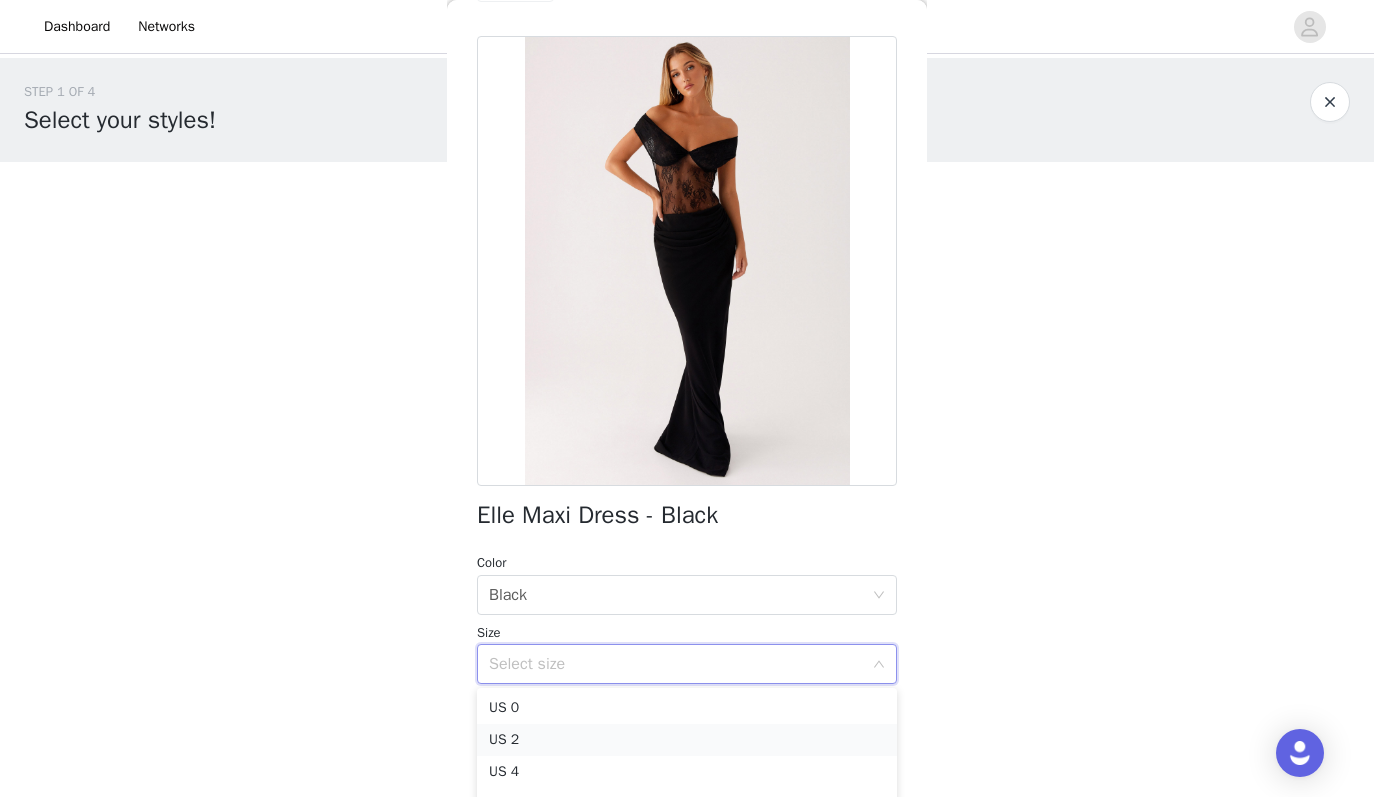 click on "US 2" at bounding box center (687, 740) 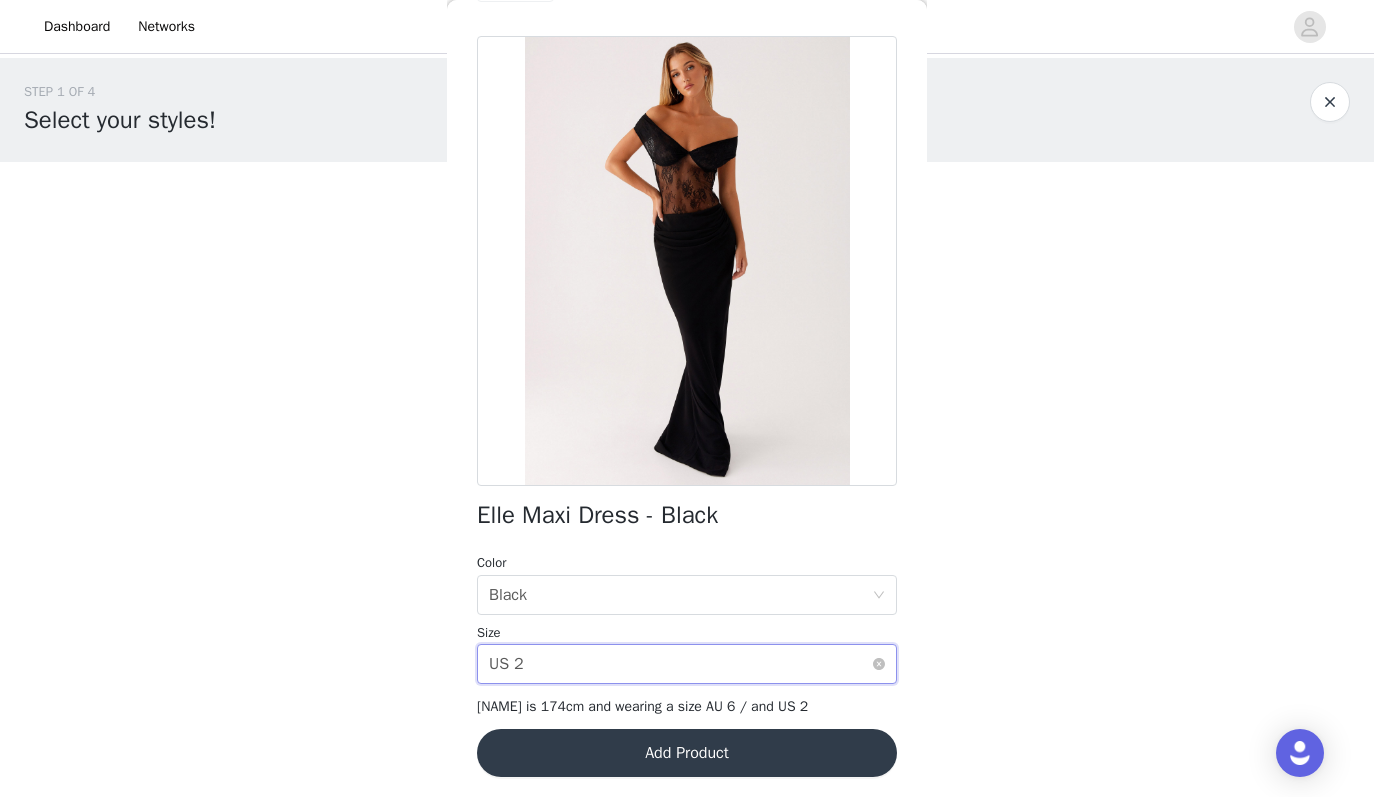 scroll, scrollTop: 299, scrollLeft: 0, axis: vertical 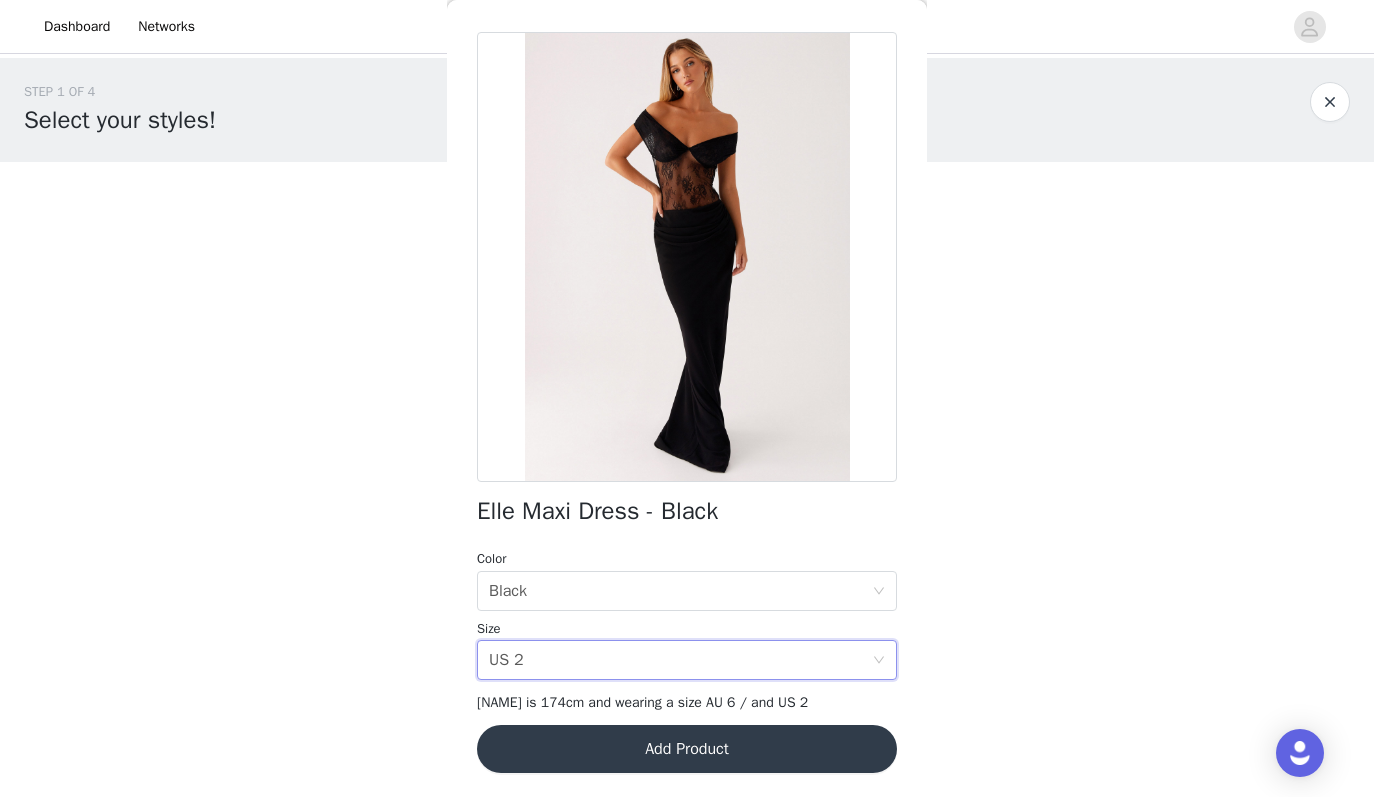 click on "Add Product" at bounding box center [687, 749] 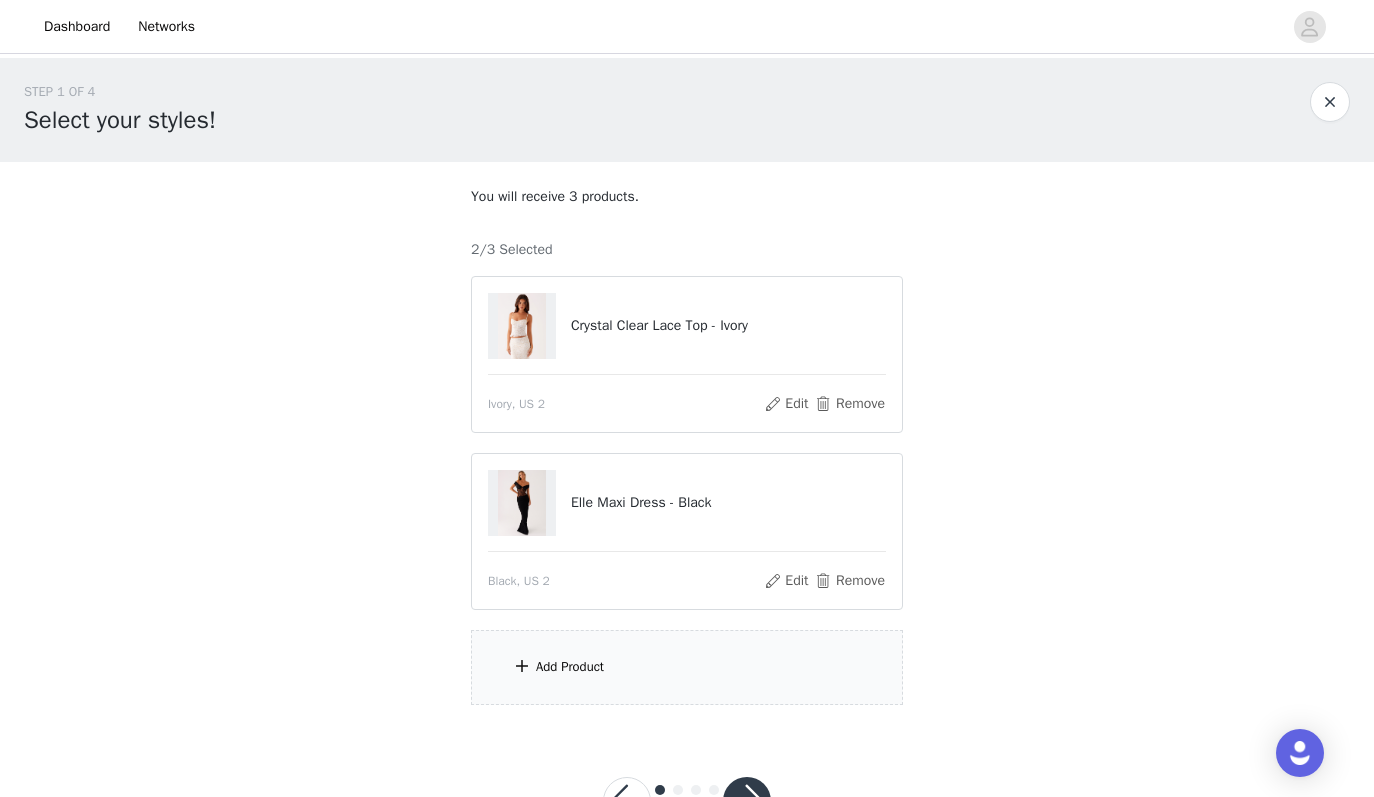 click on "Add Product" at bounding box center (687, 667) 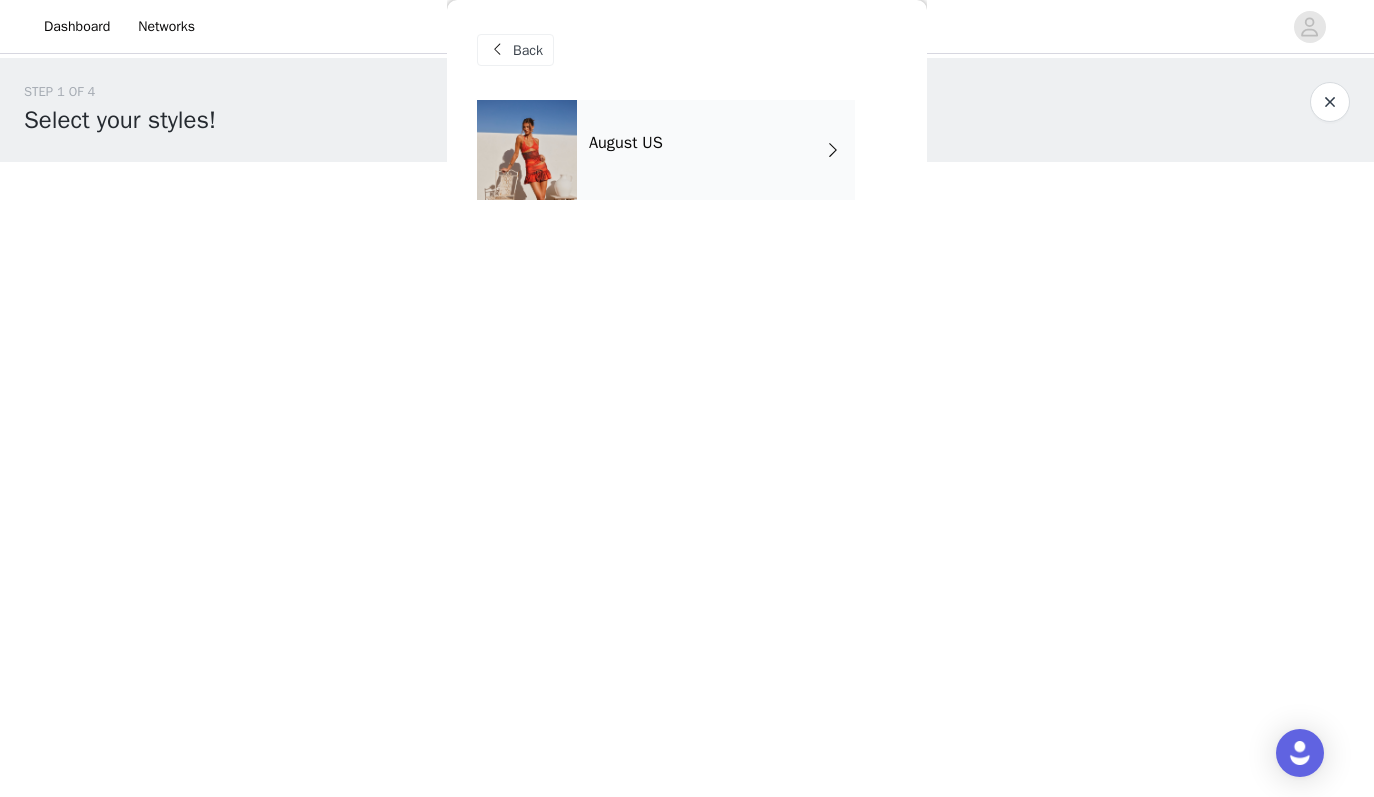 click on "August US" at bounding box center (716, 150) 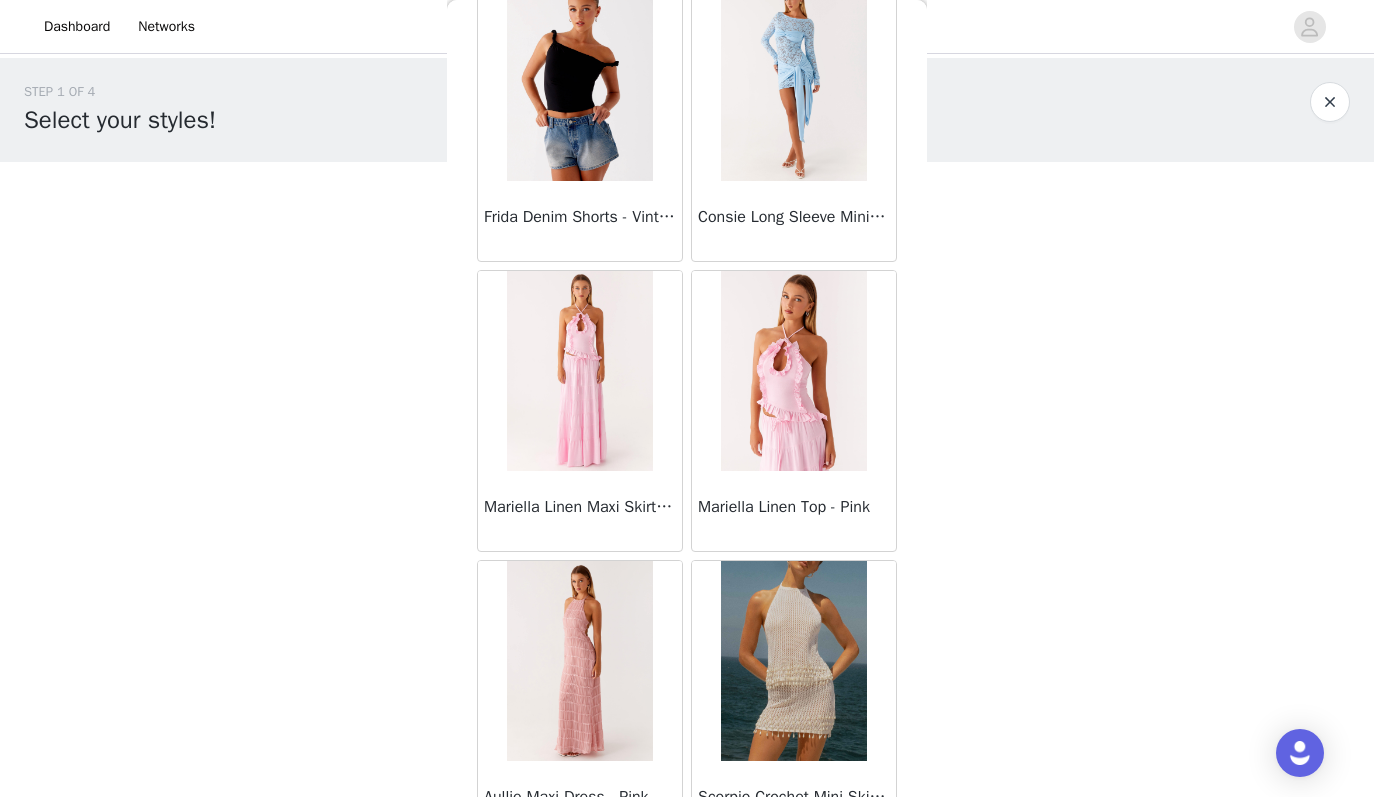 scroll, scrollTop: 2263, scrollLeft: 0, axis: vertical 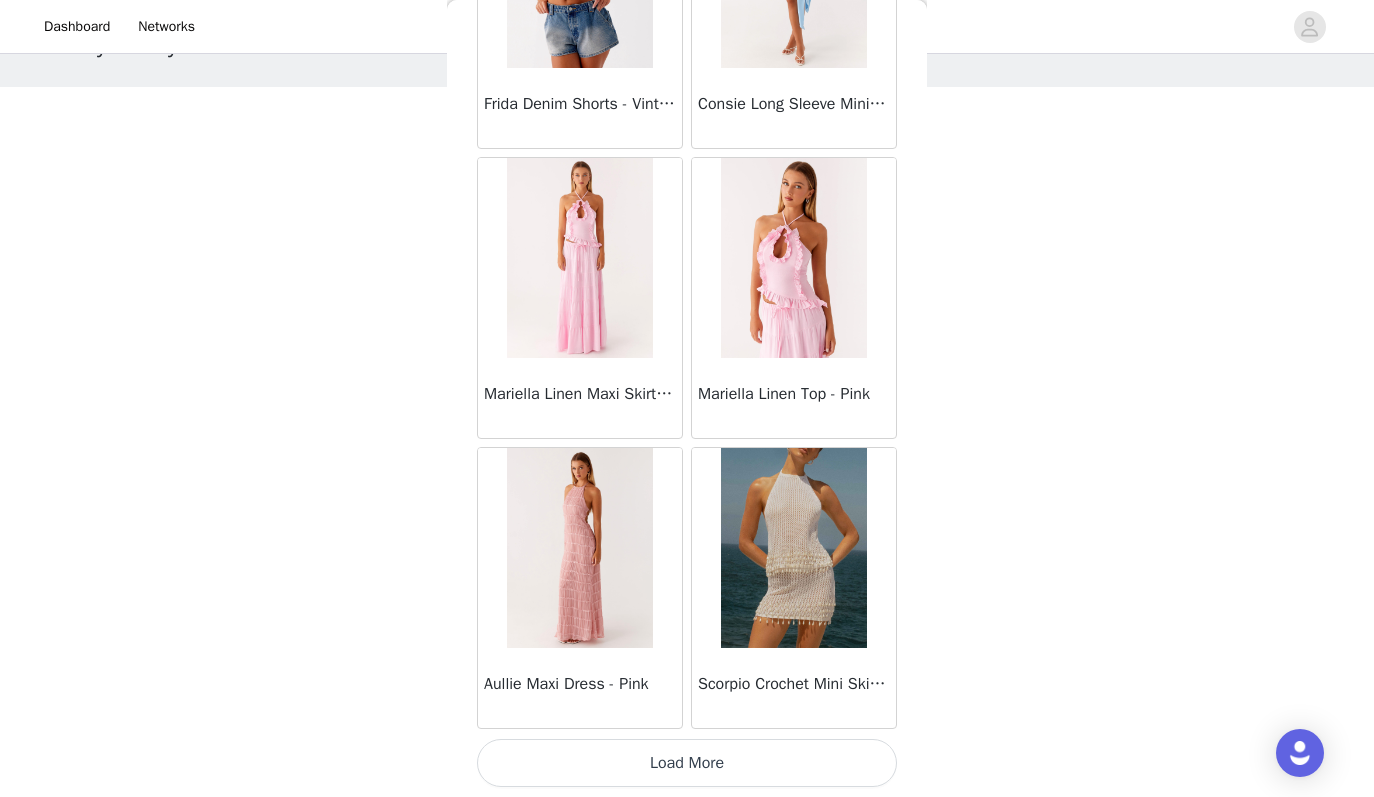 click on "Load More" at bounding box center [687, 763] 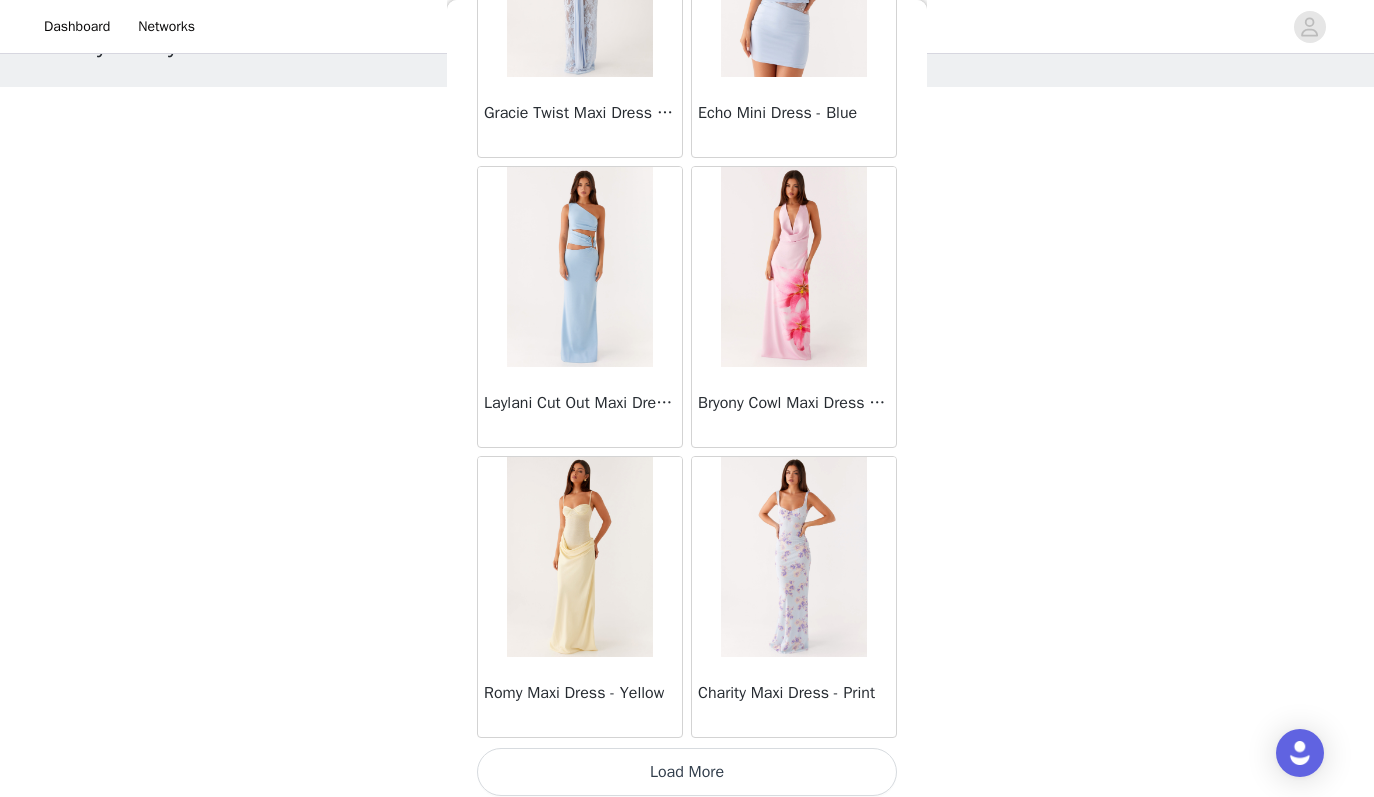 scroll, scrollTop: 5163, scrollLeft: 0, axis: vertical 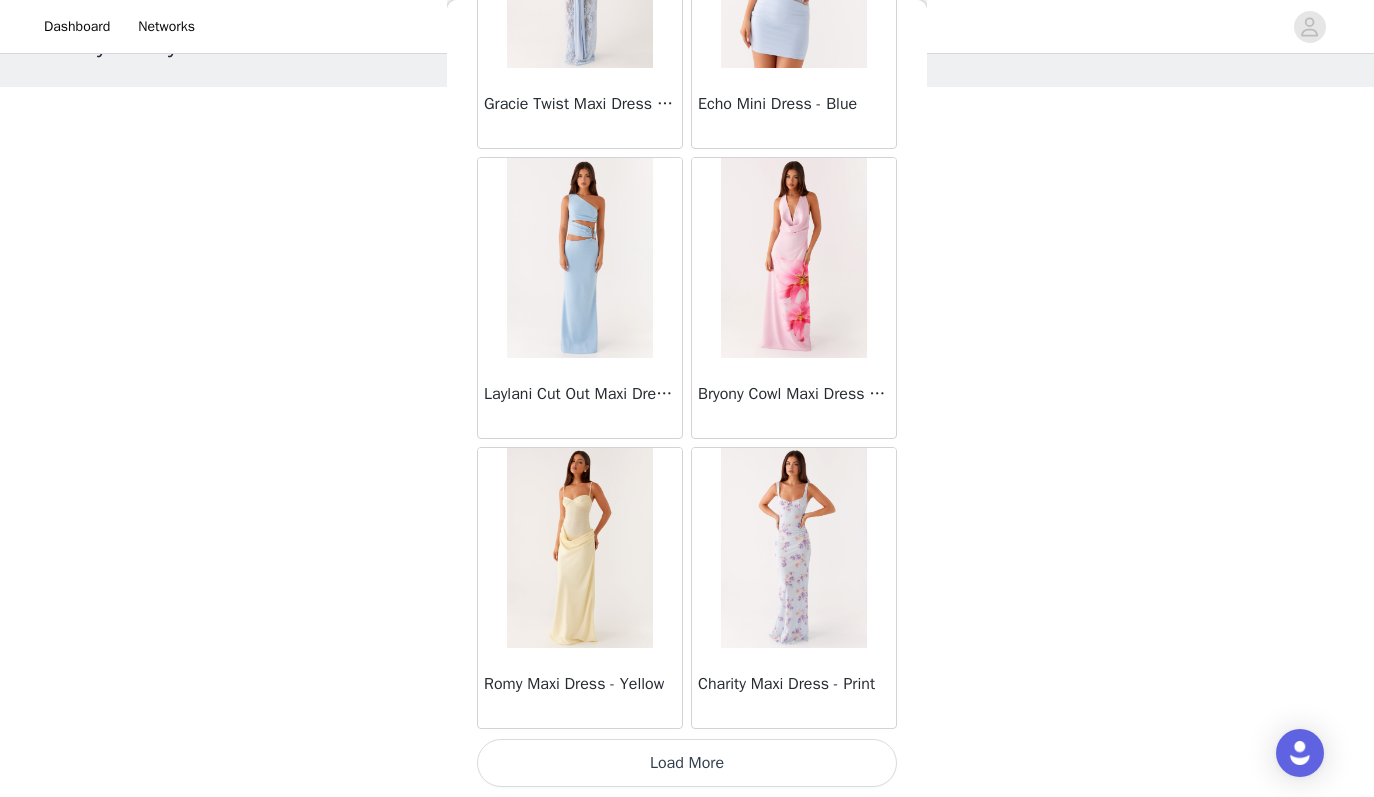 click on "Load More" at bounding box center (687, 763) 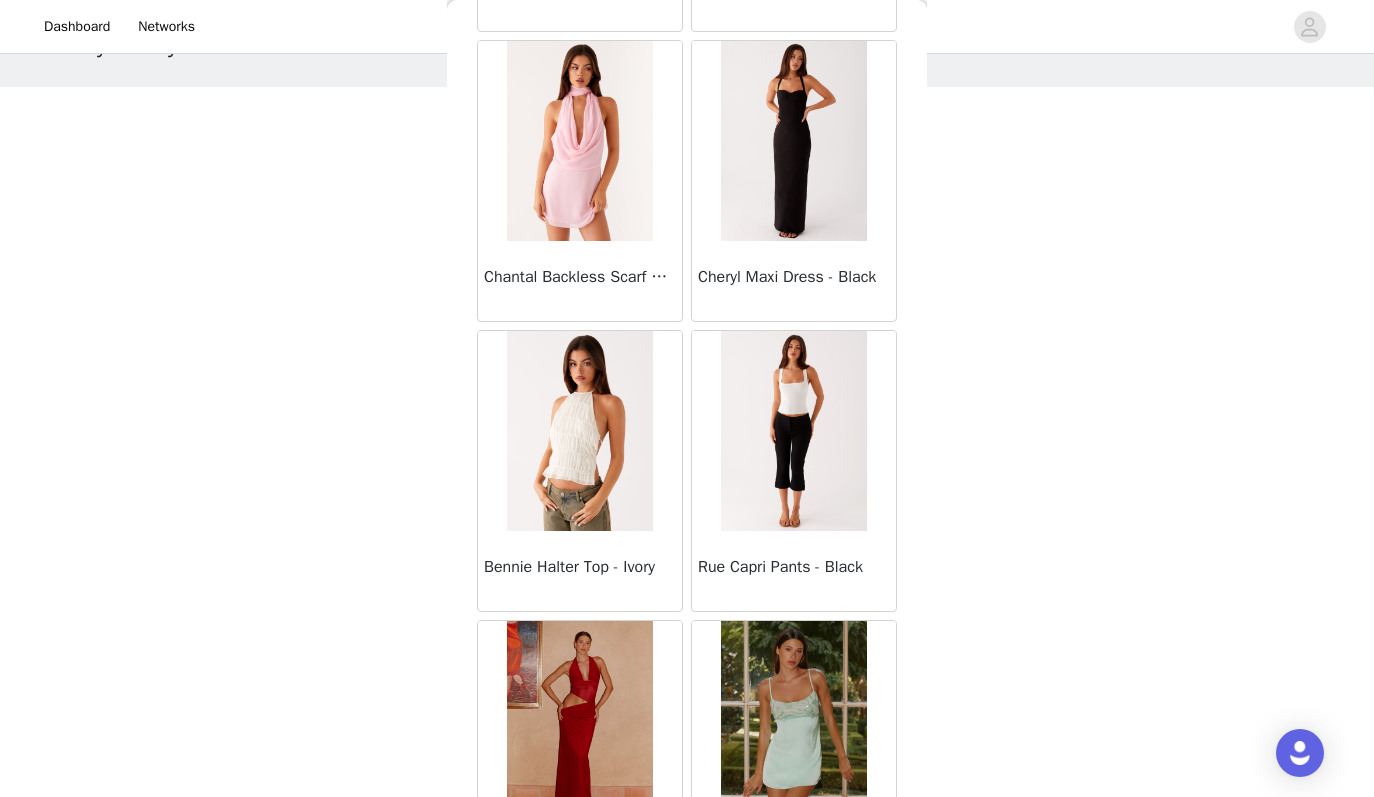 scroll, scrollTop: 8063, scrollLeft: 0, axis: vertical 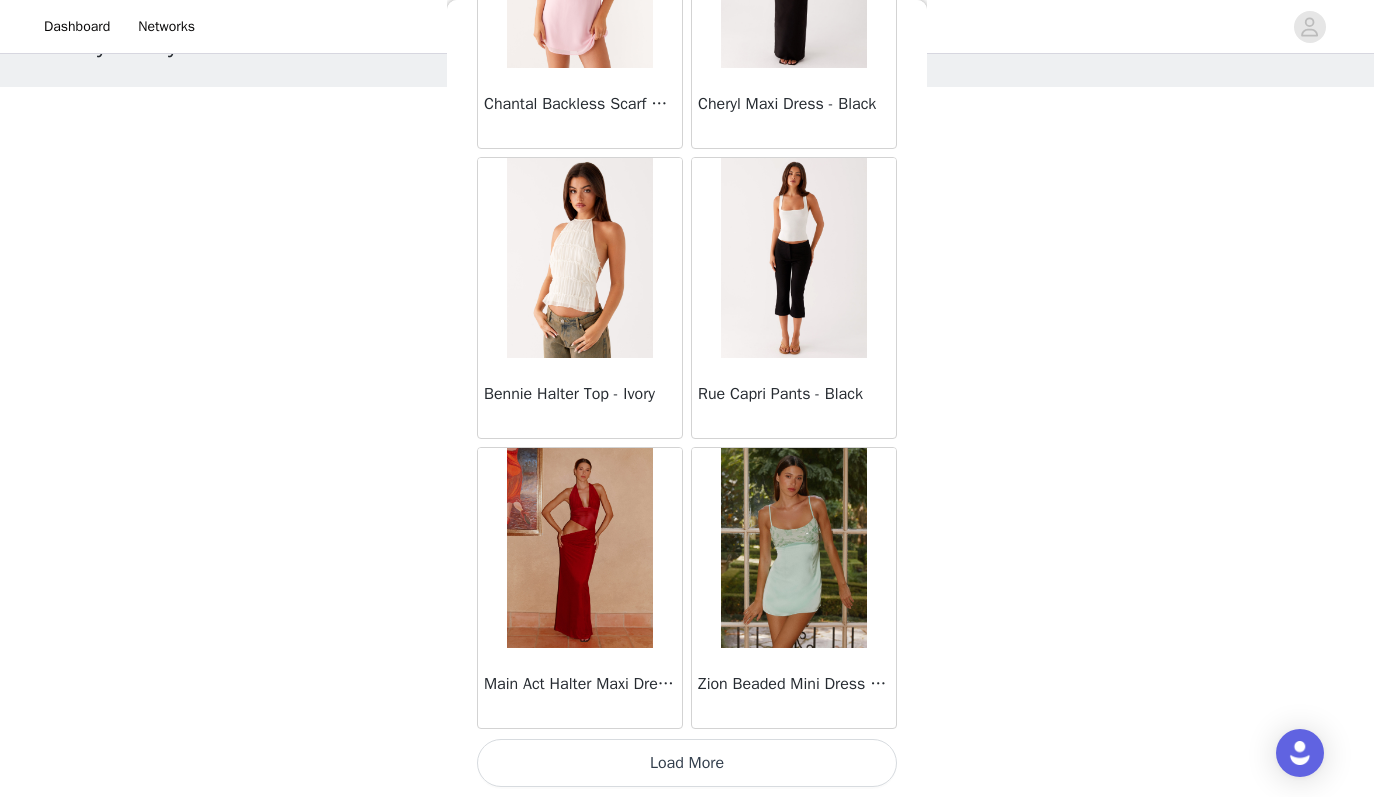 click on "Load More" at bounding box center (687, 763) 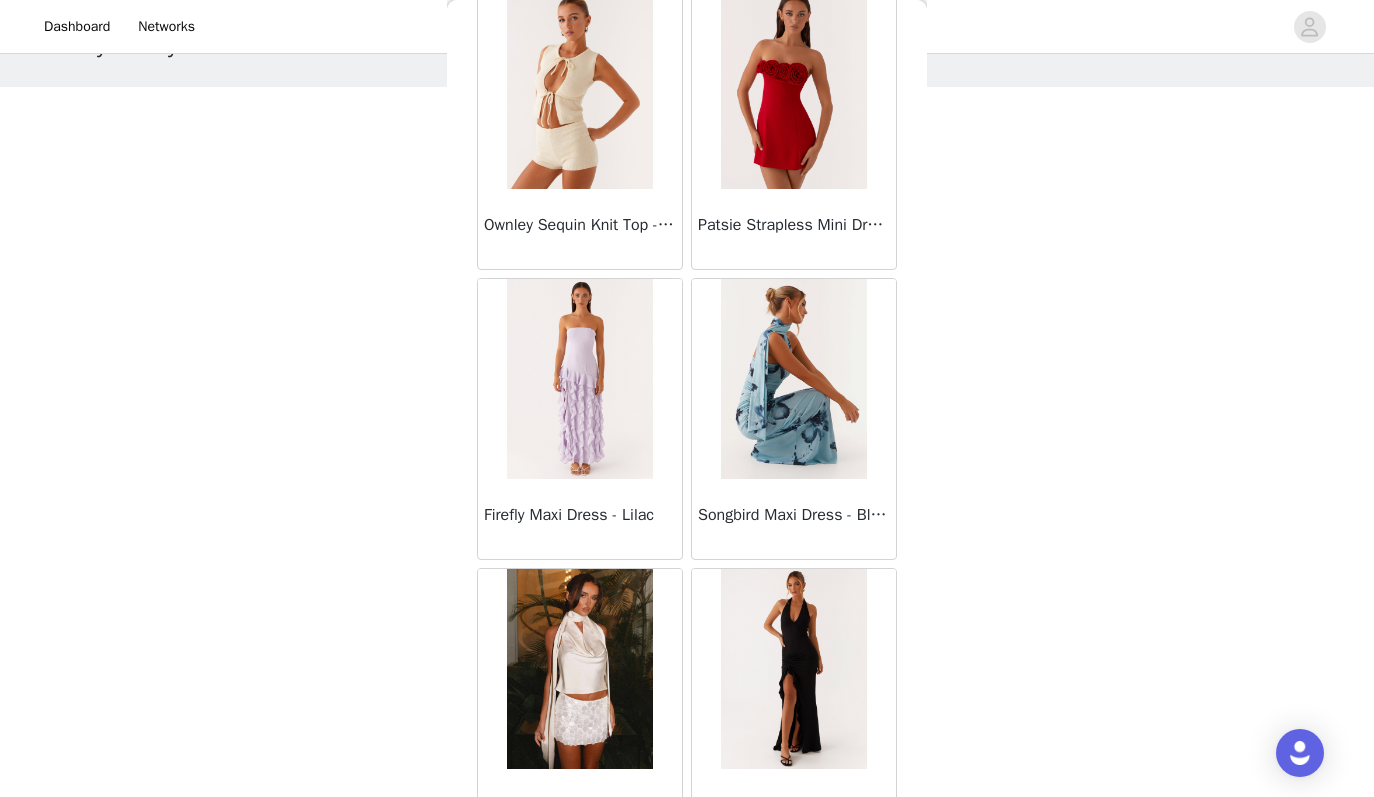 scroll, scrollTop: 10963, scrollLeft: 0, axis: vertical 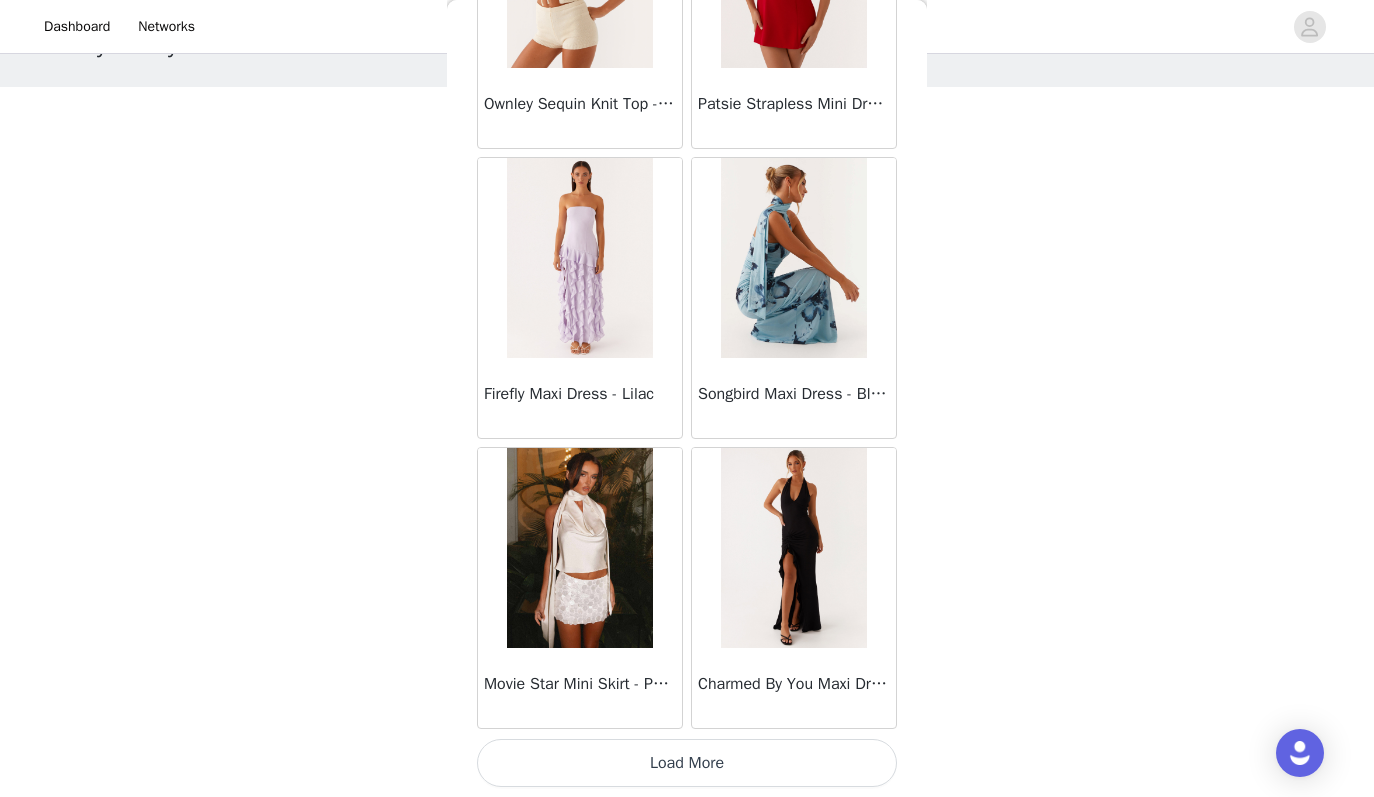 click on "Load More" at bounding box center [687, 763] 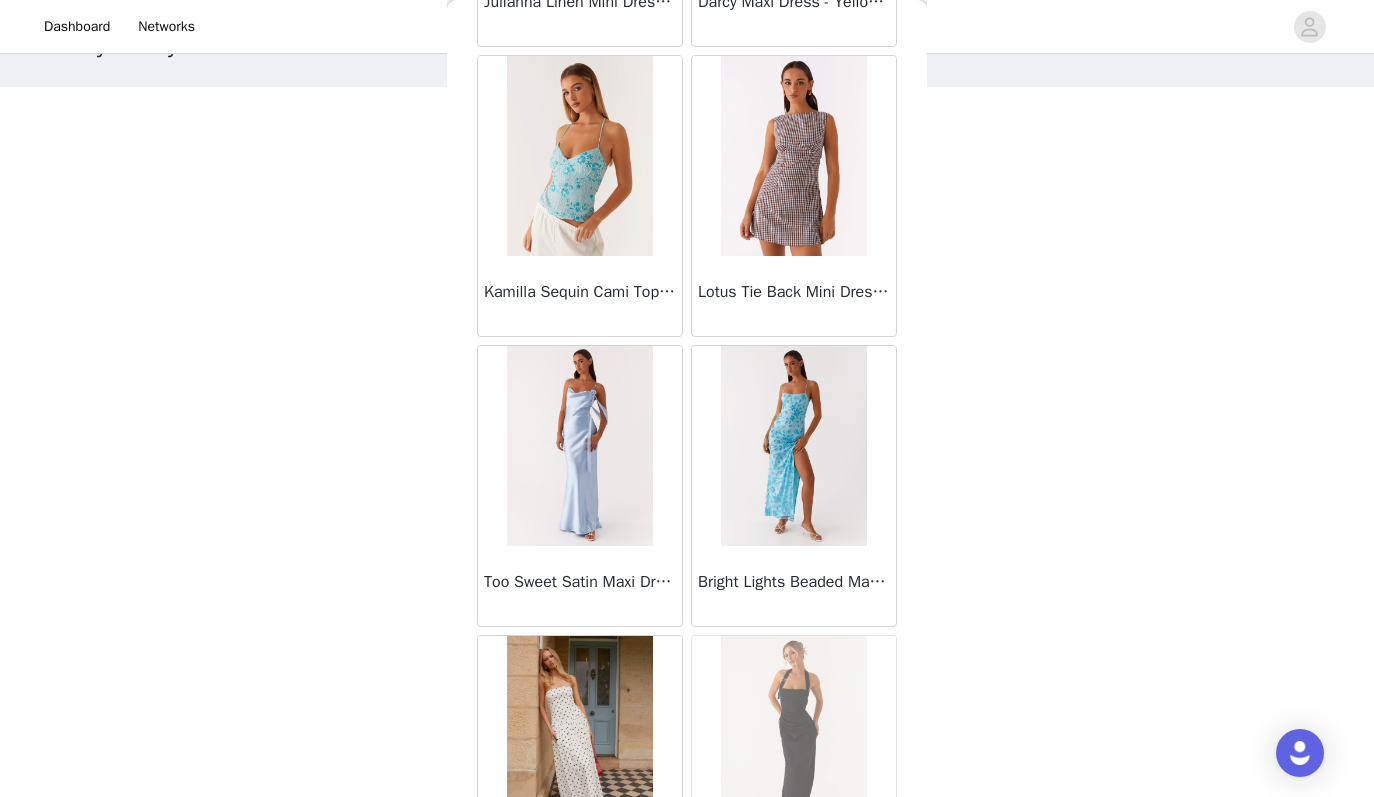 scroll, scrollTop: 13863, scrollLeft: 0, axis: vertical 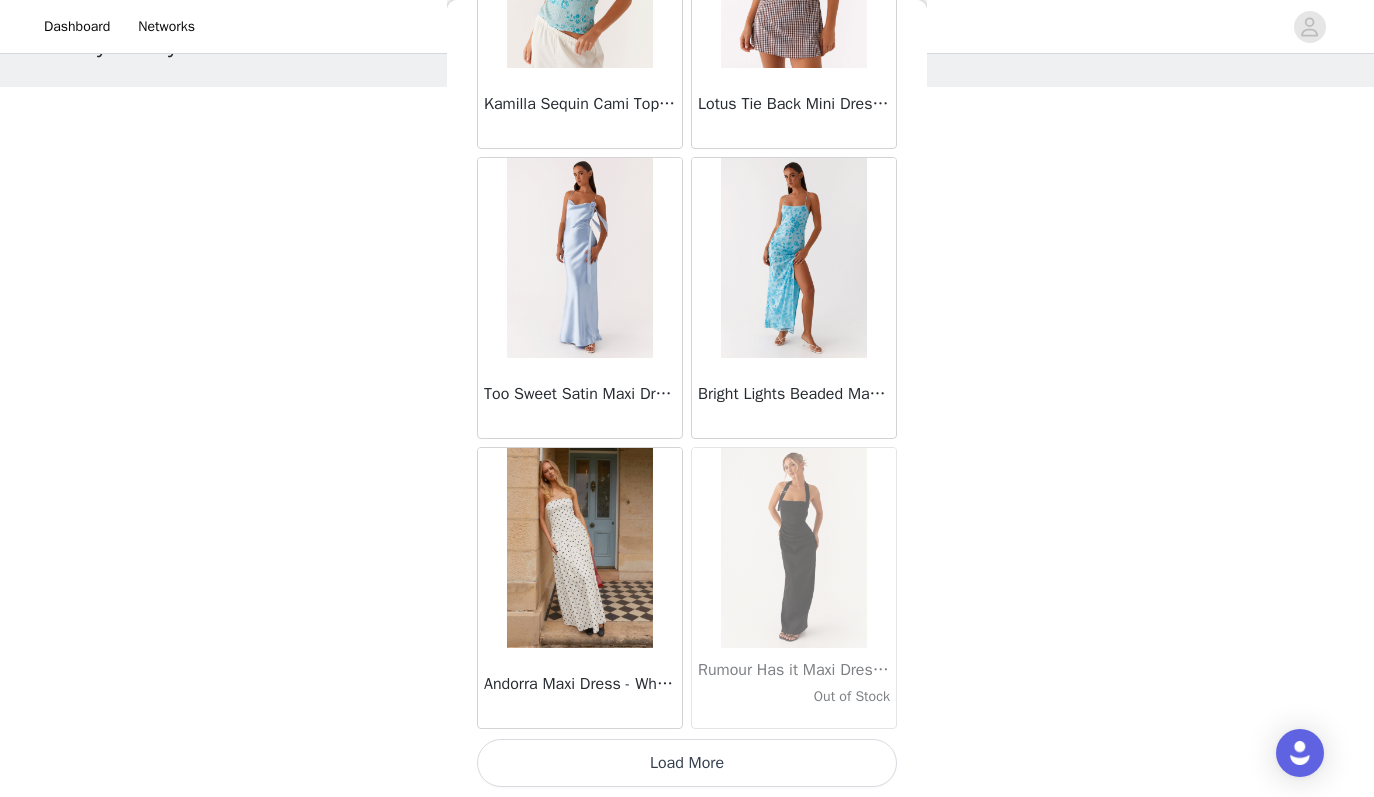 click on "Load More" at bounding box center (687, 763) 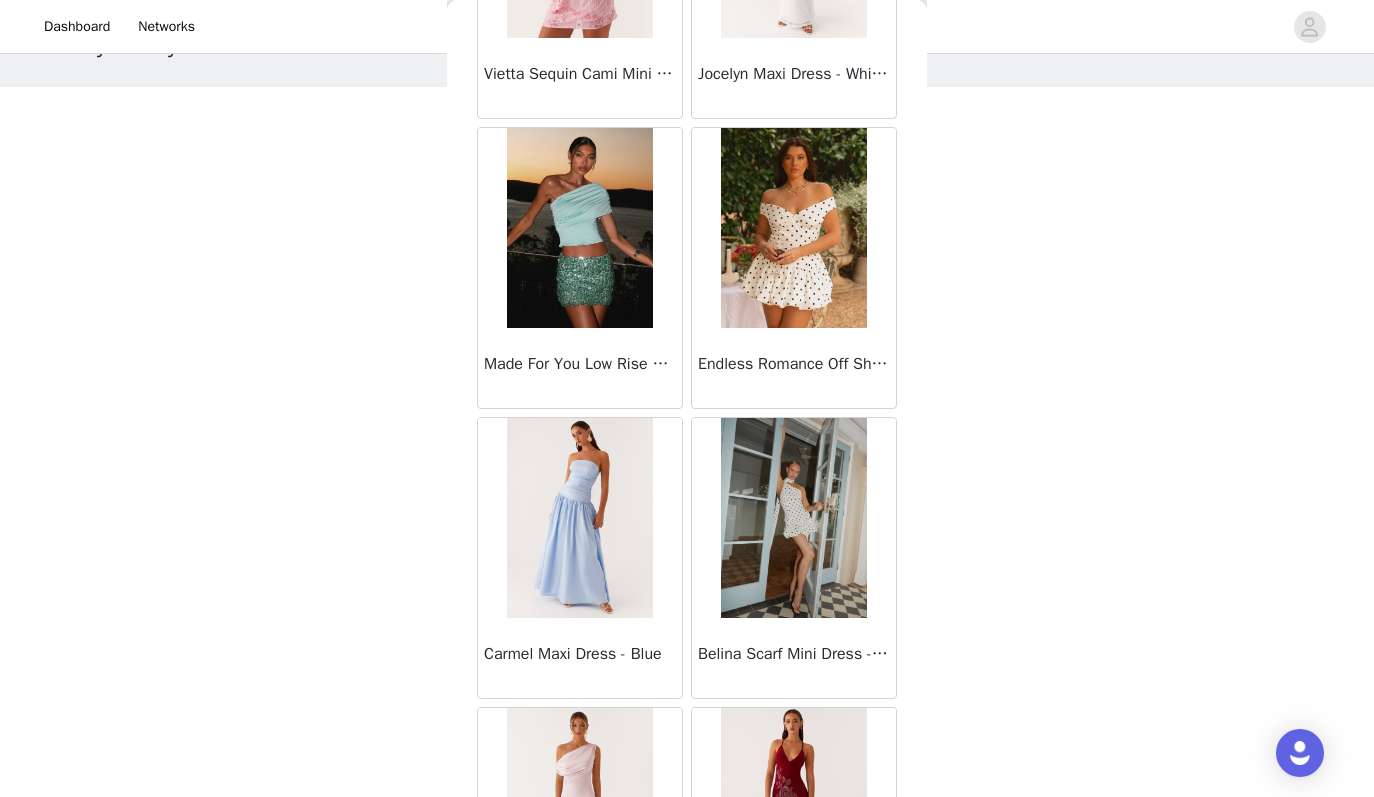 scroll, scrollTop: 16763, scrollLeft: 0, axis: vertical 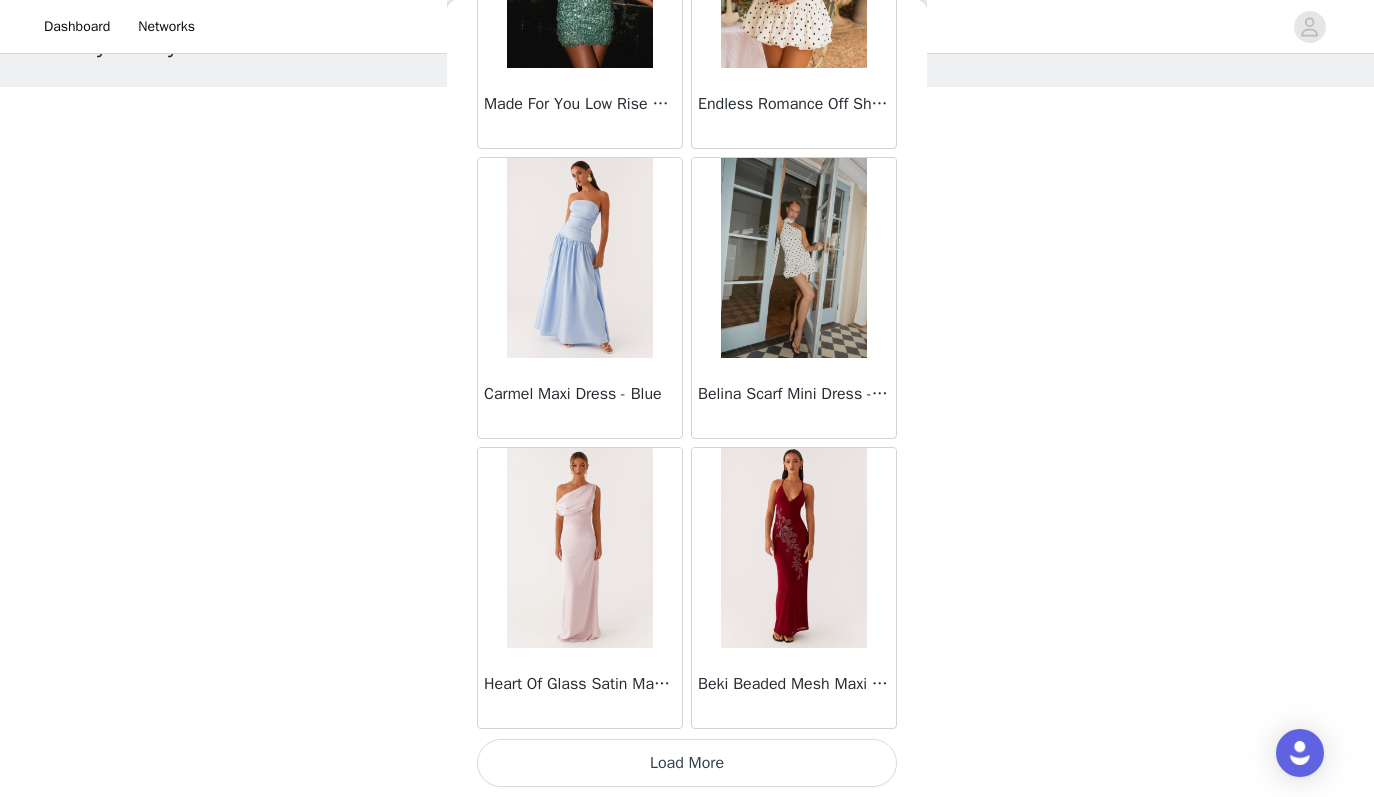 click on "Load More" at bounding box center (687, 763) 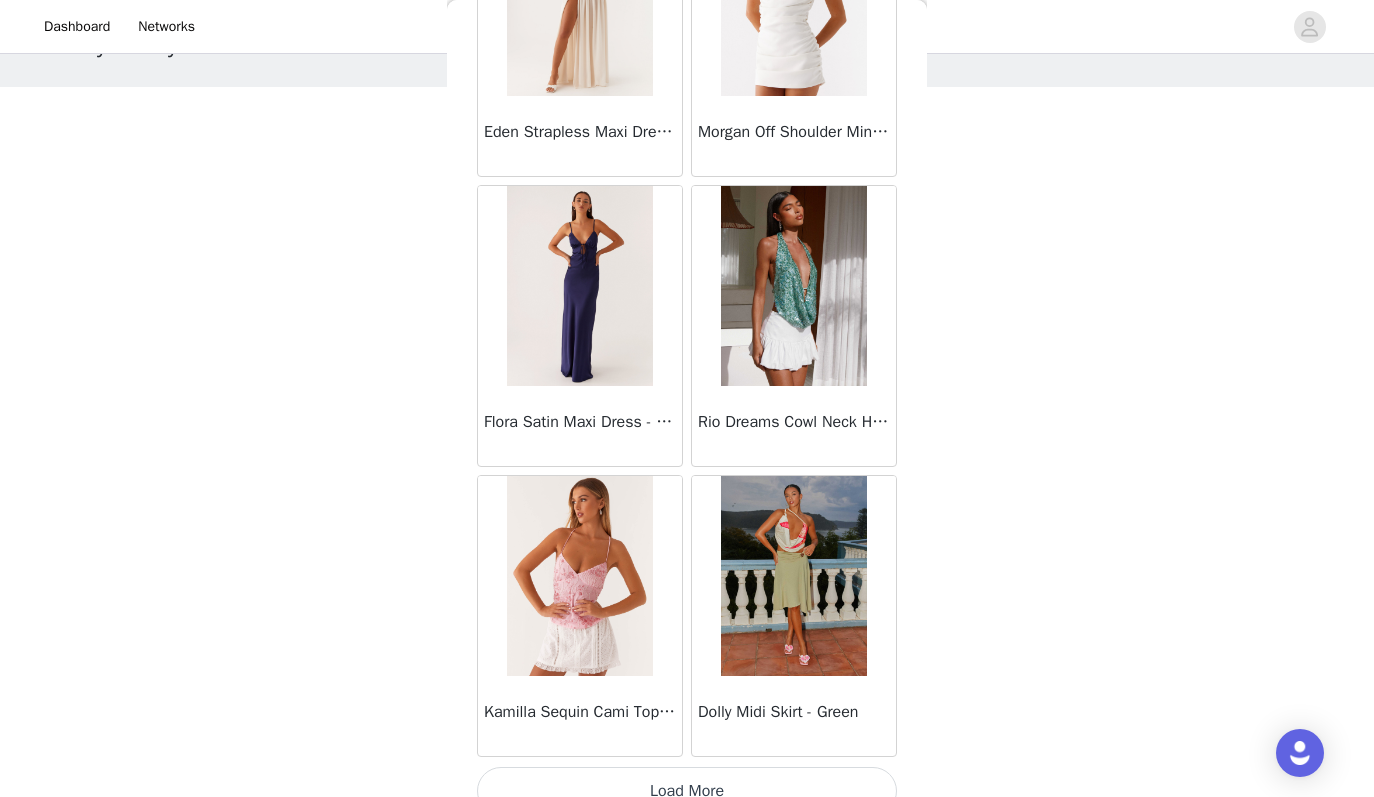 scroll, scrollTop: 19663, scrollLeft: 0, axis: vertical 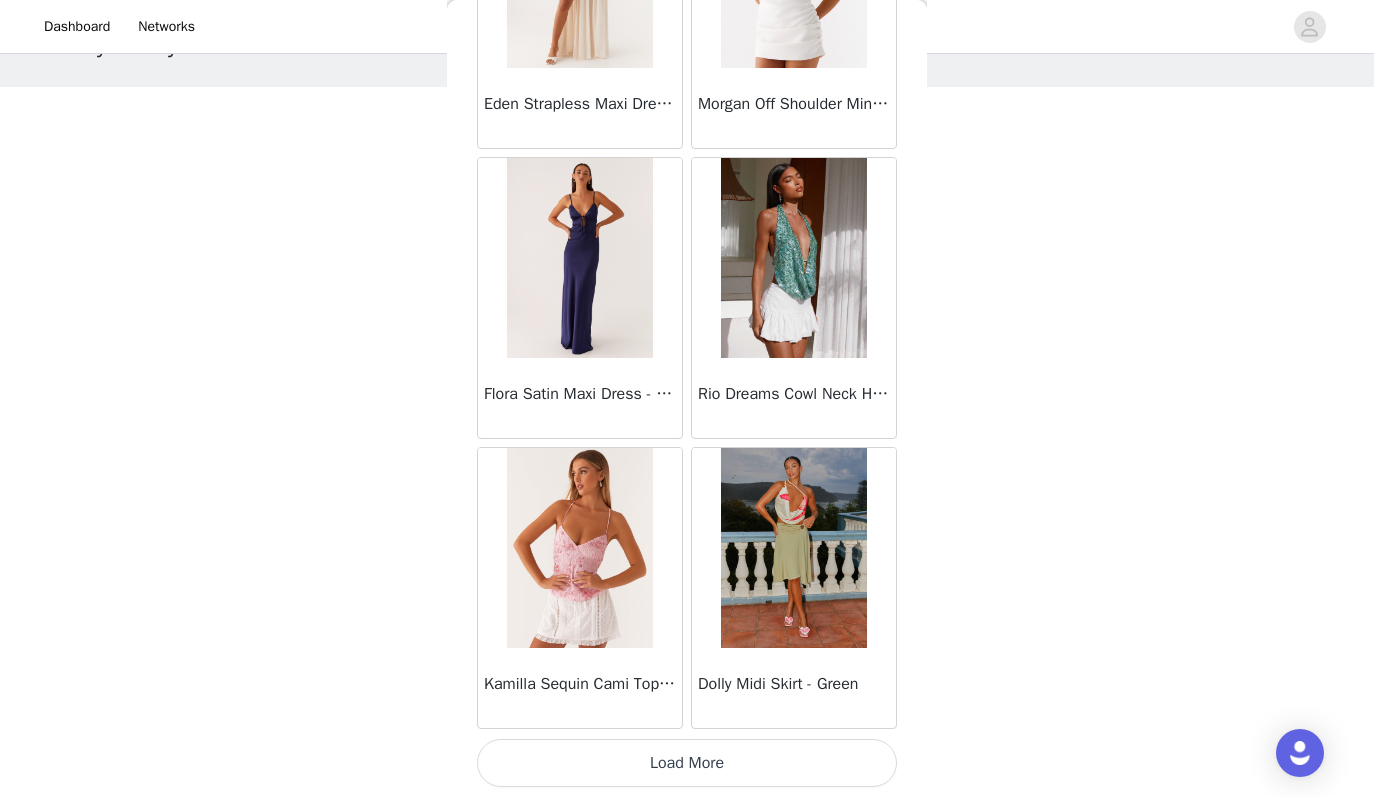 click on "Load More" at bounding box center [687, 763] 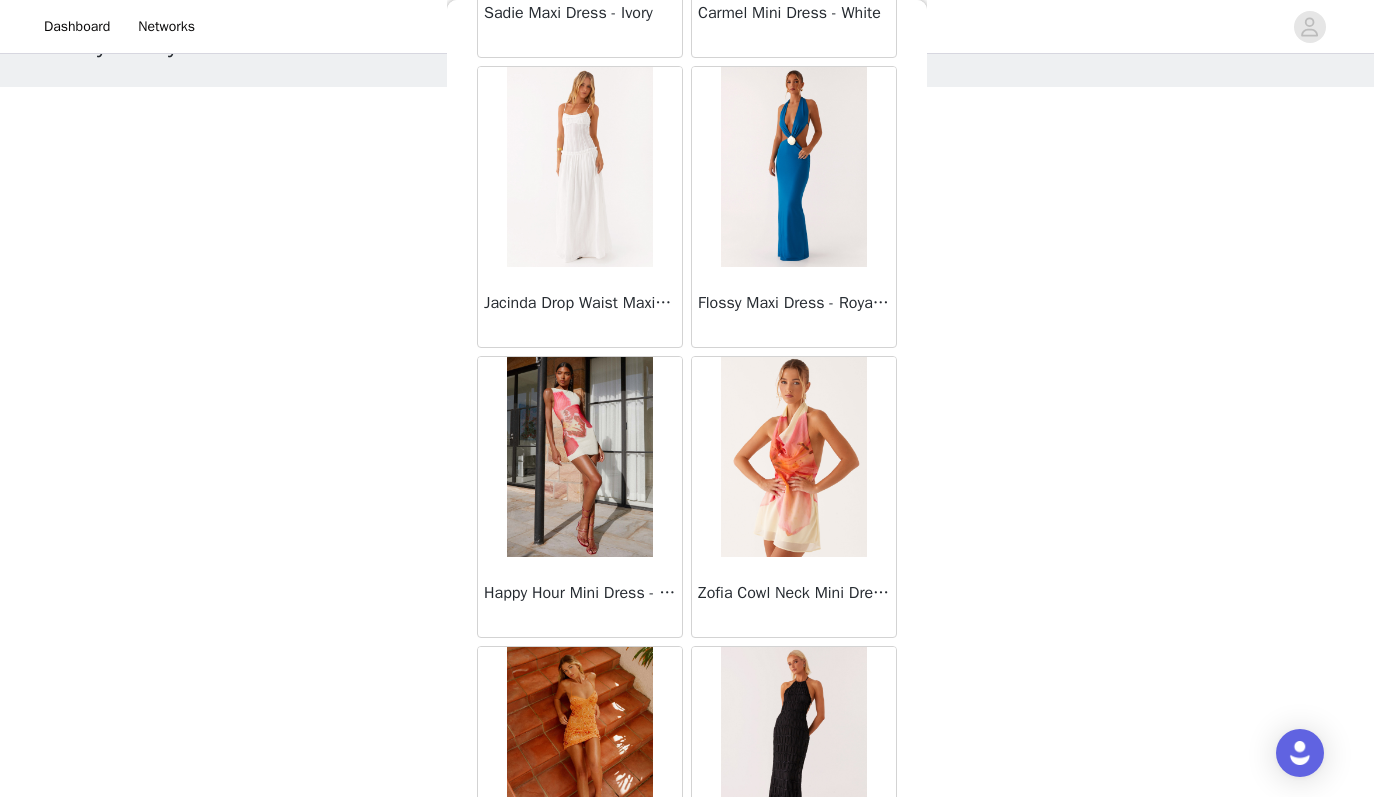 scroll, scrollTop: 22563, scrollLeft: 0, axis: vertical 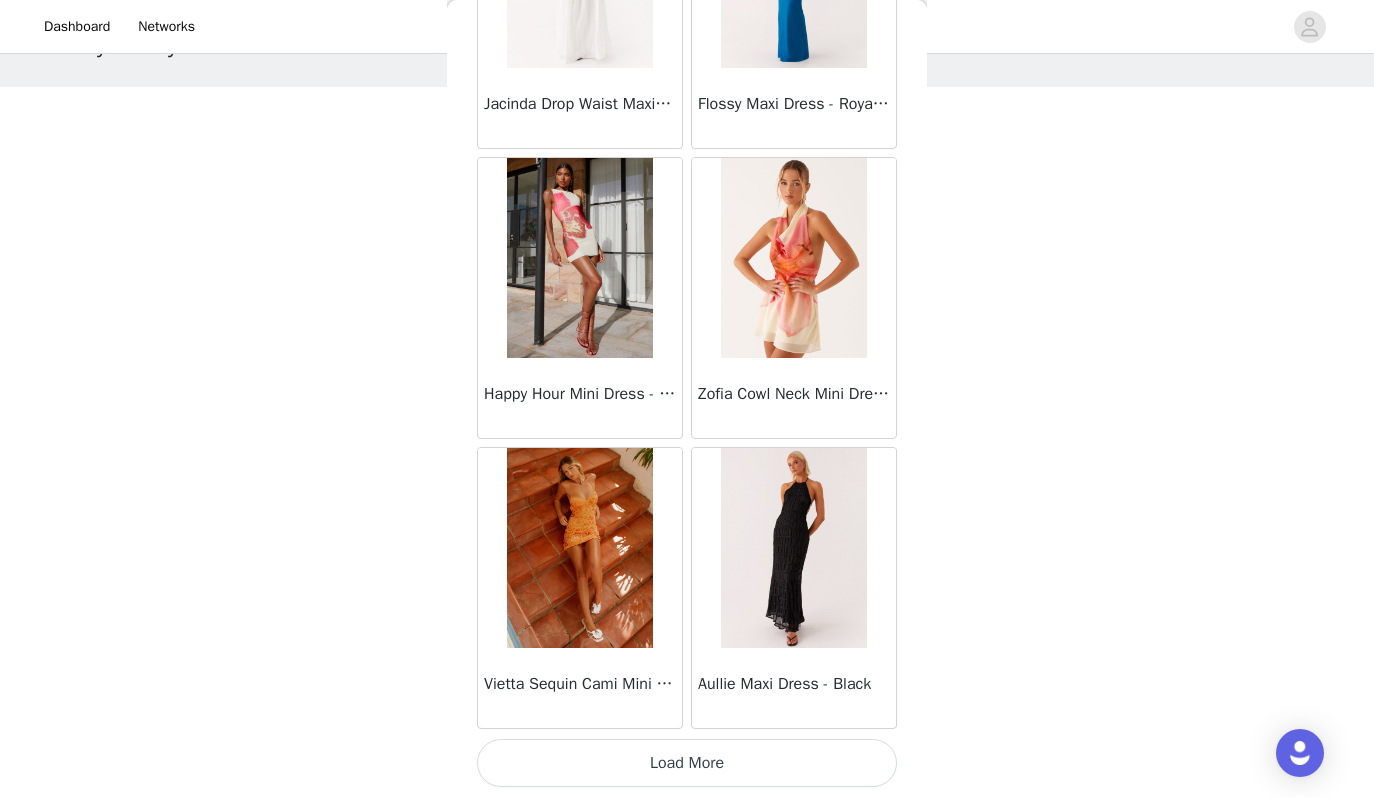 click on "Load More" at bounding box center (687, 763) 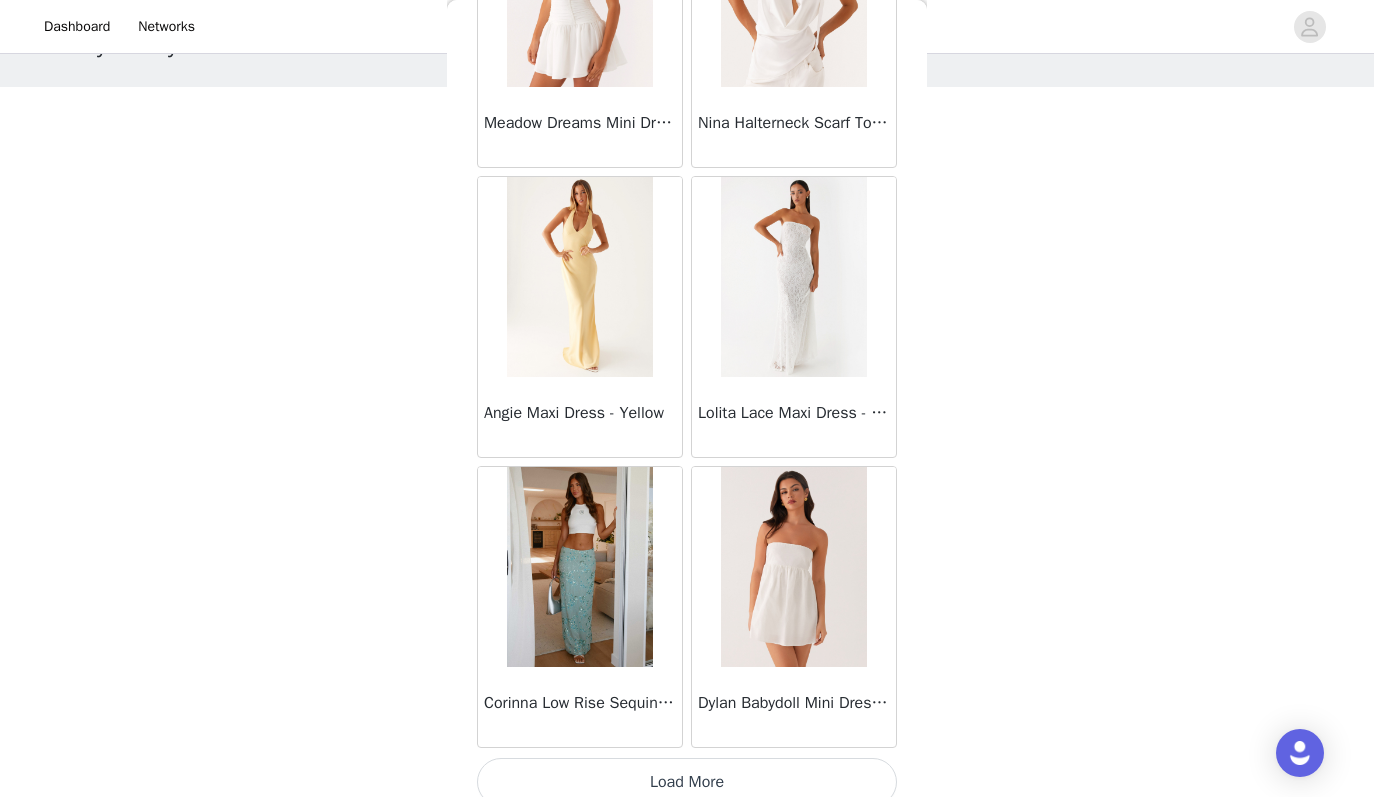 scroll, scrollTop: 25463, scrollLeft: 0, axis: vertical 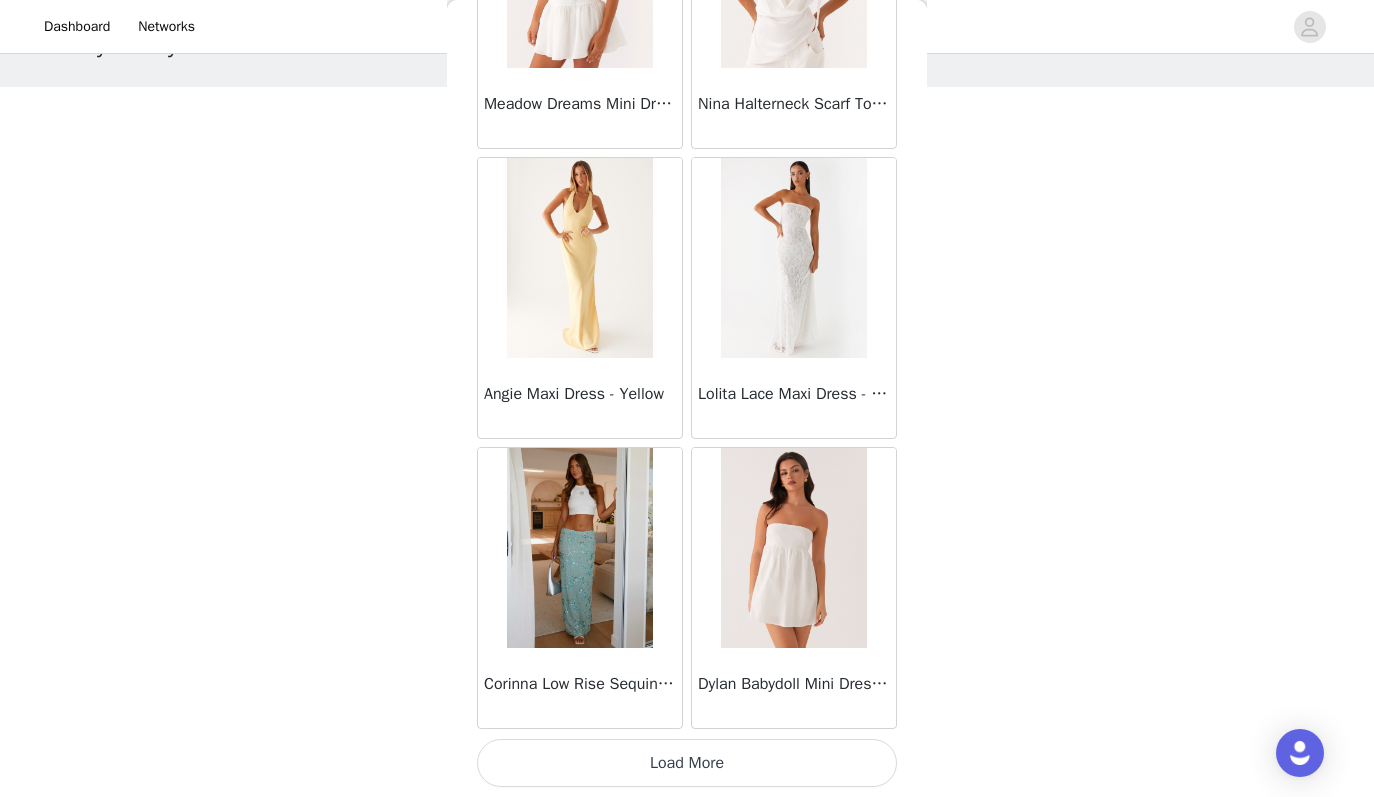 click on "Load More" at bounding box center (687, 763) 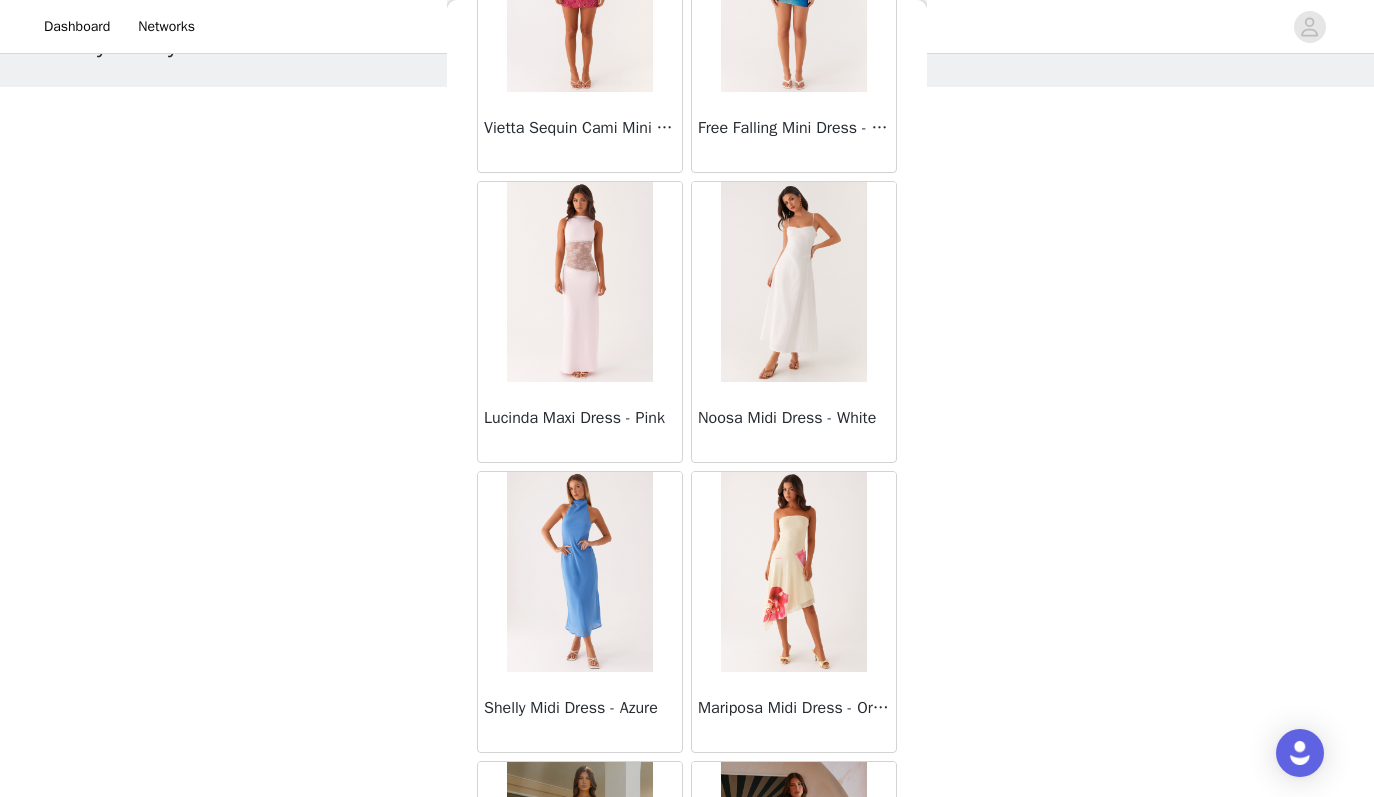 scroll, scrollTop: 28363, scrollLeft: 0, axis: vertical 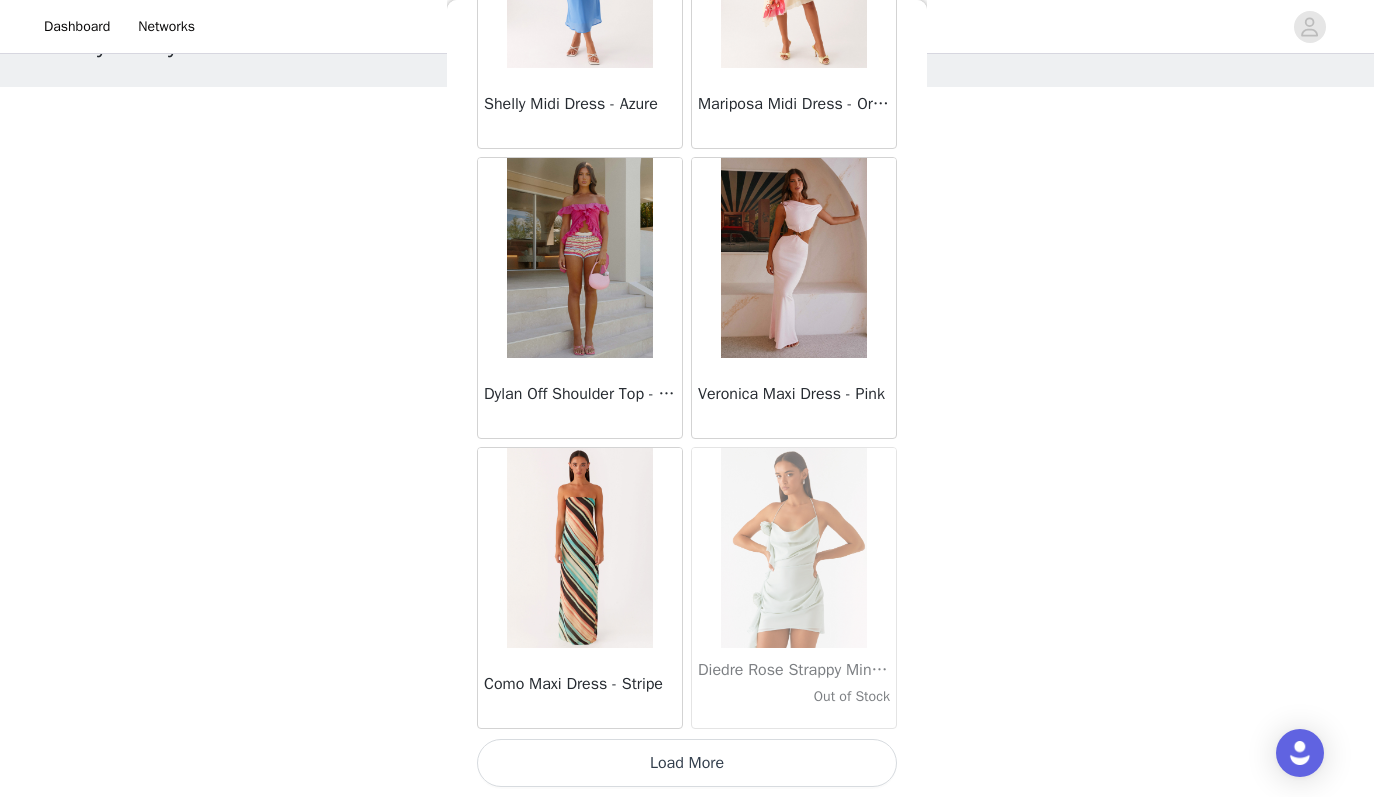 click on "Load More" at bounding box center (687, 763) 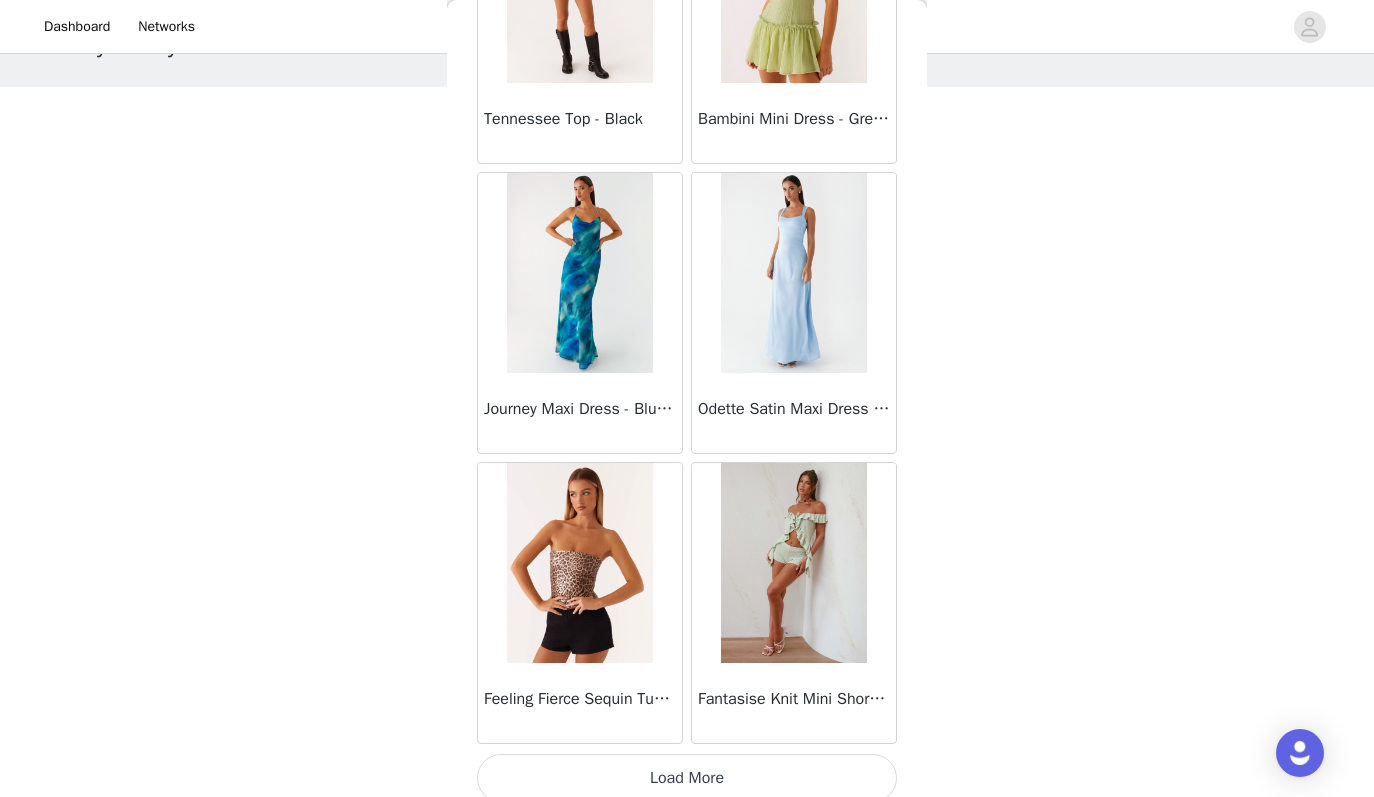 scroll, scrollTop: 31263, scrollLeft: 0, axis: vertical 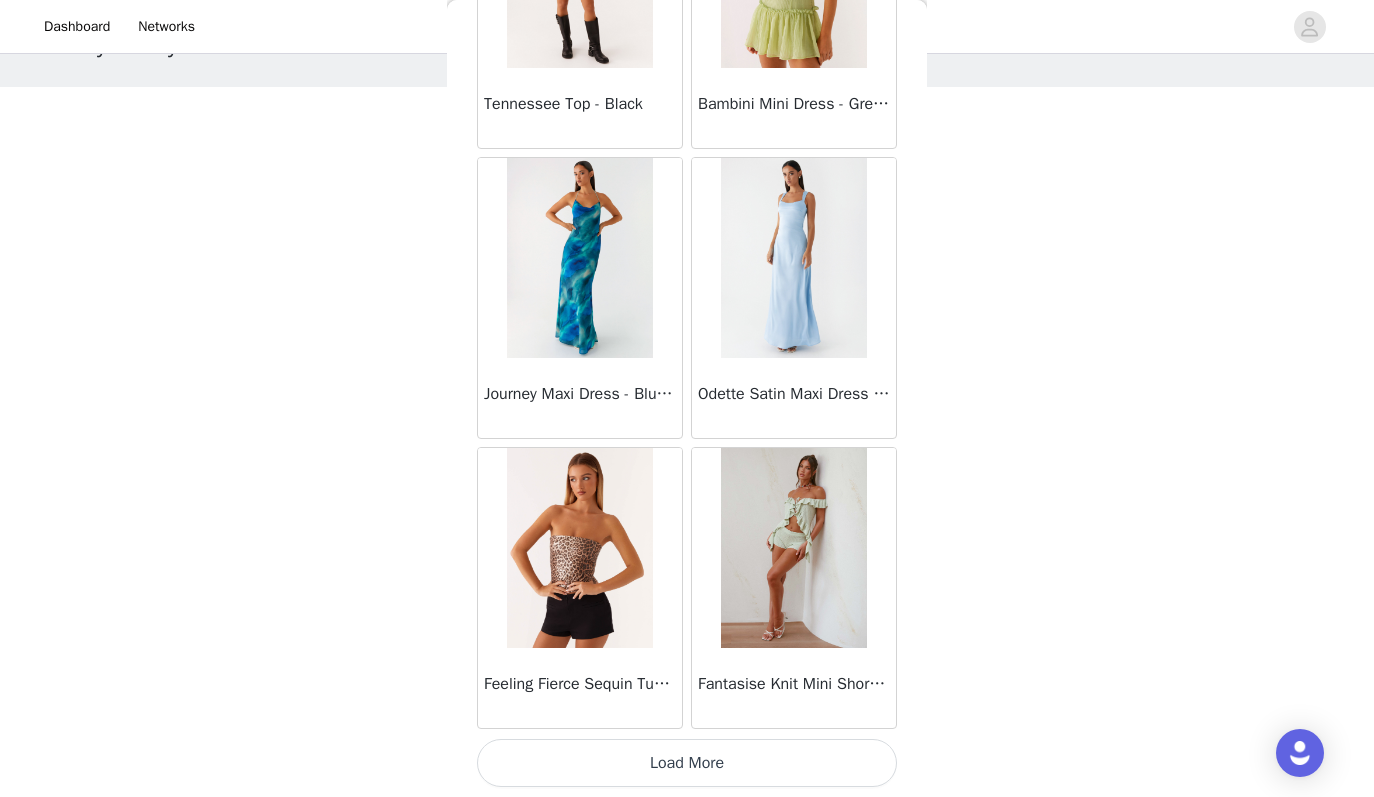 click on "Load More" at bounding box center [687, 763] 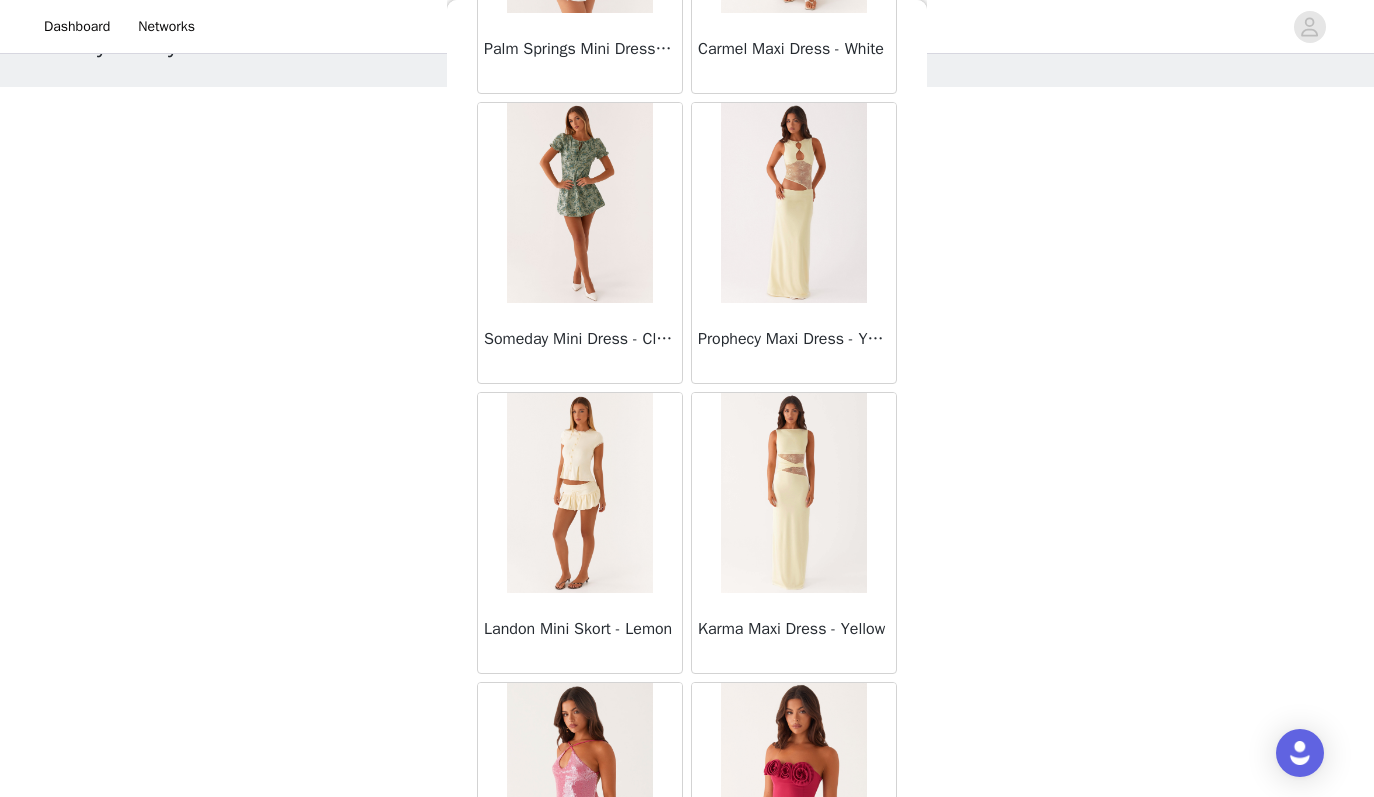 scroll, scrollTop: 34163, scrollLeft: 0, axis: vertical 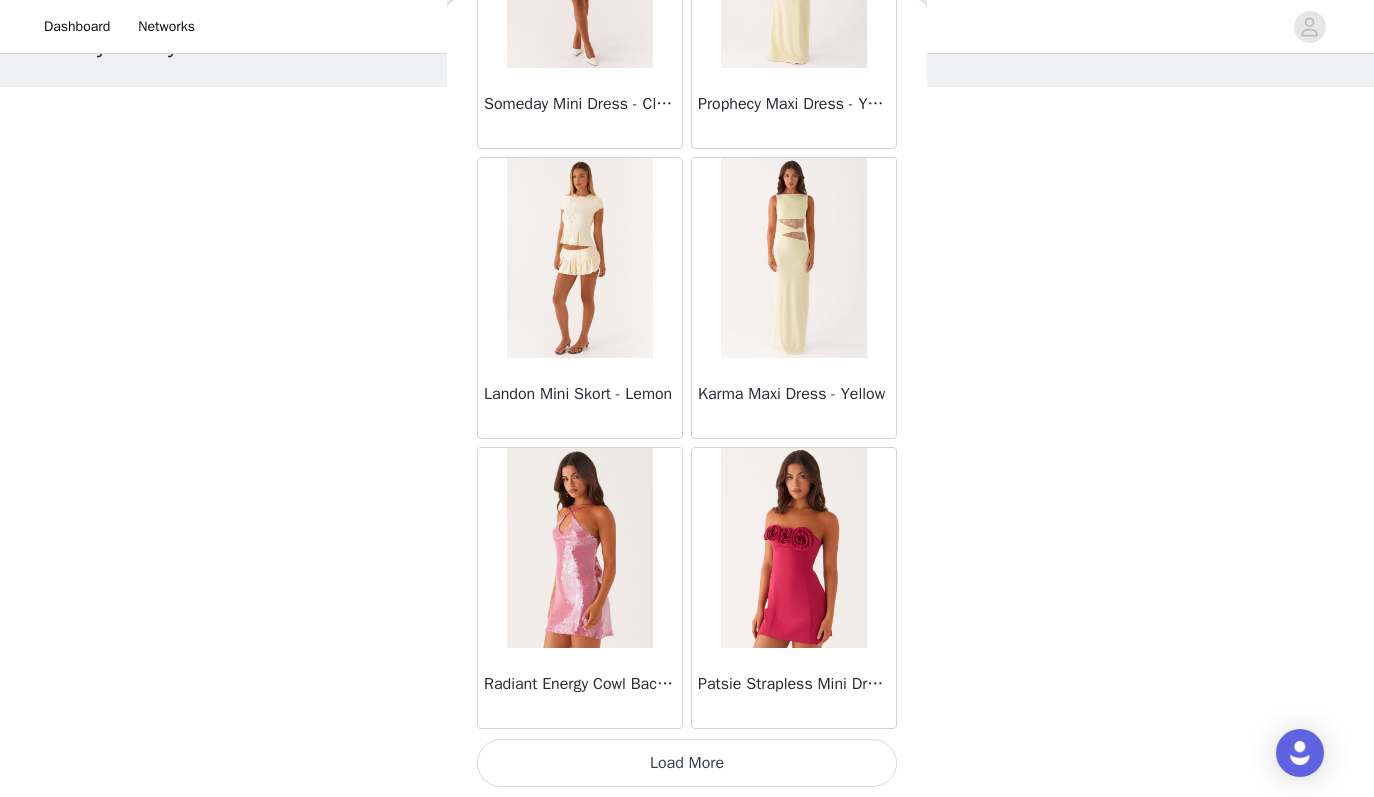click on "Load More" at bounding box center [687, 763] 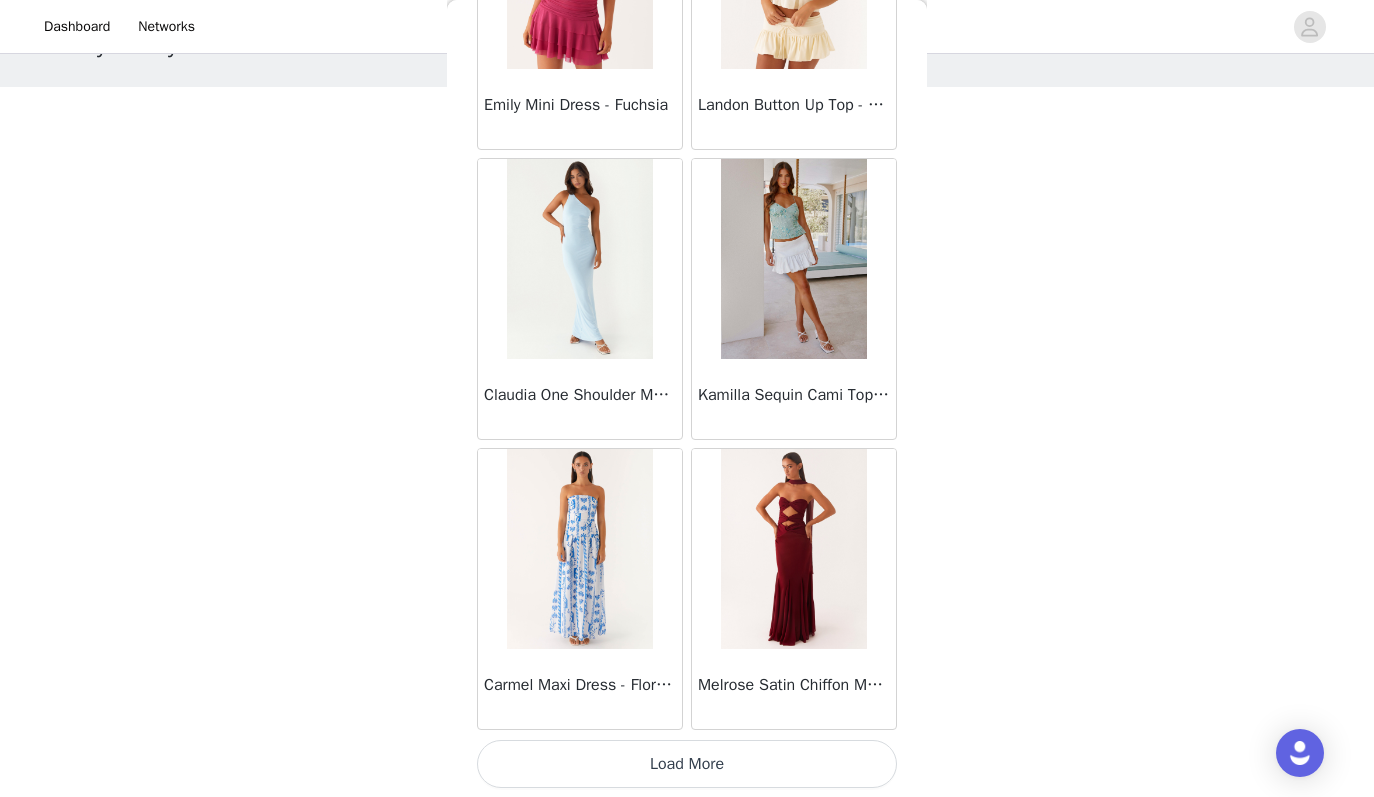scroll, scrollTop: 37063, scrollLeft: 0, axis: vertical 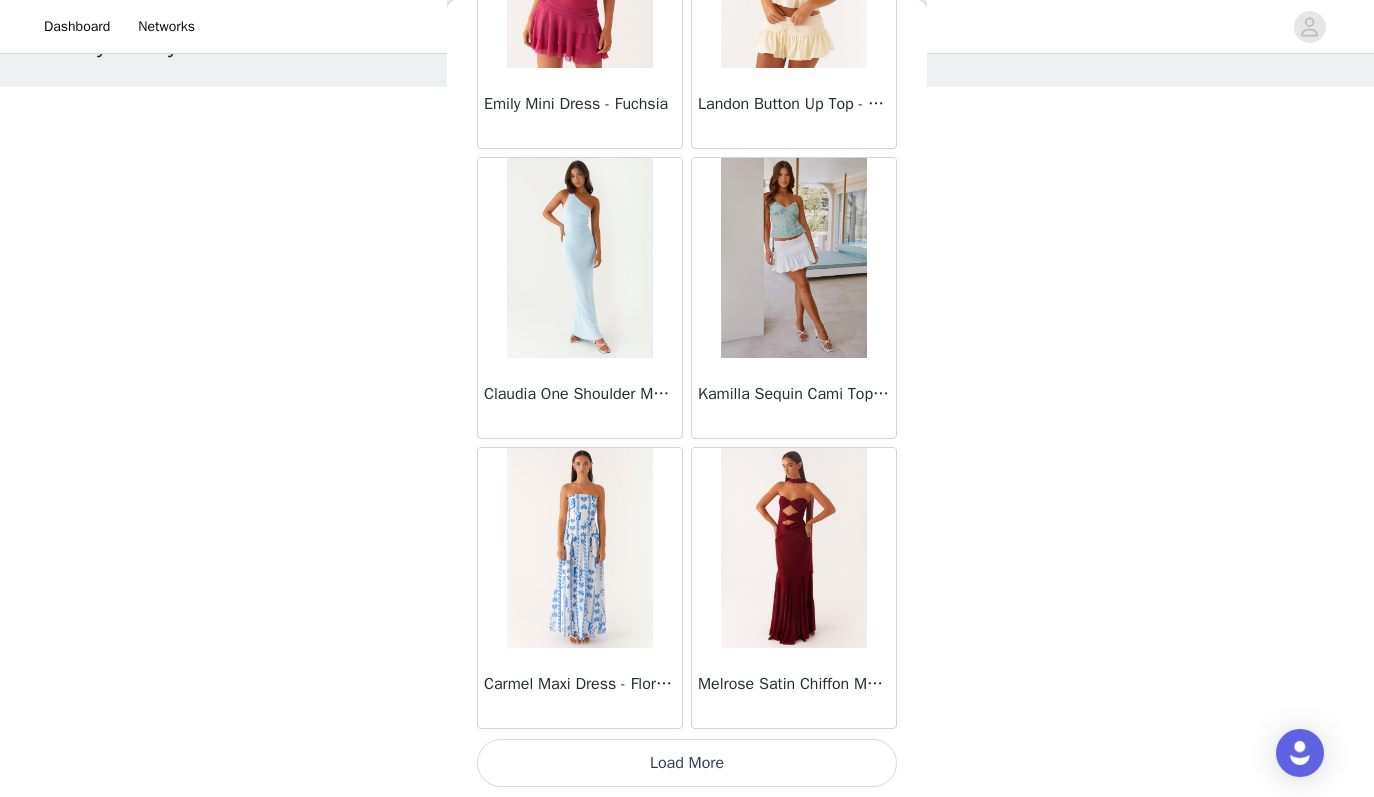 click on "Load More" at bounding box center (687, 763) 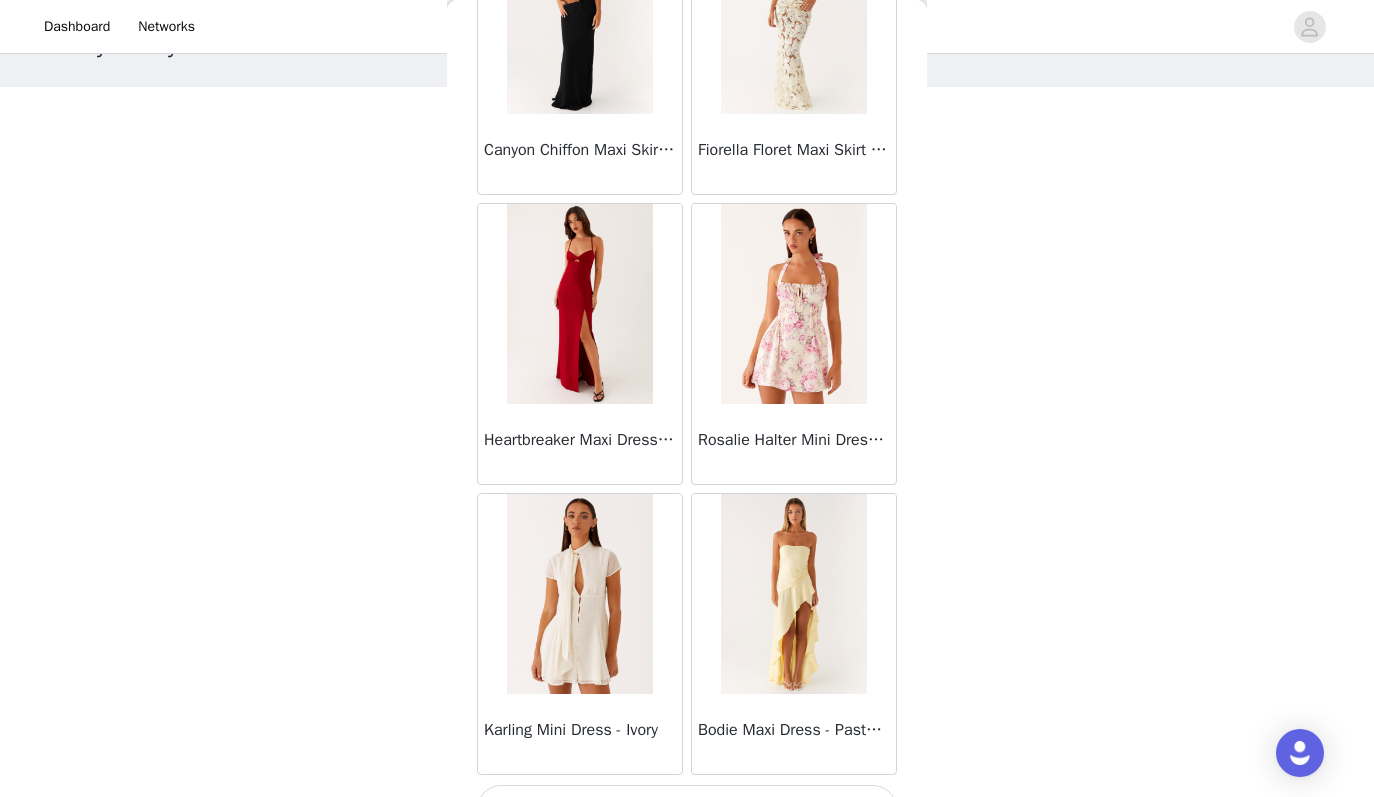scroll, scrollTop: 39963, scrollLeft: 0, axis: vertical 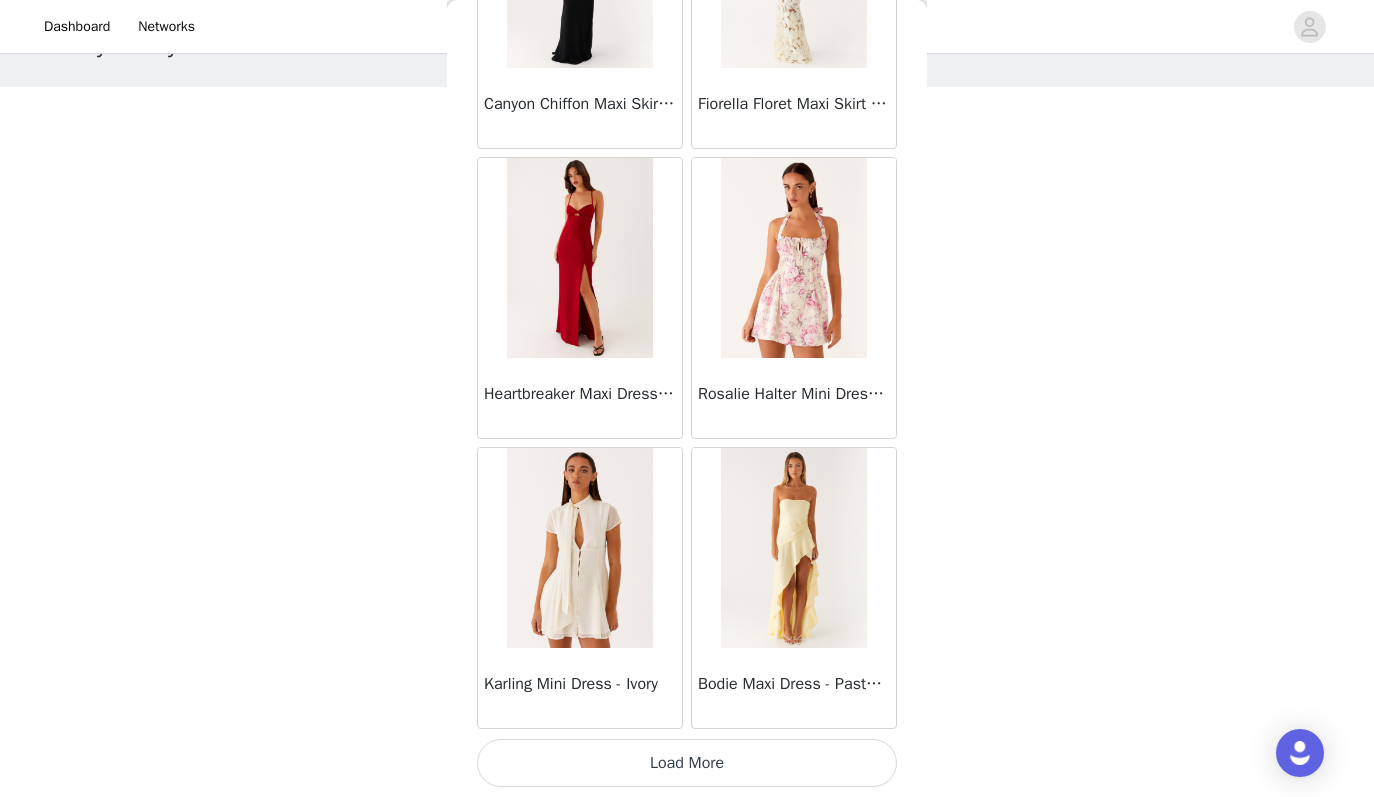 click on "Load More" at bounding box center [687, 763] 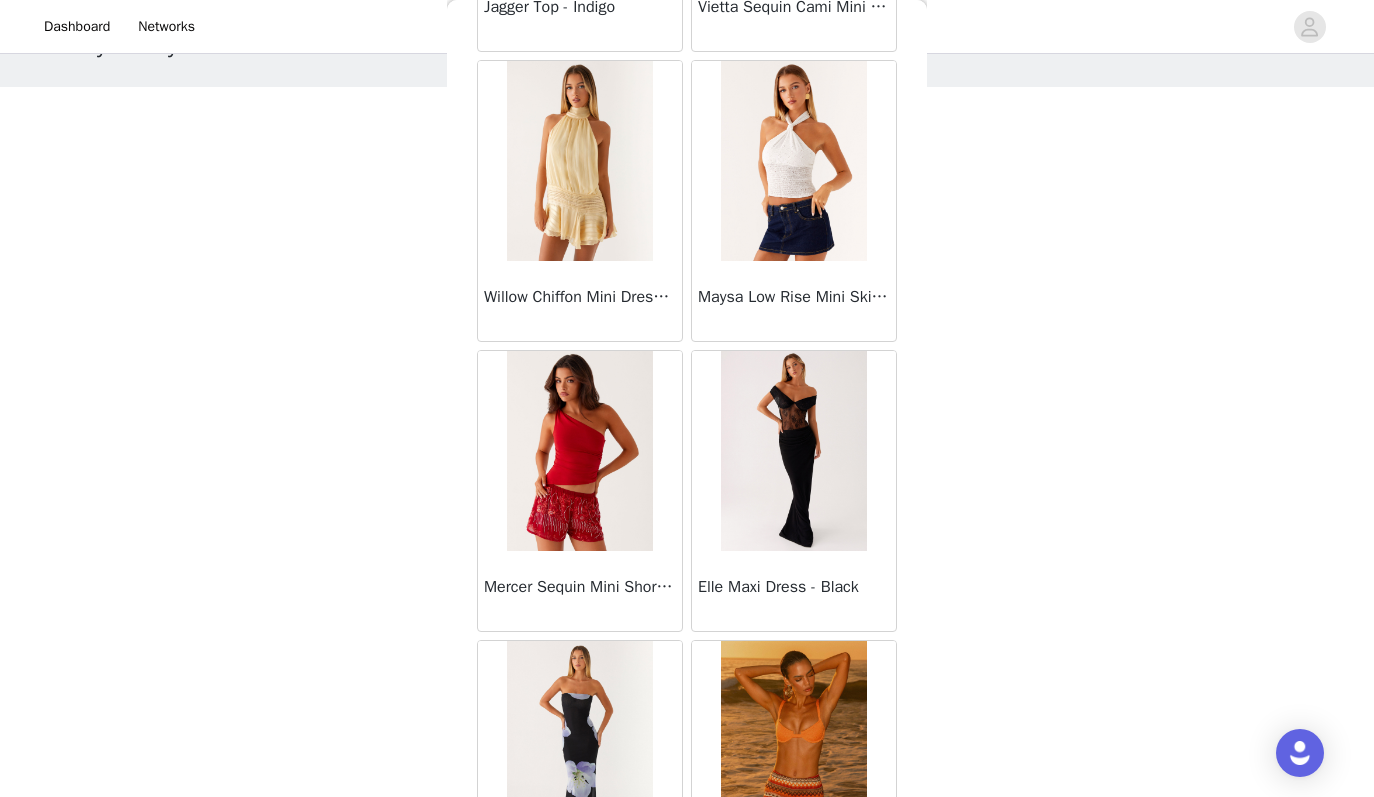 scroll, scrollTop: 42863, scrollLeft: 0, axis: vertical 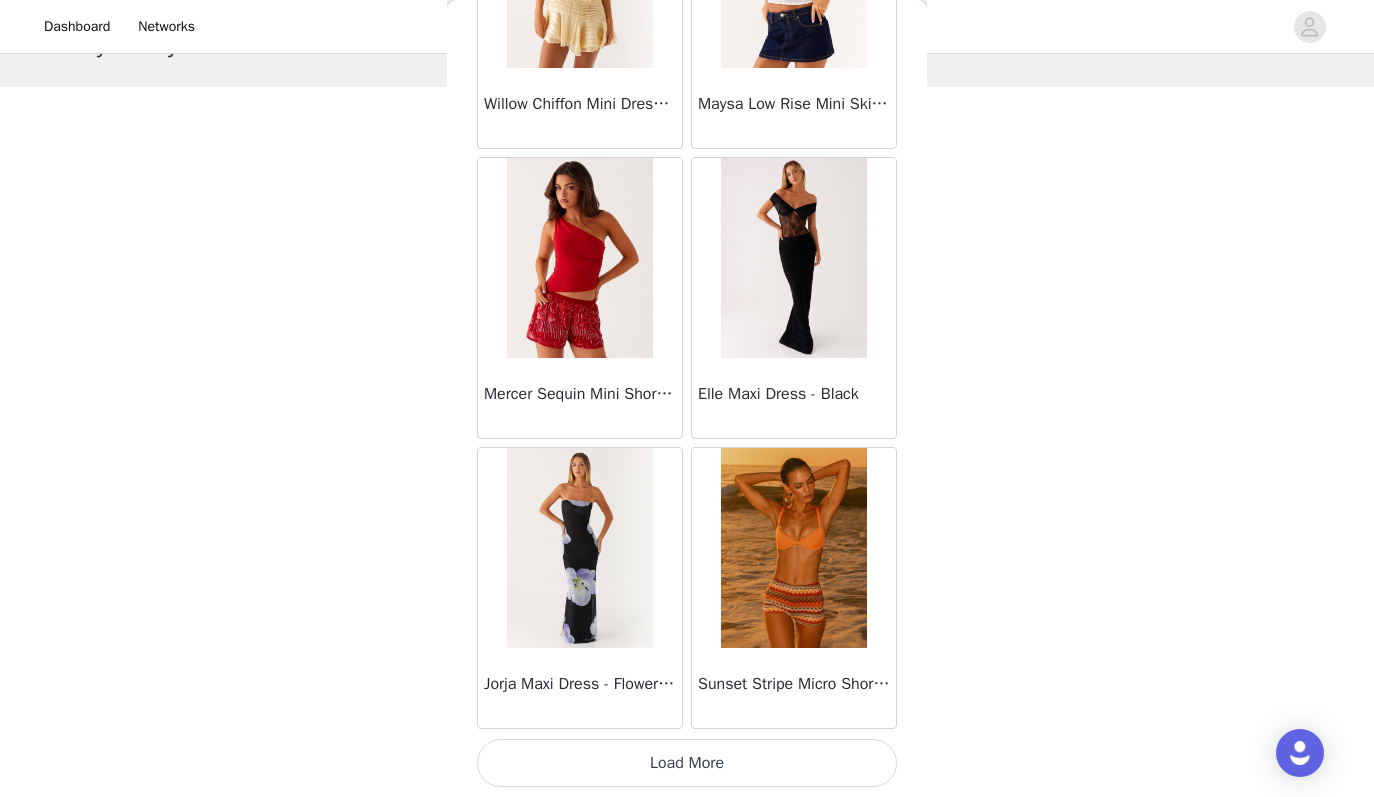 click on "Load More" at bounding box center (687, 763) 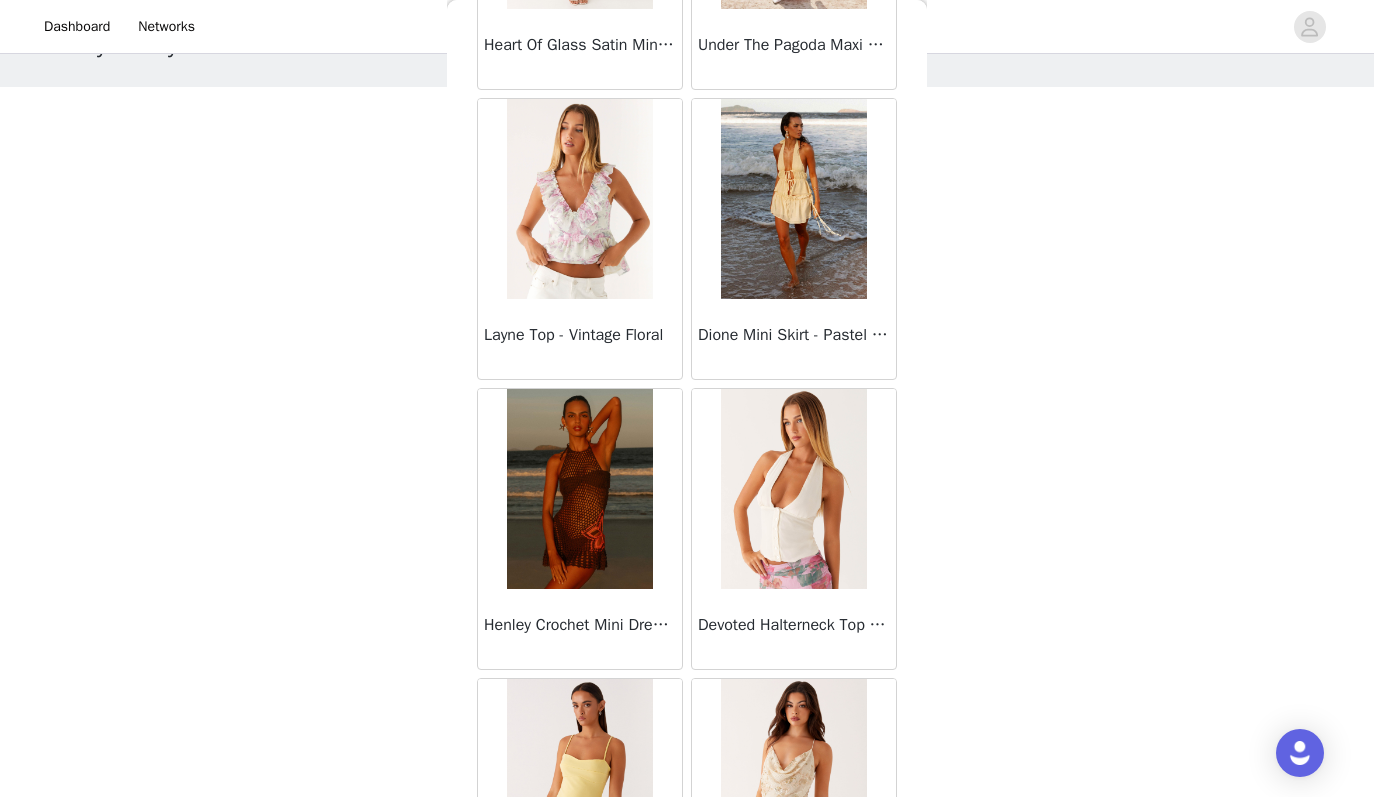 scroll, scrollTop: 45763, scrollLeft: 0, axis: vertical 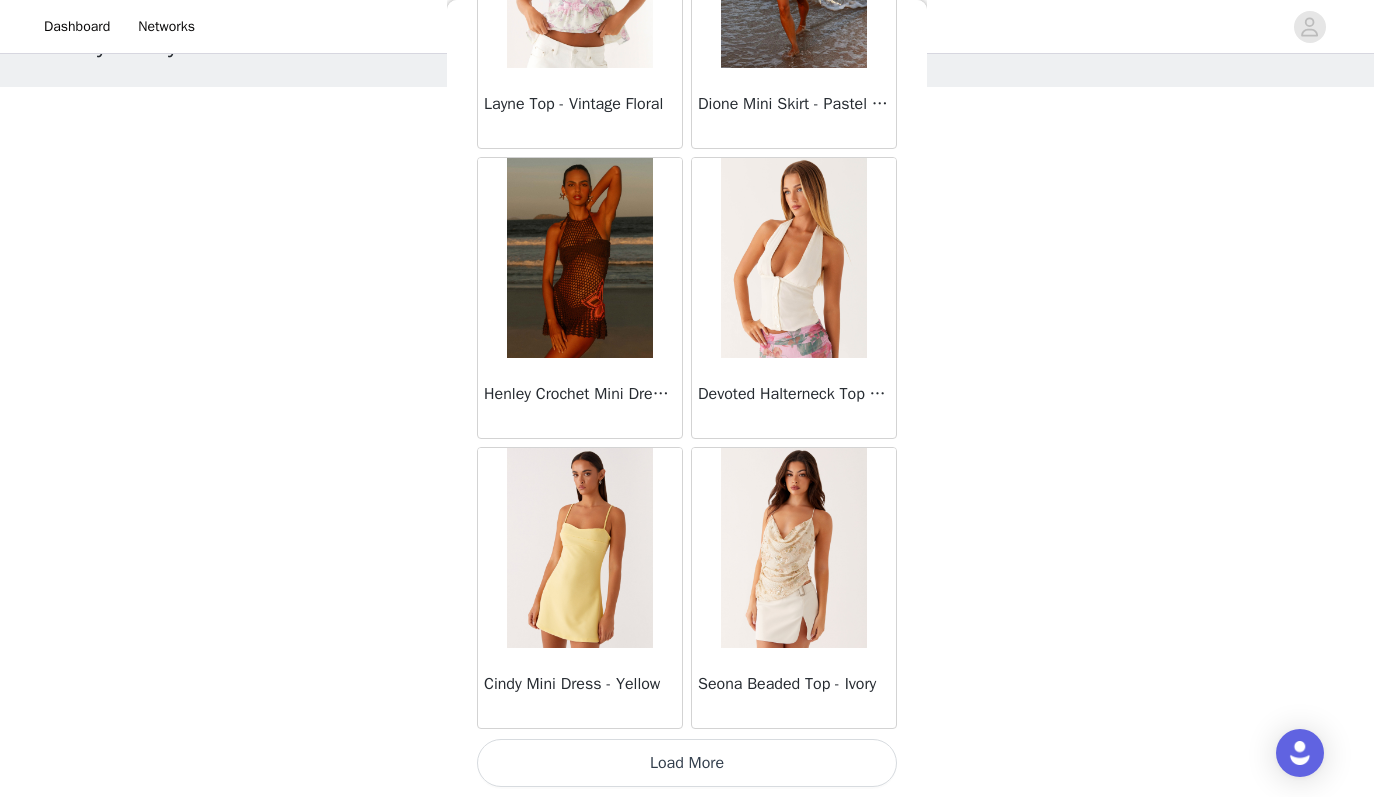 click on "Load More" at bounding box center [687, 763] 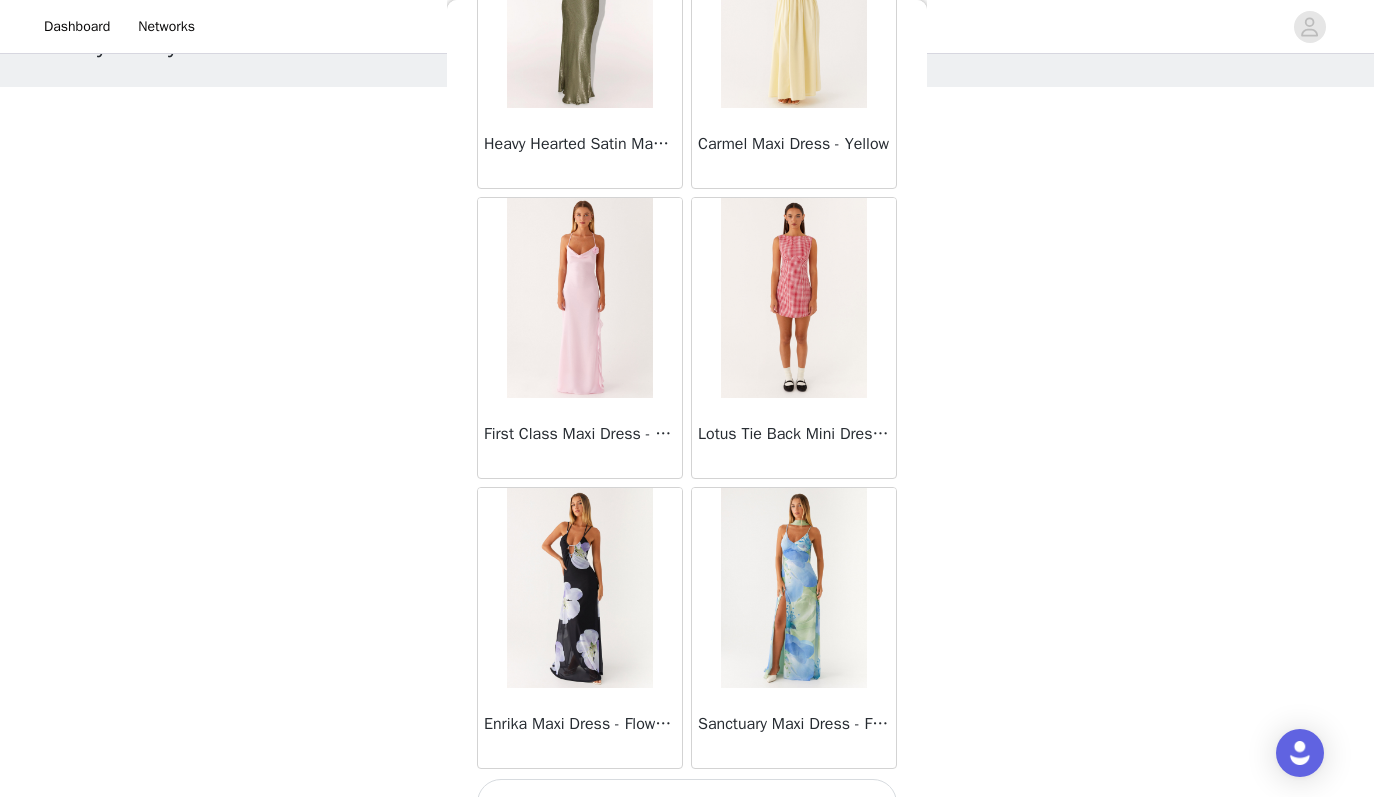 scroll, scrollTop: 48663, scrollLeft: 0, axis: vertical 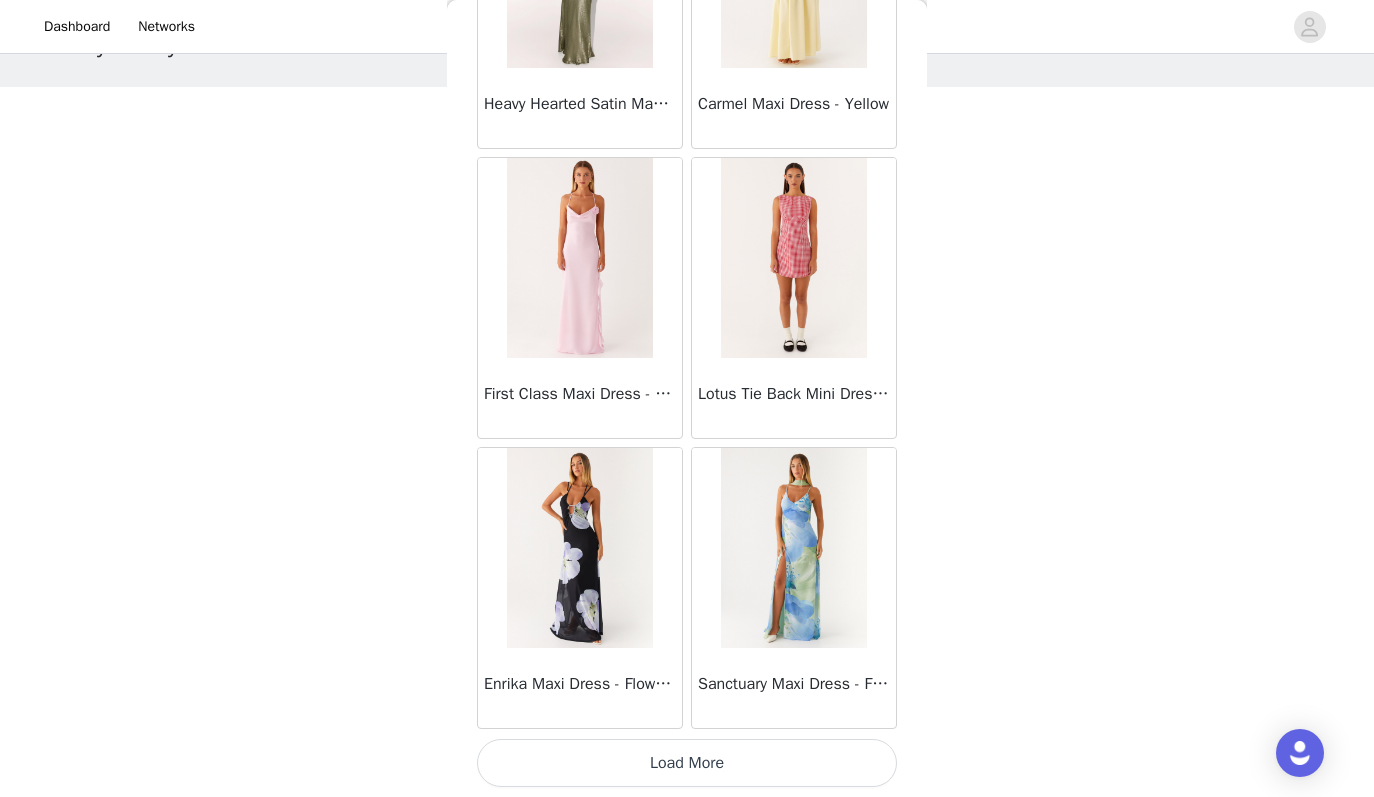 click on "Load More" at bounding box center [687, 763] 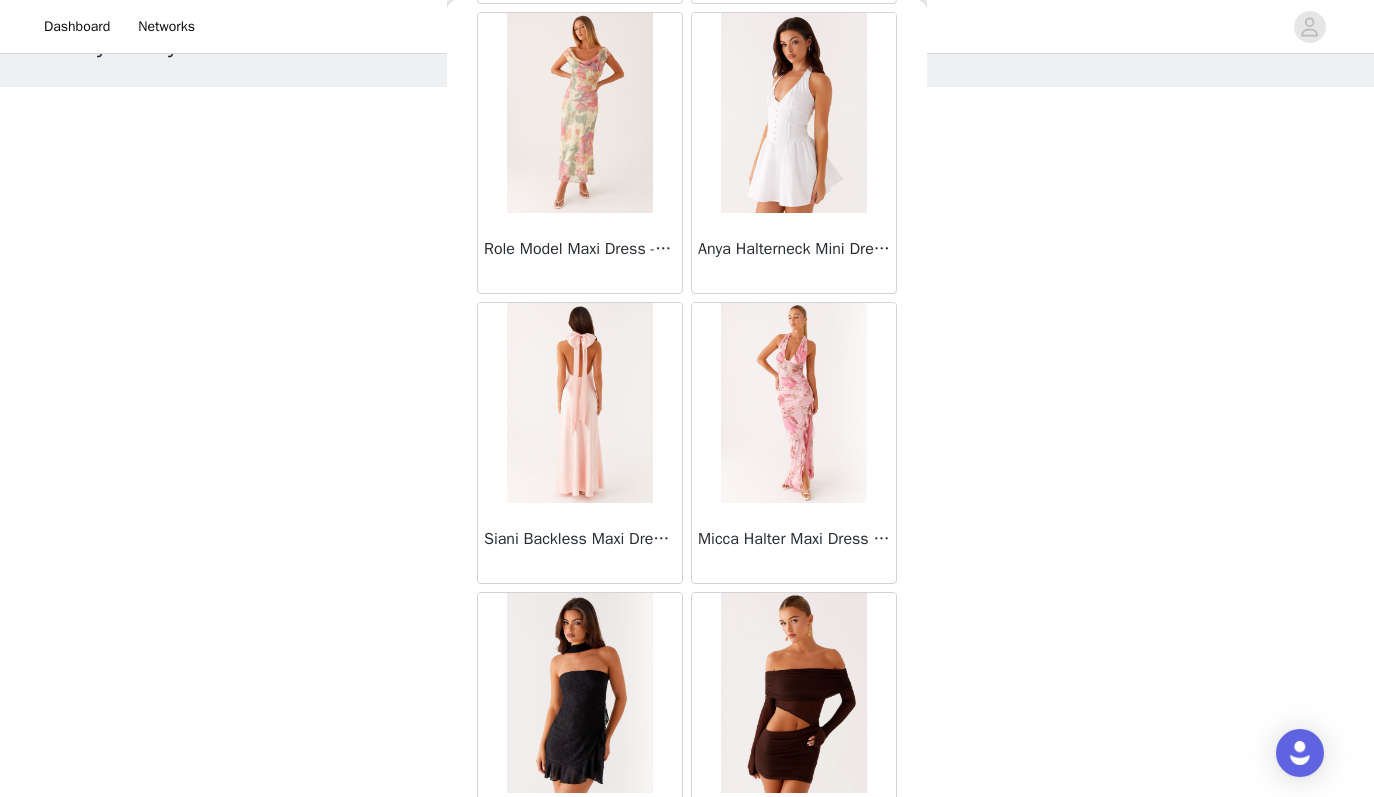 scroll, scrollTop: 51563, scrollLeft: 0, axis: vertical 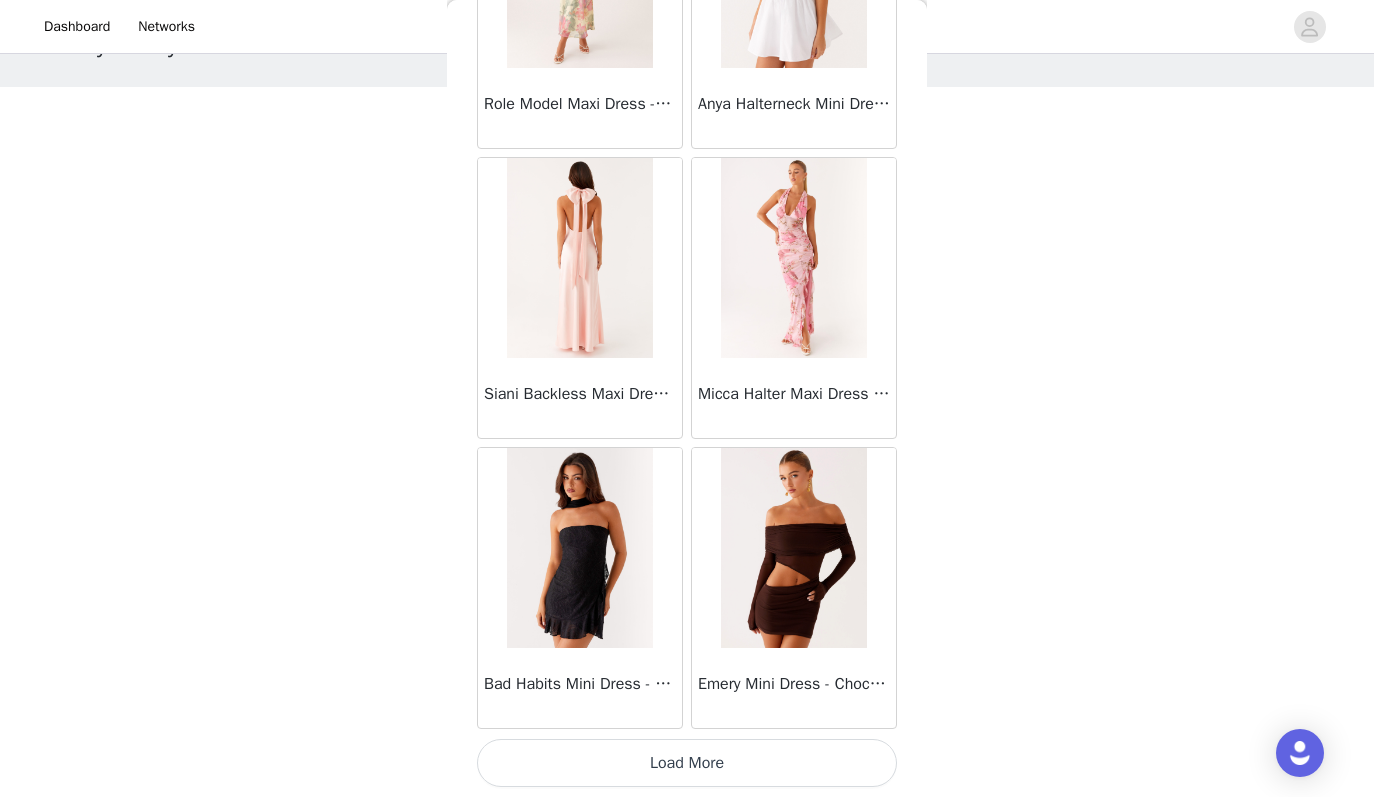 click on "Load More" at bounding box center [687, 763] 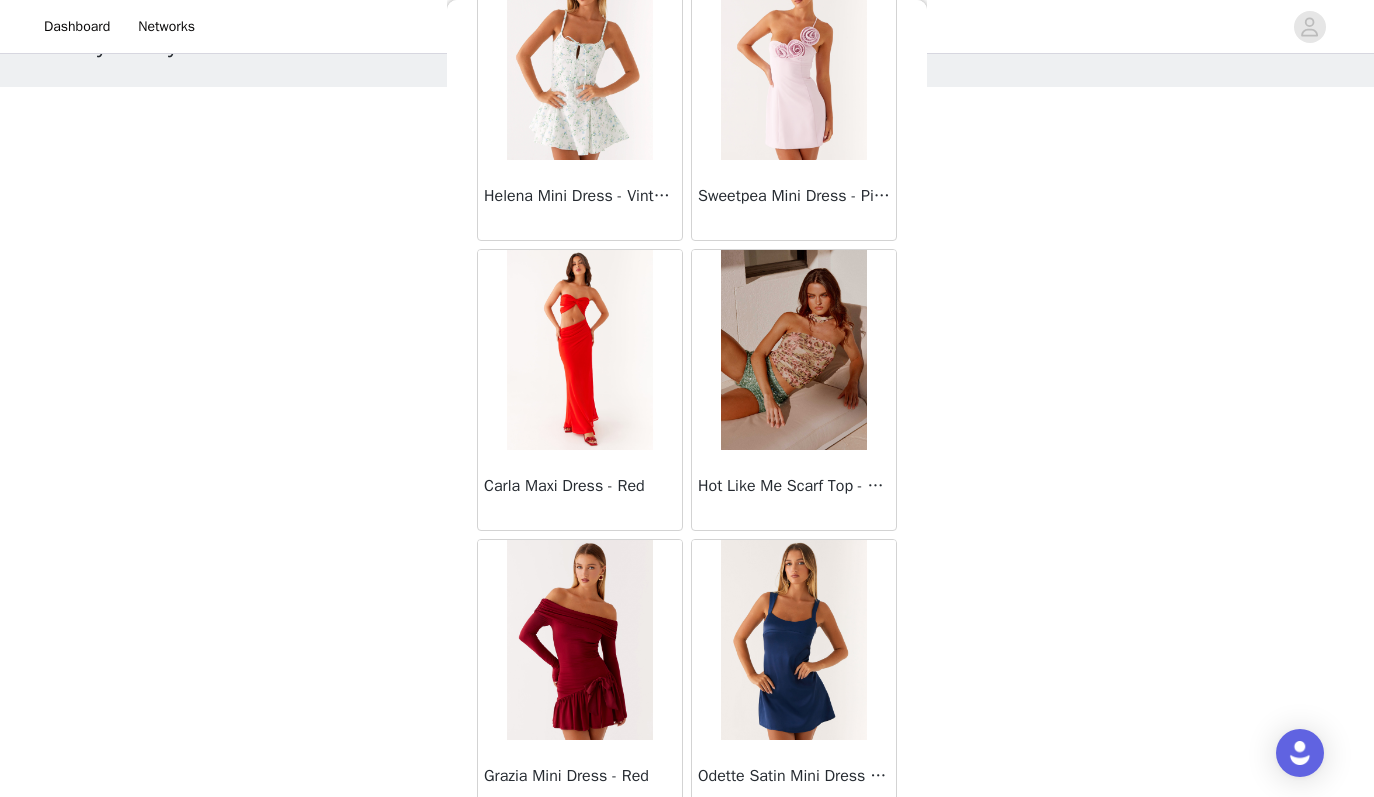 scroll, scrollTop: 54463, scrollLeft: 0, axis: vertical 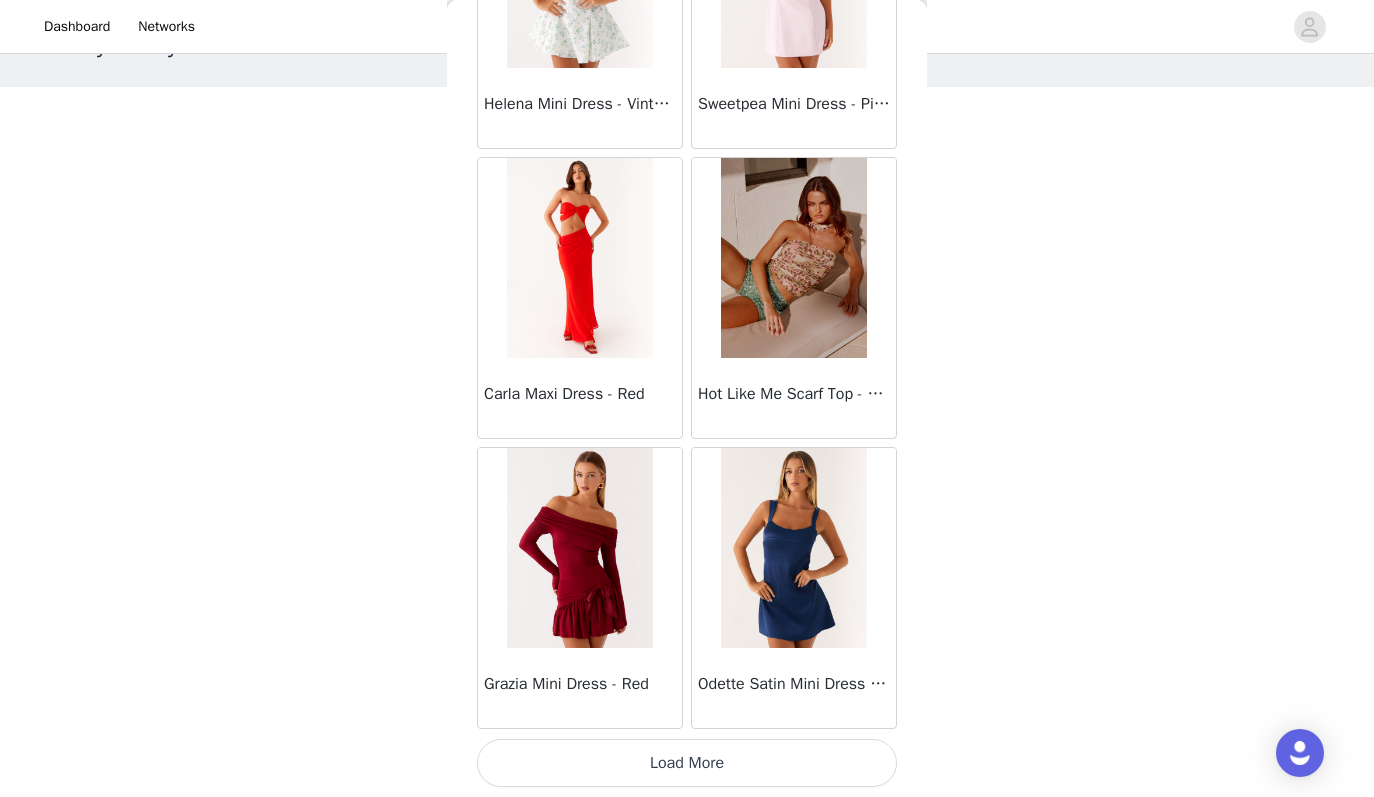 click on "Load More" at bounding box center [687, 763] 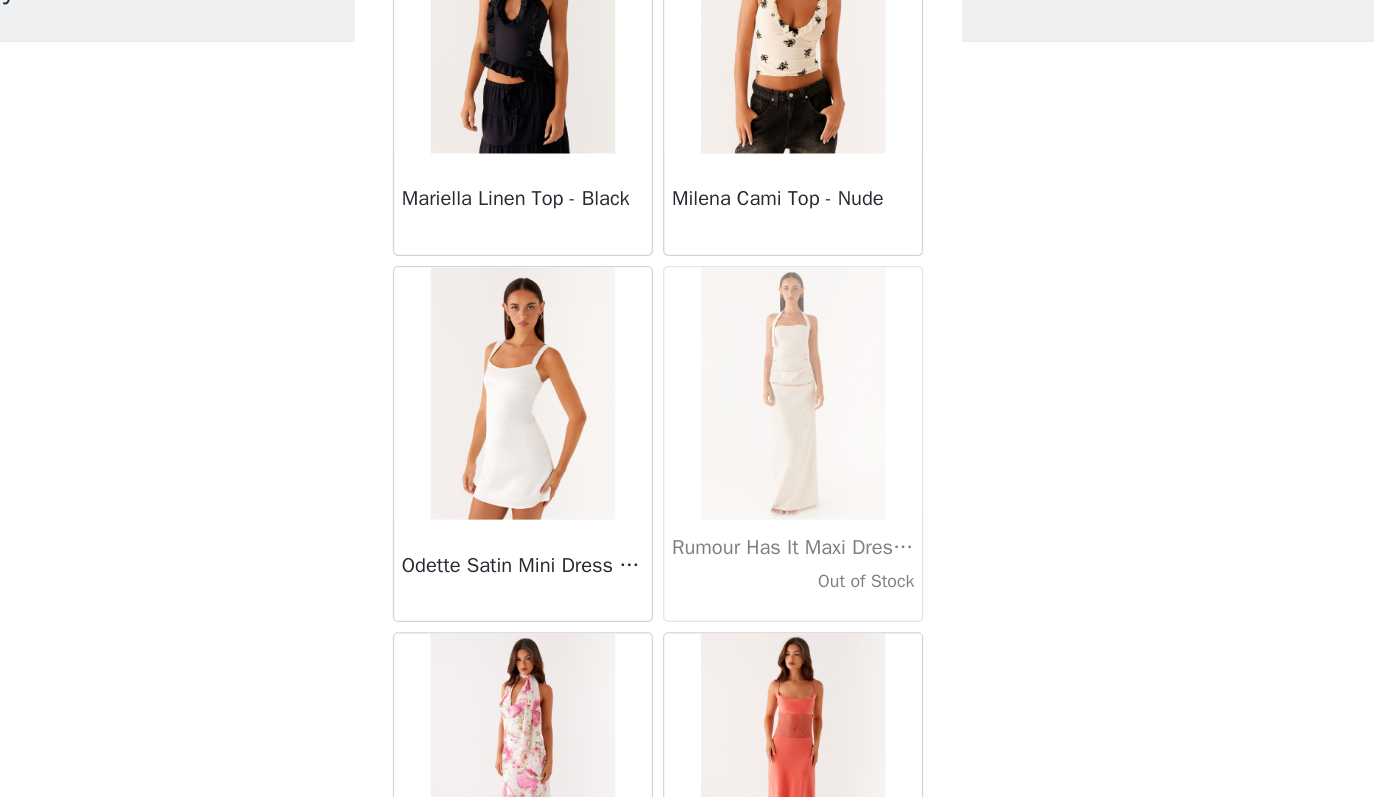 scroll, scrollTop: 57363, scrollLeft: 0, axis: vertical 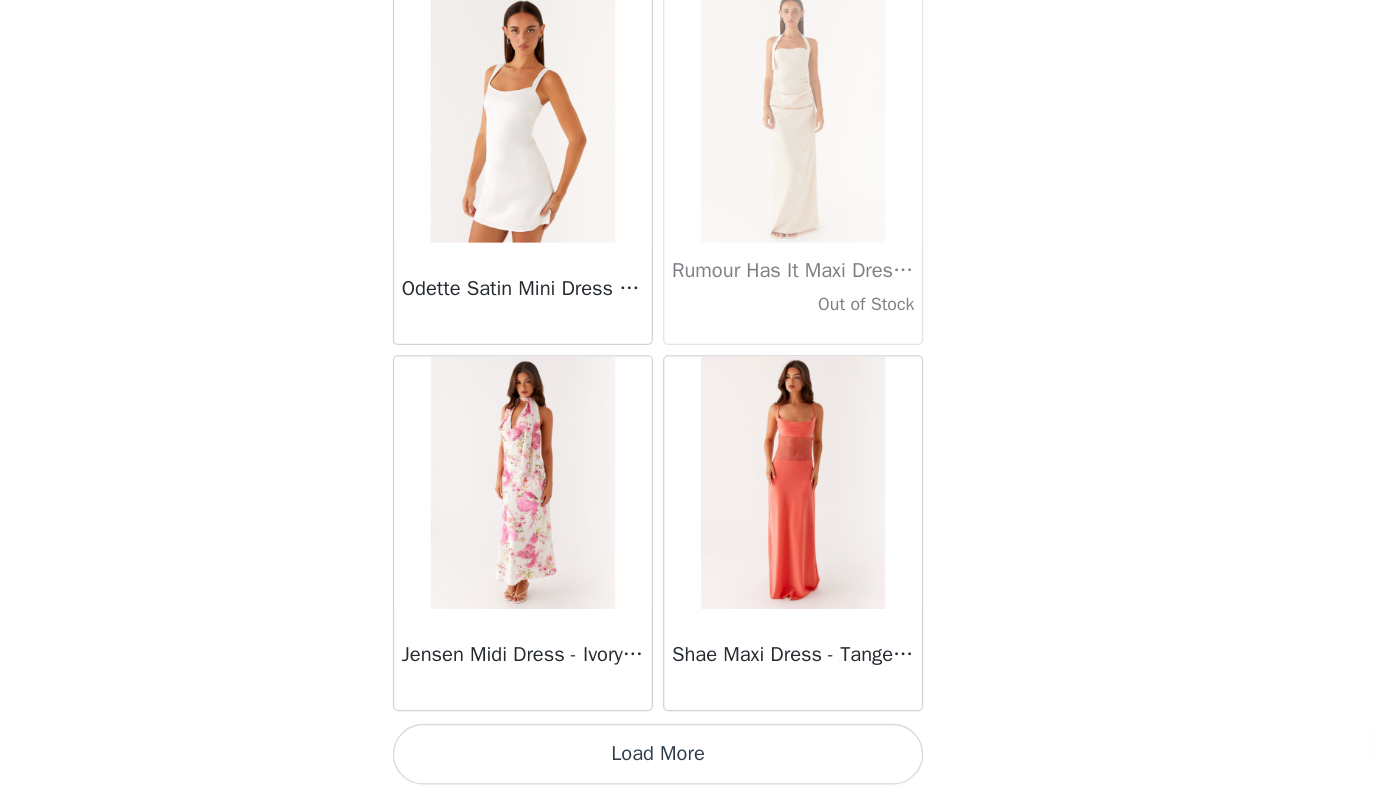 click on "Load More" at bounding box center (687, 763) 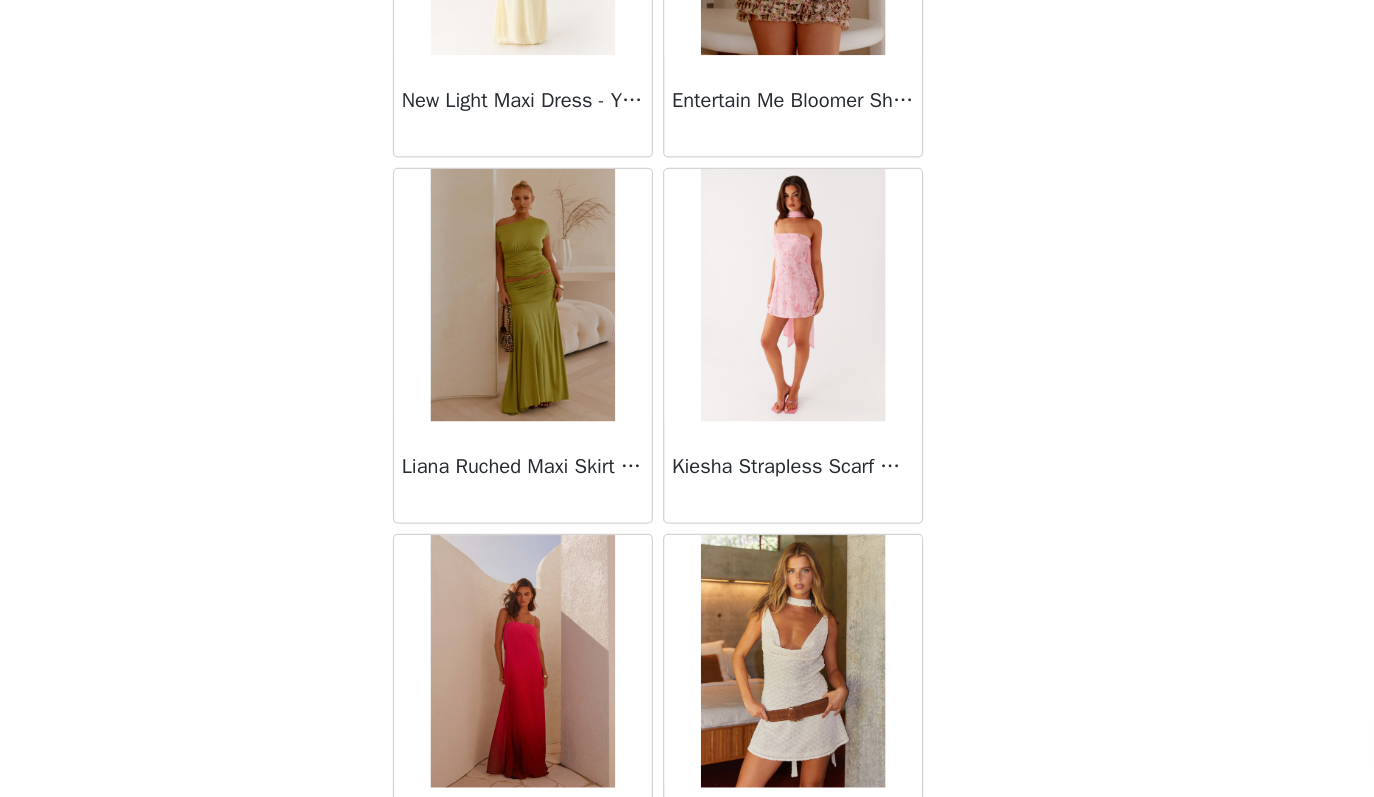 scroll, scrollTop: 60263, scrollLeft: 0, axis: vertical 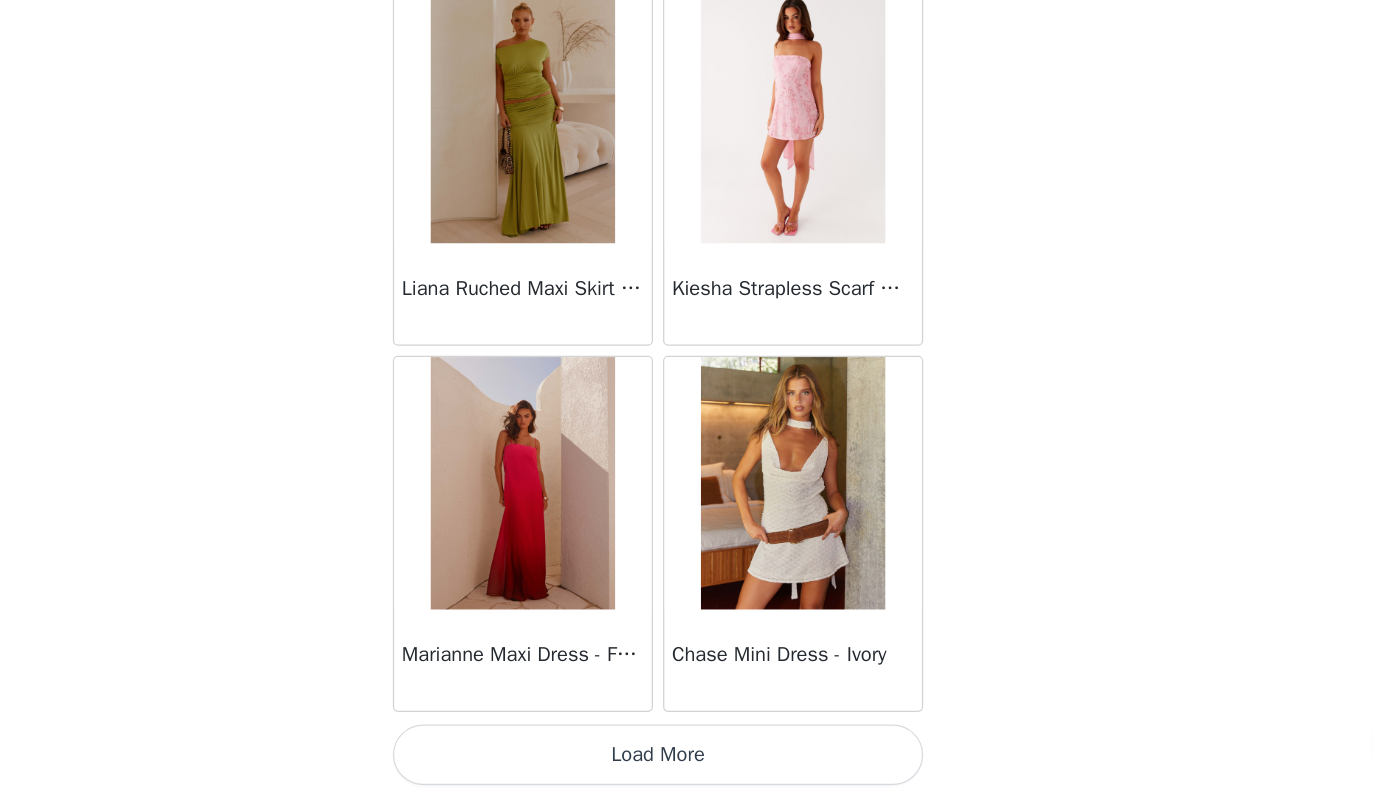 click on "Load More" at bounding box center (687, 763) 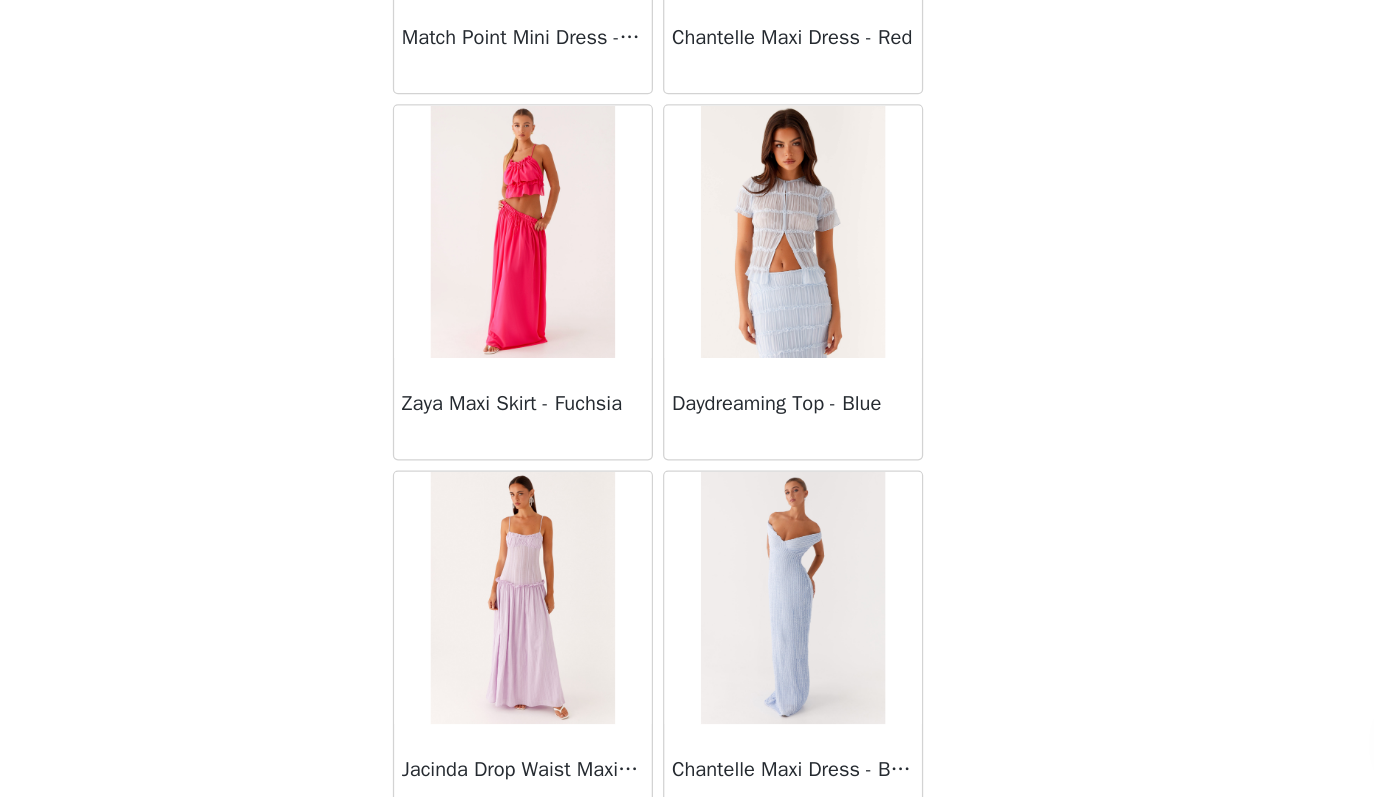 scroll, scrollTop: 63163, scrollLeft: 0, axis: vertical 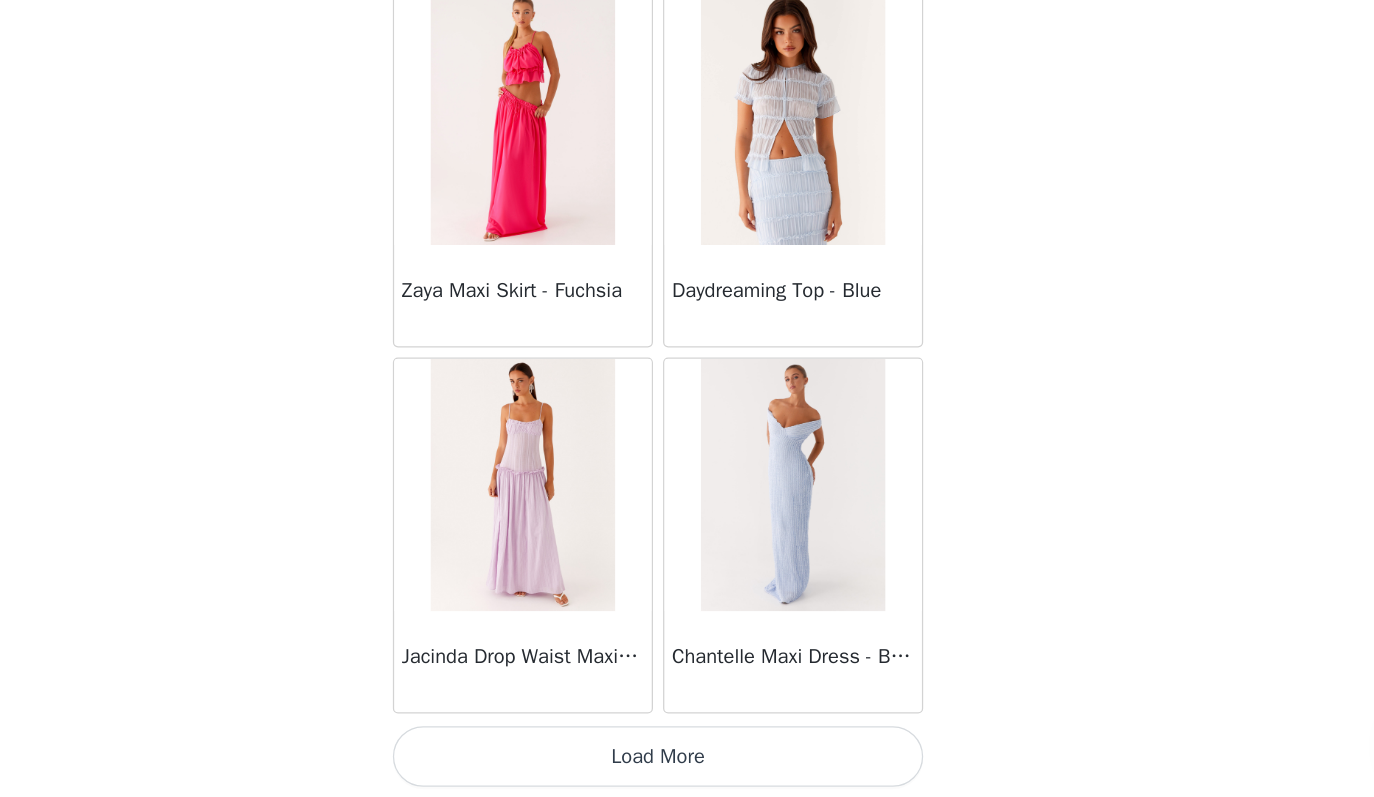 click on "Load More" at bounding box center [687, 763] 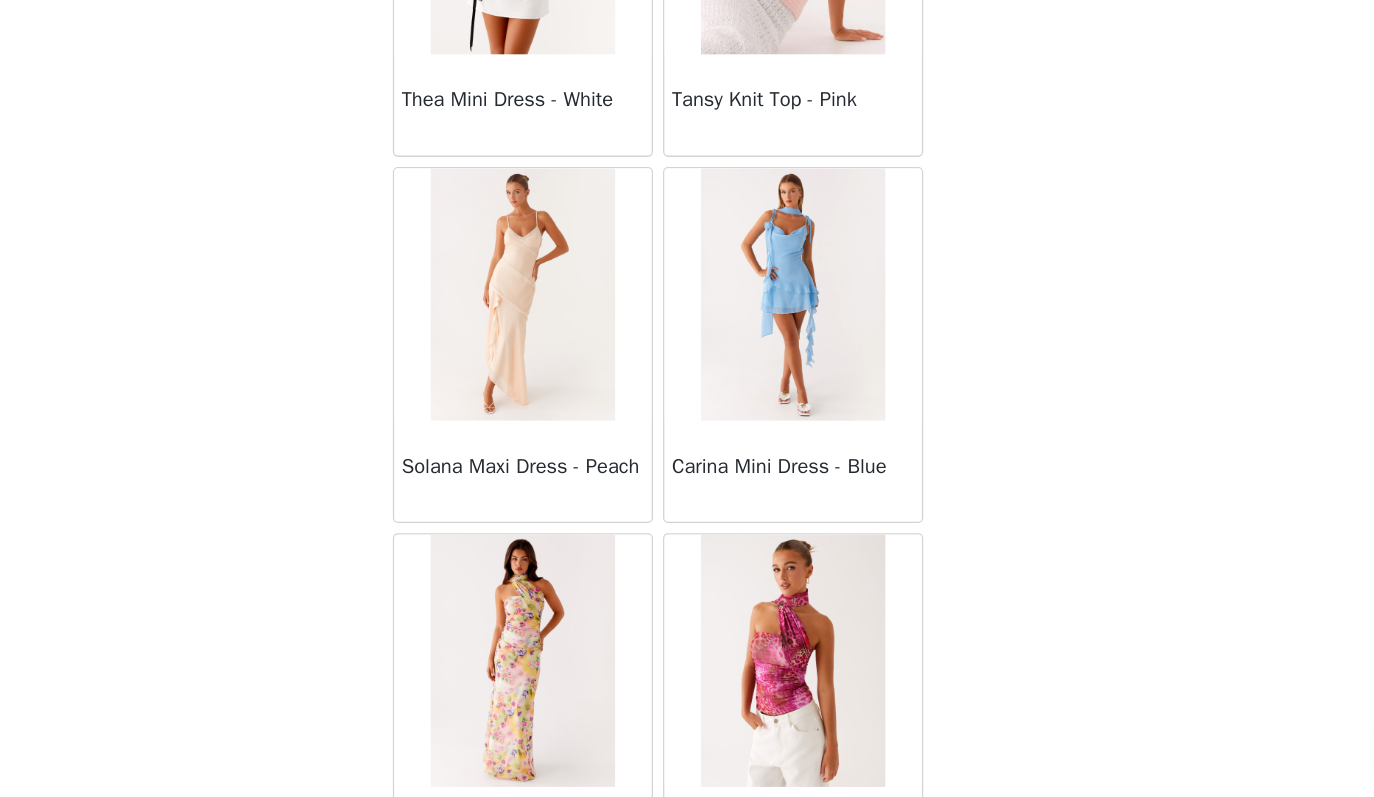 scroll, scrollTop: 66063, scrollLeft: 0, axis: vertical 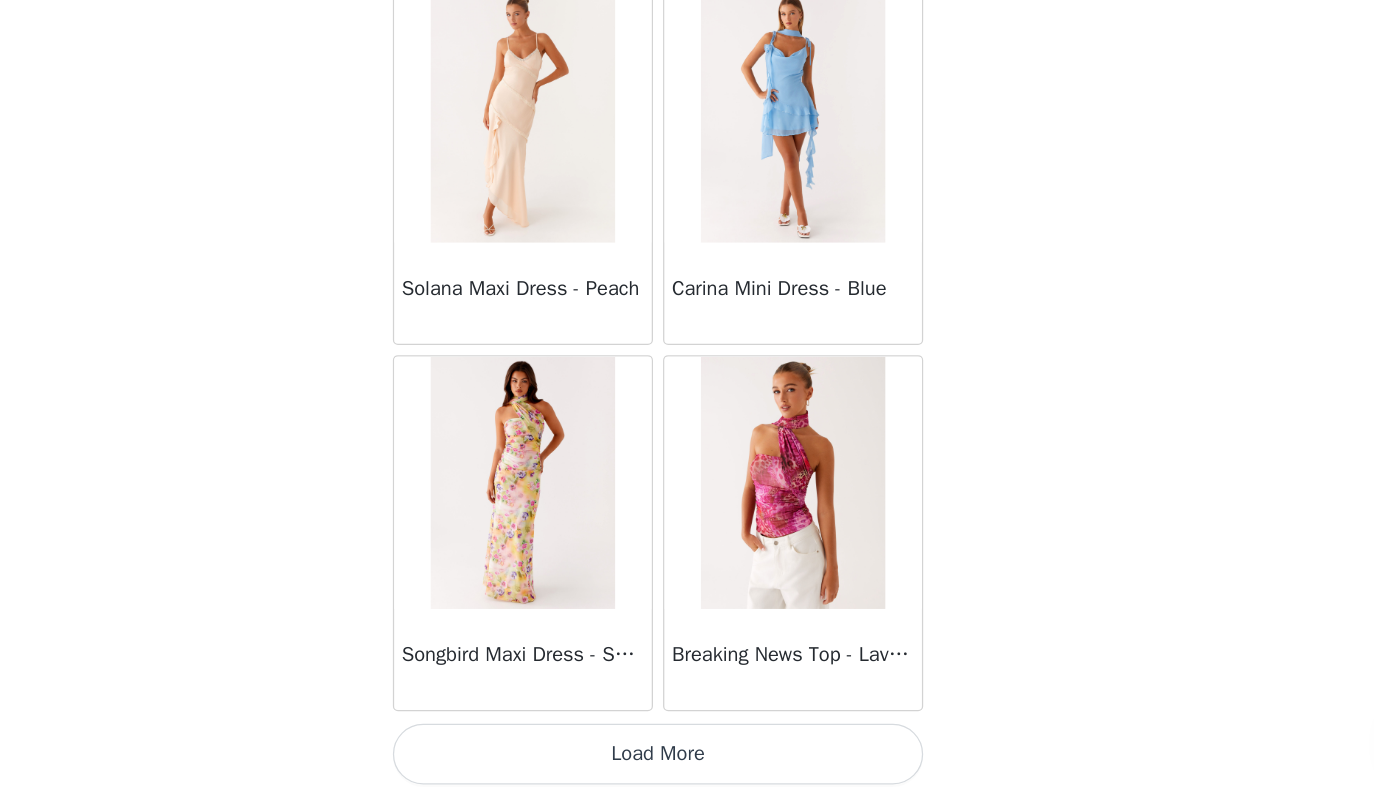 click on "Load More" at bounding box center [687, 763] 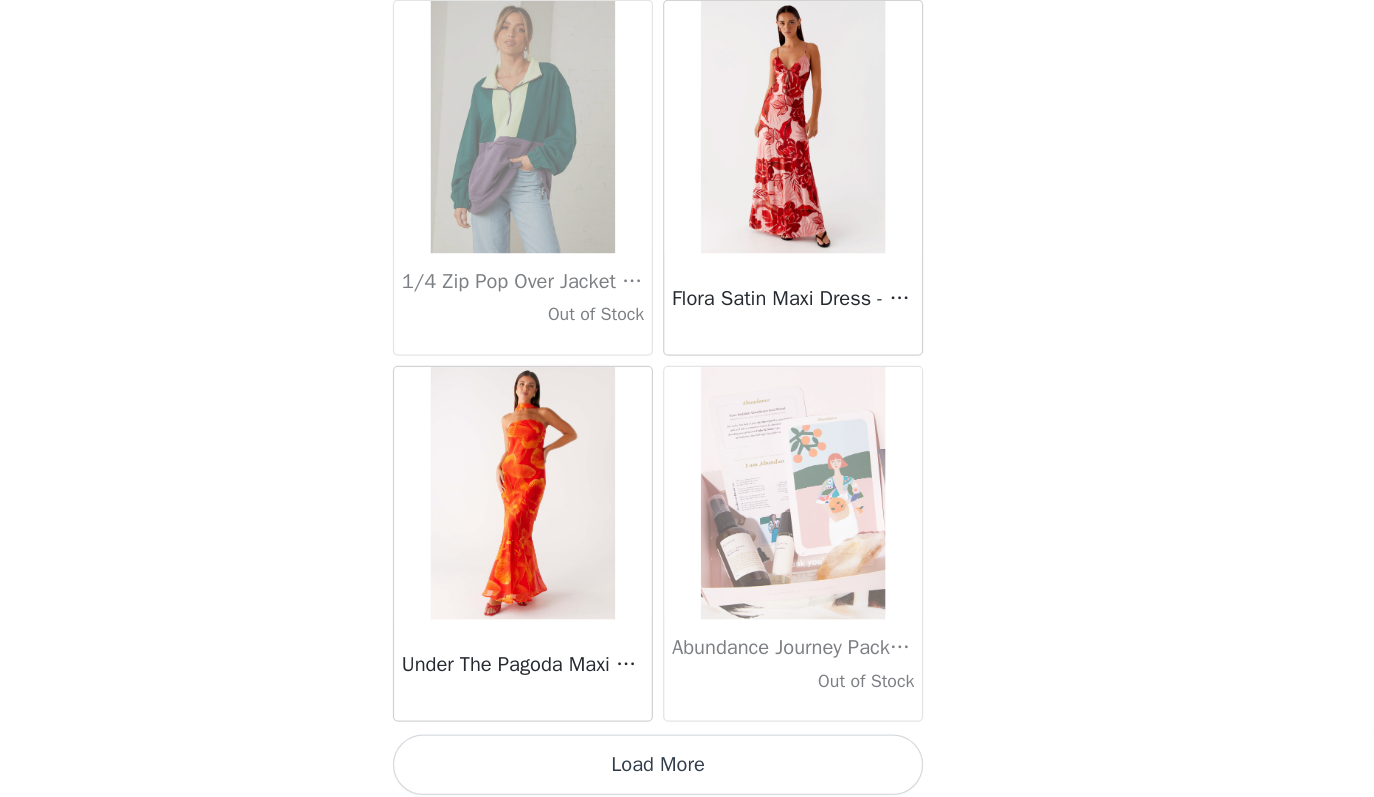 scroll, scrollTop: 68963, scrollLeft: 0, axis: vertical 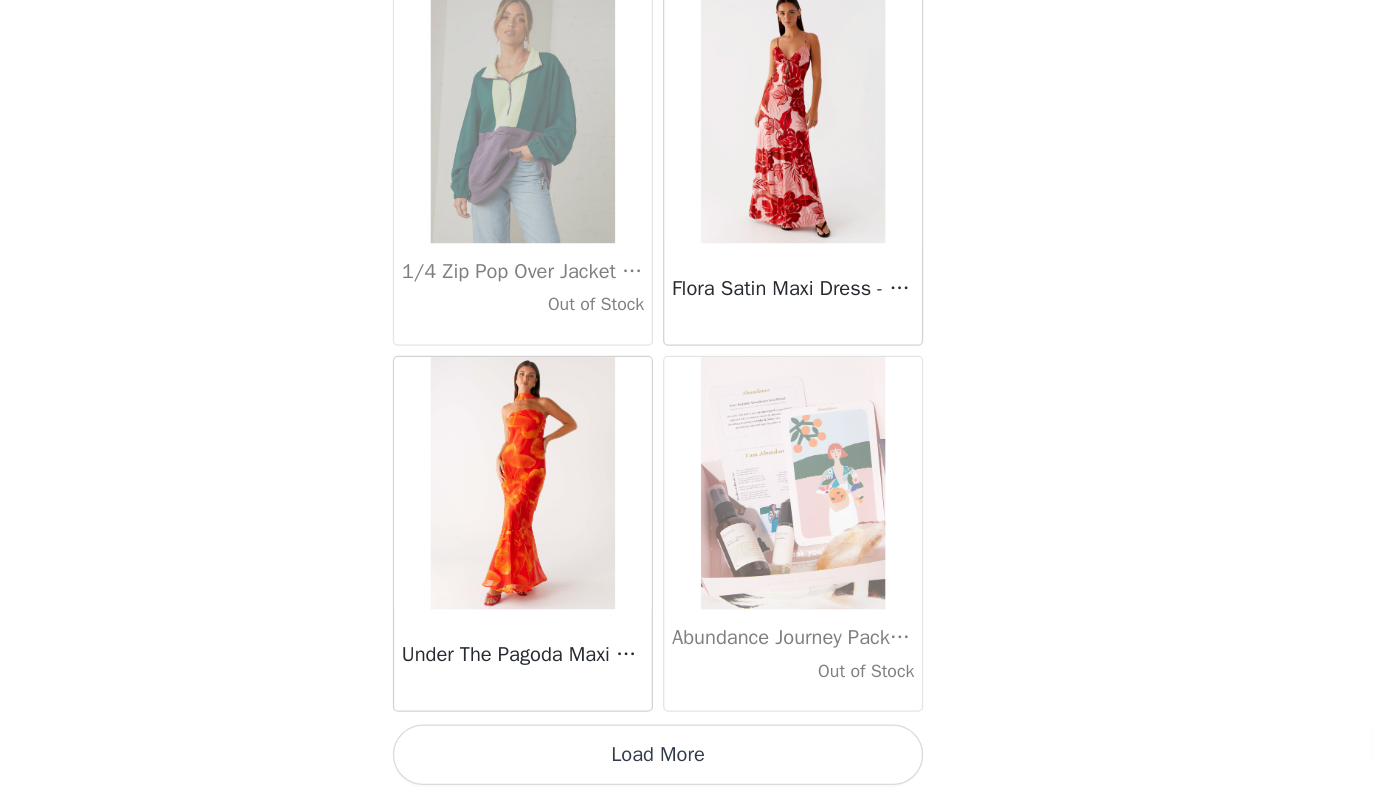 click on "Load More" at bounding box center (687, 763) 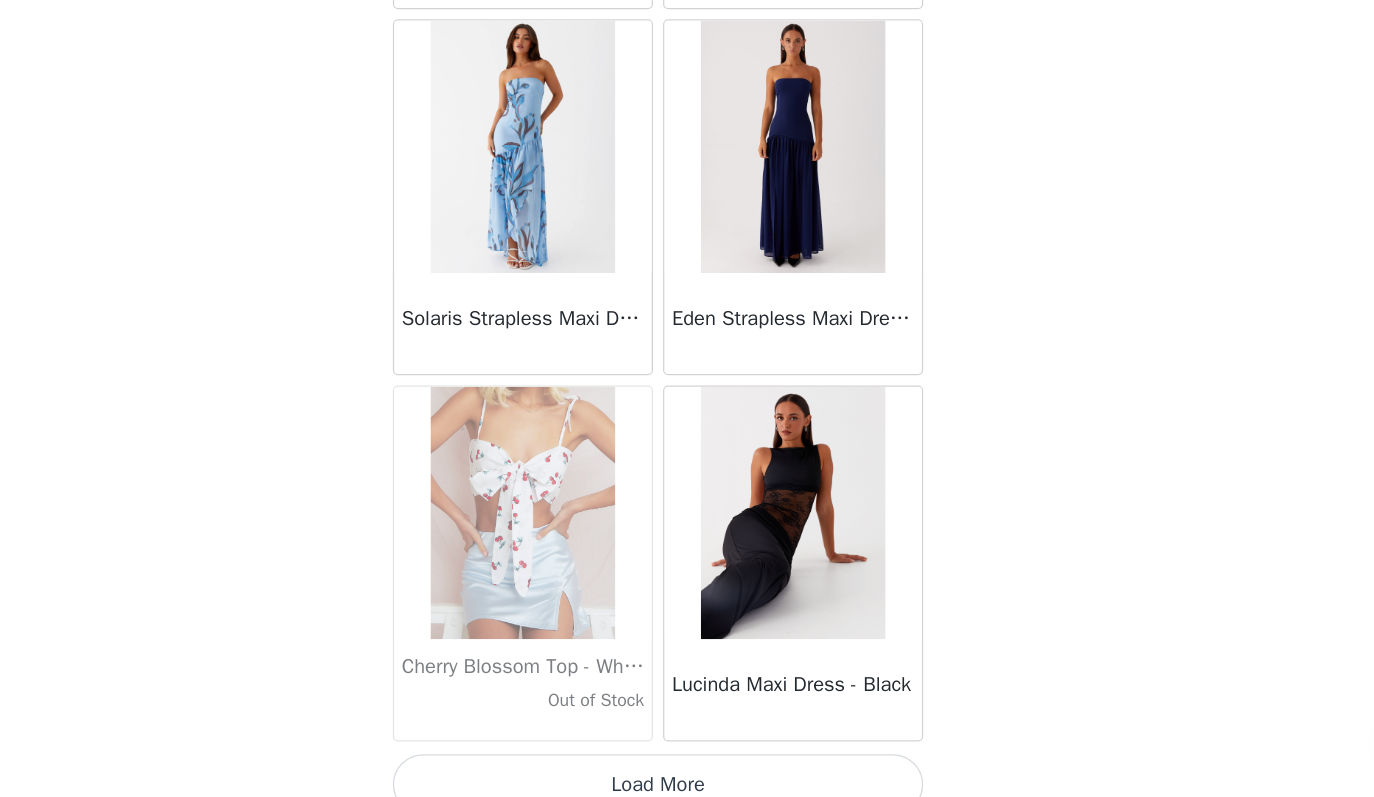 scroll, scrollTop: 71863, scrollLeft: 0, axis: vertical 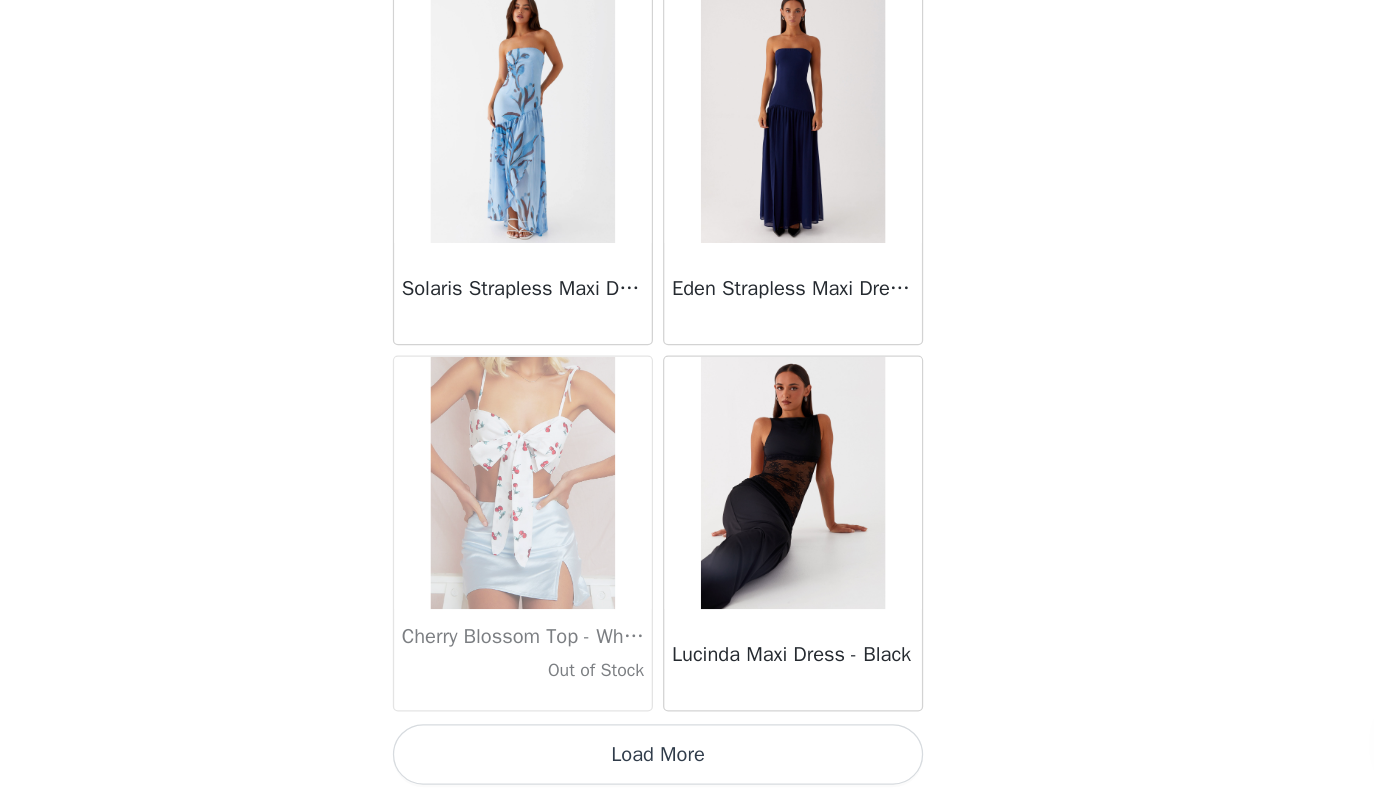 click on "Load More" at bounding box center (687, 763) 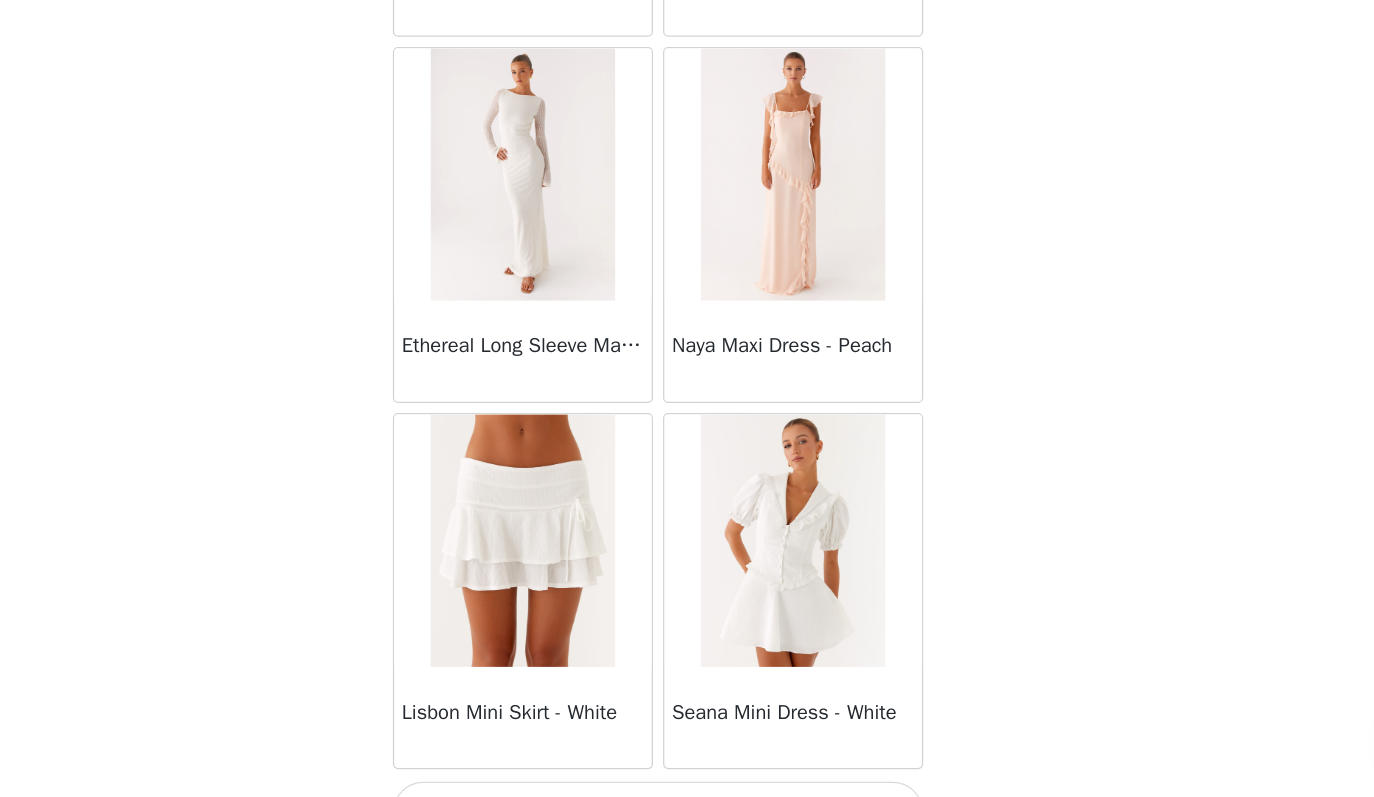 scroll, scrollTop: 74763, scrollLeft: 0, axis: vertical 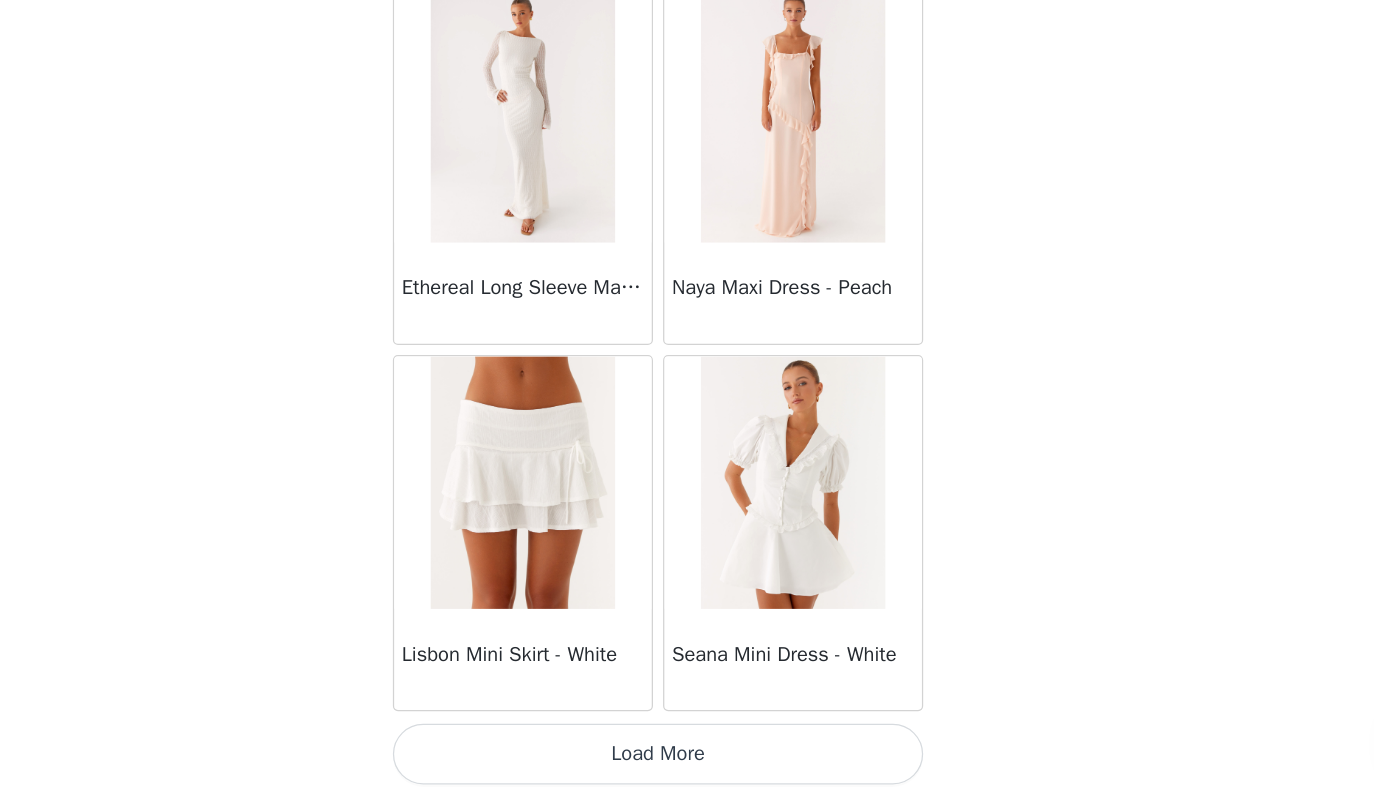 click on "Load More" at bounding box center (687, 763) 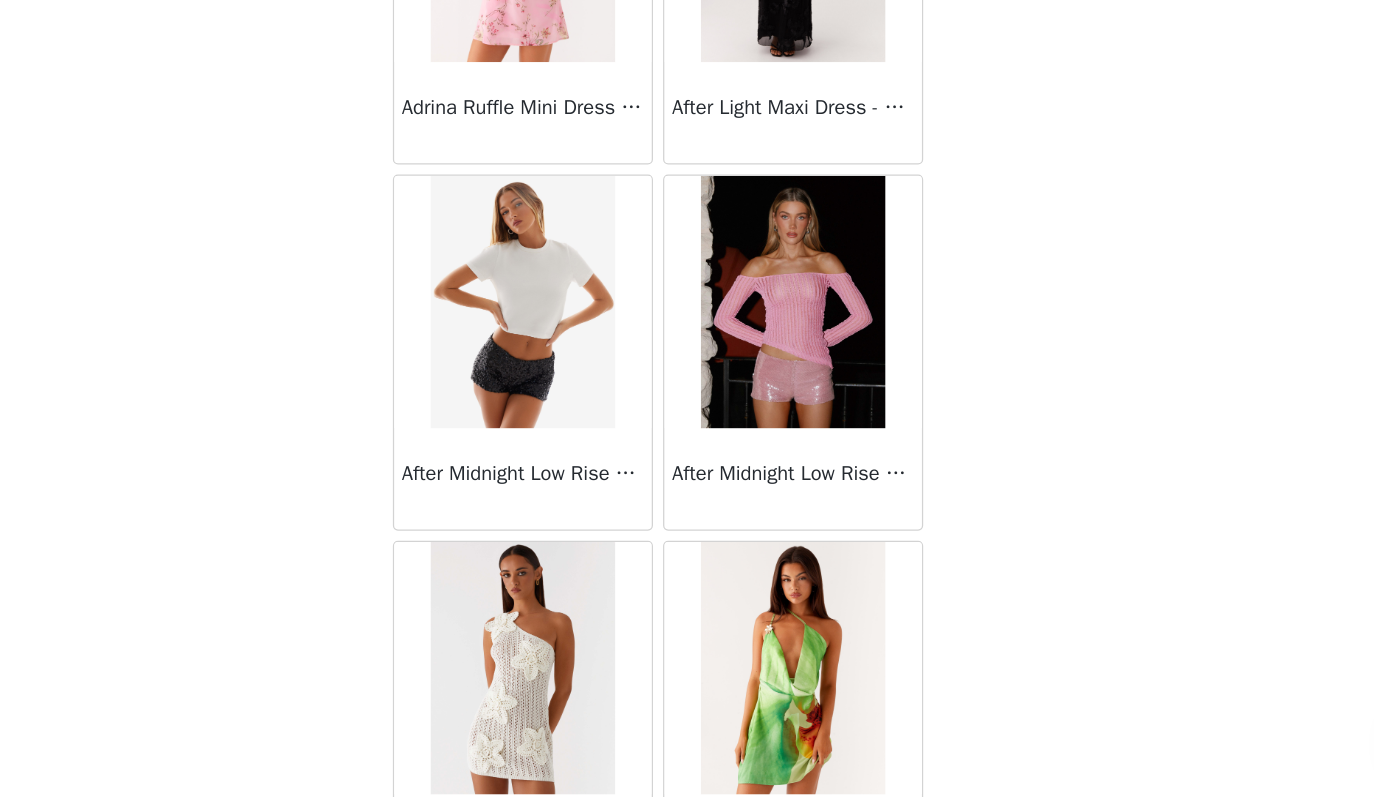 scroll, scrollTop: 77663, scrollLeft: 0, axis: vertical 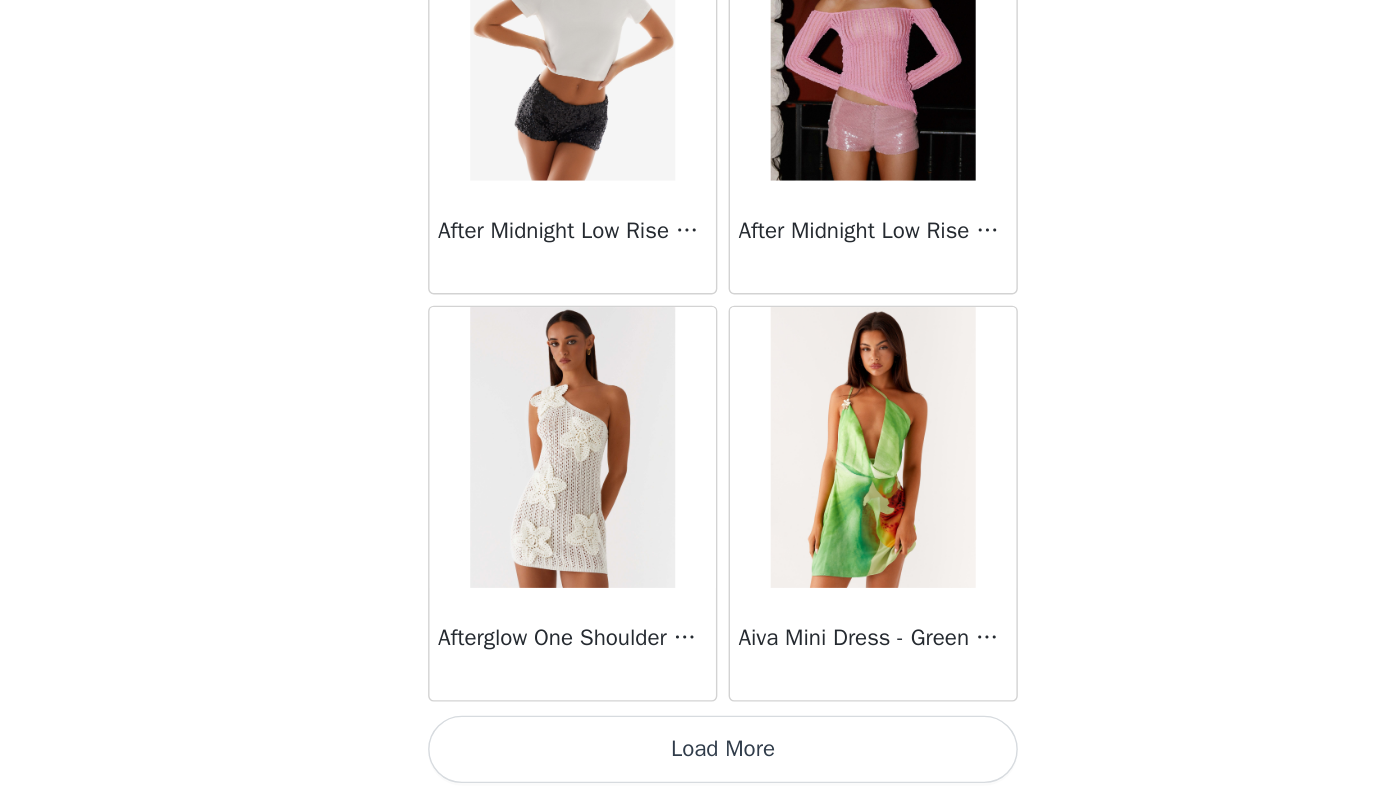 click on "Load More" at bounding box center (687, 763) 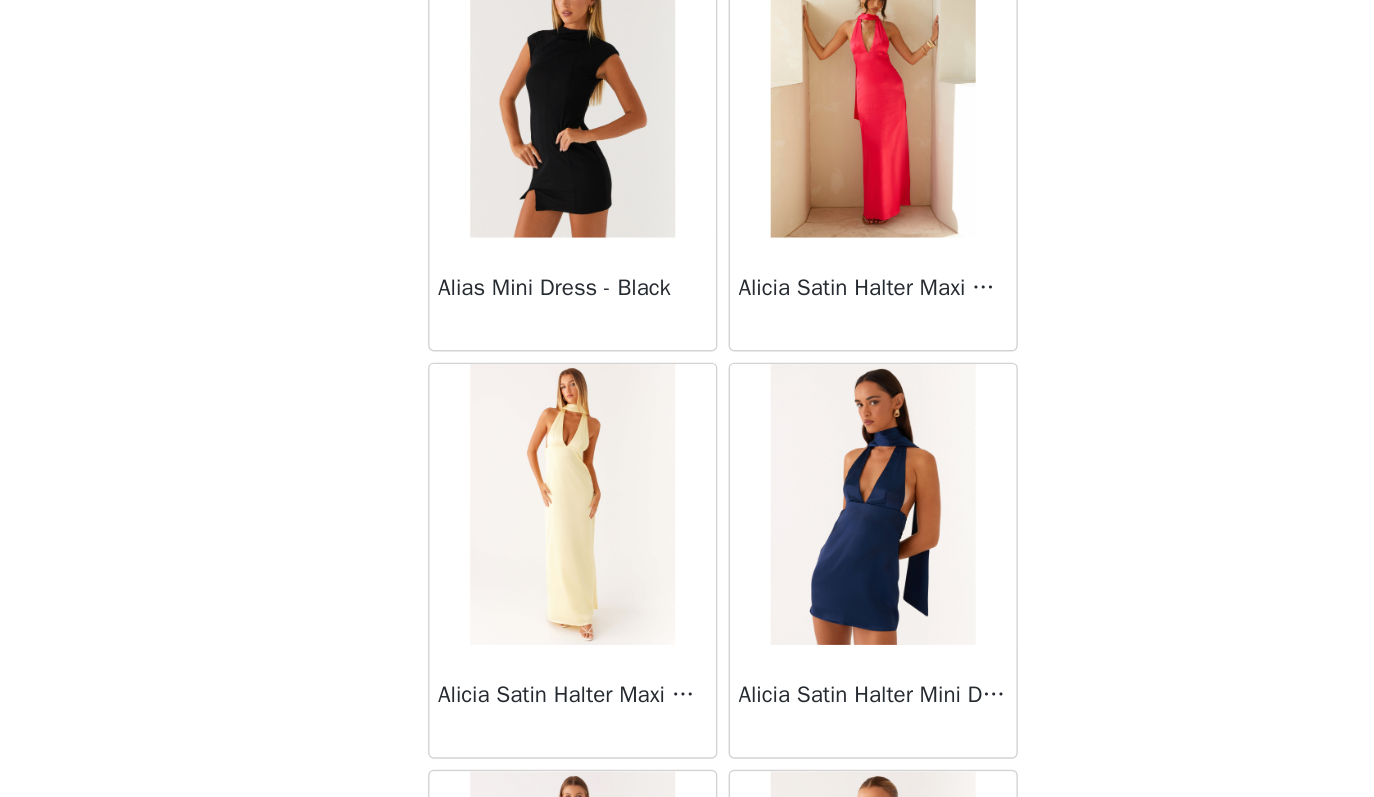 scroll, scrollTop: 79344, scrollLeft: 0, axis: vertical 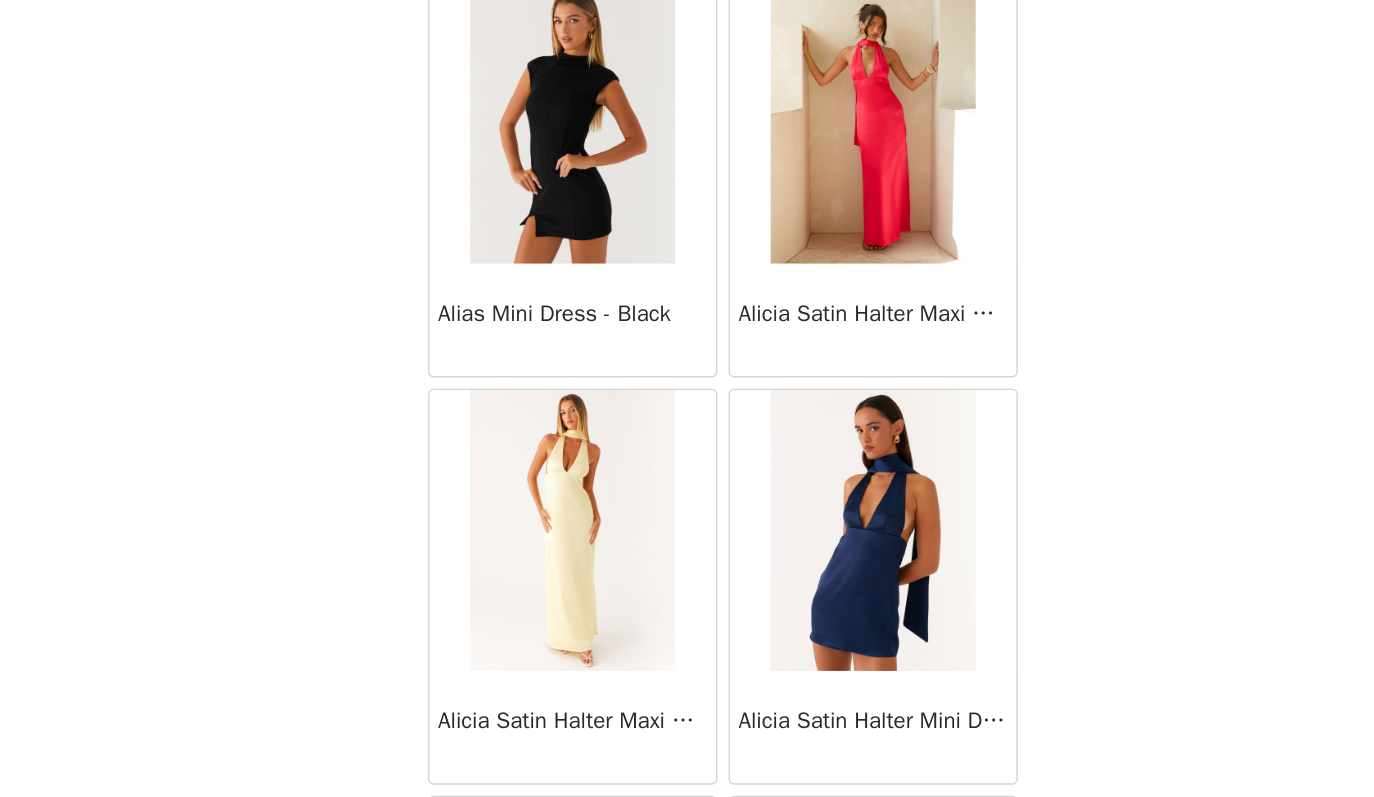 click at bounding box center (579, 317) 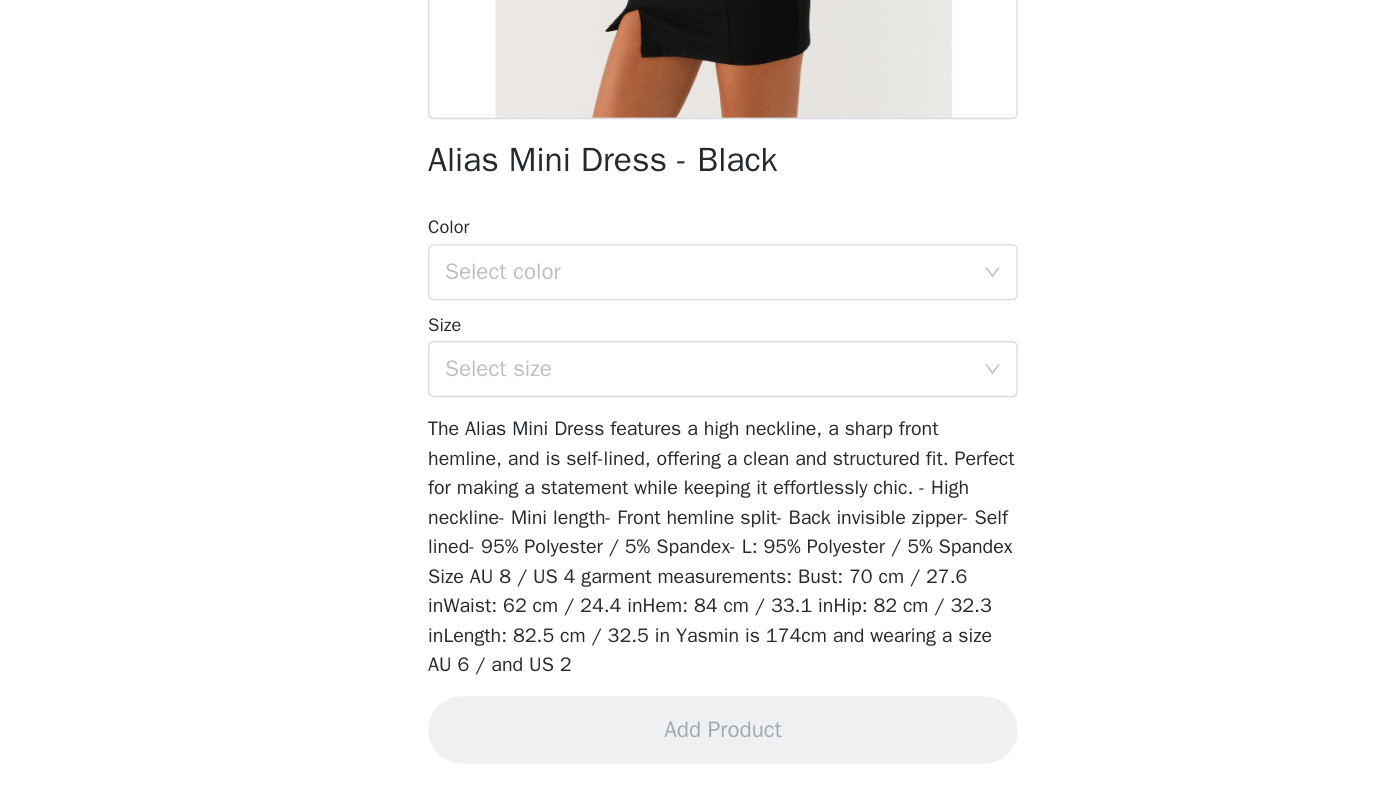 scroll, scrollTop: 0, scrollLeft: 0, axis: both 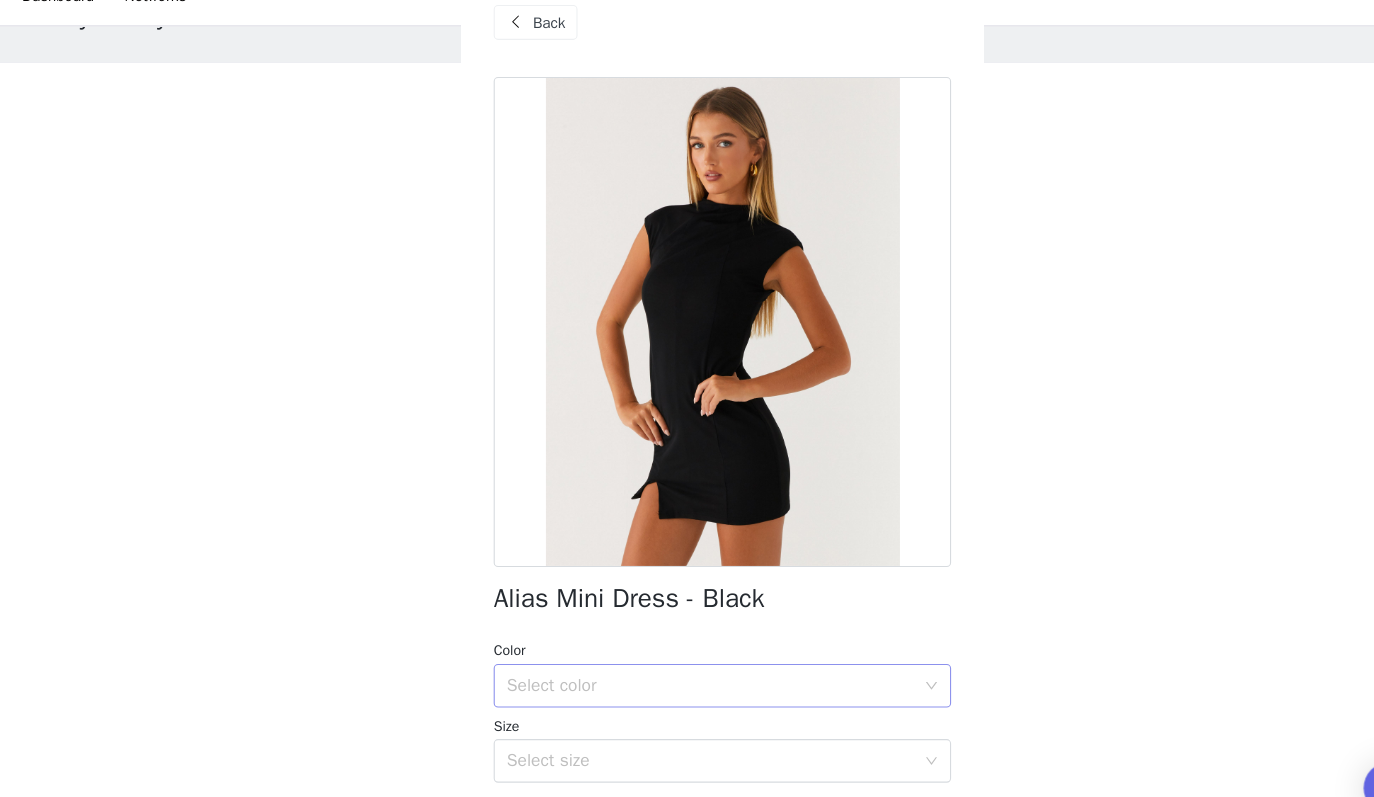 click on "Select color" at bounding box center (676, 659) 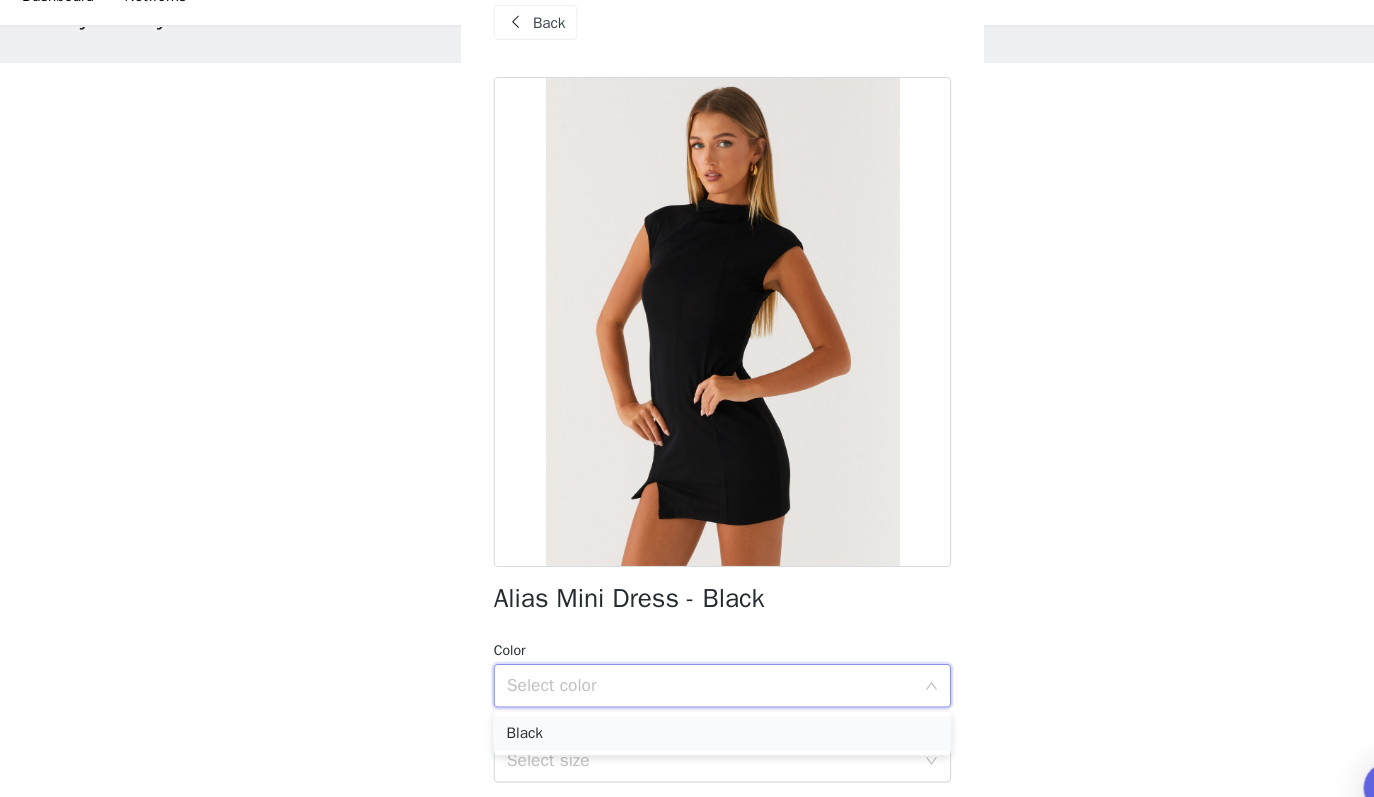 click on "Black" at bounding box center (687, 703) 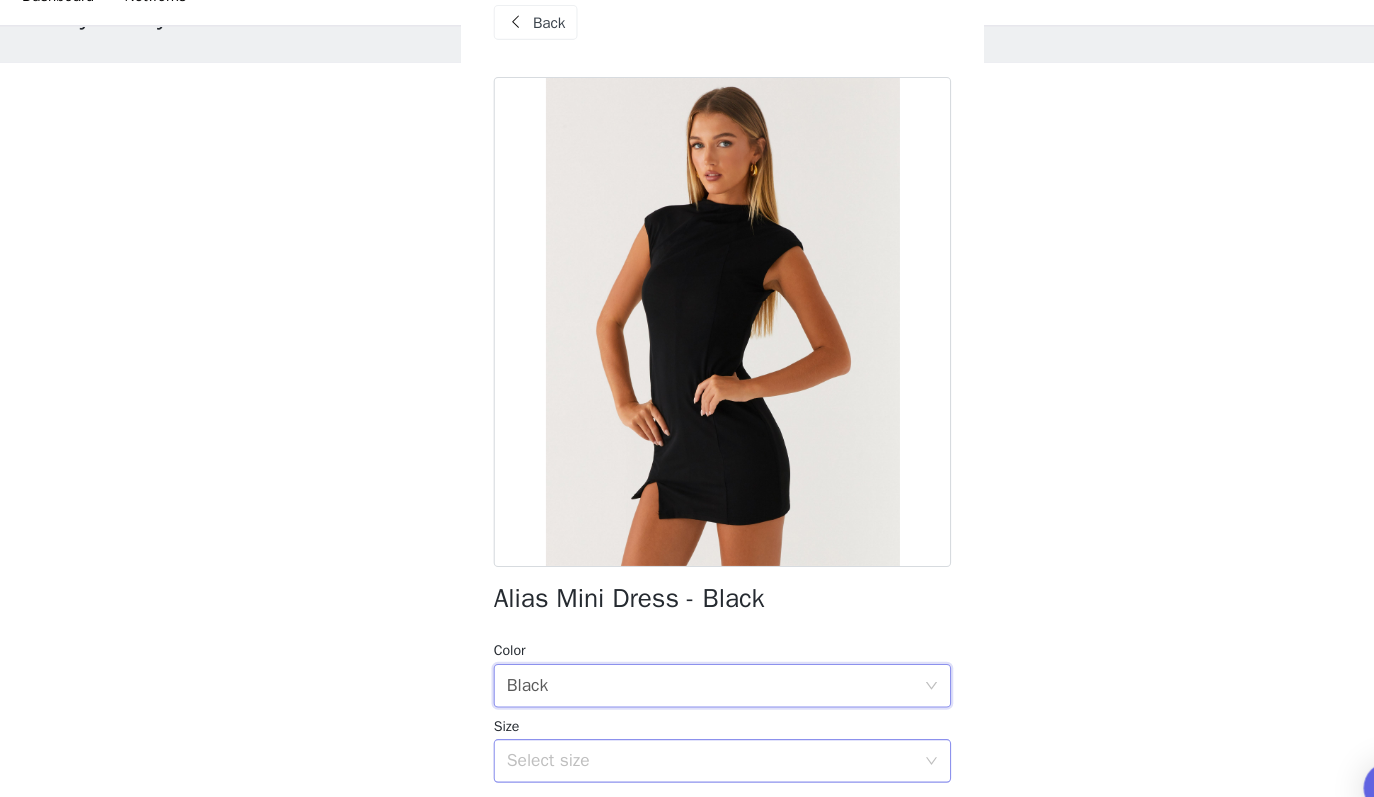 click on "Select size" at bounding box center (676, 728) 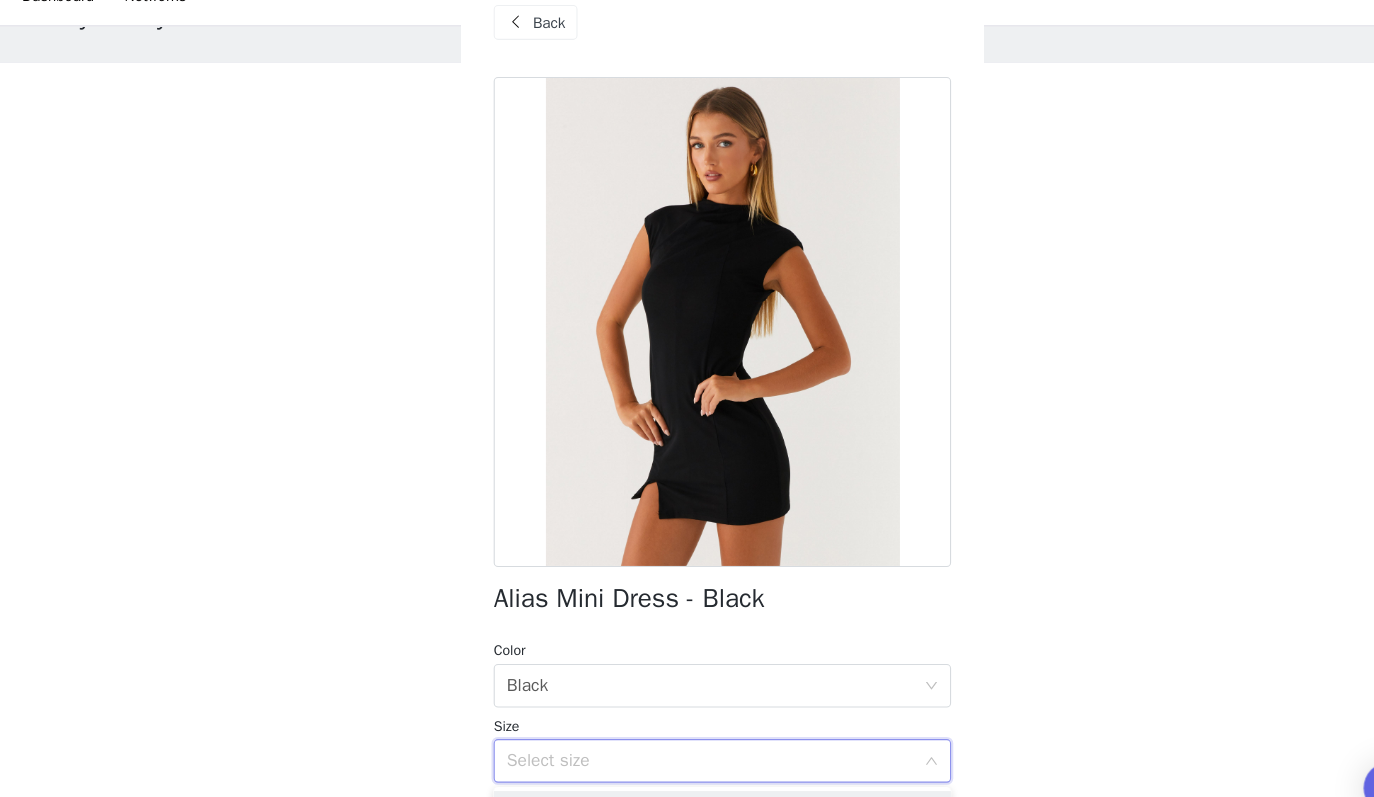 click on "Select size" at bounding box center [676, 728] 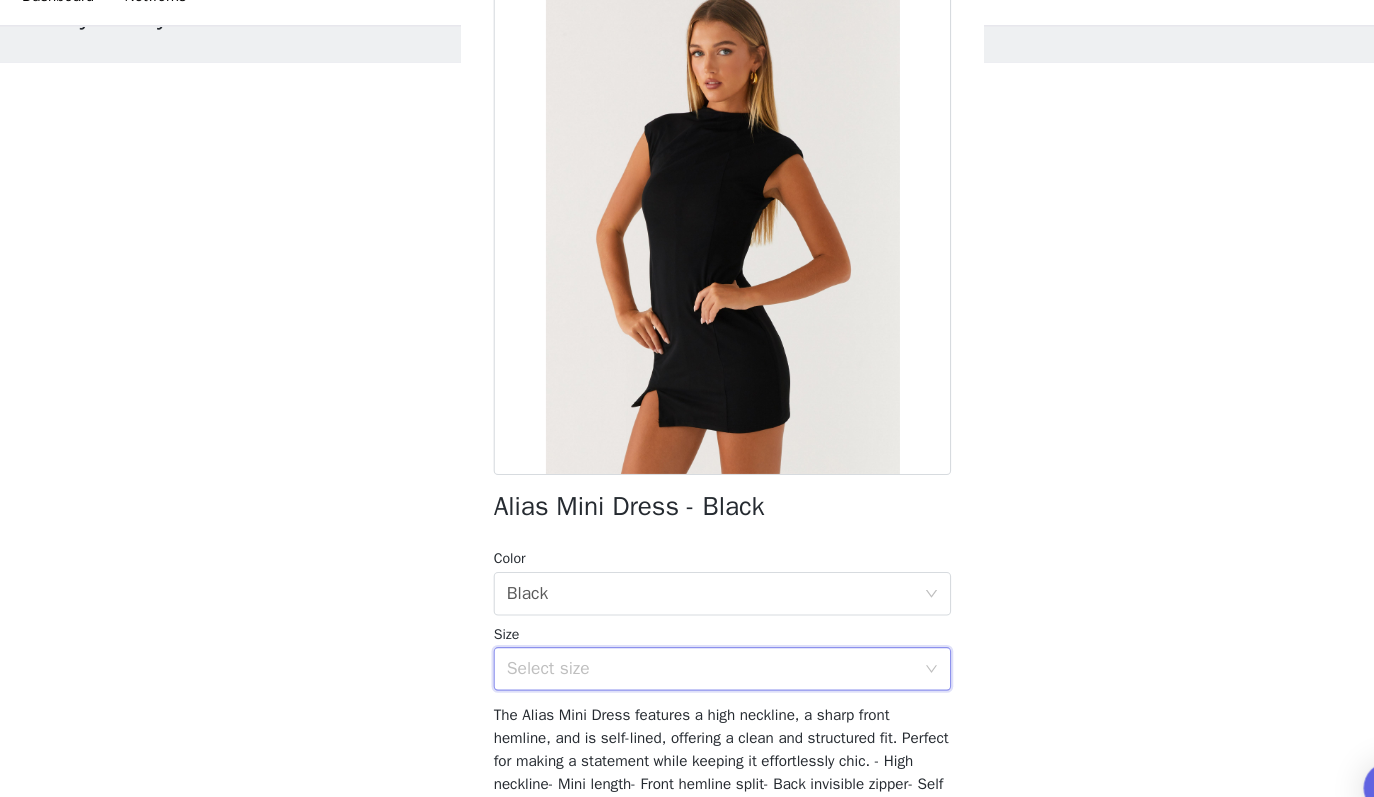 scroll, scrollTop: 236, scrollLeft: 0, axis: vertical 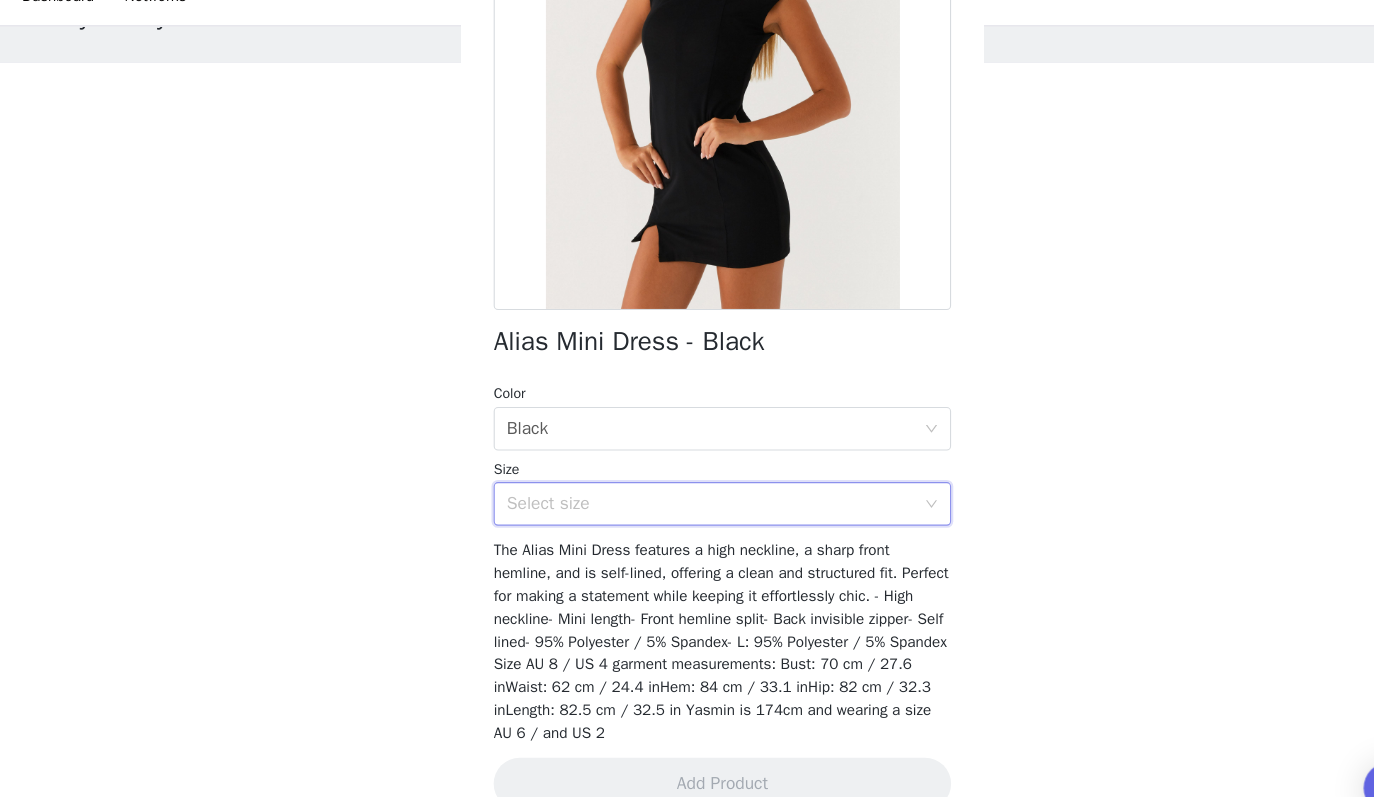 click 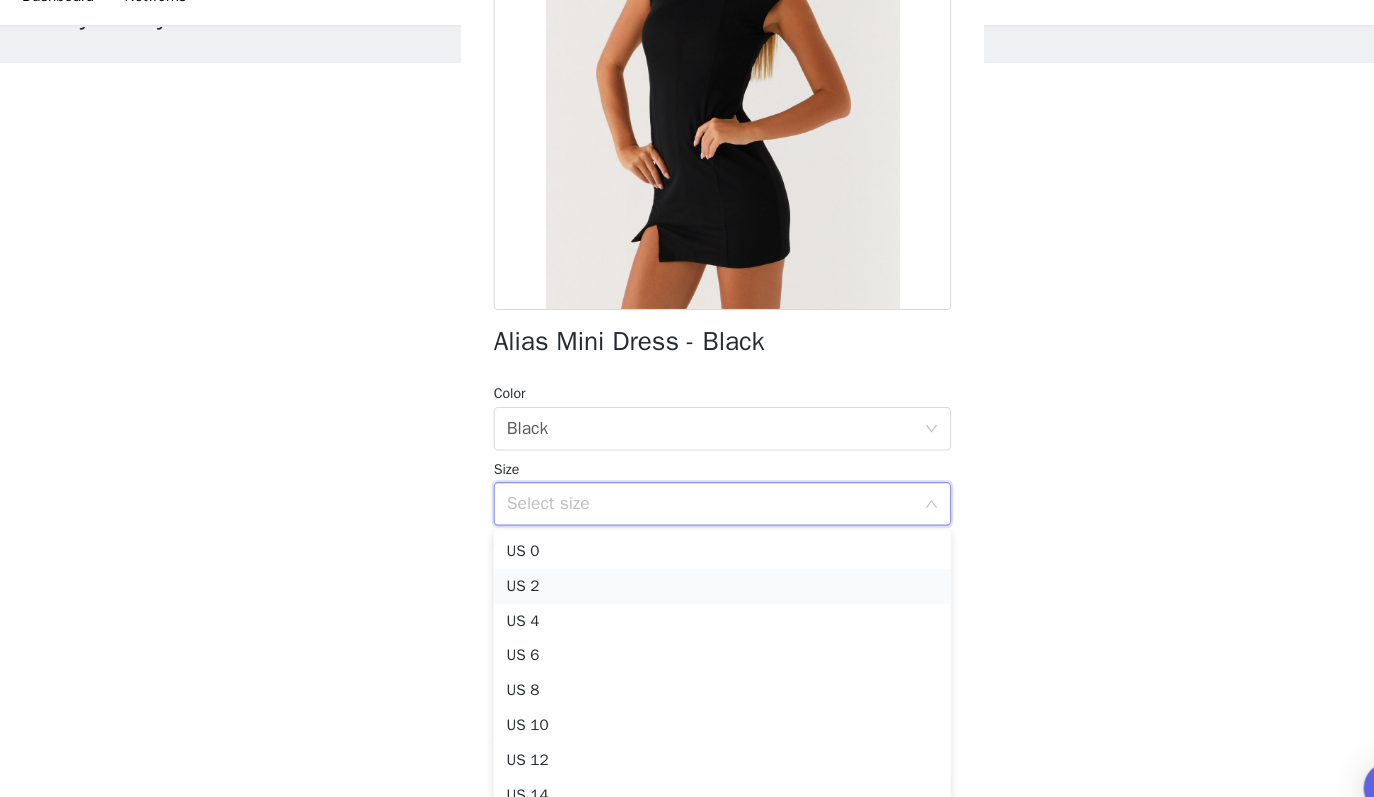 click on "US 2" at bounding box center (687, 568) 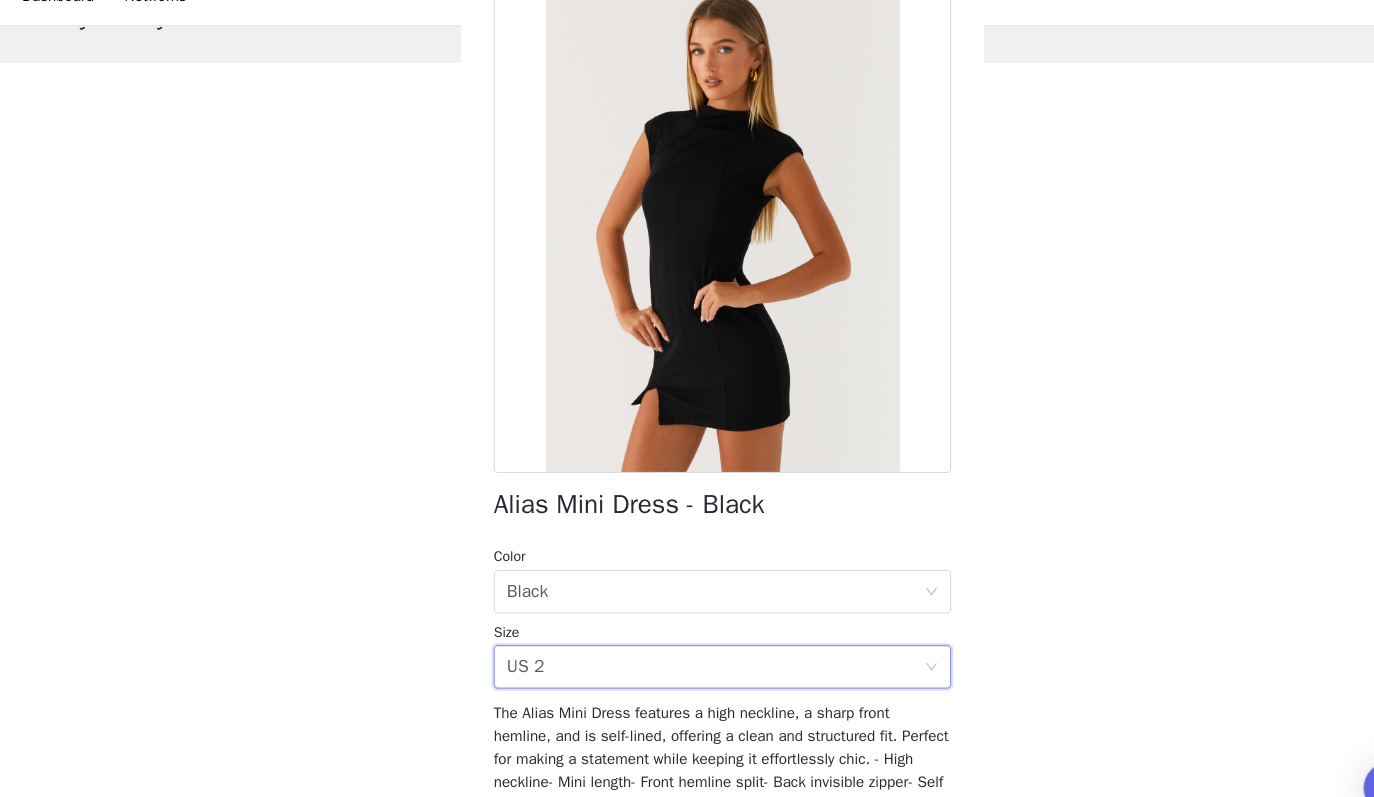 scroll, scrollTop: 75, scrollLeft: 0, axis: vertical 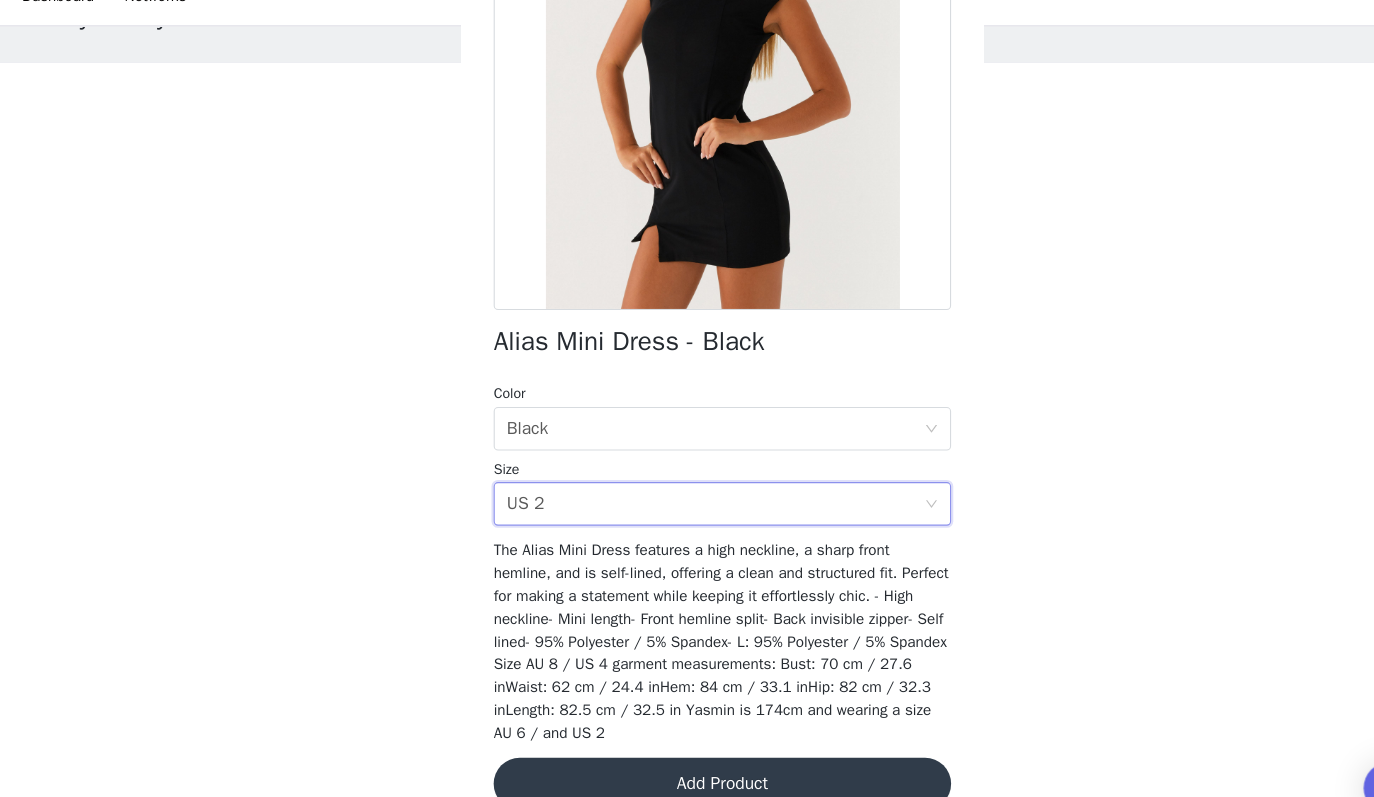 click on "Add Product" at bounding box center (687, 749) 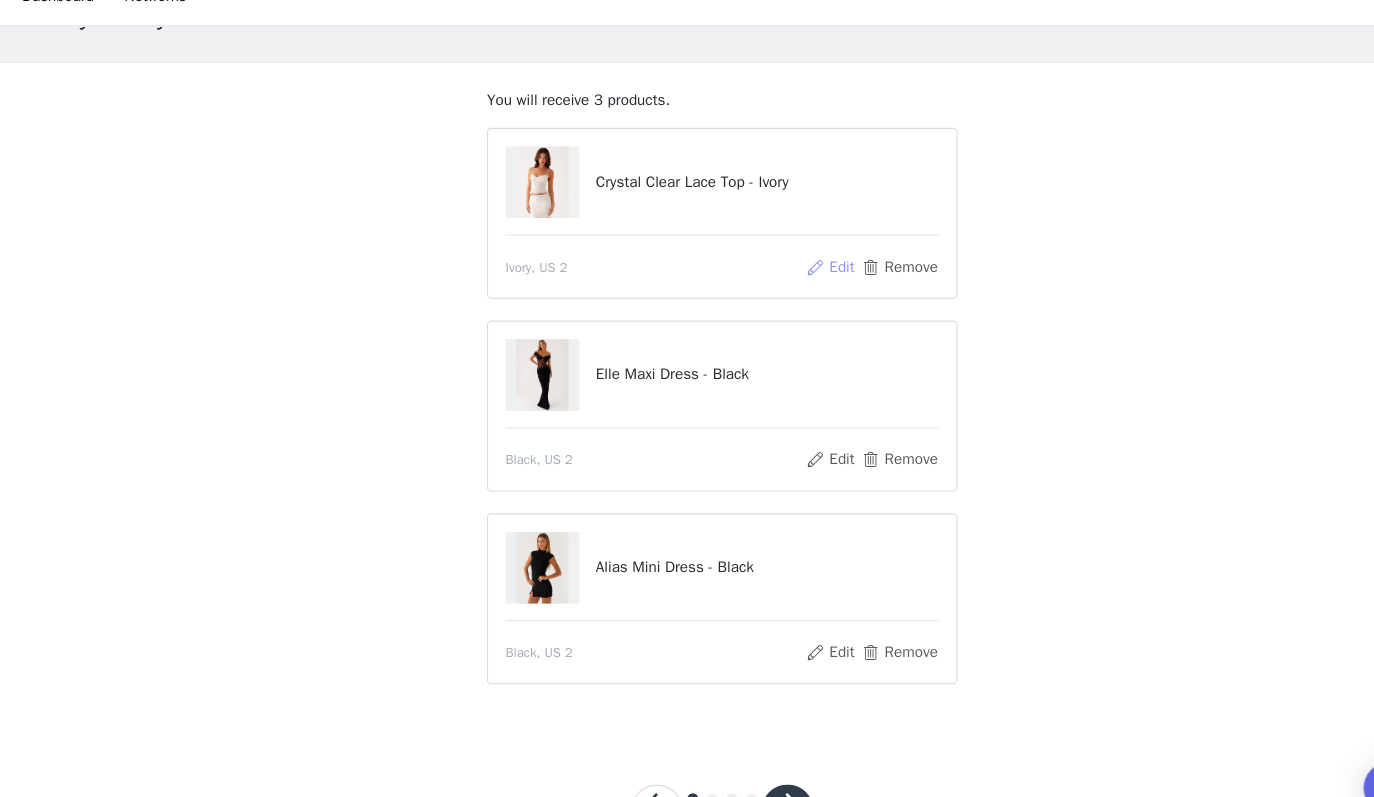 click on "Edit" at bounding box center (786, 275) 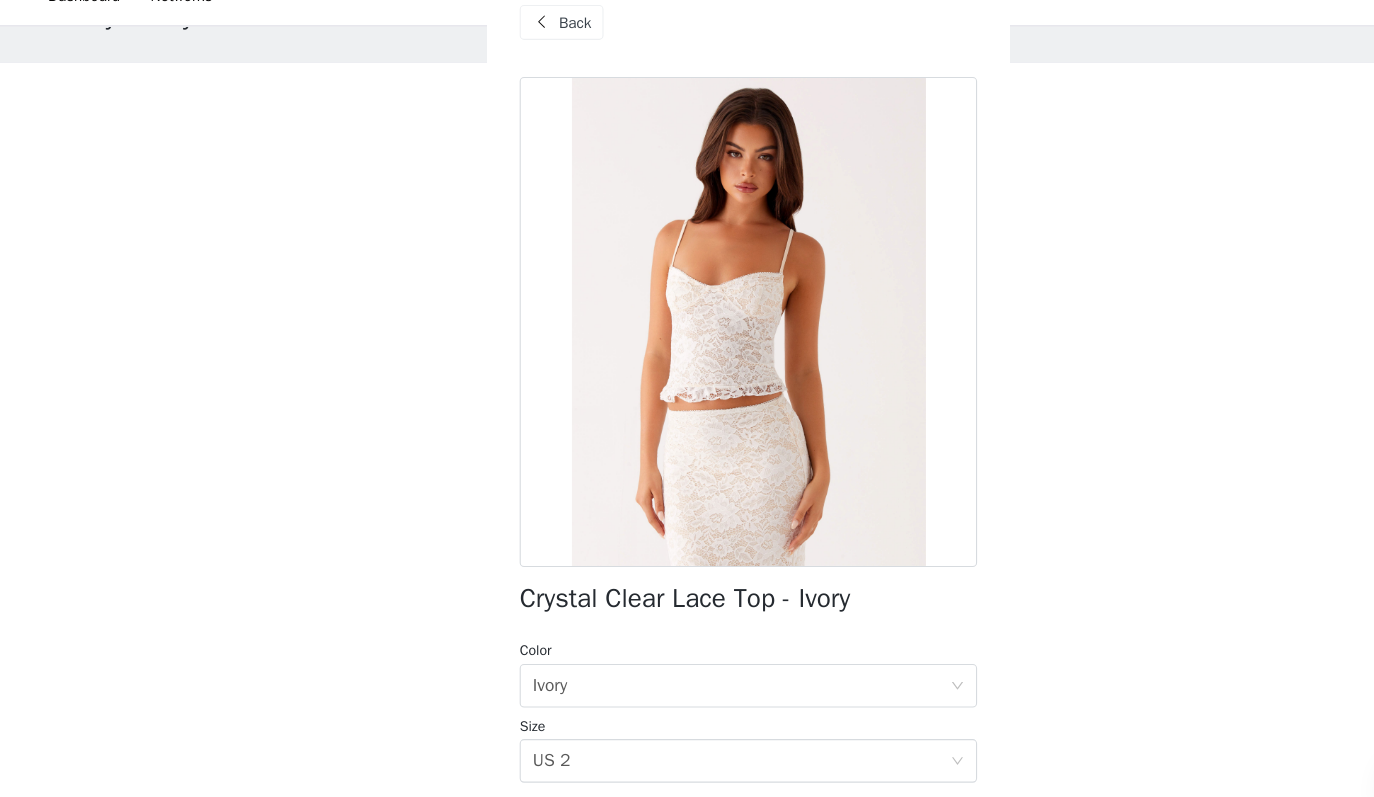 click on "Back" at bounding box center (515, 50) 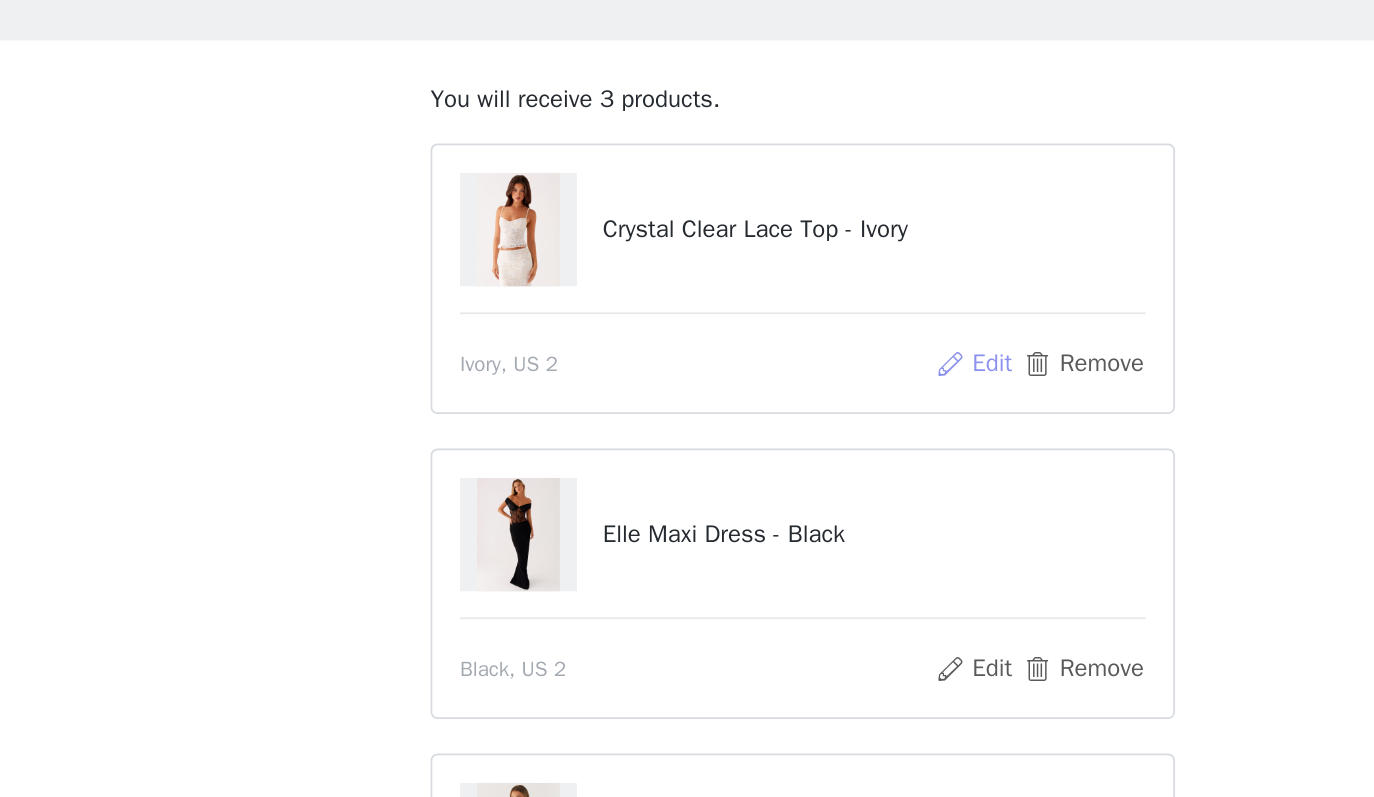 click on "Edit" at bounding box center [786, 275] 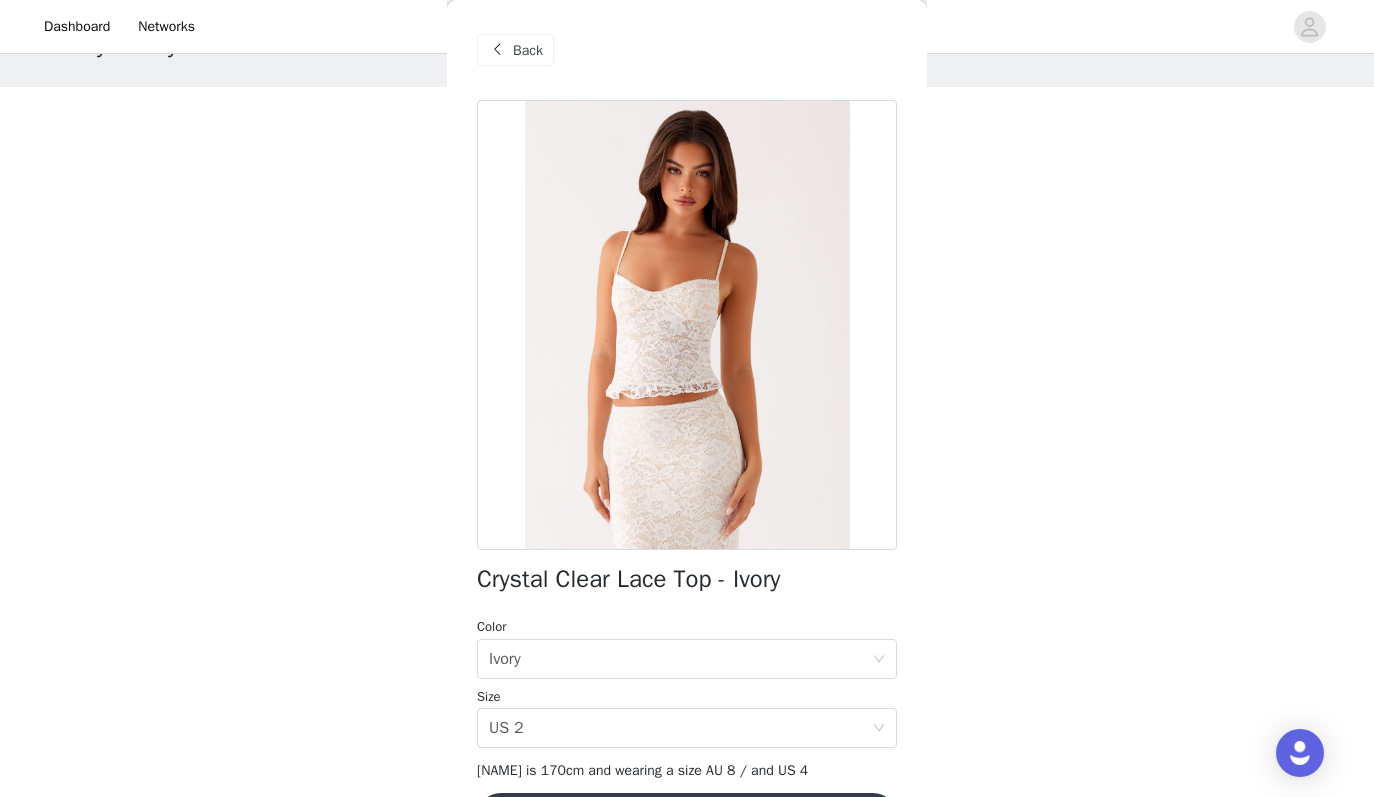 scroll, scrollTop: 123, scrollLeft: 0, axis: vertical 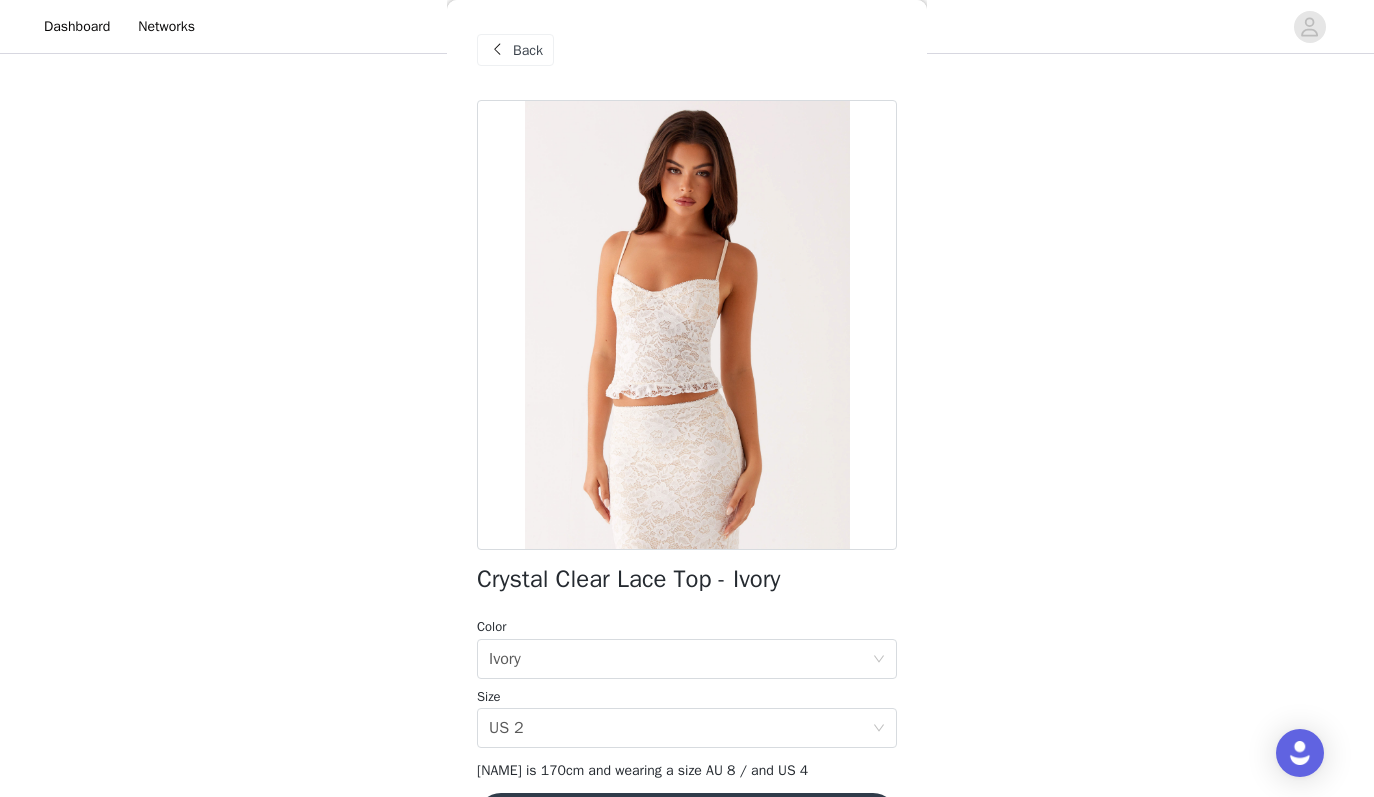 click on "Back" at bounding box center (528, 50) 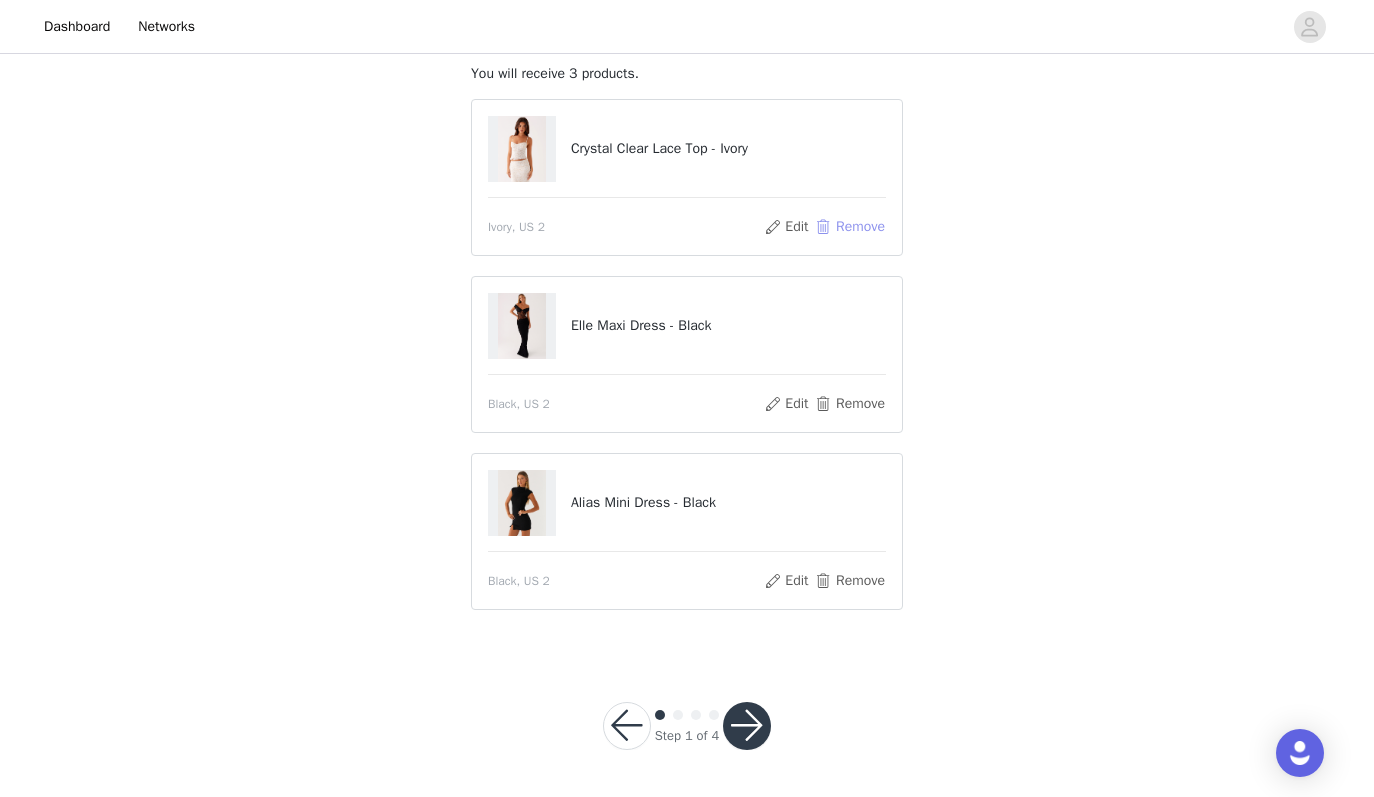 click on "Remove" at bounding box center (850, 227) 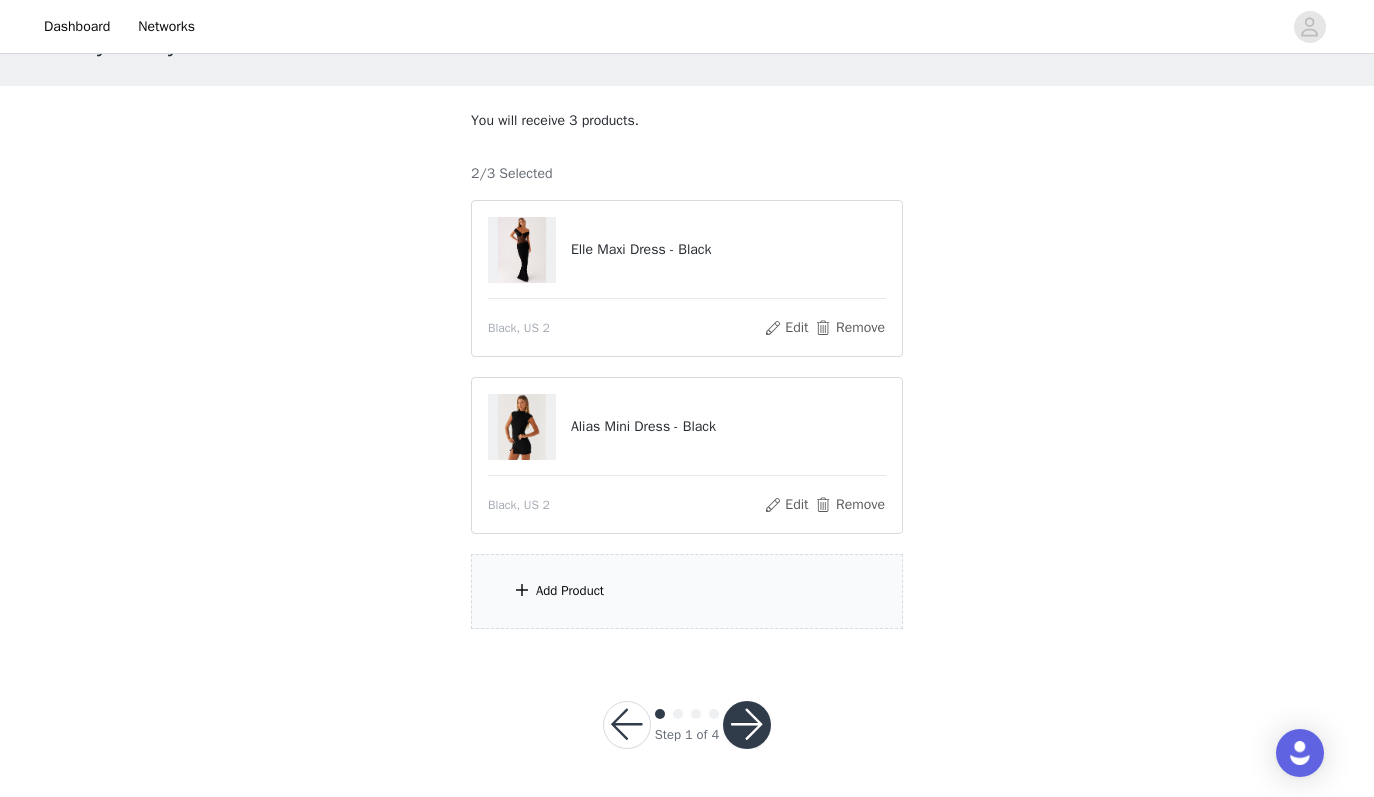 scroll, scrollTop: 75, scrollLeft: 0, axis: vertical 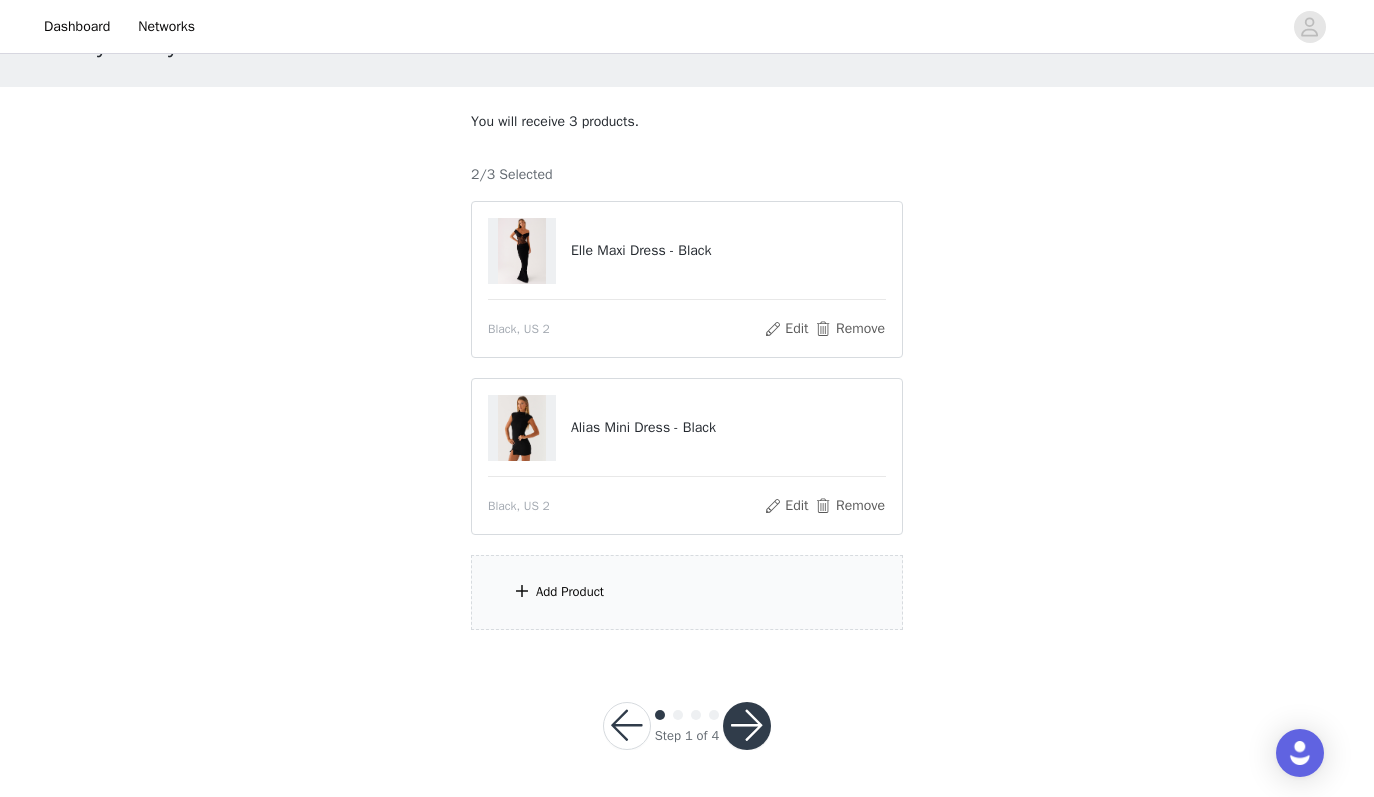 click on "Add Product" at bounding box center [687, 592] 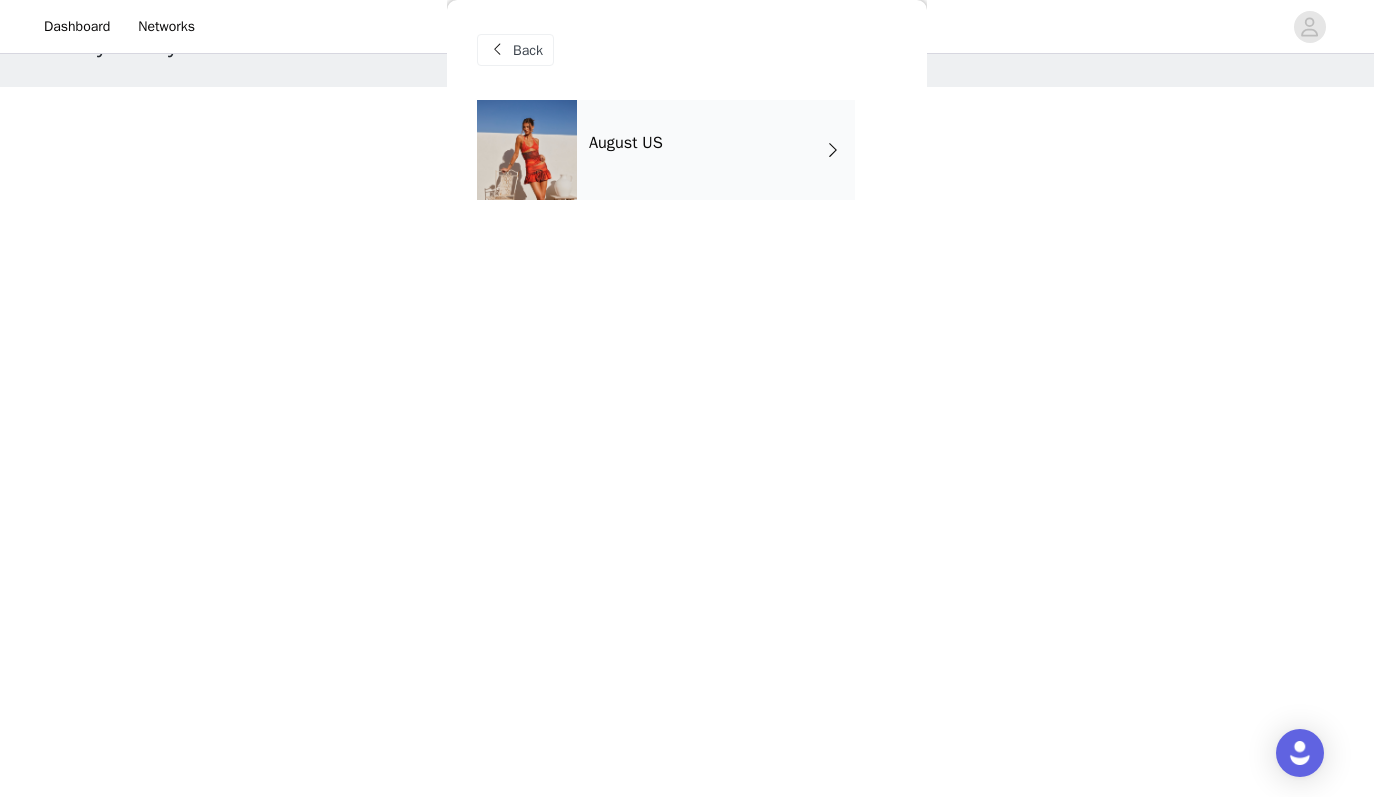 click on "August US" at bounding box center (716, 150) 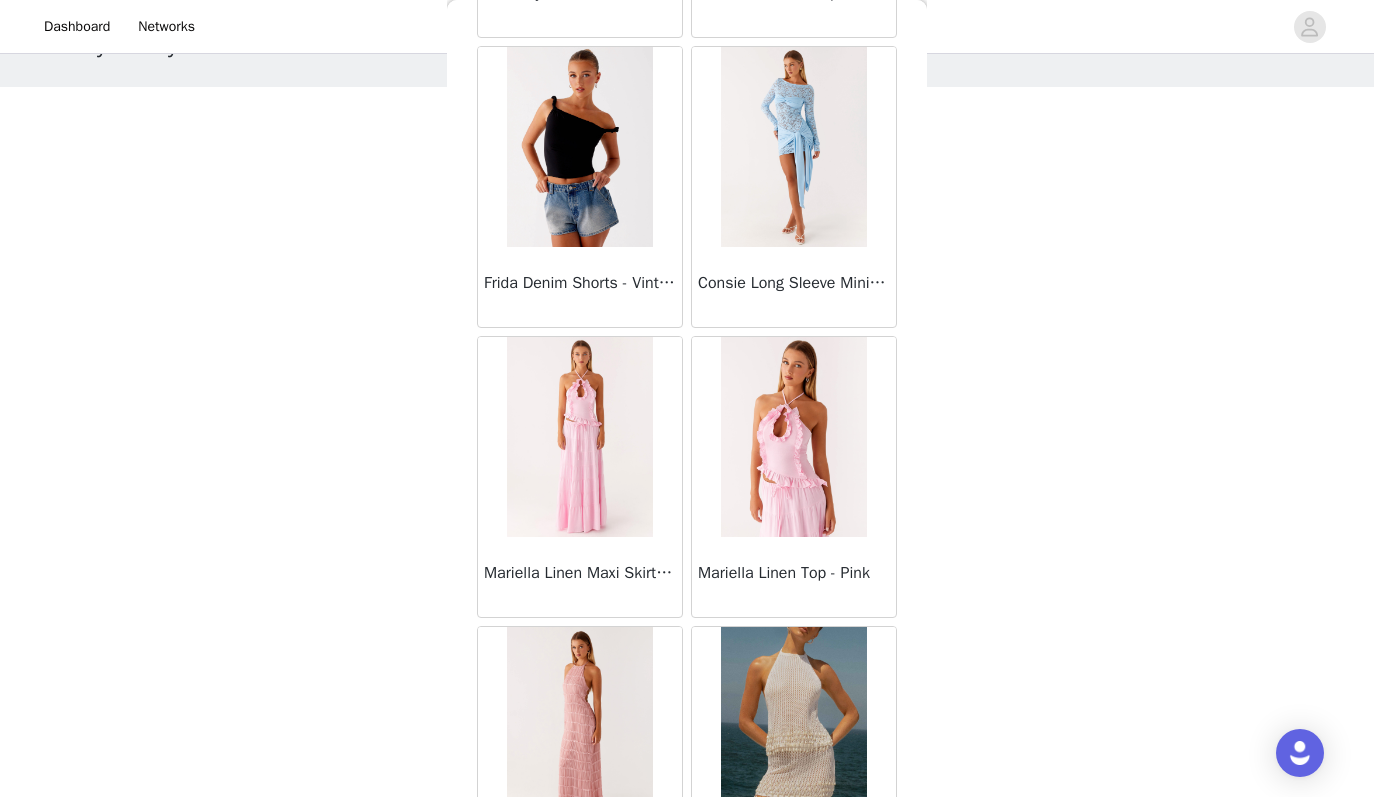scroll, scrollTop: 2263, scrollLeft: 0, axis: vertical 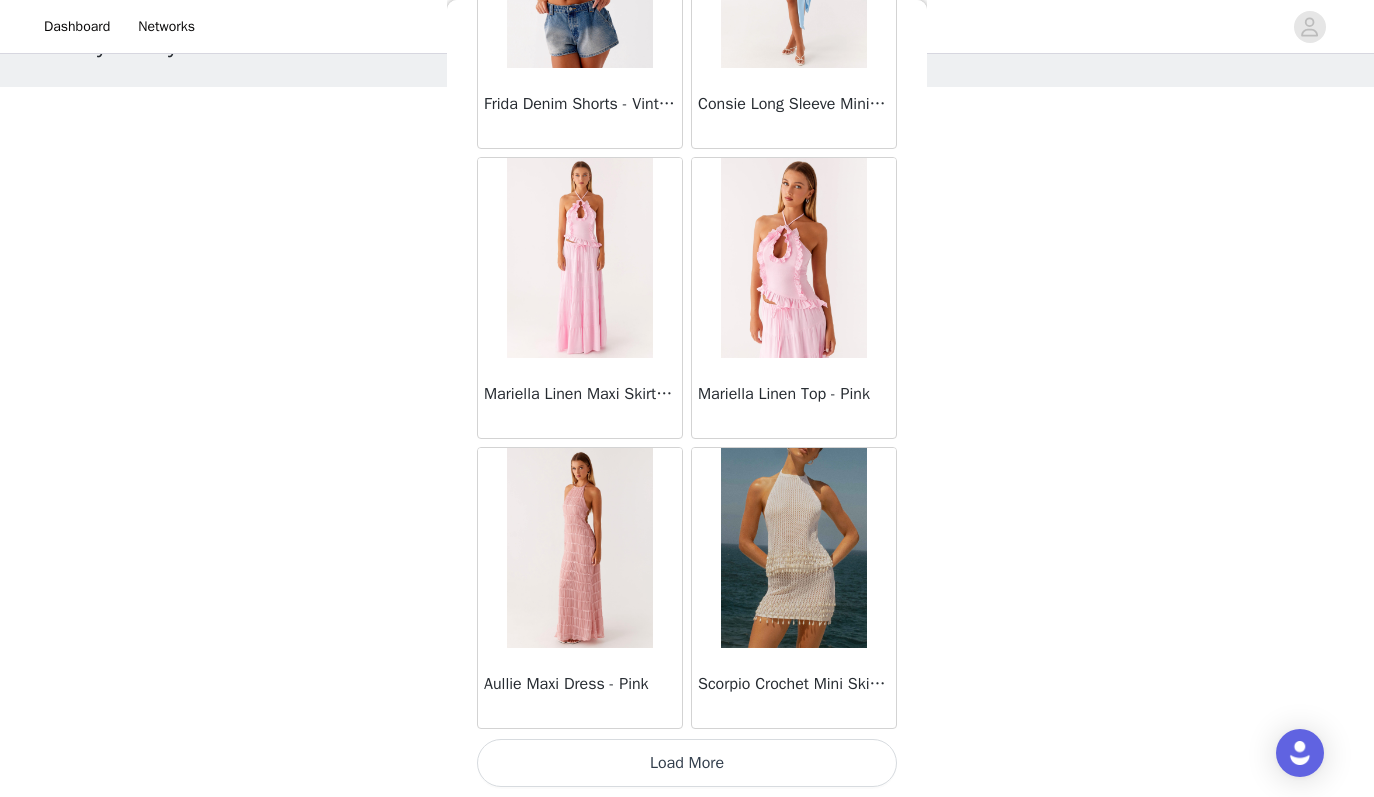 click on "Load More" at bounding box center (687, 763) 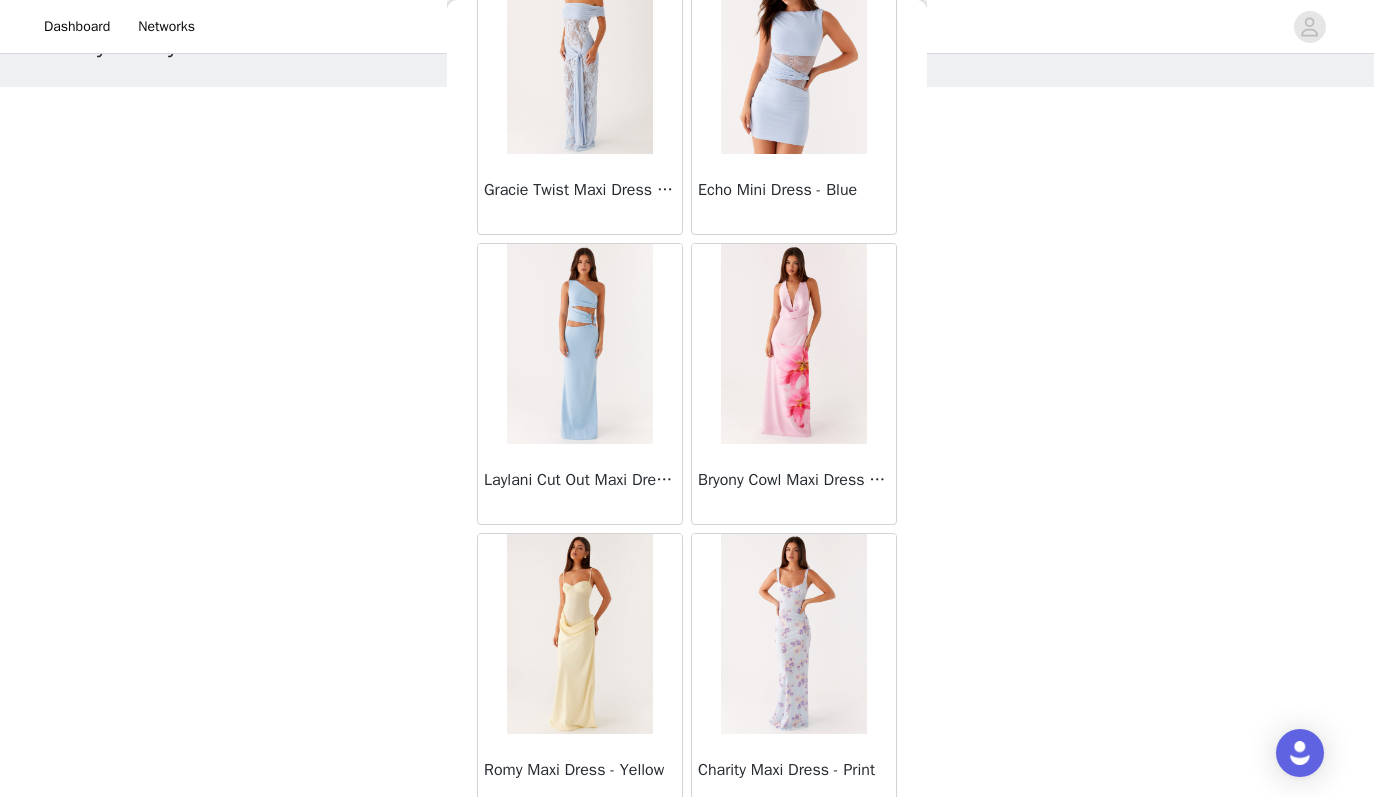 scroll, scrollTop: 5163, scrollLeft: 0, axis: vertical 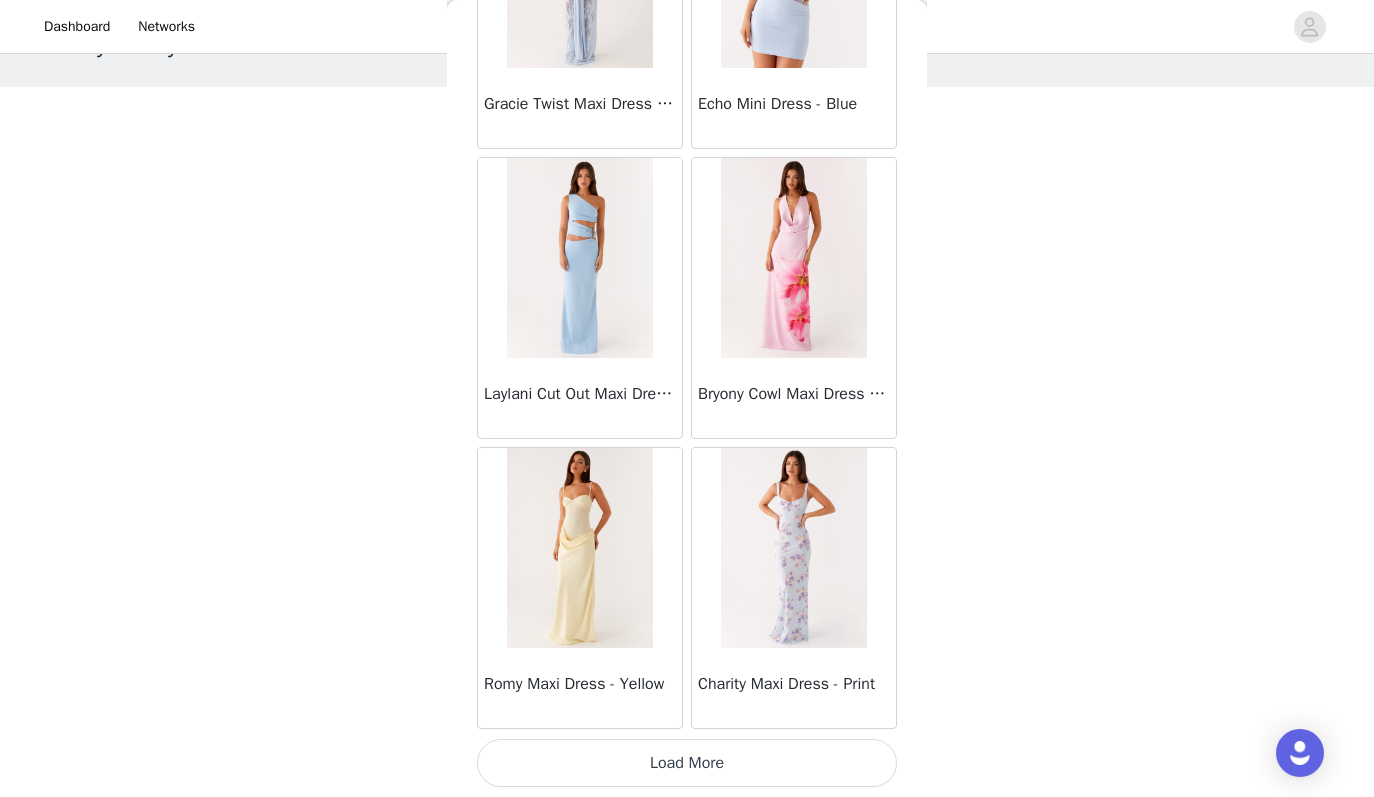click on "Load More" at bounding box center [687, 763] 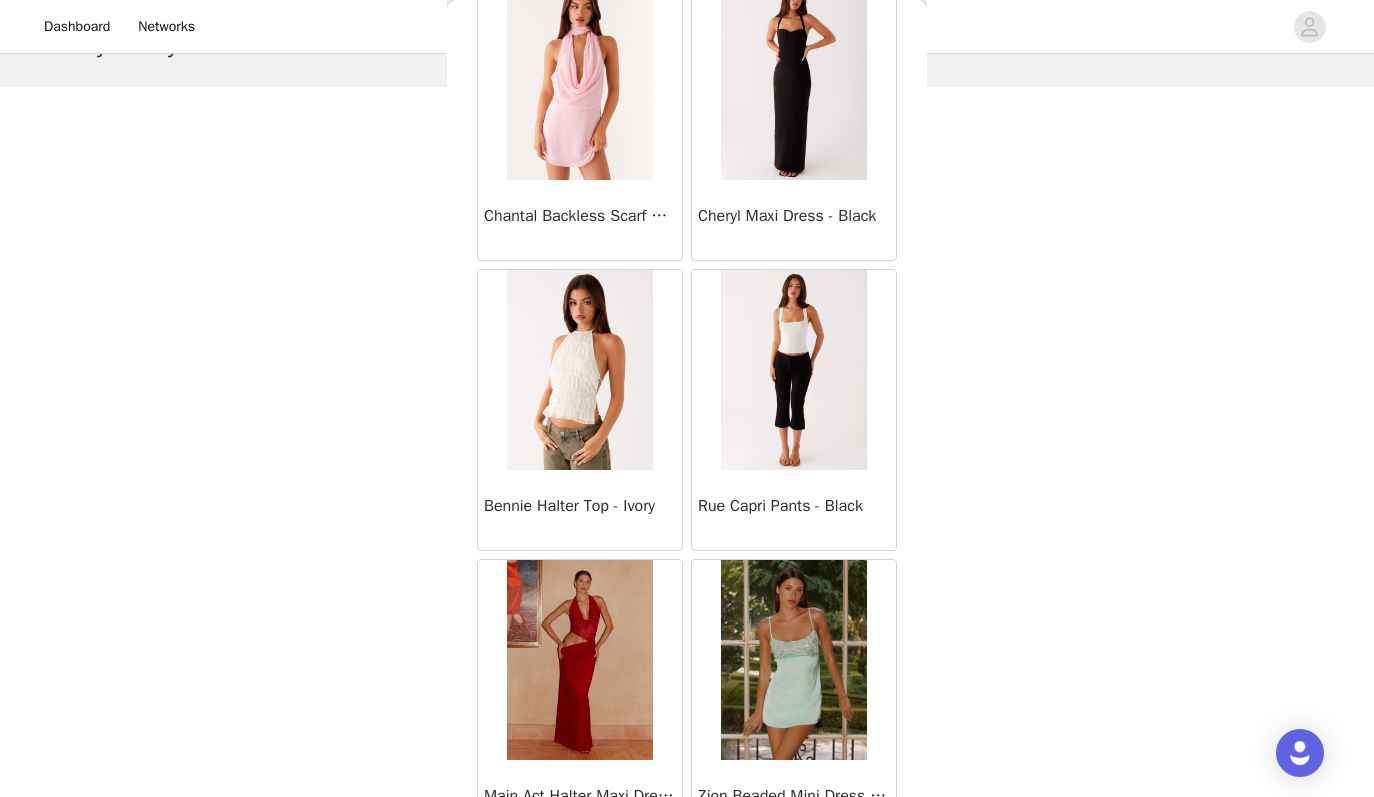 scroll, scrollTop: 8063, scrollLeft: 0, axis: vertical 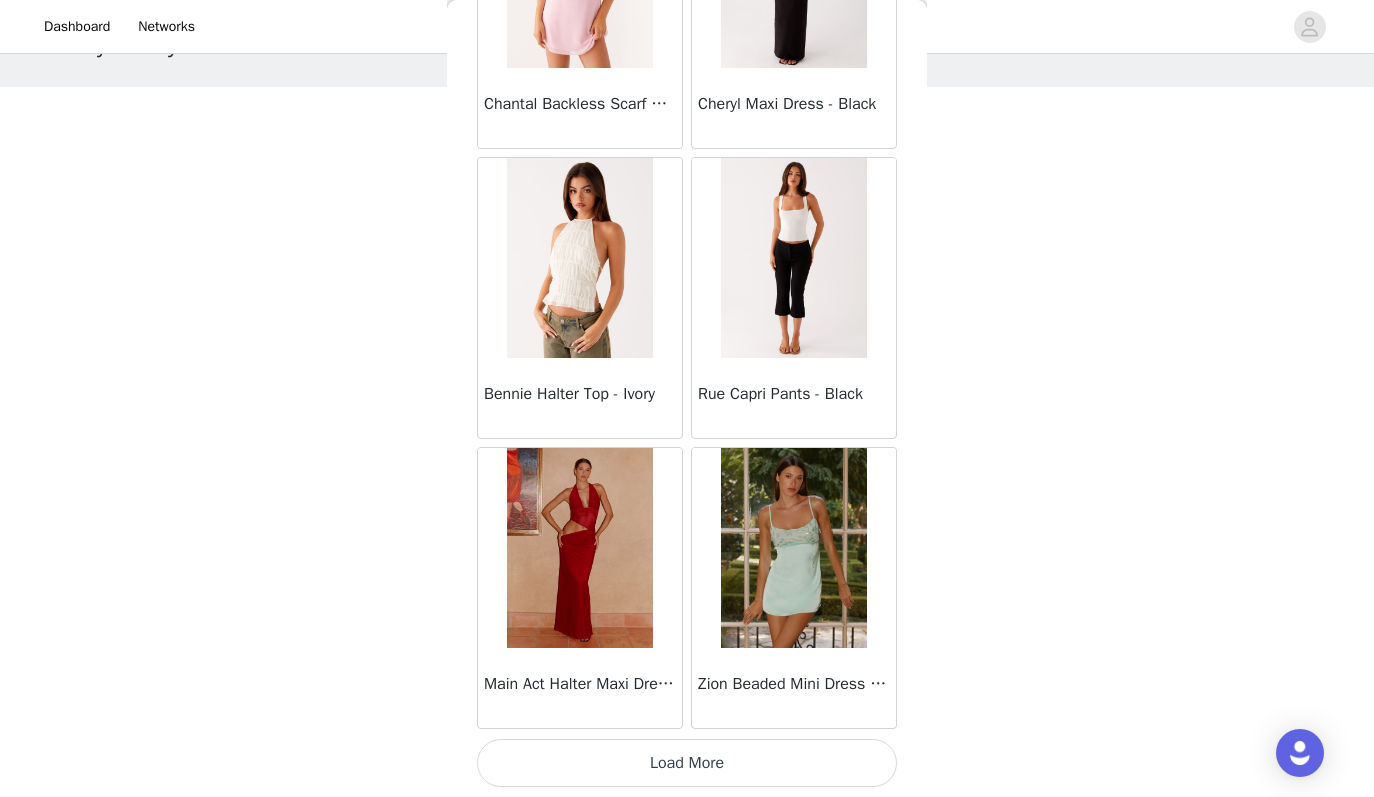 click on "Load More" at bounding box center [687, 763] 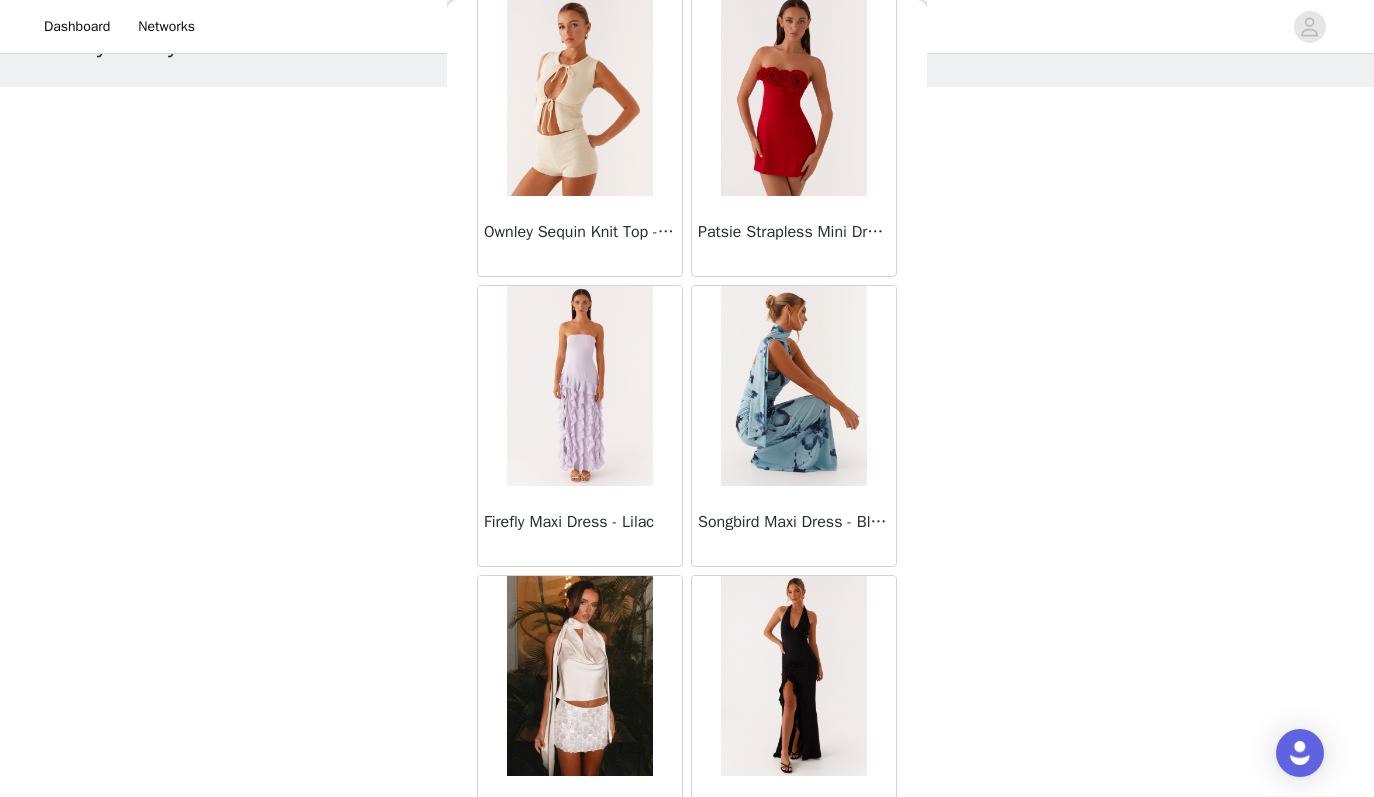 scroll, scrollTop: 10963, scrollLeft: 0, axis: vertical 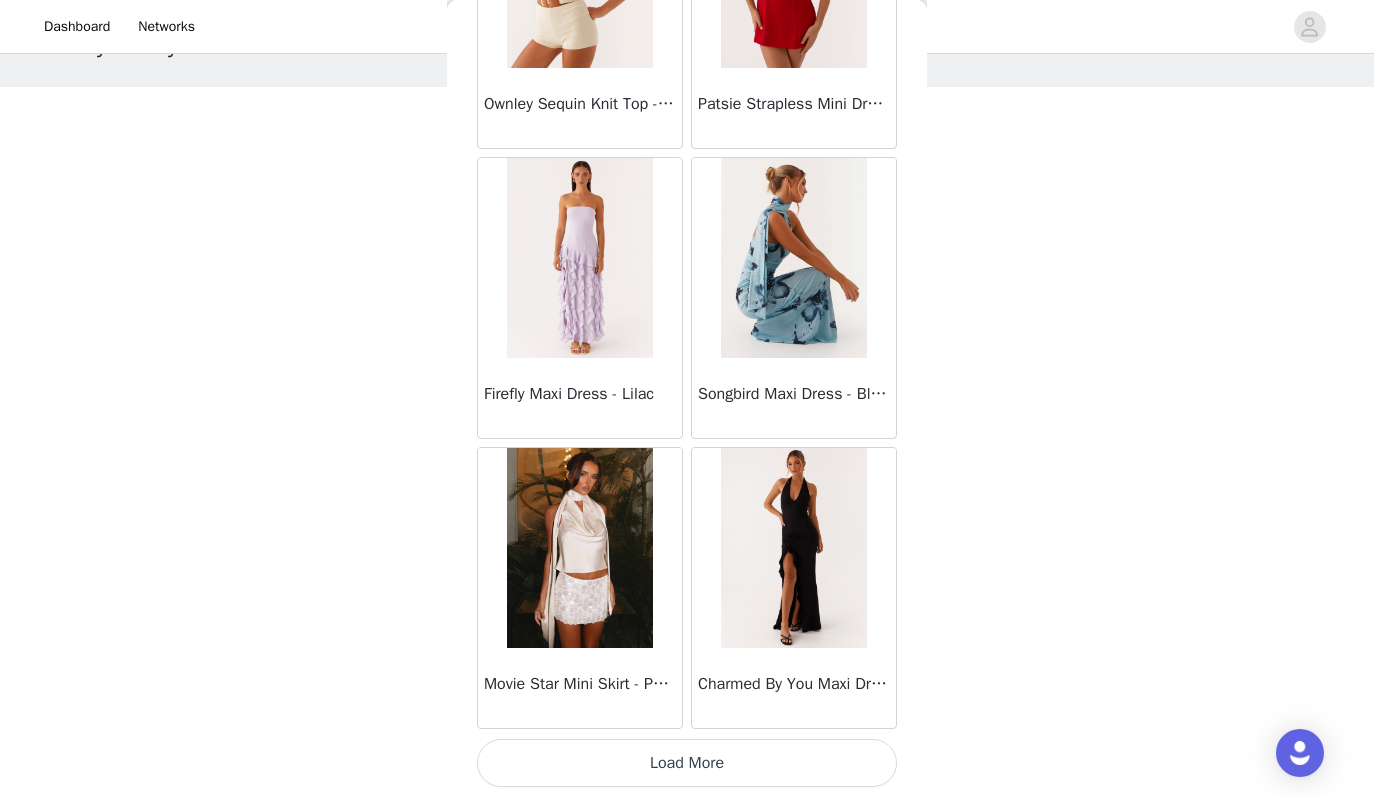 click on "Load More" at bounding box center [687, 763] 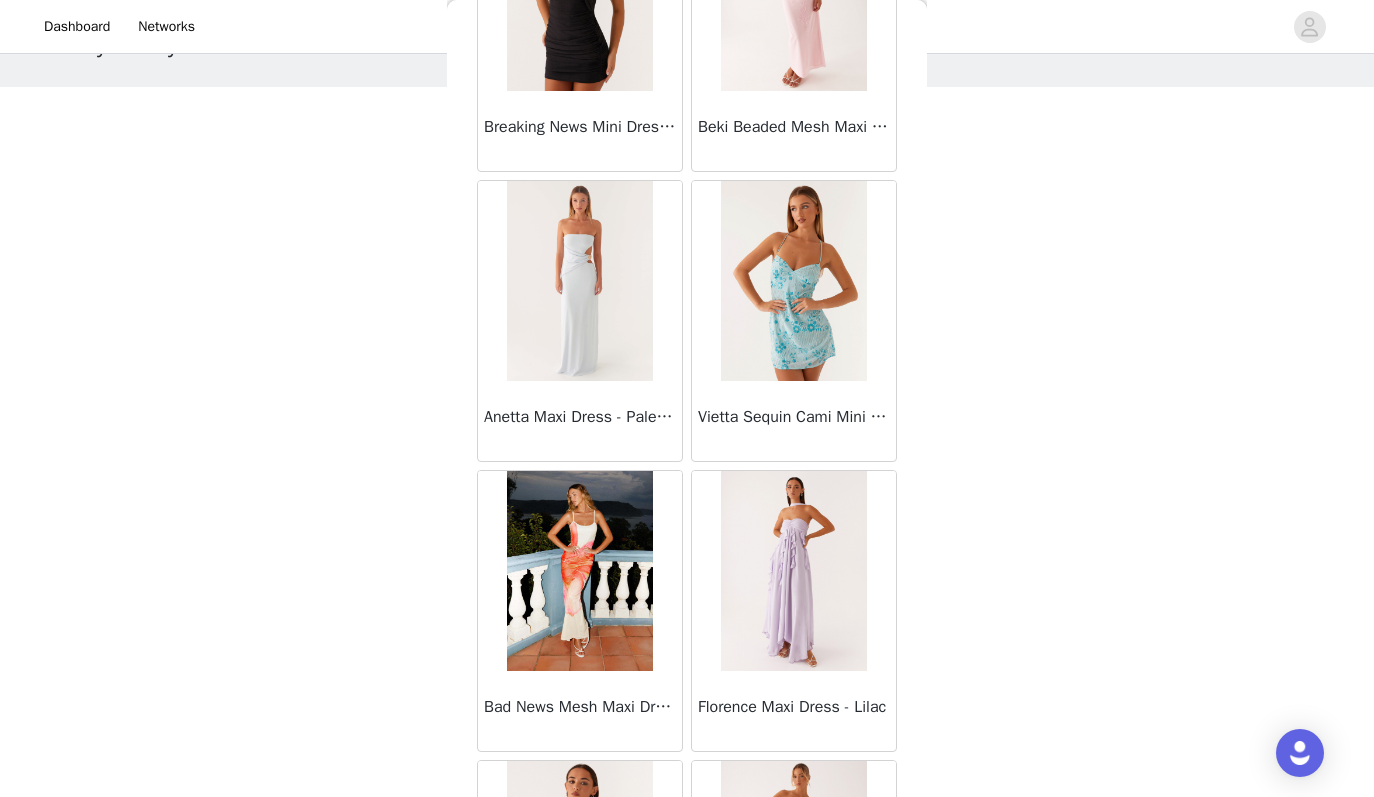 scroll, scrollTop: 12706, scrollLeft: 0, axis: vertical 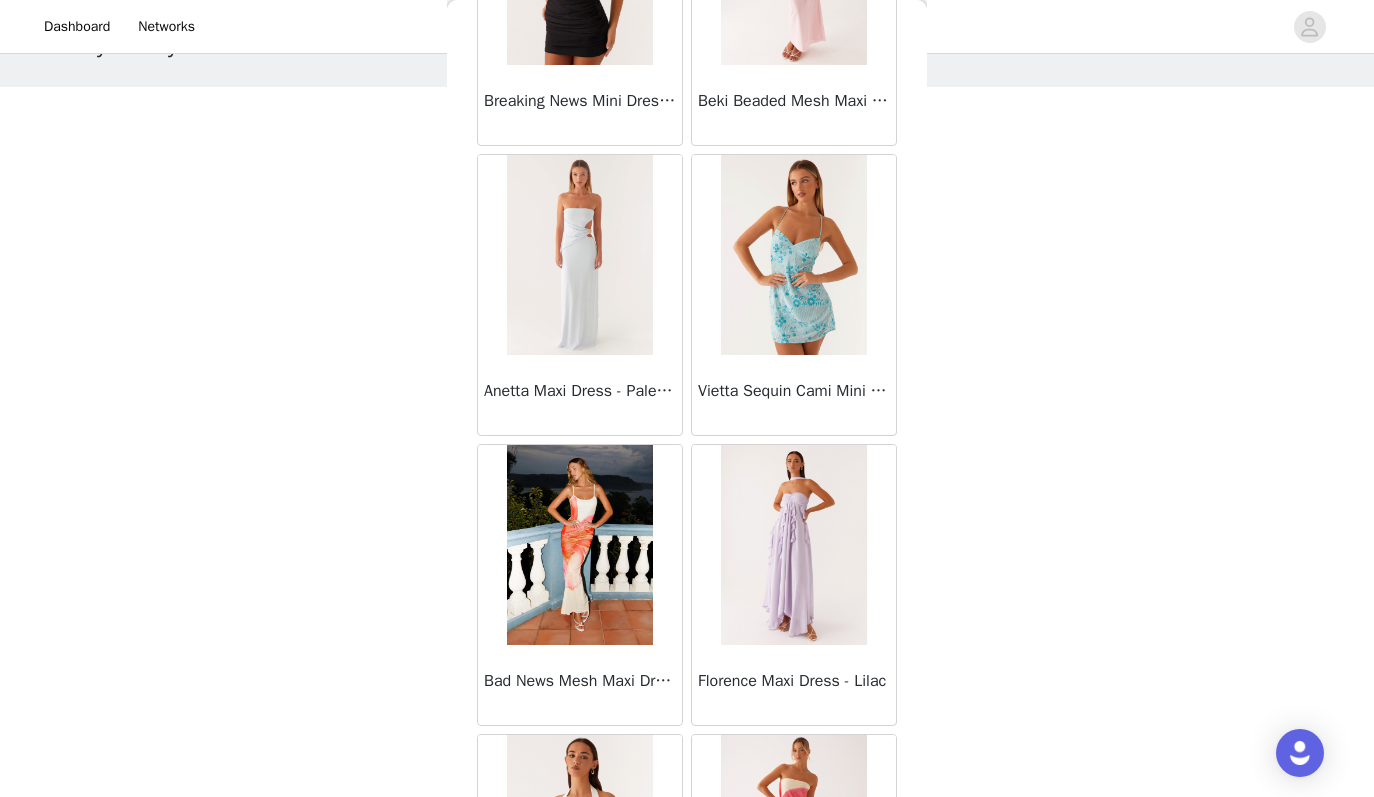 click at bounding box center [793, 255] 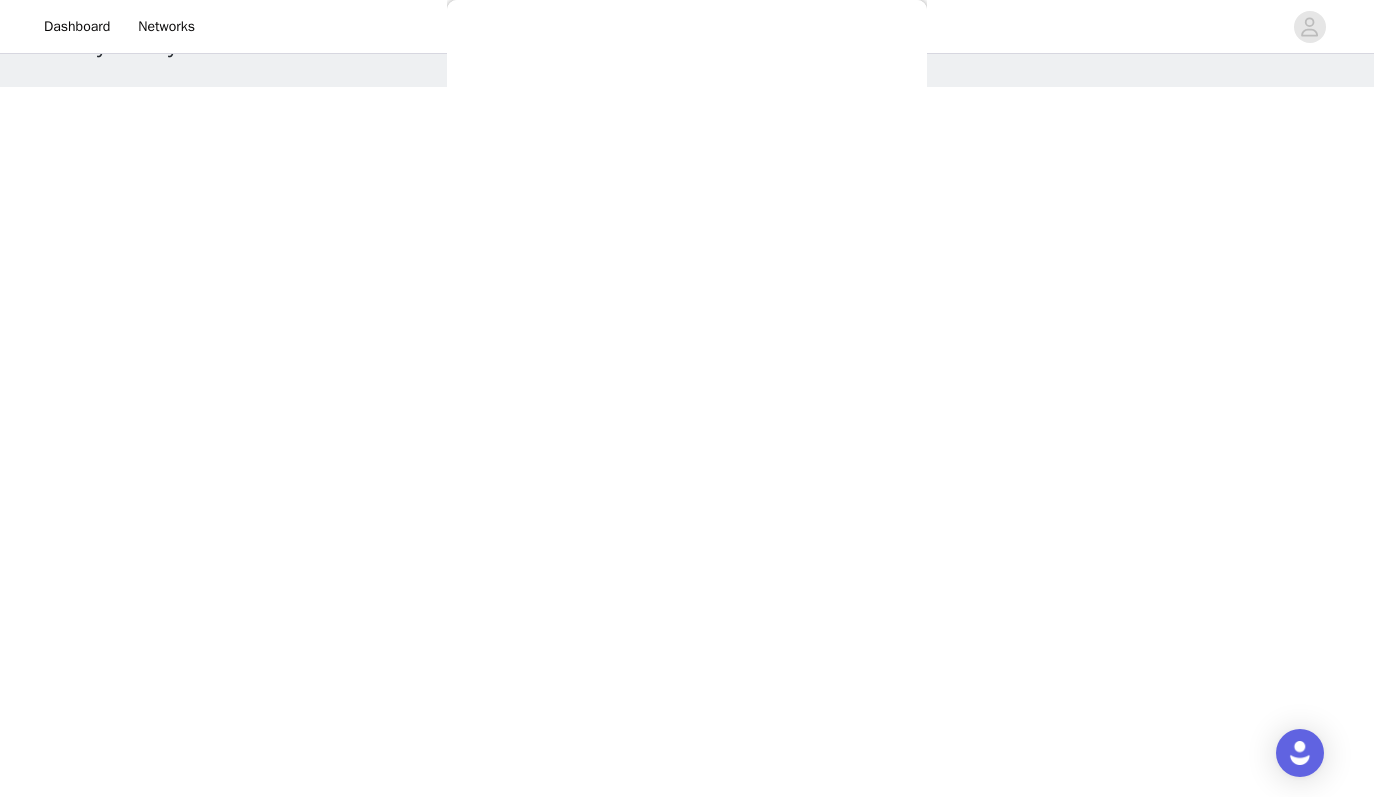 scroll, scrollTop: 0, scrollLeft: 0, axis: both 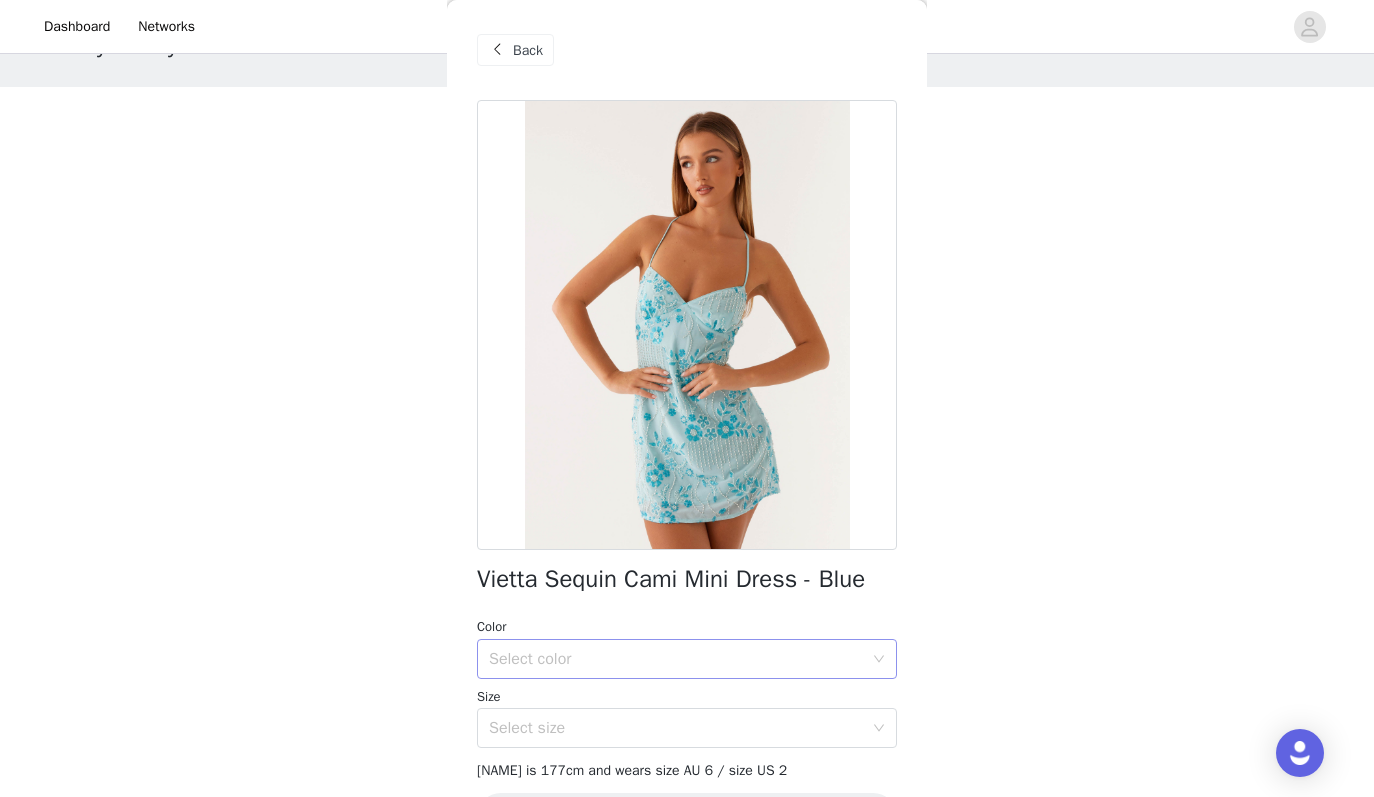 click on "Select color" at bounding box center (676, 659) 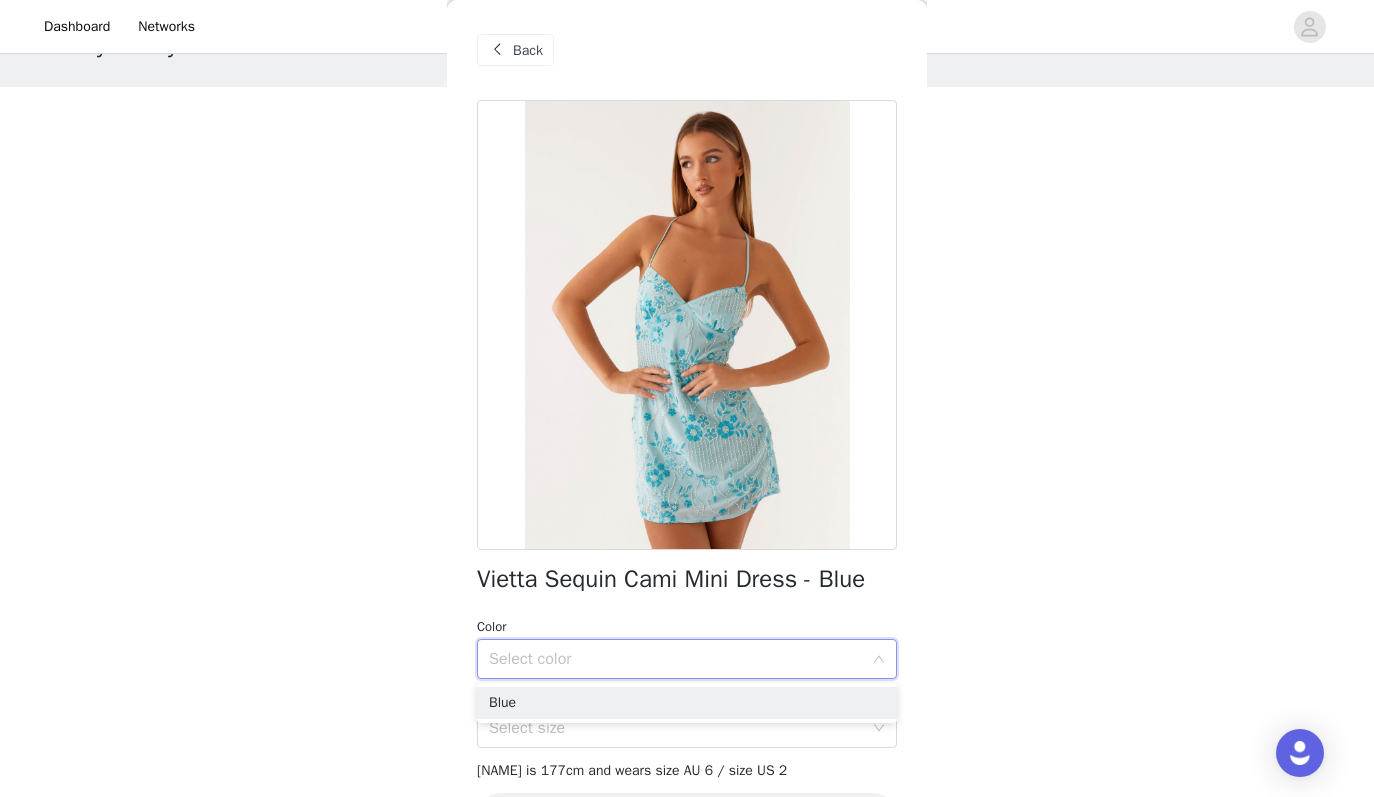 click on "Select color" at bounding box center (687, 659) 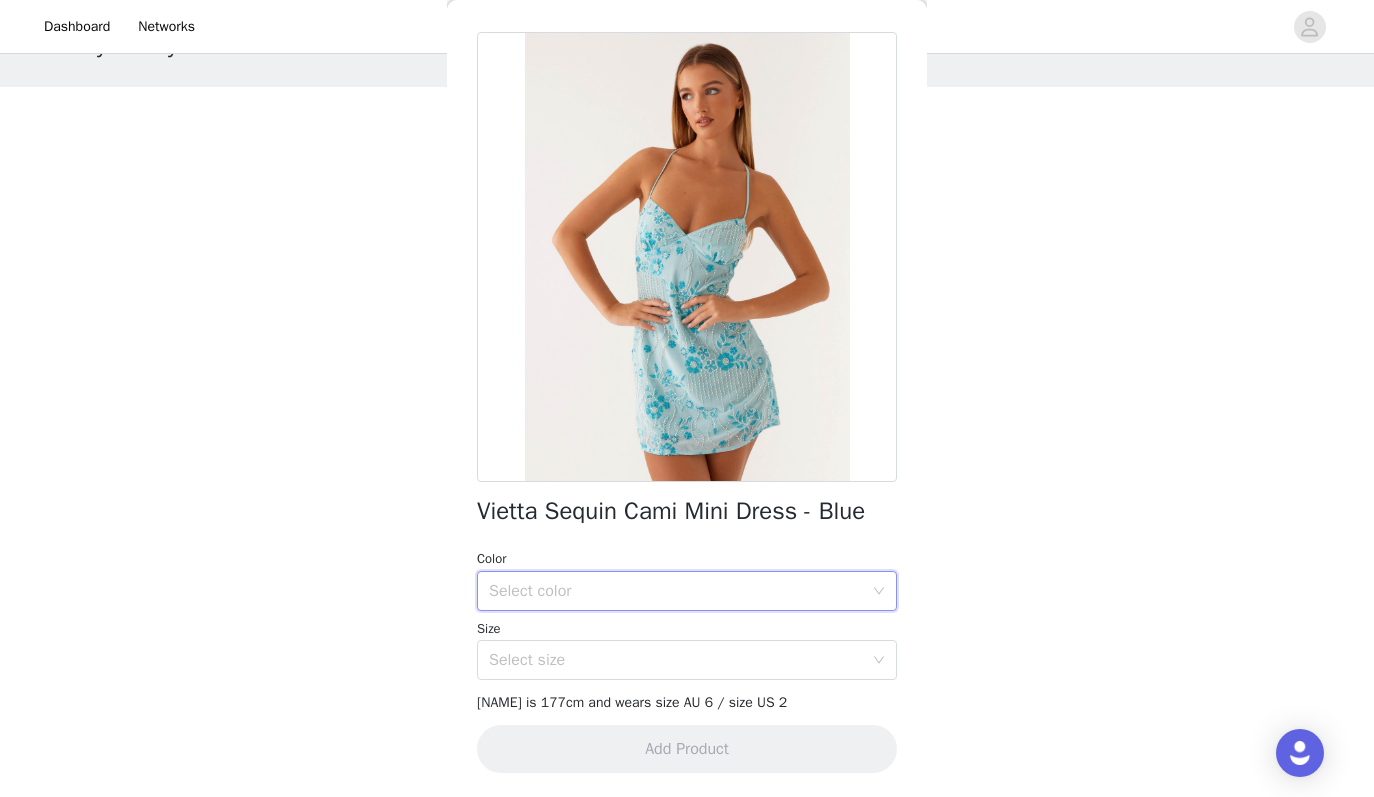 scroll, scrollTop: 172, scrollLeft: 0, axis: vertical 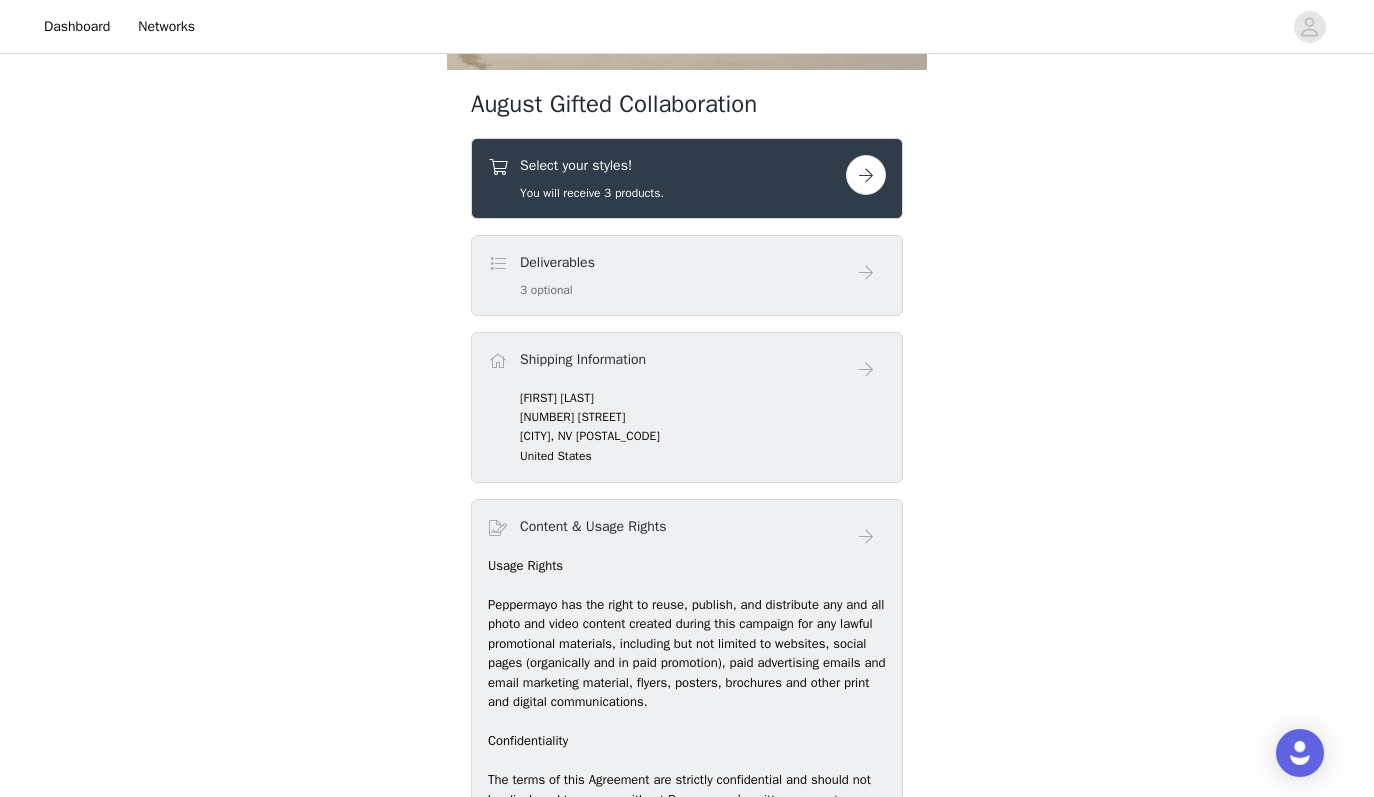 click on "You will receive 3 products." at bounding box center (592, 193) 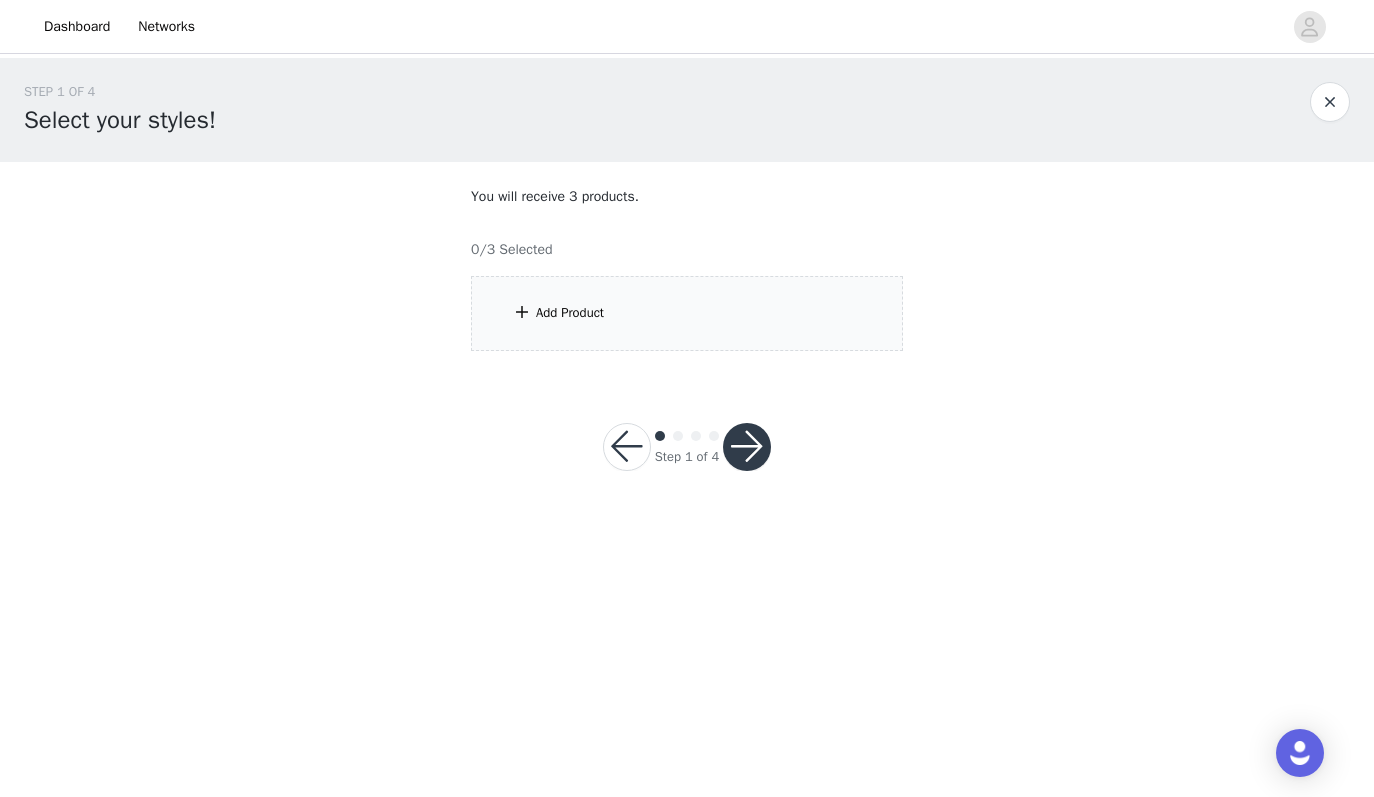 click on "Add Product" at bounding box center [687, 313] 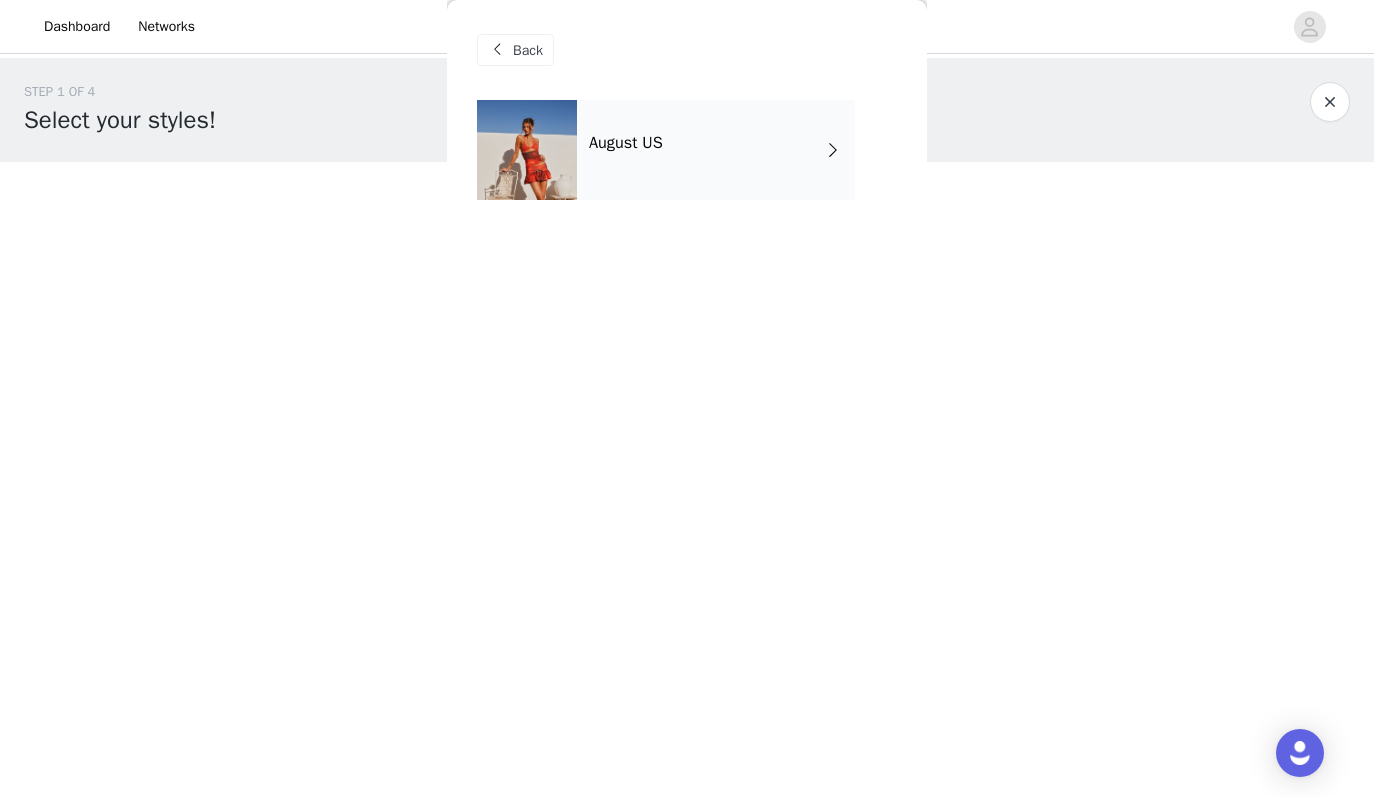 click on "August US" at bounding box center [716, 150] 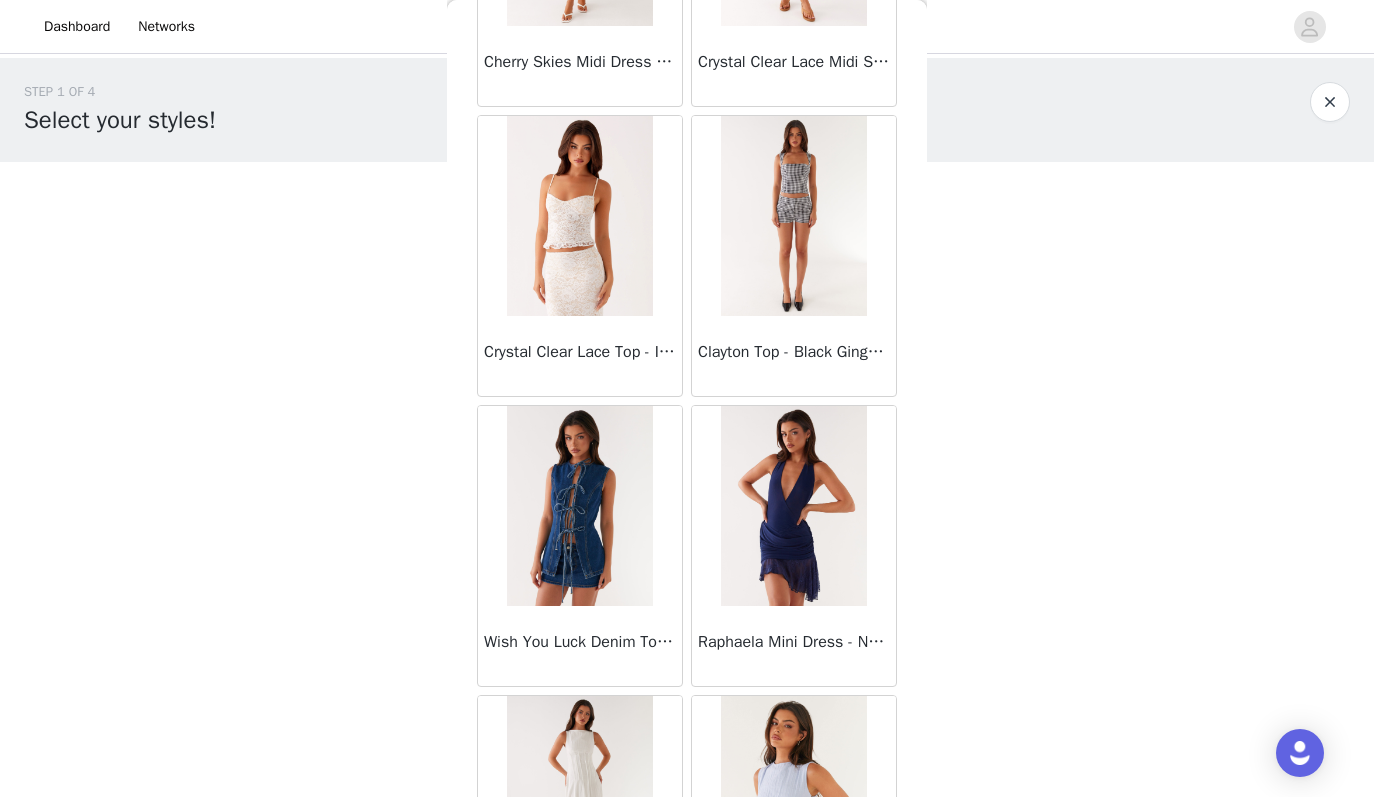 scroll, scrollTop: 2263, scrollLeft: 0, axis: vertical 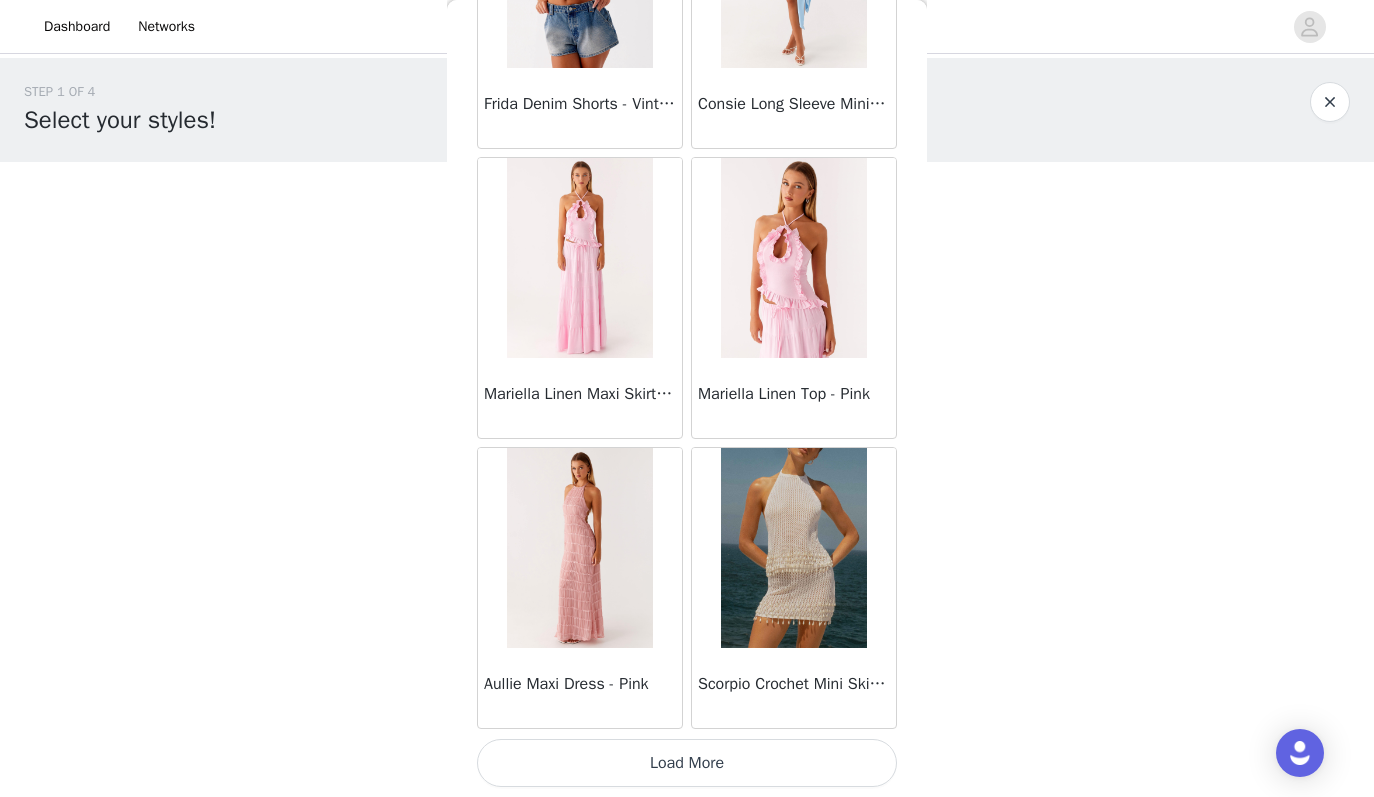 click on "Load More" at bounding box center [687, 763] 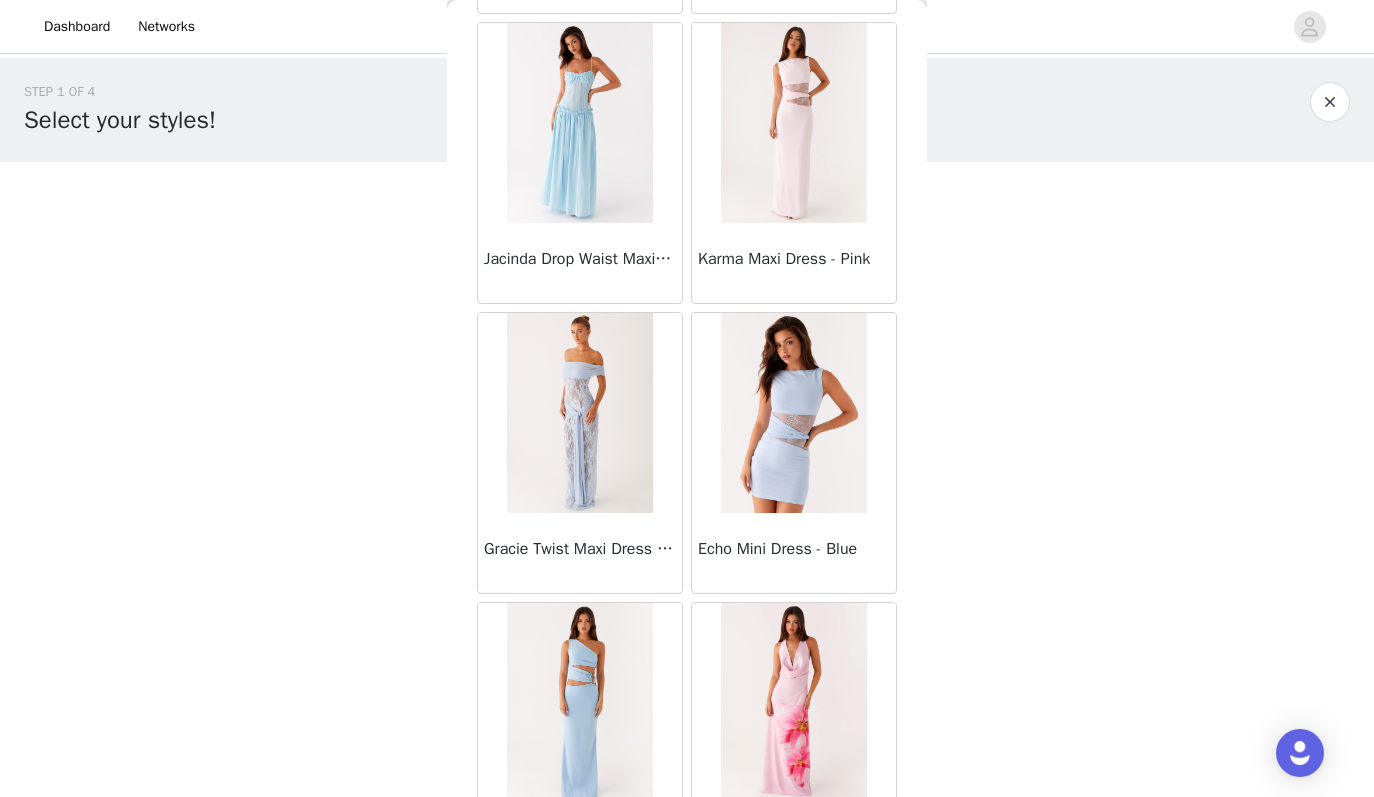 scroll, scrollTop: 5163, scrollLeft: 0, axis: vertical 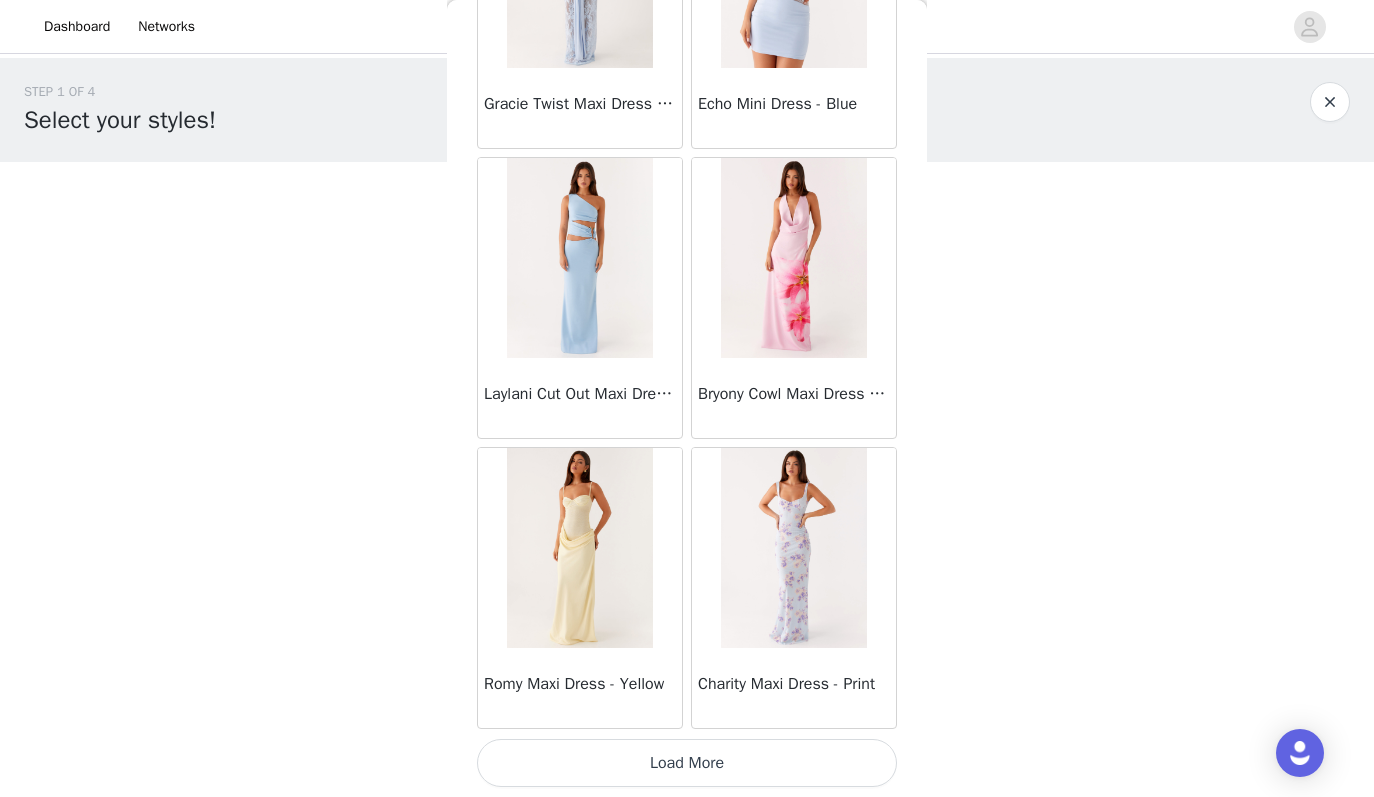 click on "Load More" at bounding box center [687, 763] 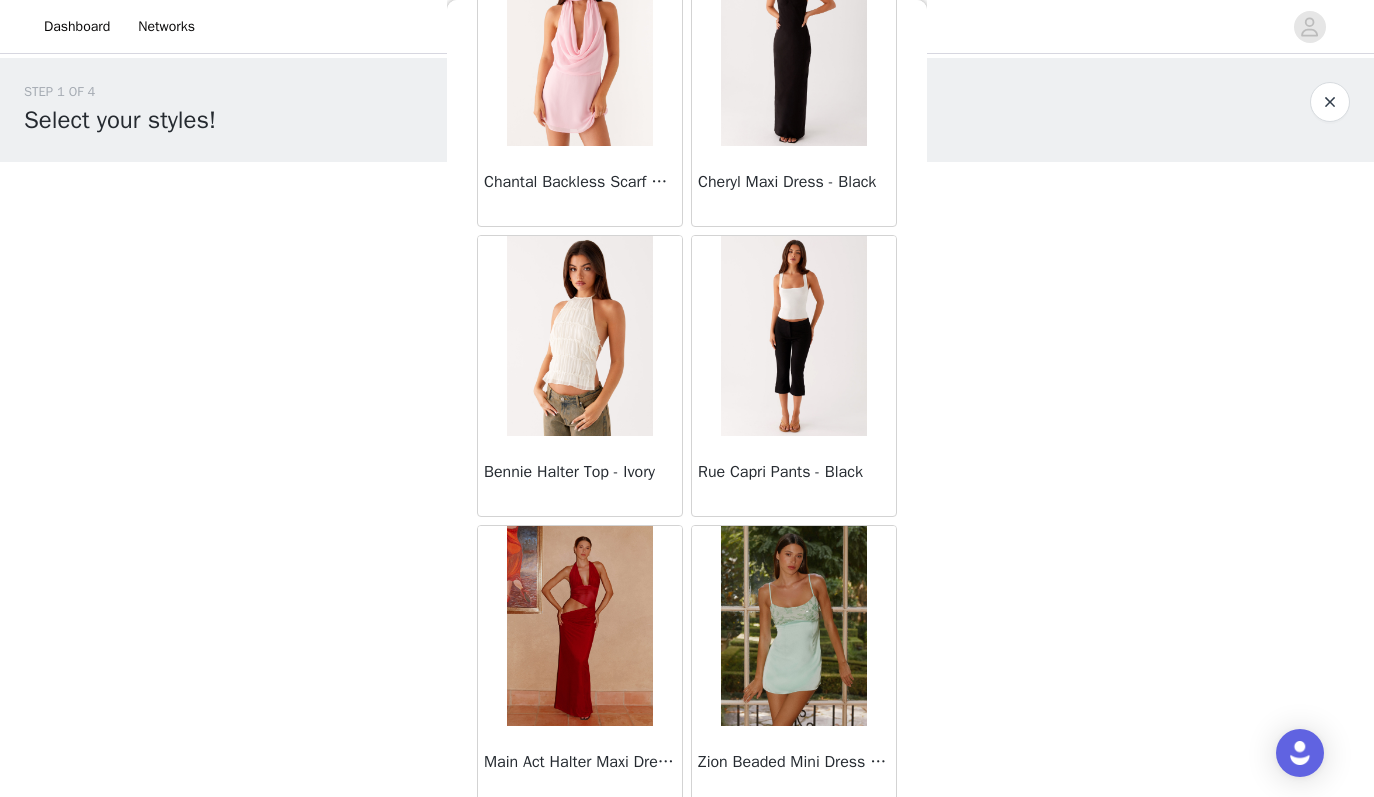 scroll, scrollTop: 8063, scrollLeft: 0, axis: vertical 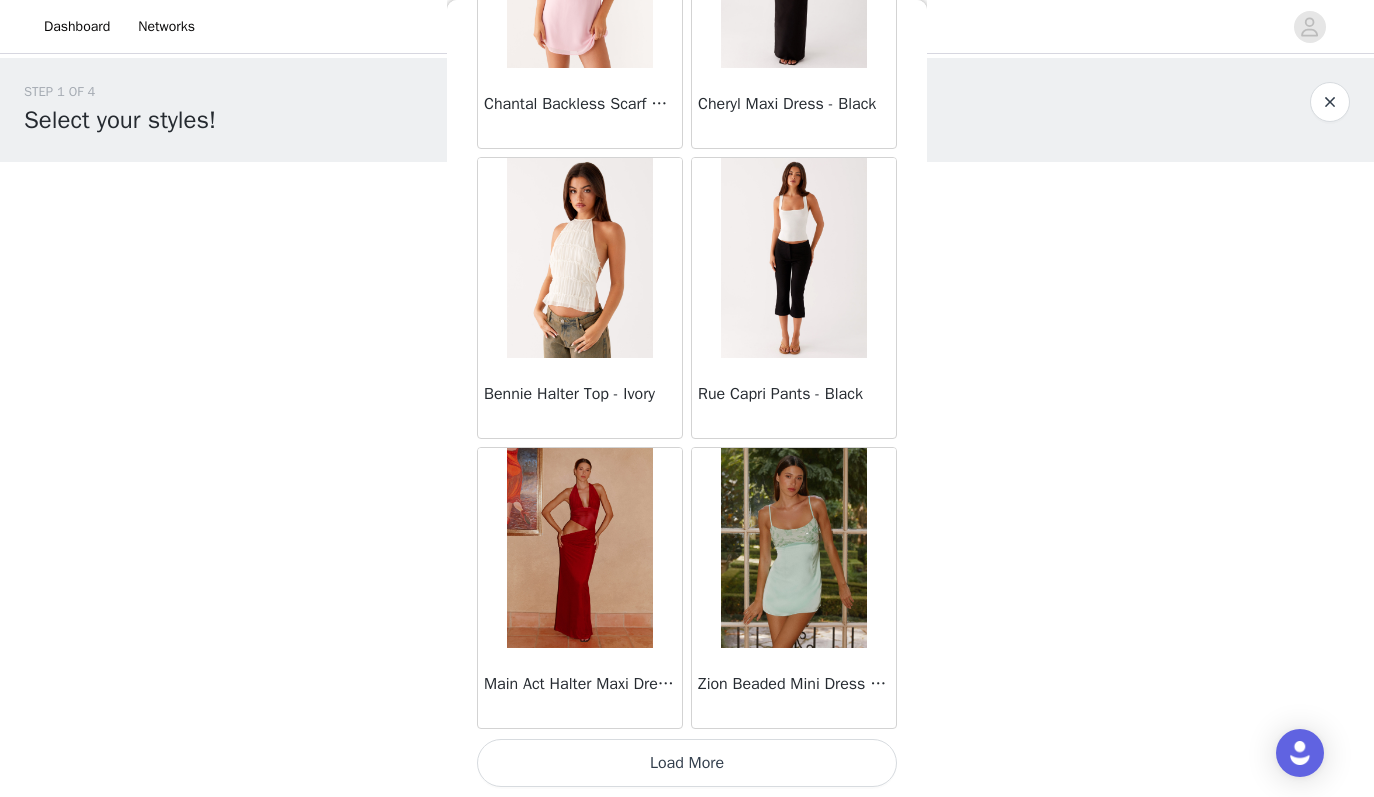 click on "Load More" at bounding box center [687, 763] 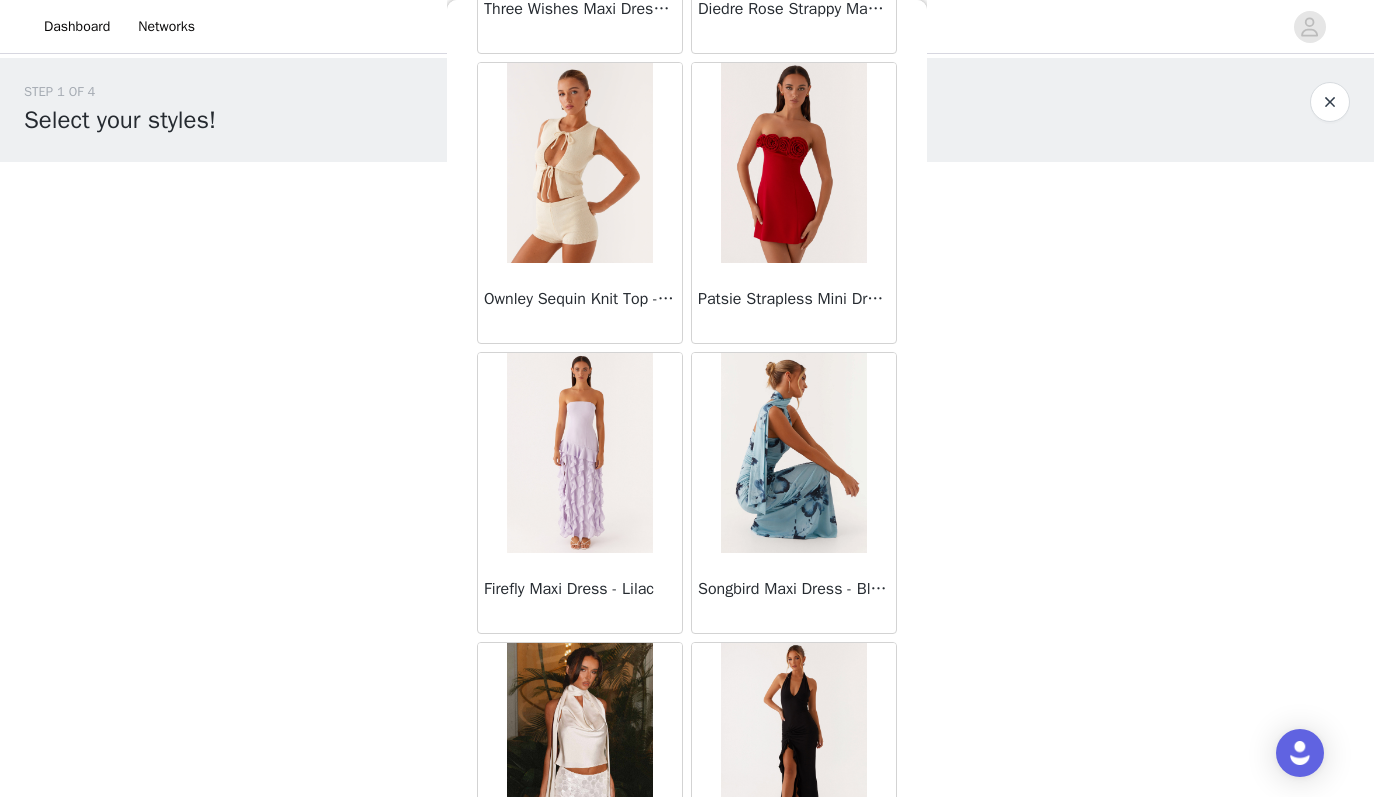 scroll, scrollTop: 10963, scrollLeft: 0, axis: vertical 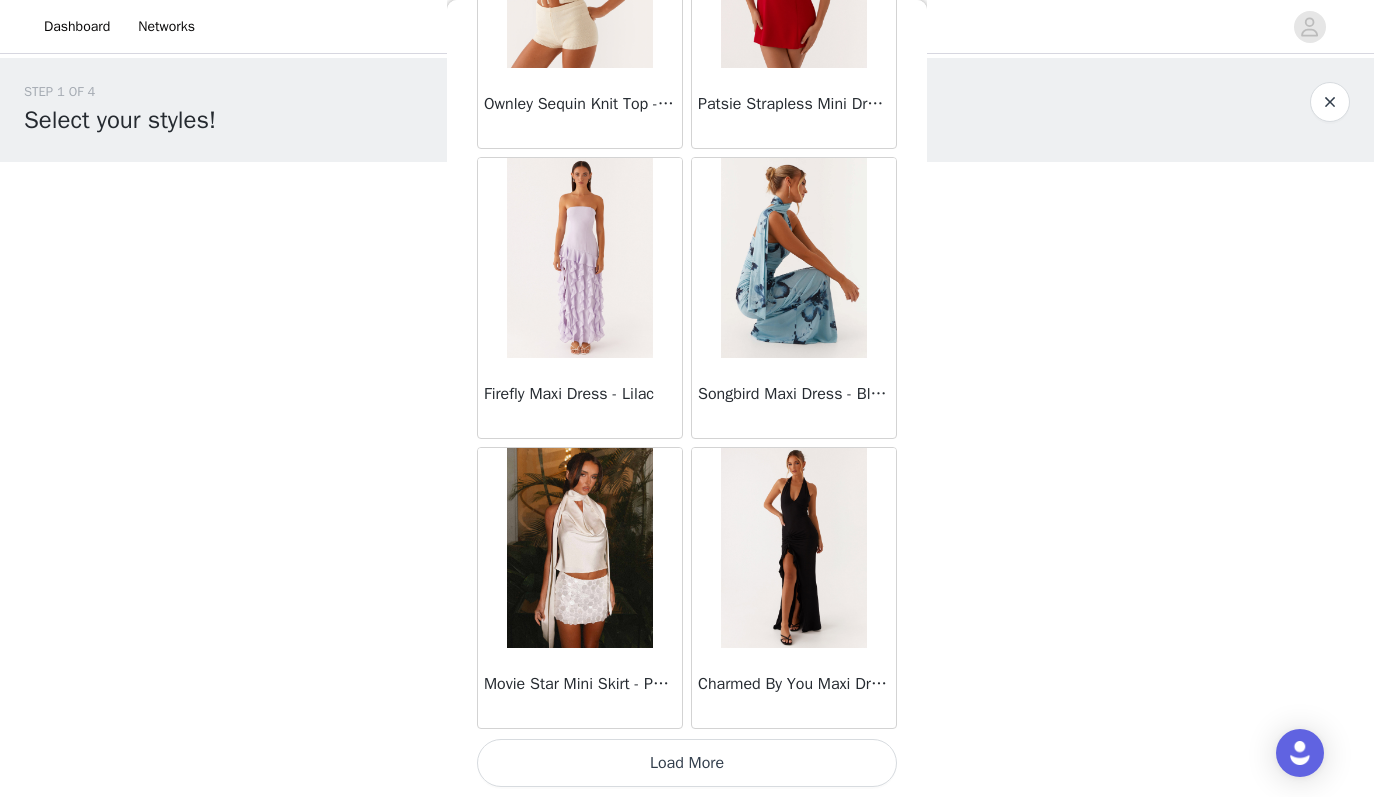 click on "Load More" at bounding box center [687, 763] 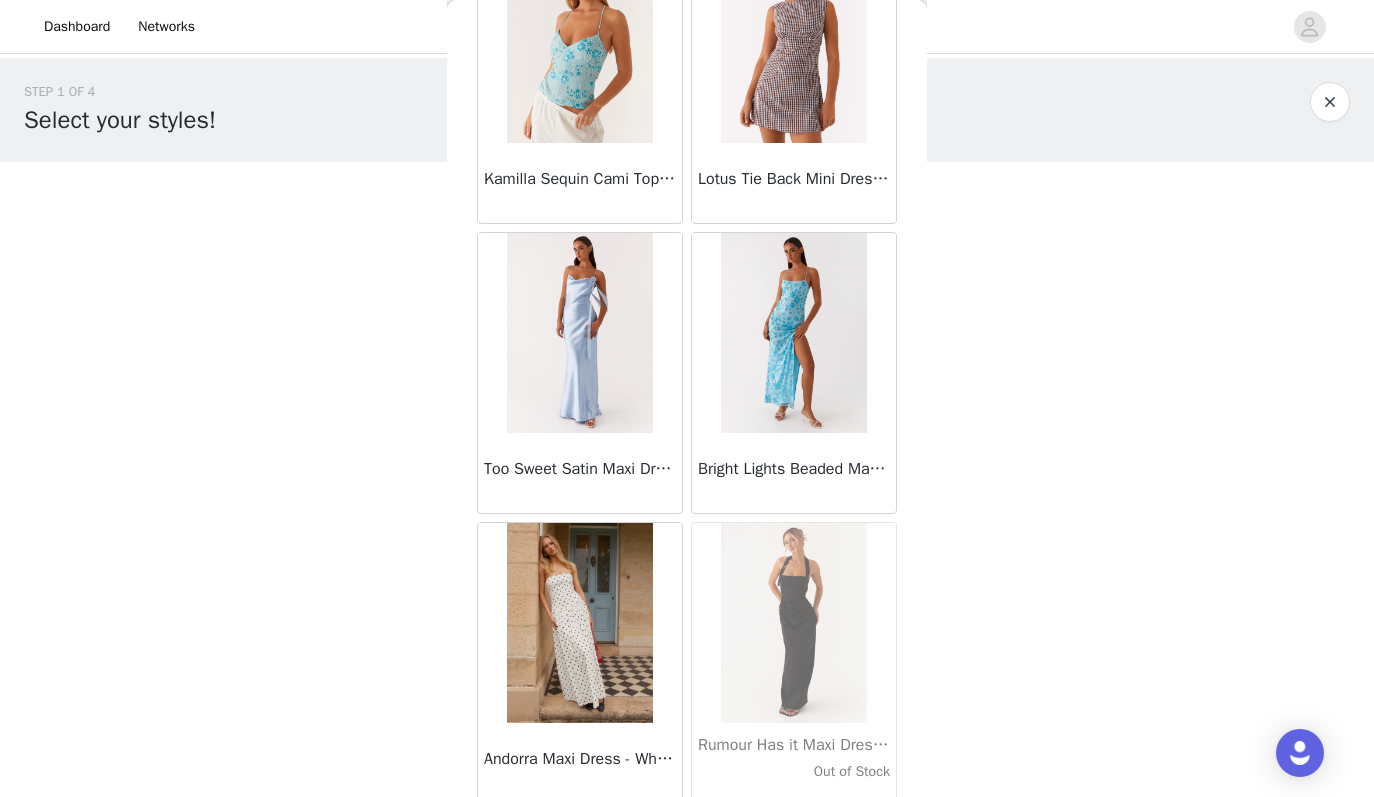 scroll, scrollTop: 13863, scrollLeft: 0, axis: vertical 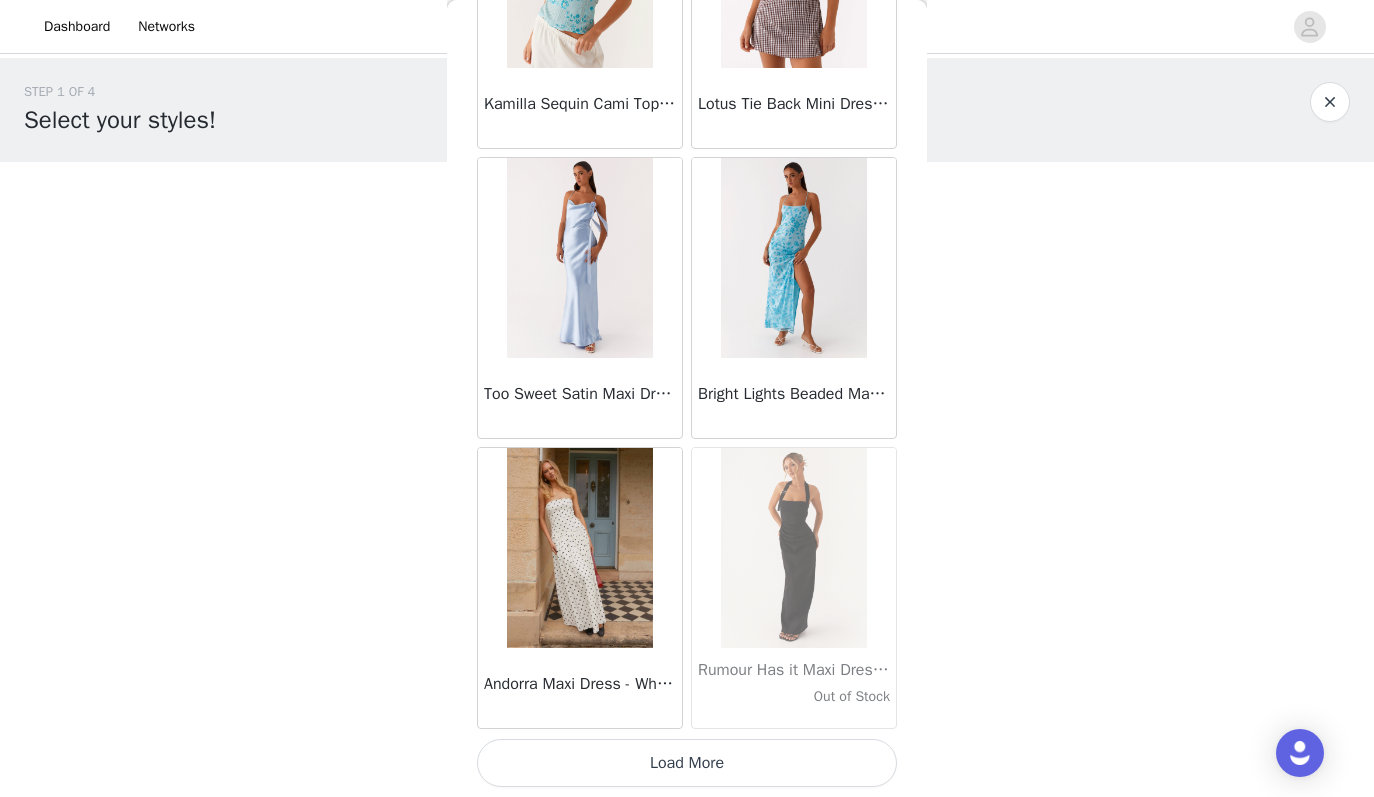 click on "Load More" at bounding box center (687, 763) 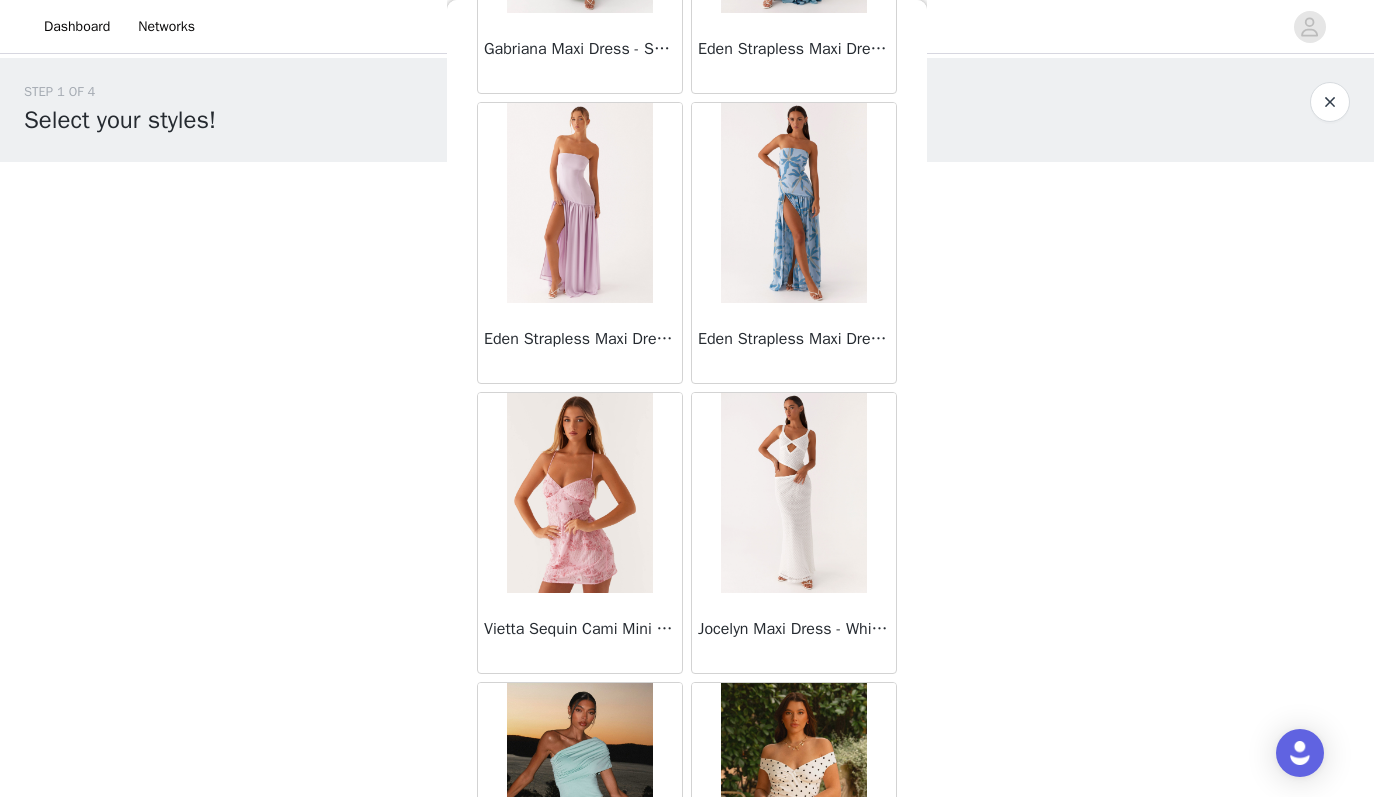 scroll, scrollTop: 15927, scrollLeft: 0, axis: vertical 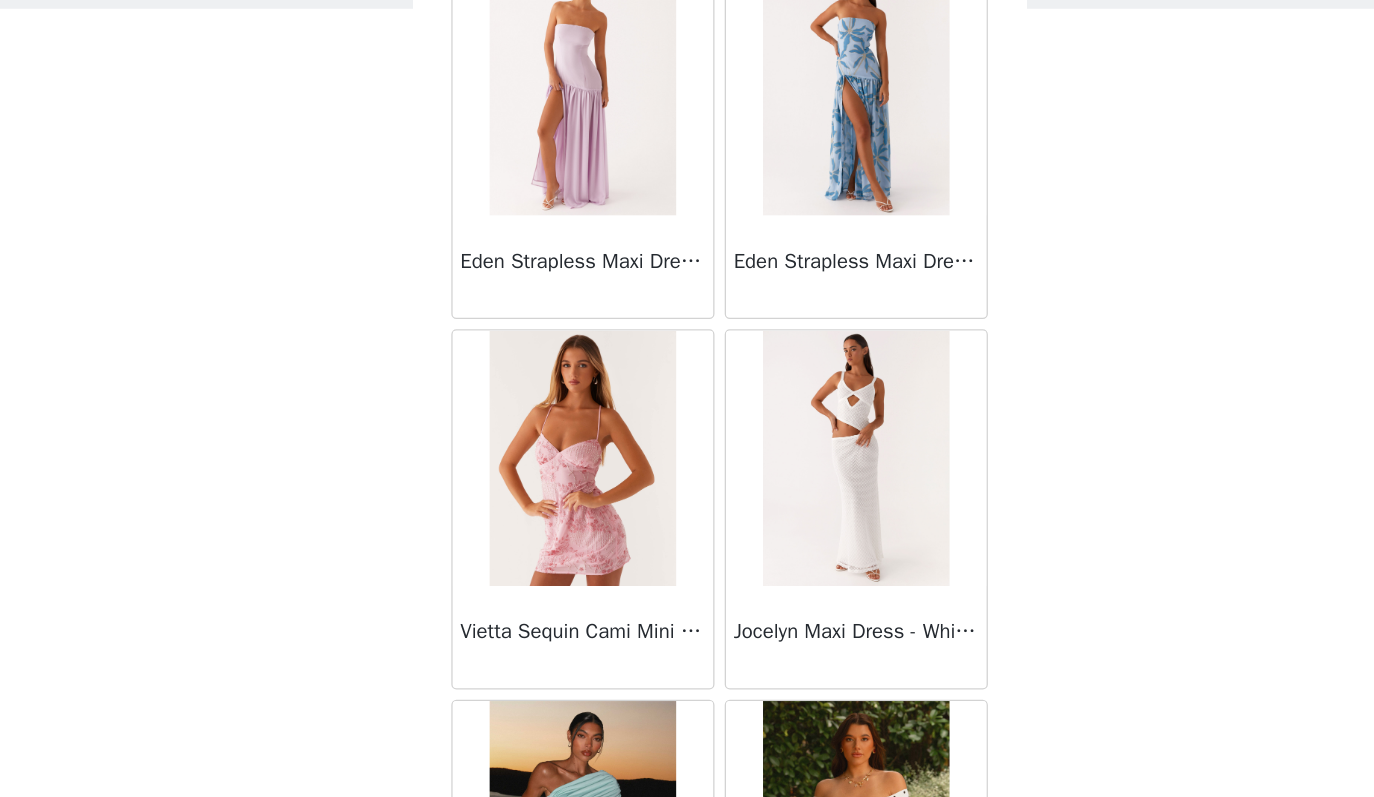 click at bounding box center (579, 514) 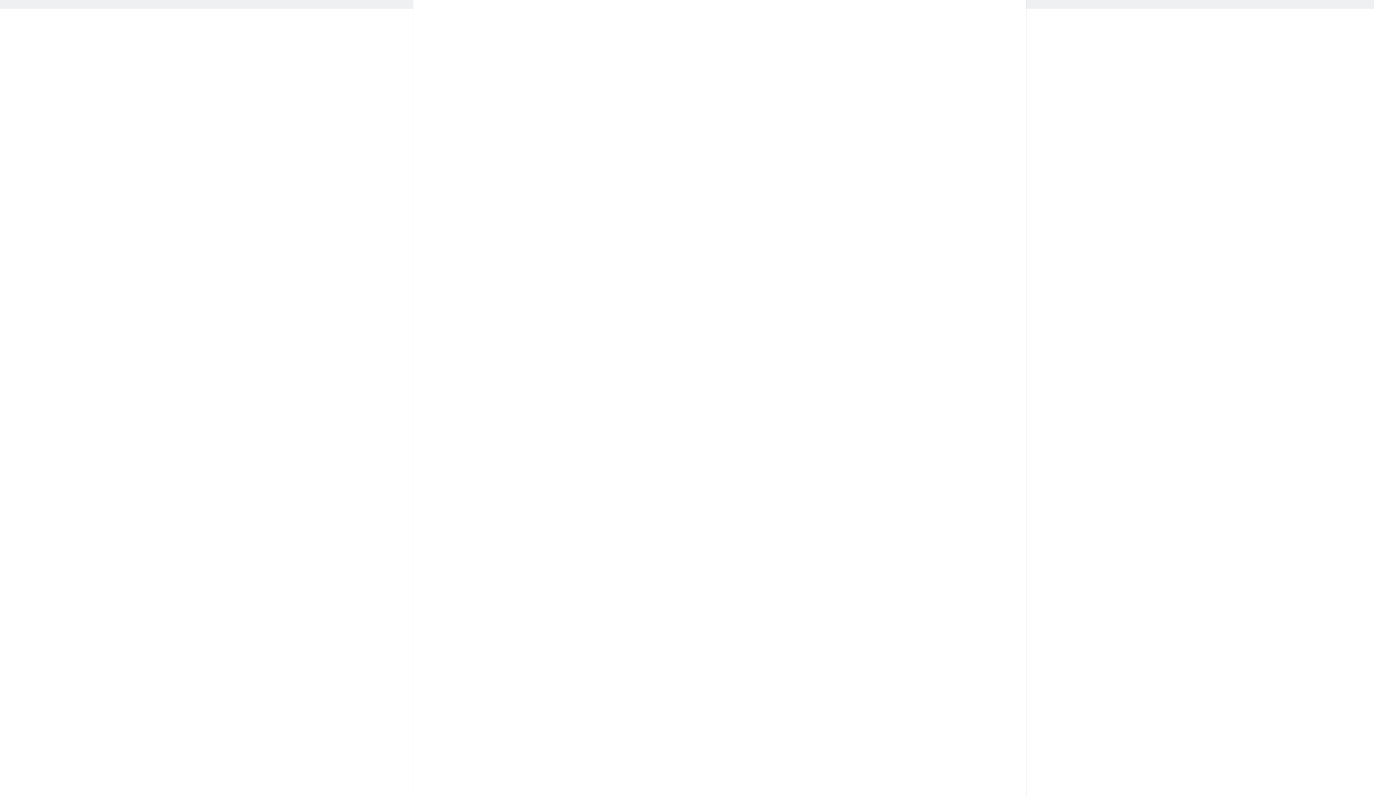 scroll, scrollTop: 0, scrollLeft: 0, axis: both 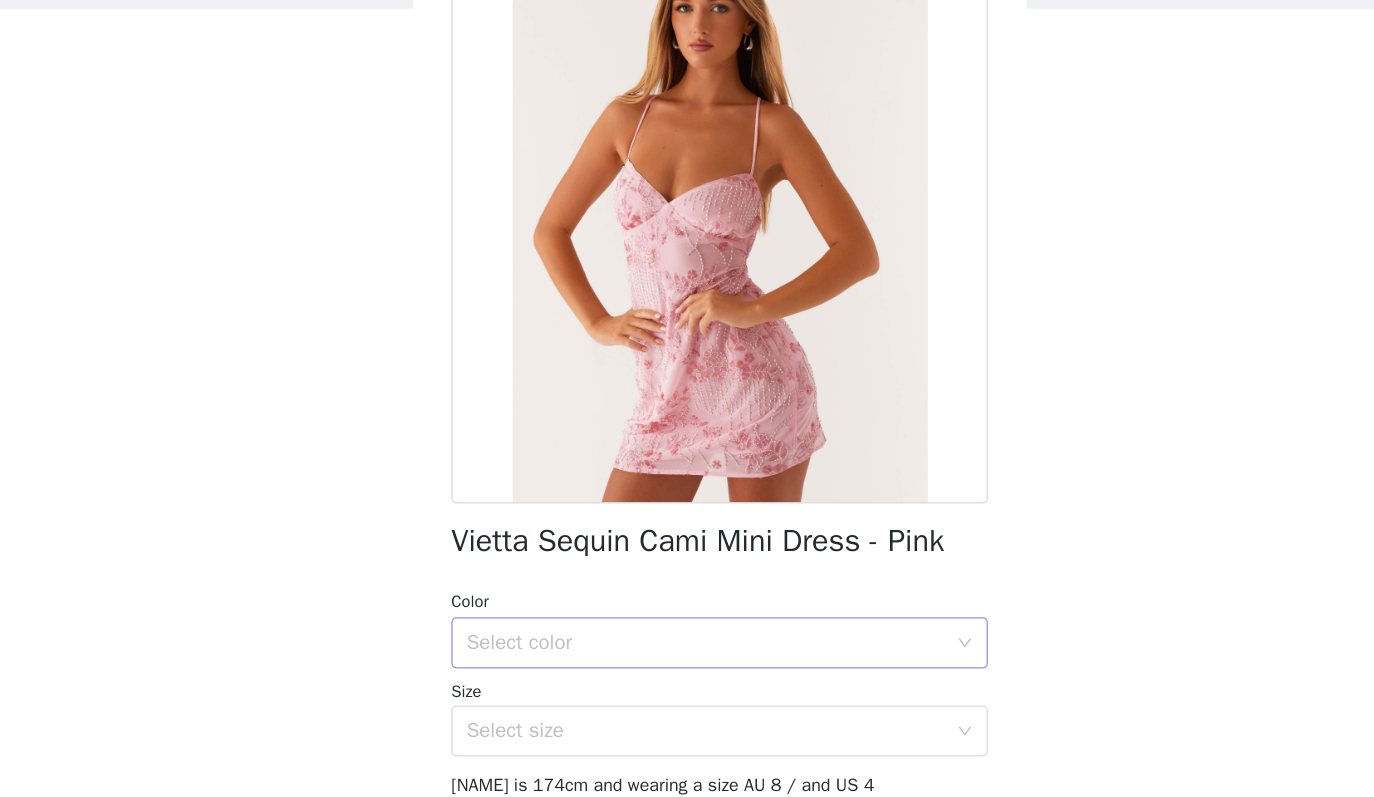 click on "Select color" at bounding box center (676, 659) 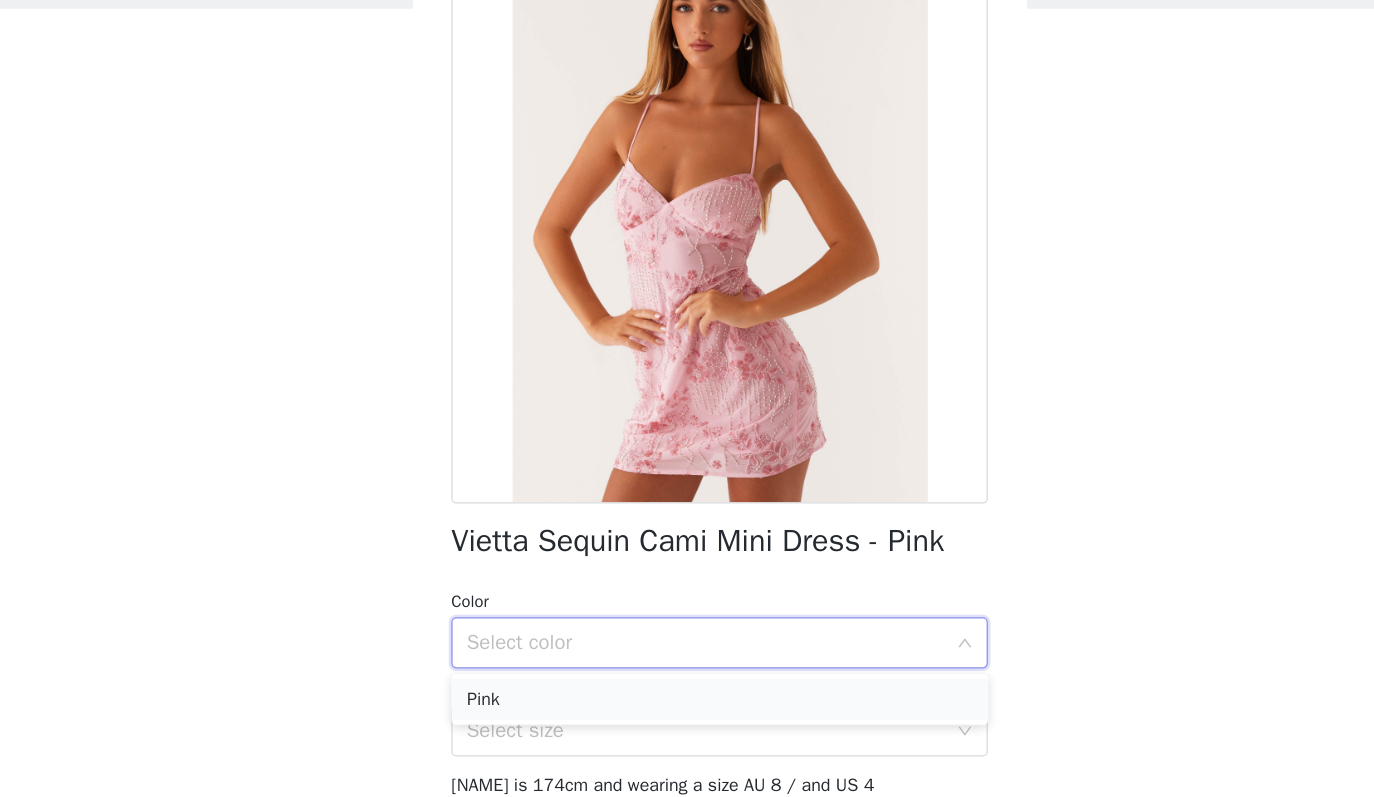 click on "Pink" at bounding box center (687, 703) 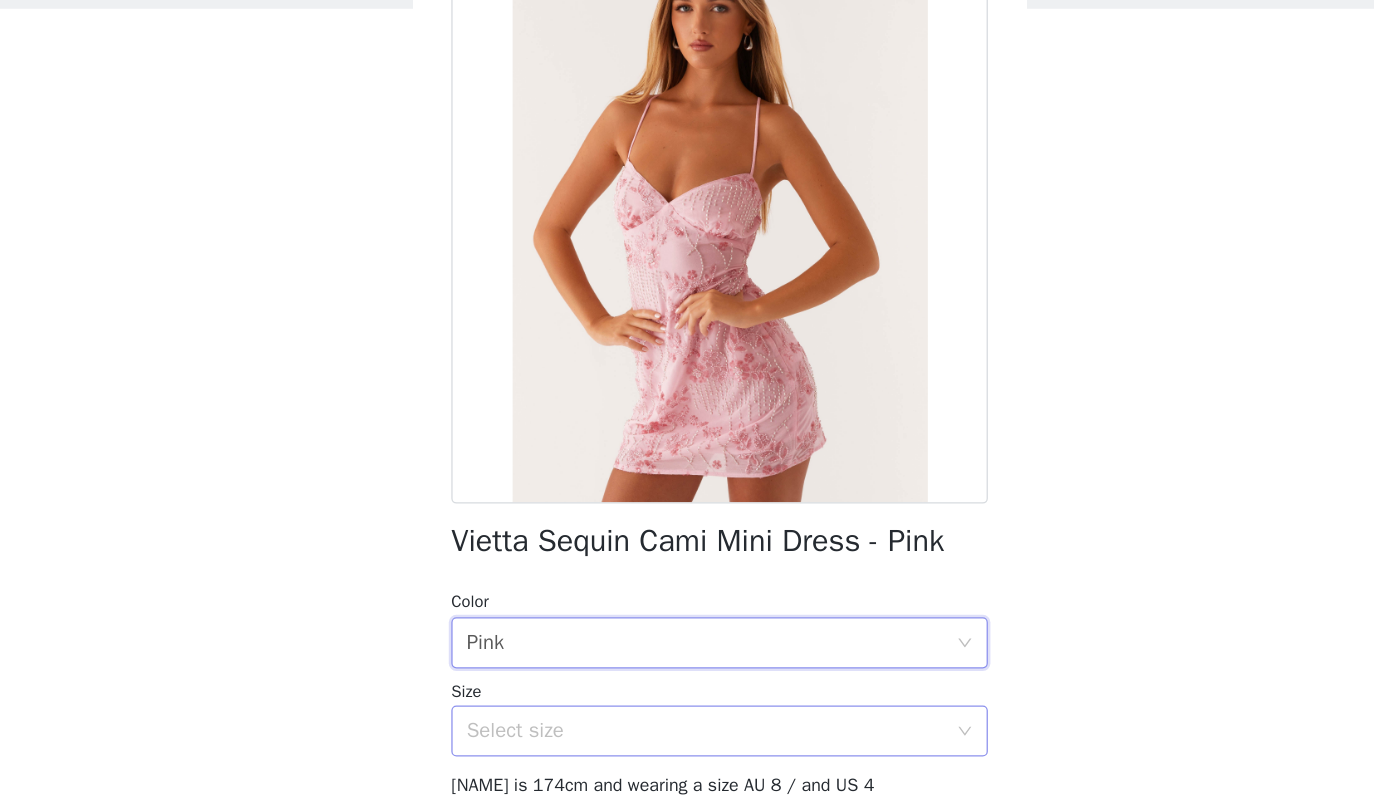 click on "Select size" at bounding box center (676, 728) 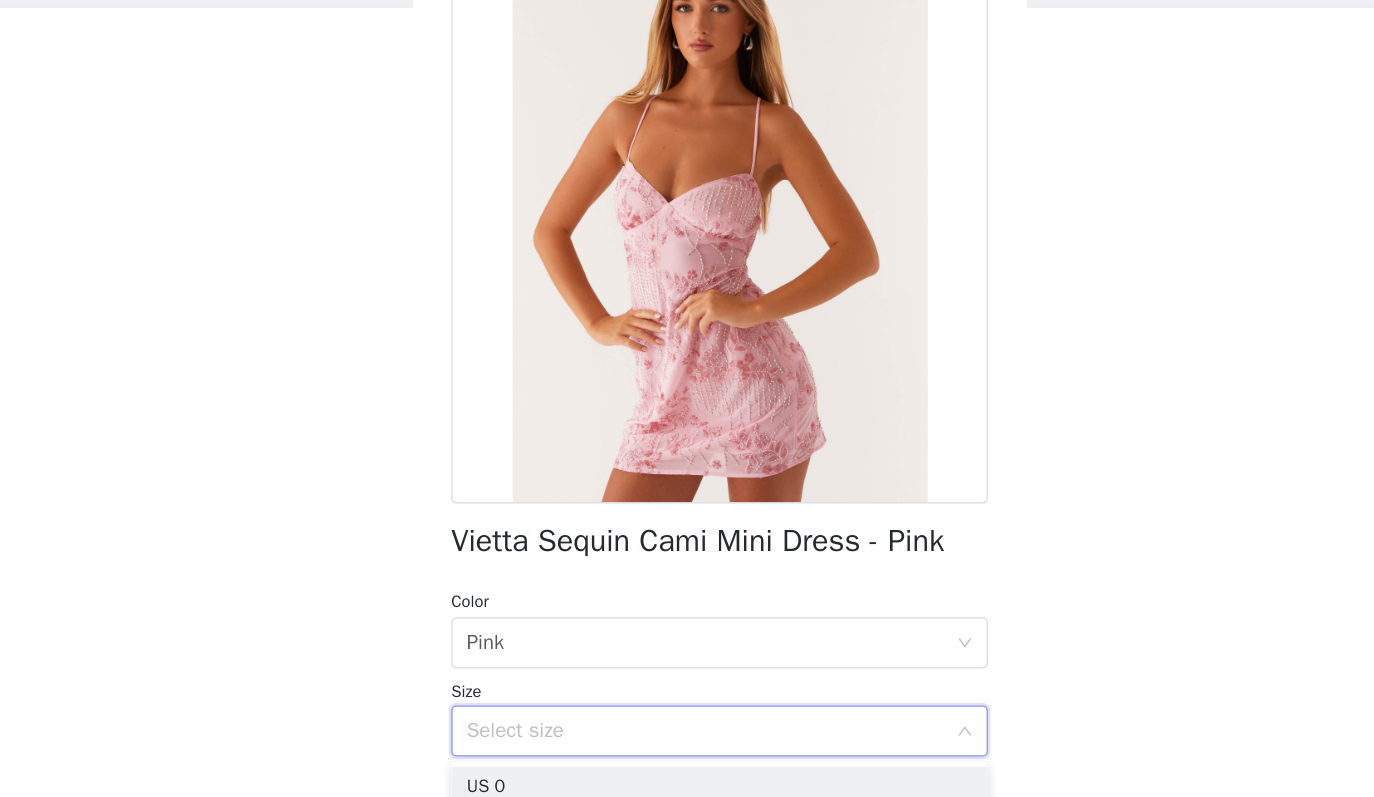 scroll, scrollTop: 80, scrollLeft: 0, axis: vertical 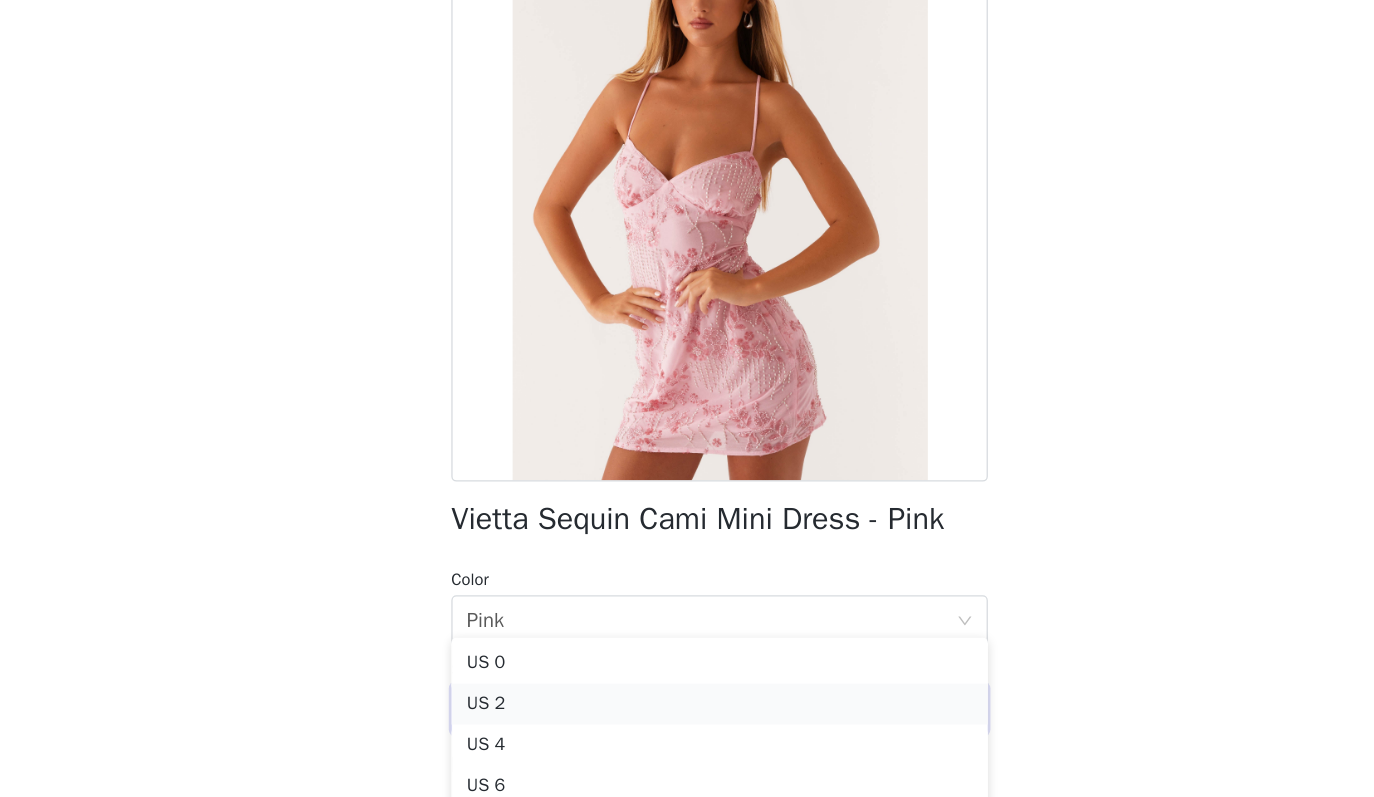 click on "US 2" at bounding box center [687, 724] 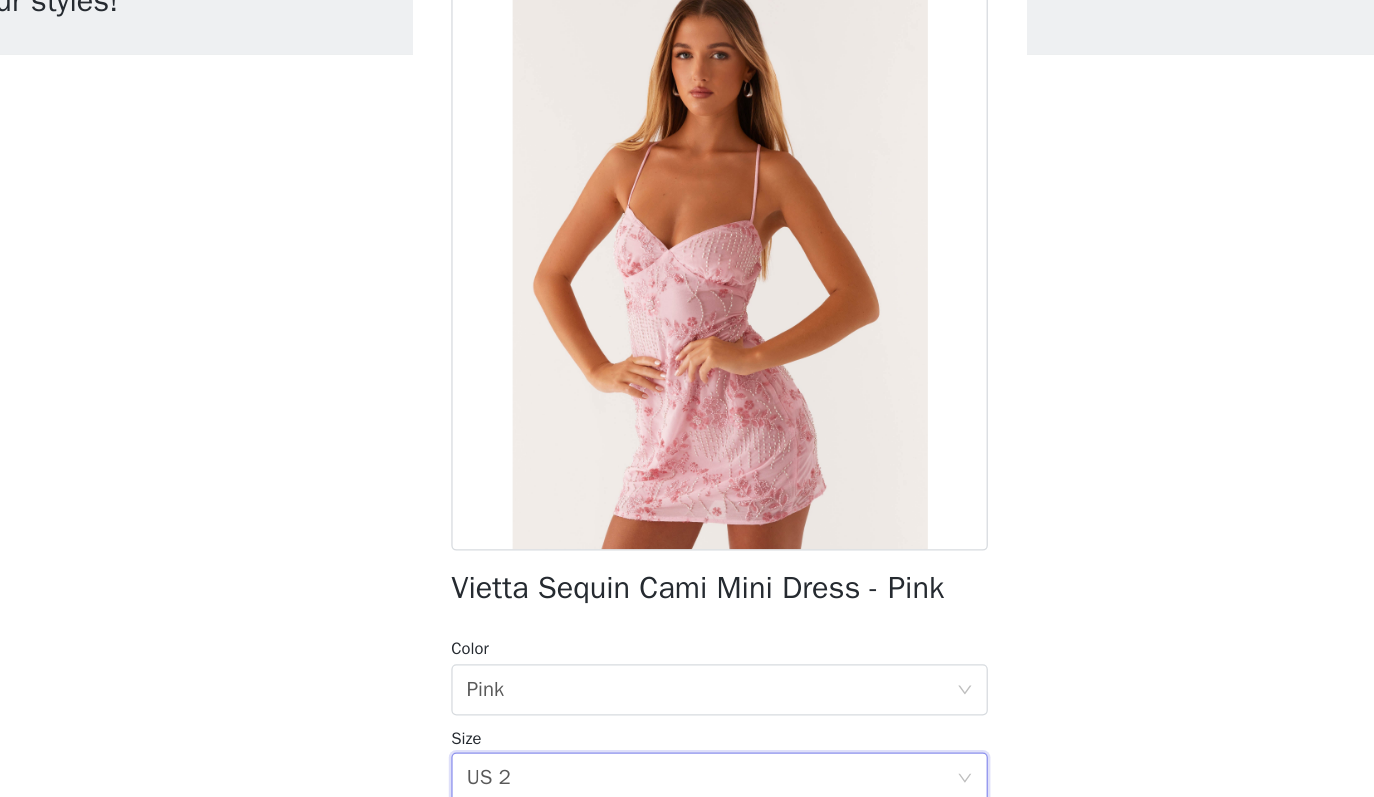 scroll, scrollTop: 0, scrollLeft: 0, axis: both 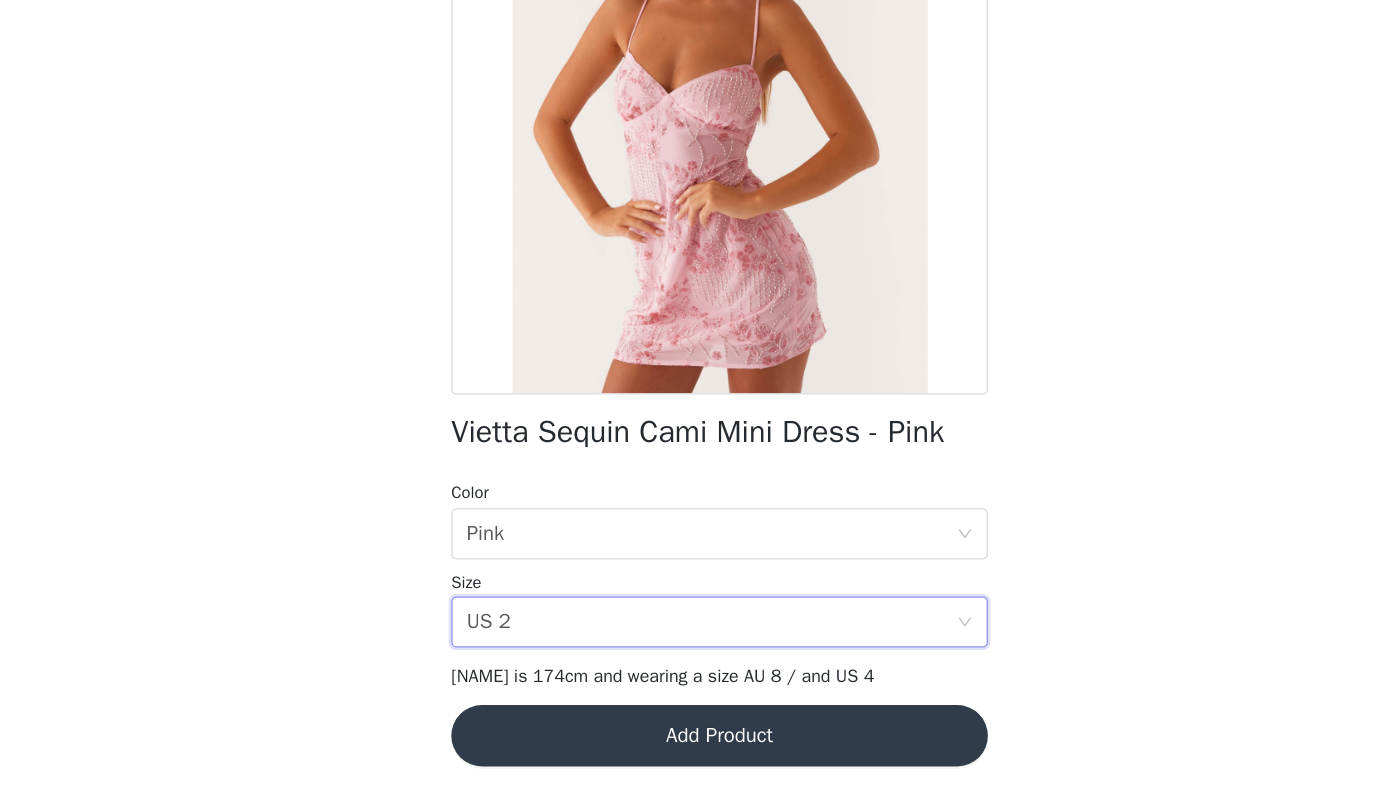 click on "Add Product" at bounding box center [687, 749] 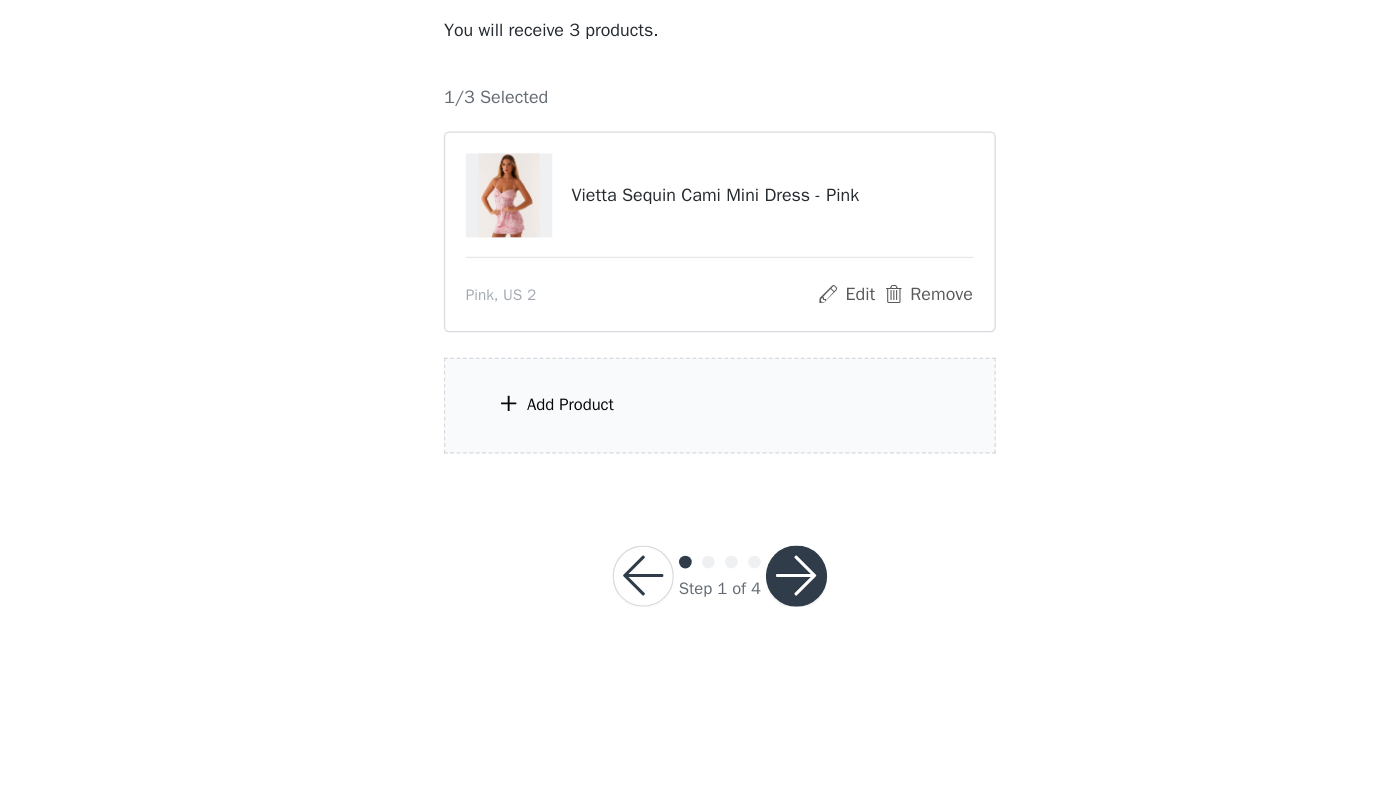 click on "Add Product" at bounding box center (687, 490) 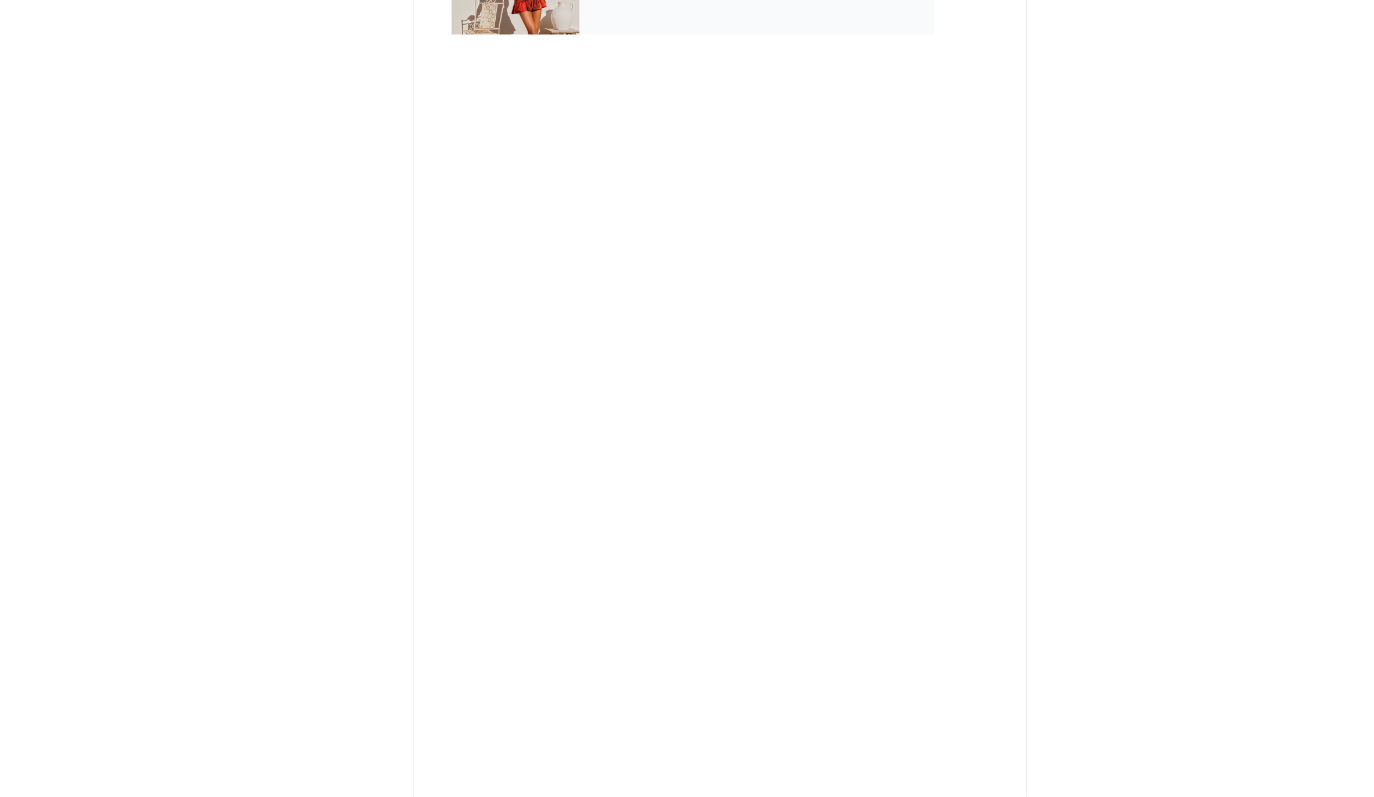 scroll, scrollTop: 0, scrollLeft: 0, axis: both 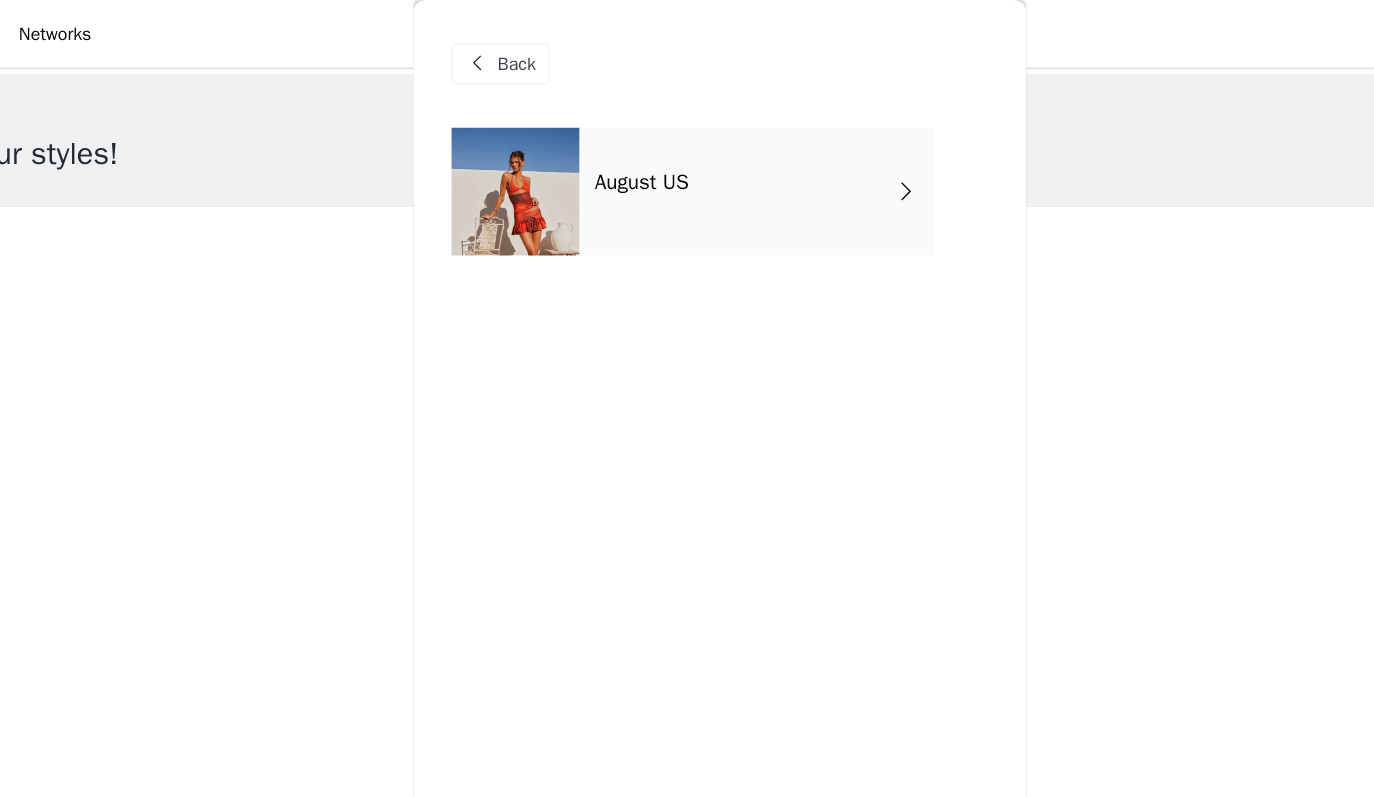 click at bounding box center [527, 150] 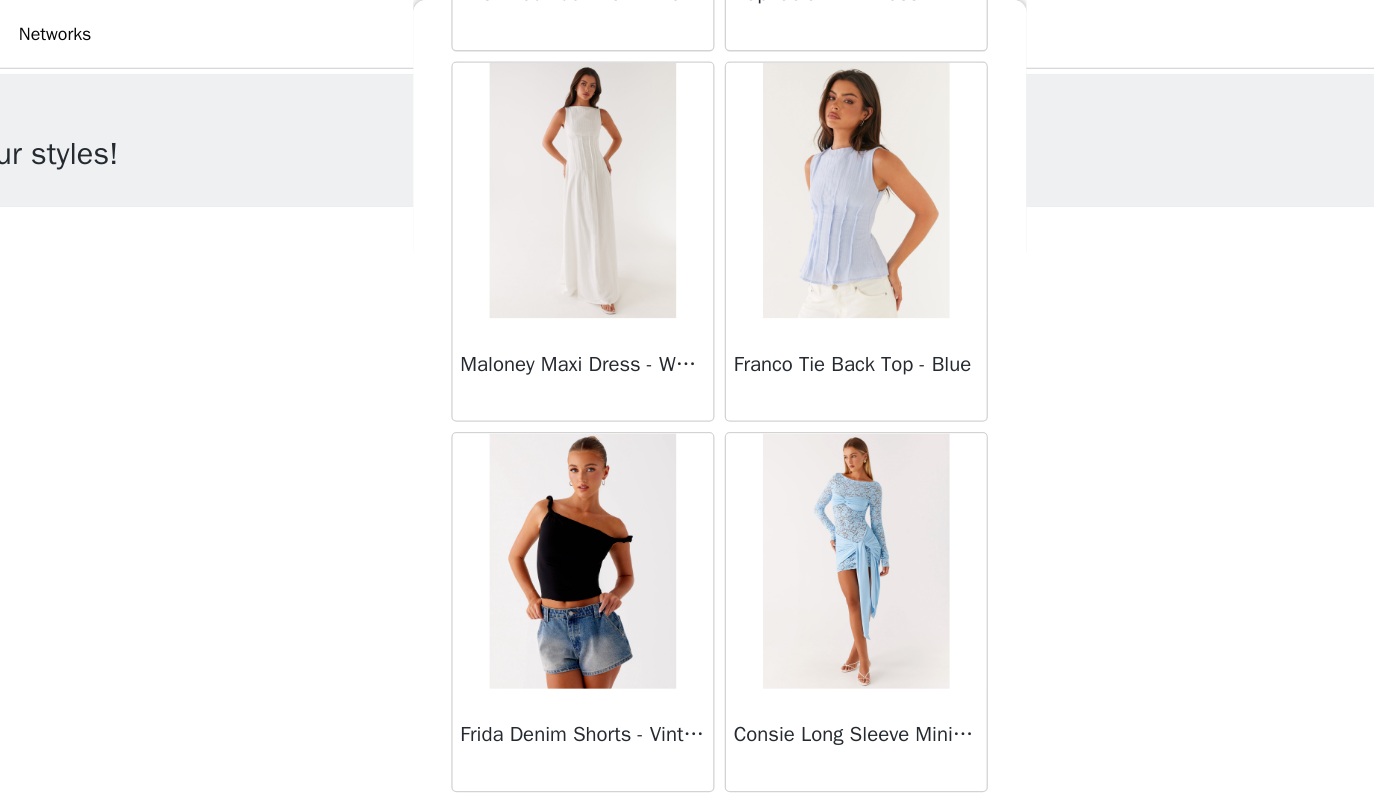 scroll, scrollTop: 2263, scrollLeft: 0, axis: vertical 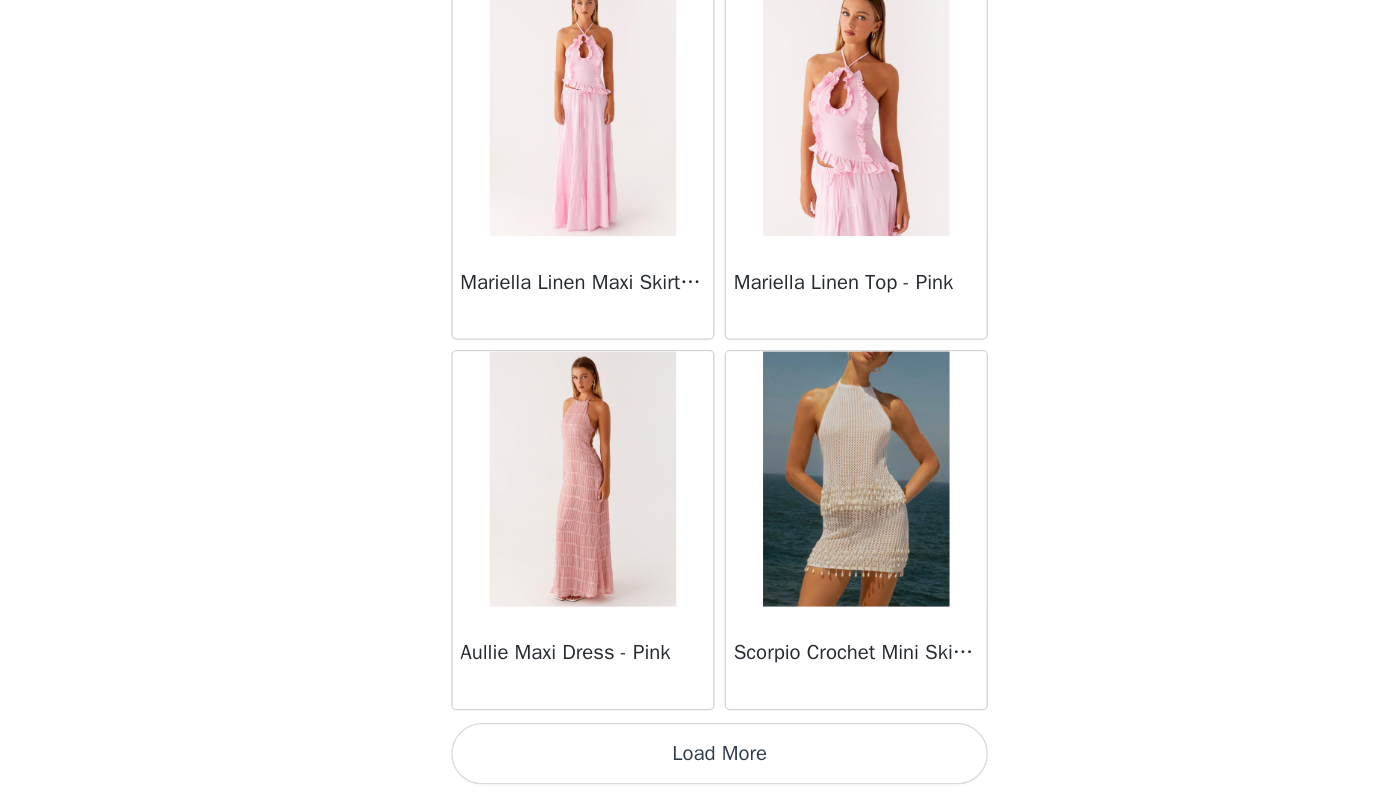 click on "Load More" at bounding box center (687, 763) 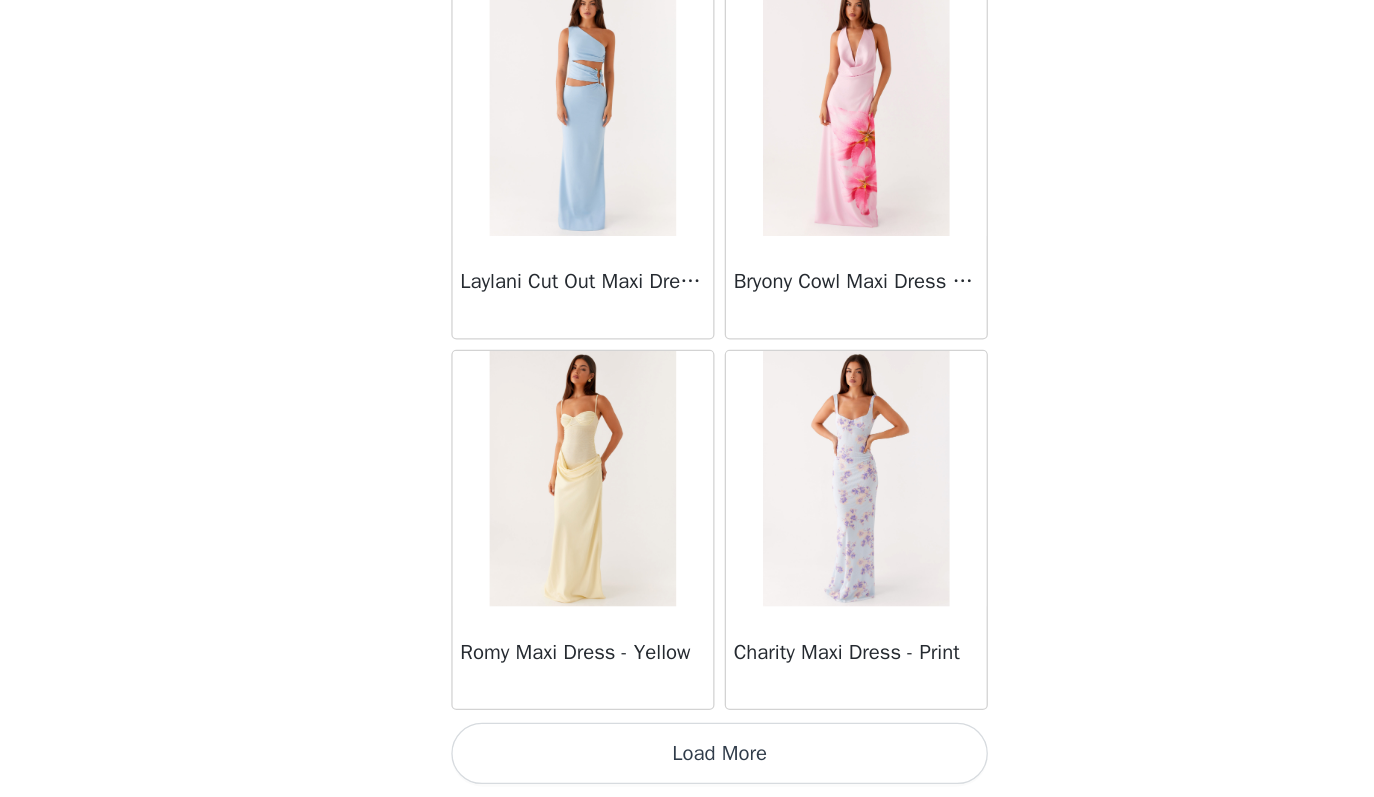click on "Load More" at bounding box center (687, 763) 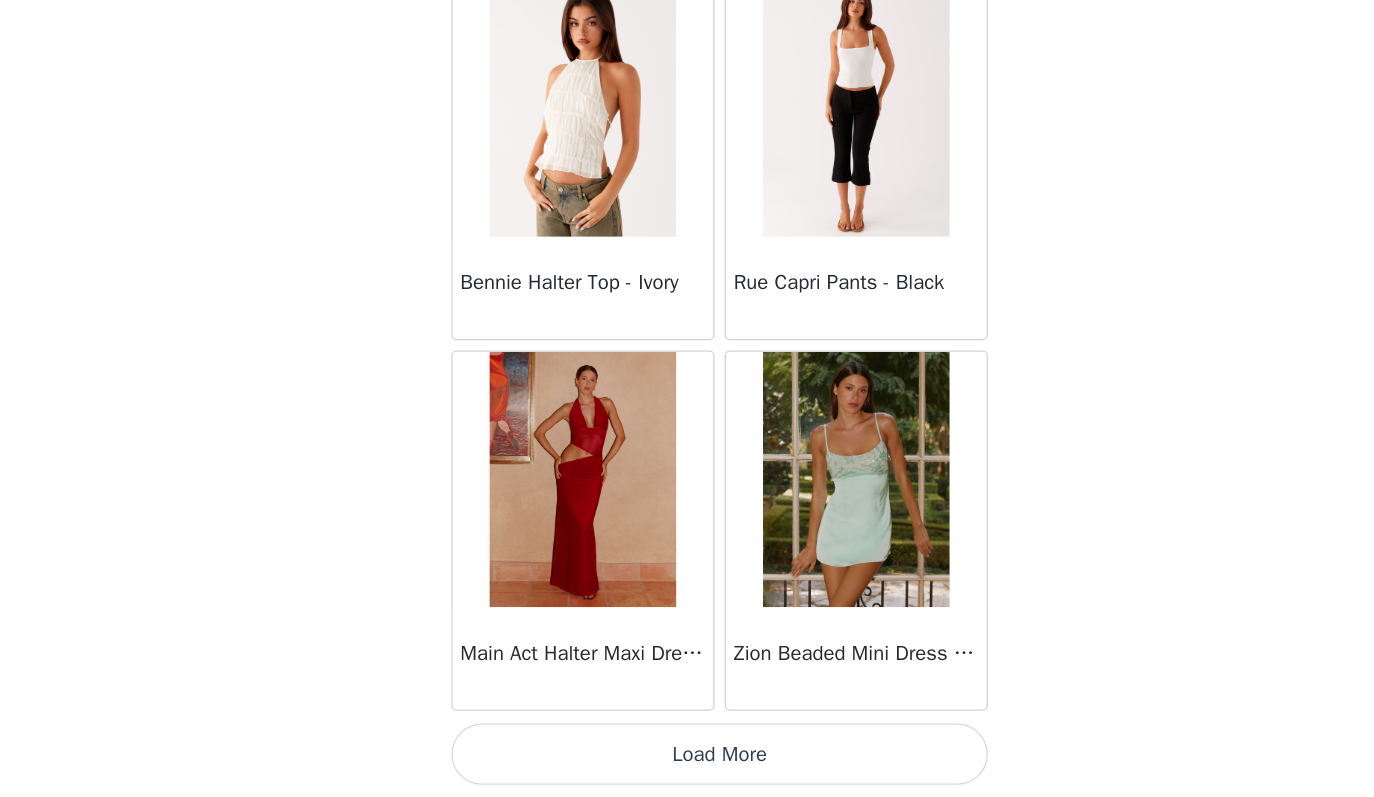click on "Load More" at bounding box center (687, 763) 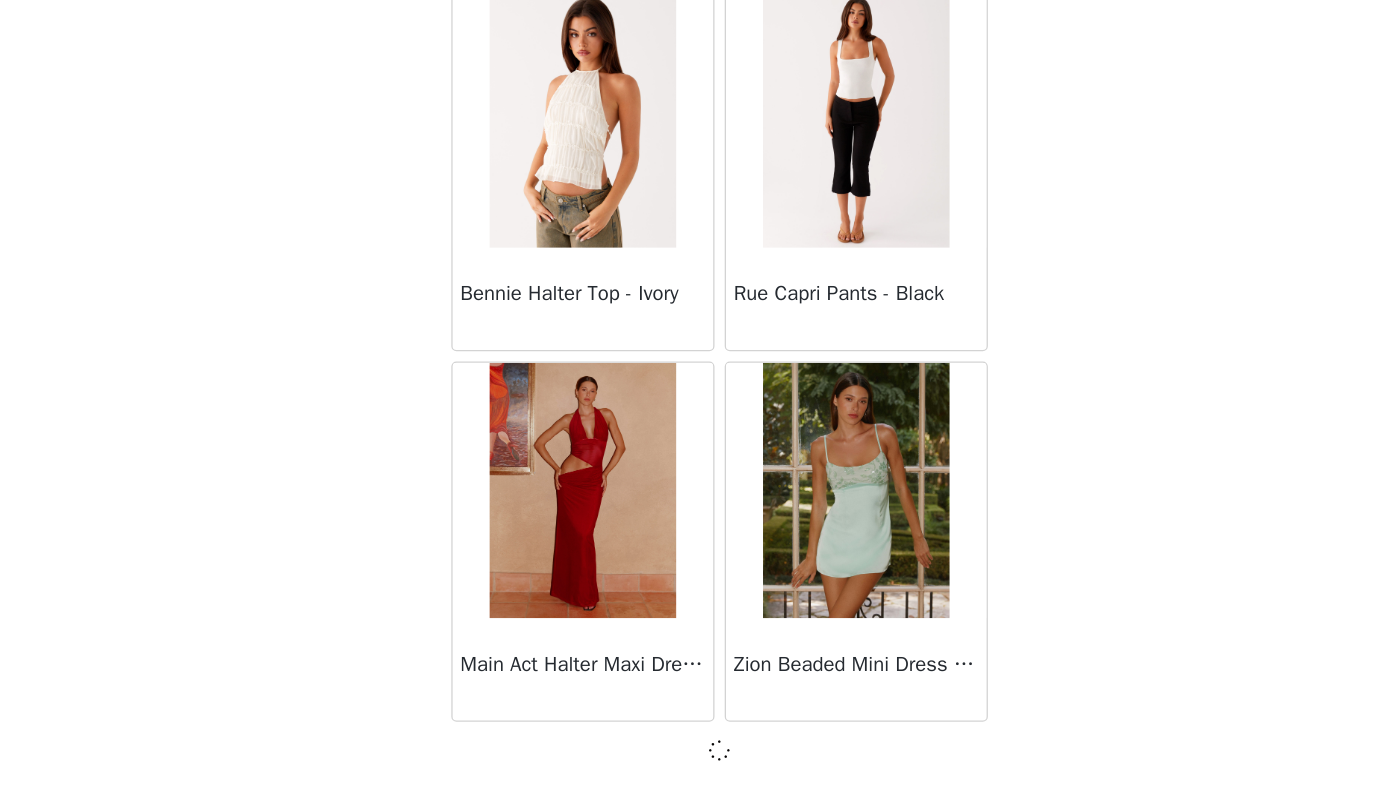 scroll, scrollTop: 8054, scrollLeft: 0, axis: vertical 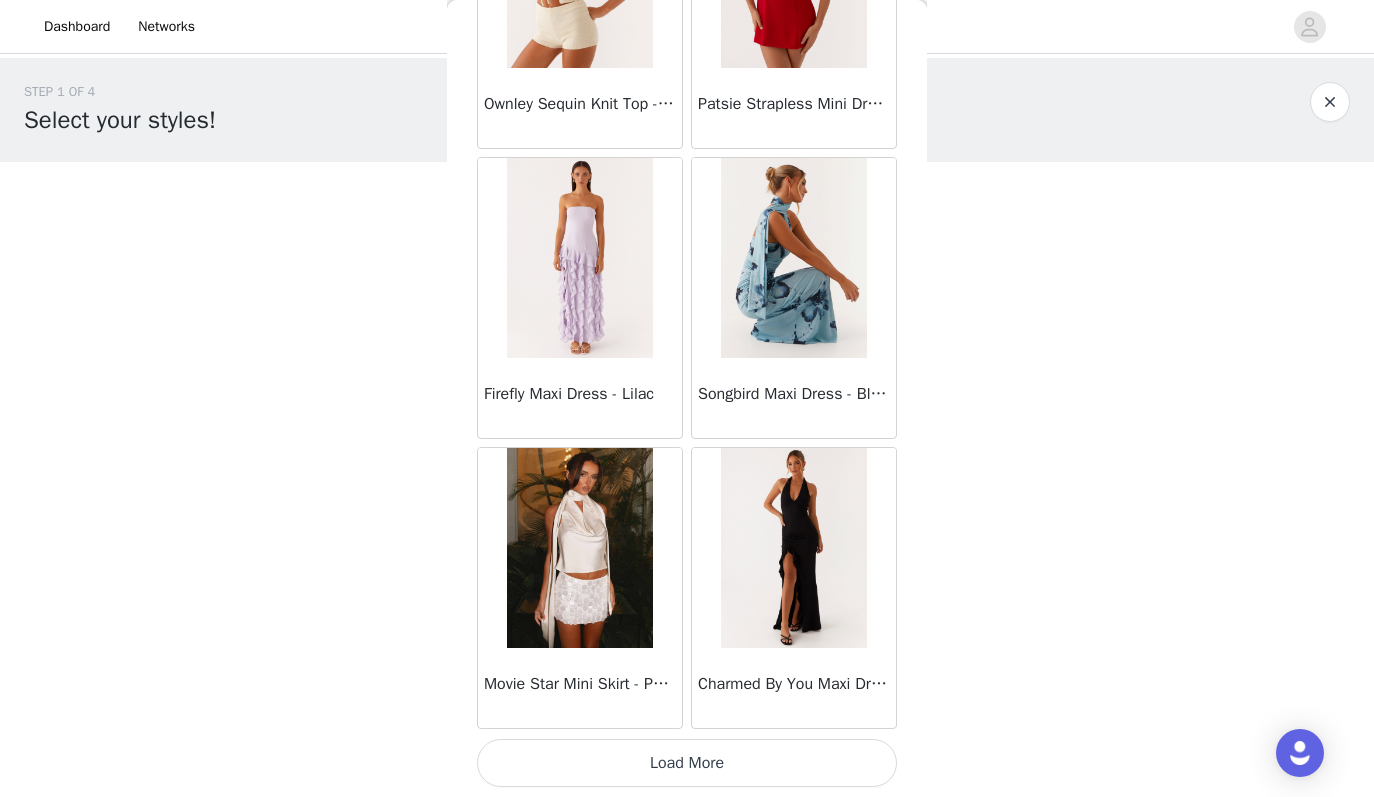 click on "Load More" at bounding box center (687, 763) 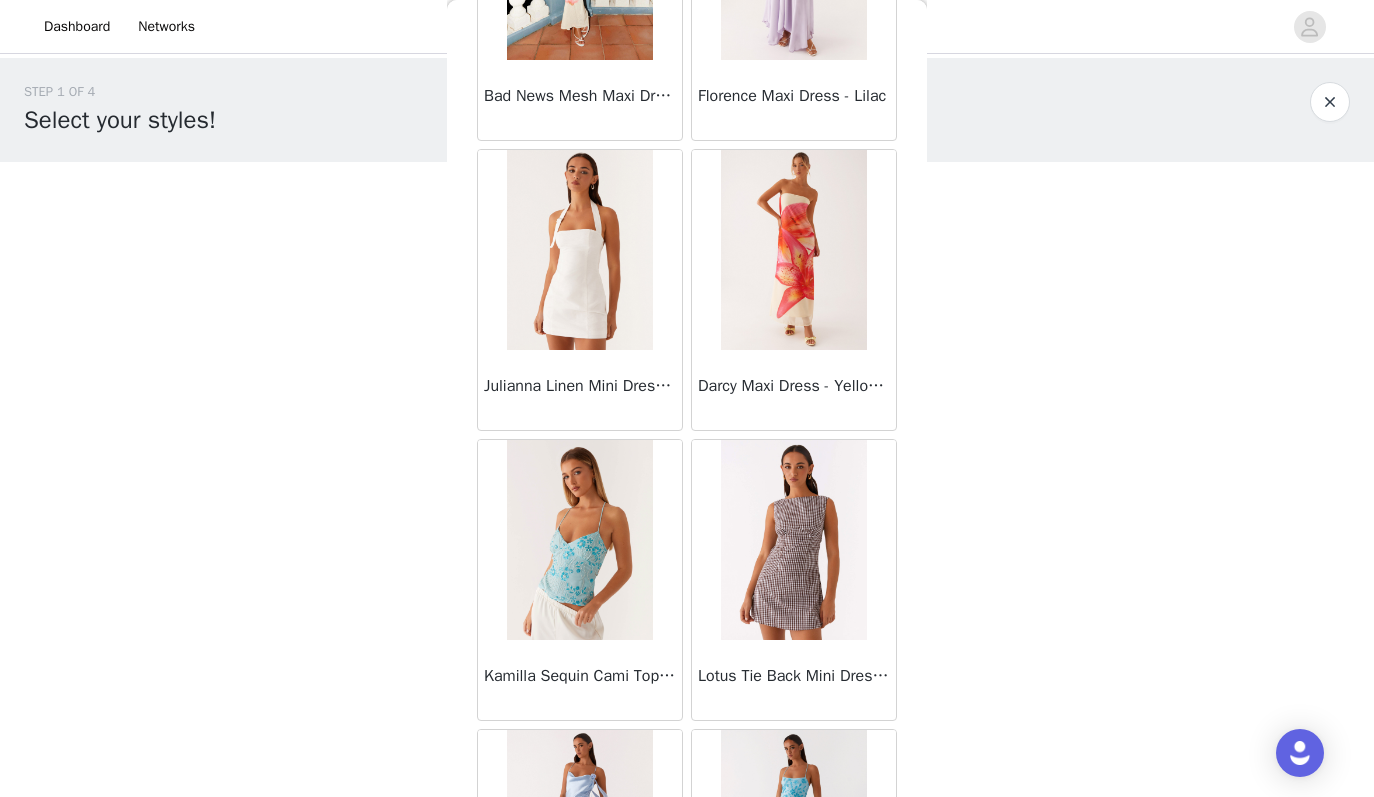 scroll, scrollTop: 13863, scrollLeft: 0, axis: vertical 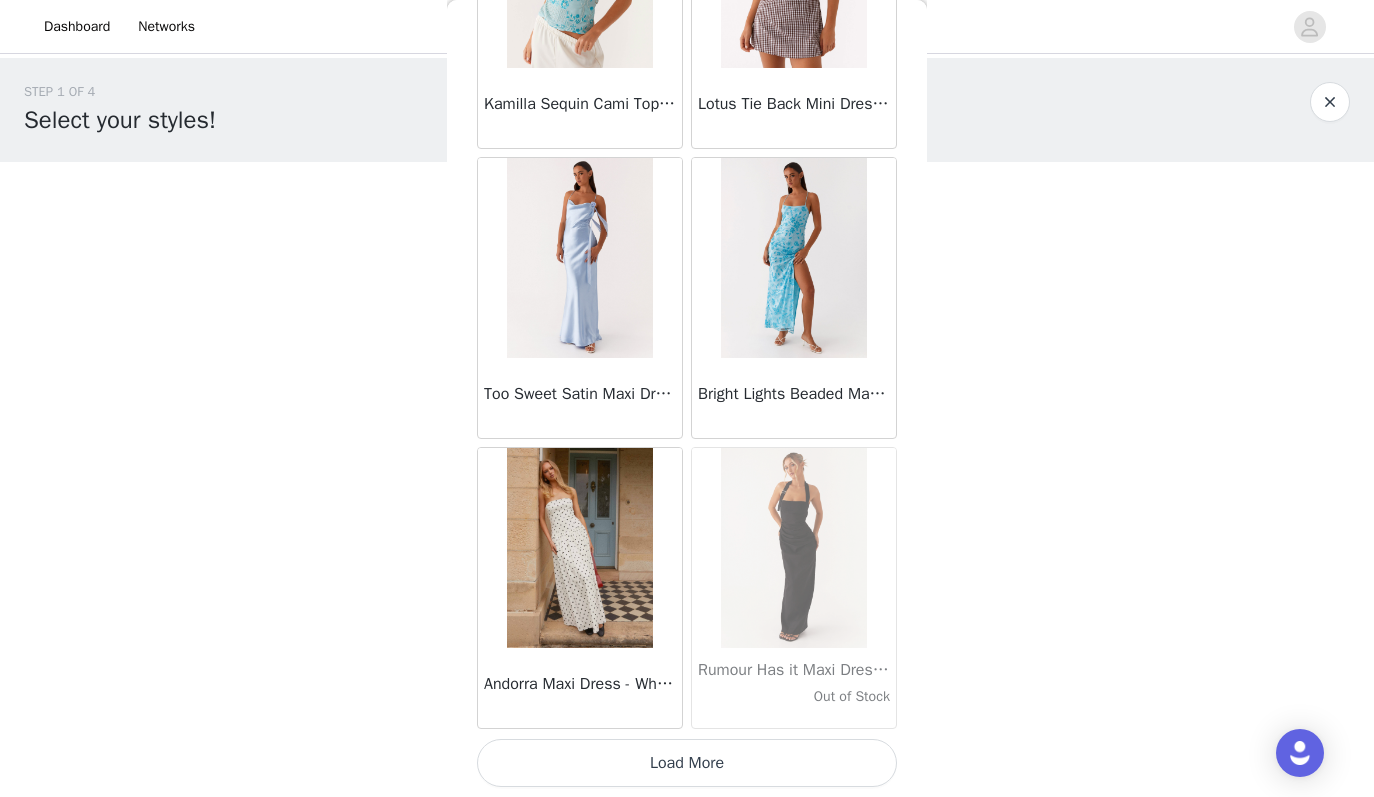 click on "Load More" at bounding box center (687, 763) 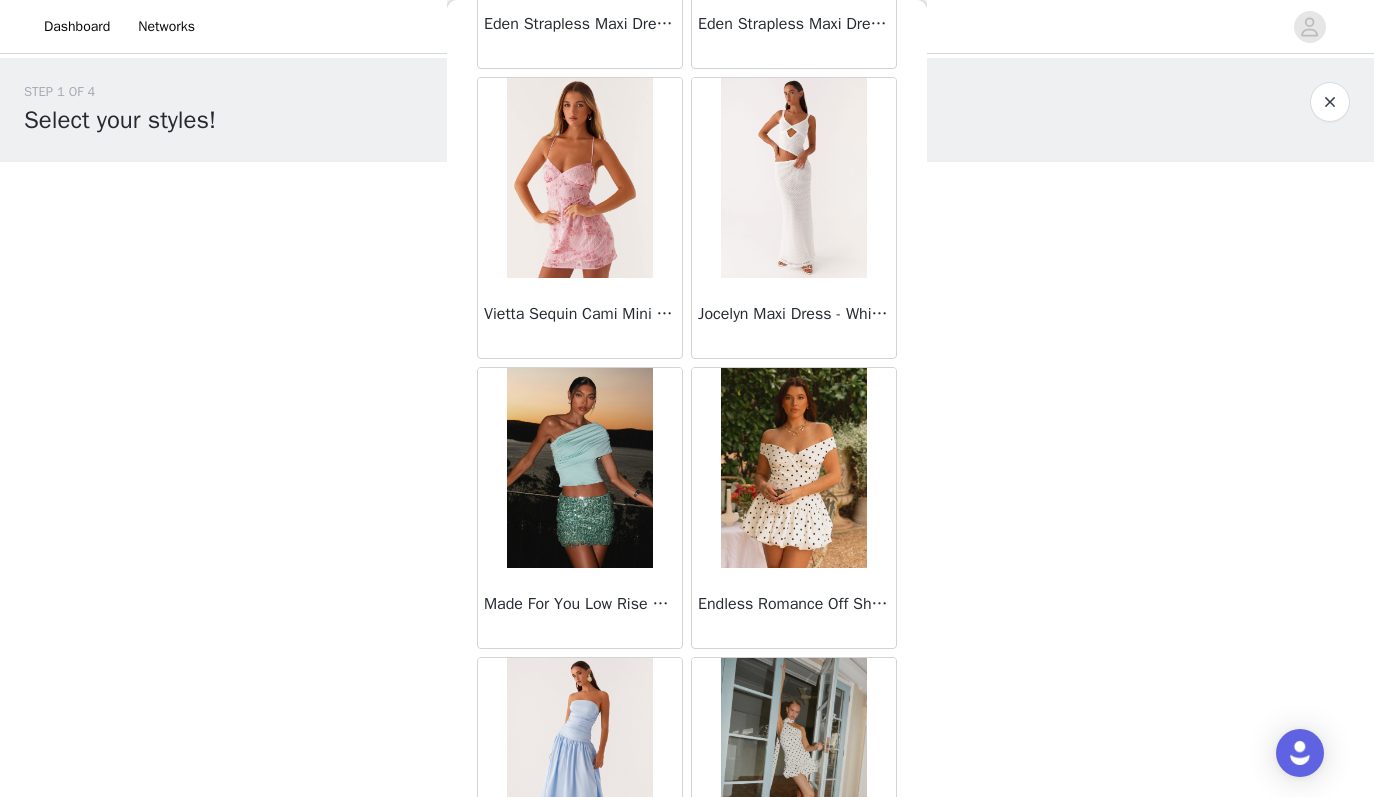 scroll, scrollTop: 16763, scrollLeft: 0, axis: vertical 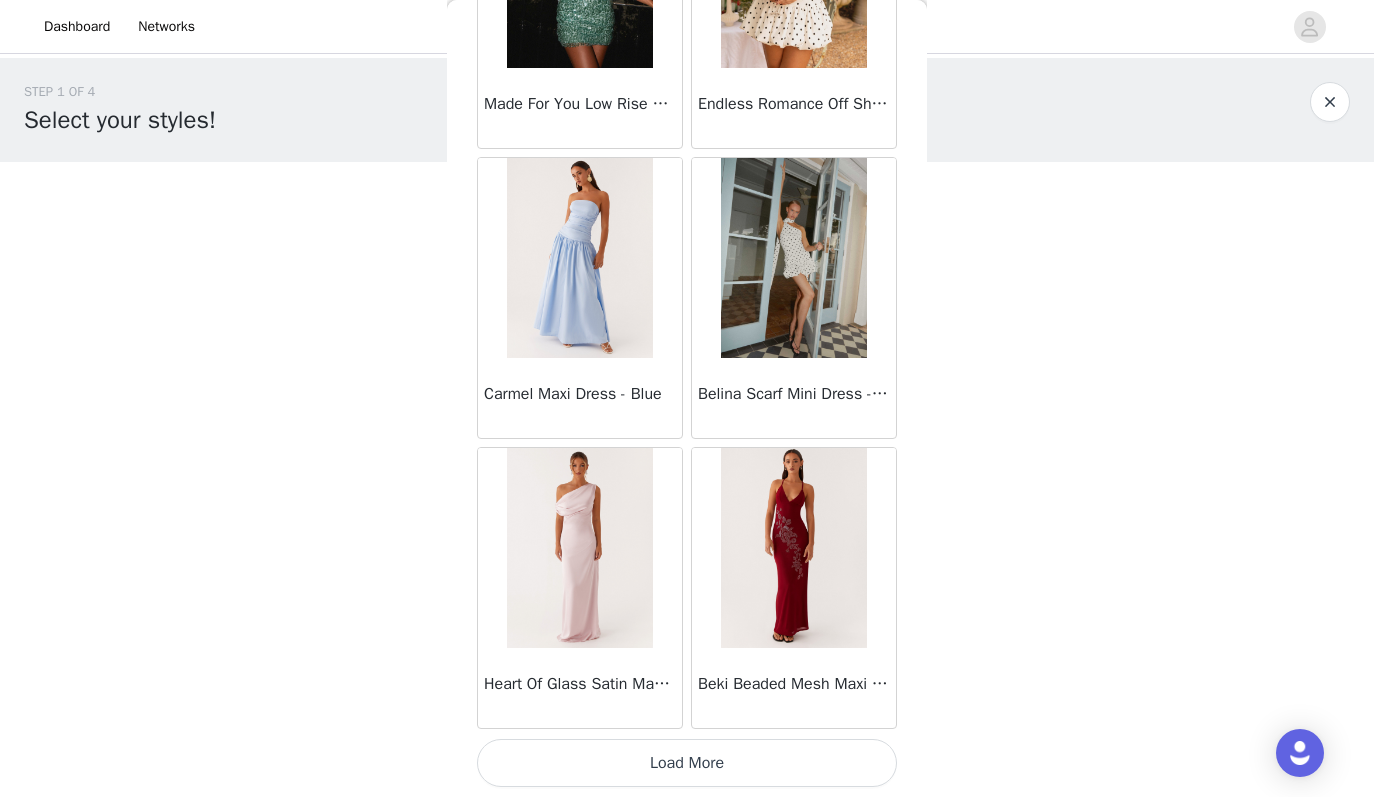 click on "Load More" at bounding box center [687, 763] 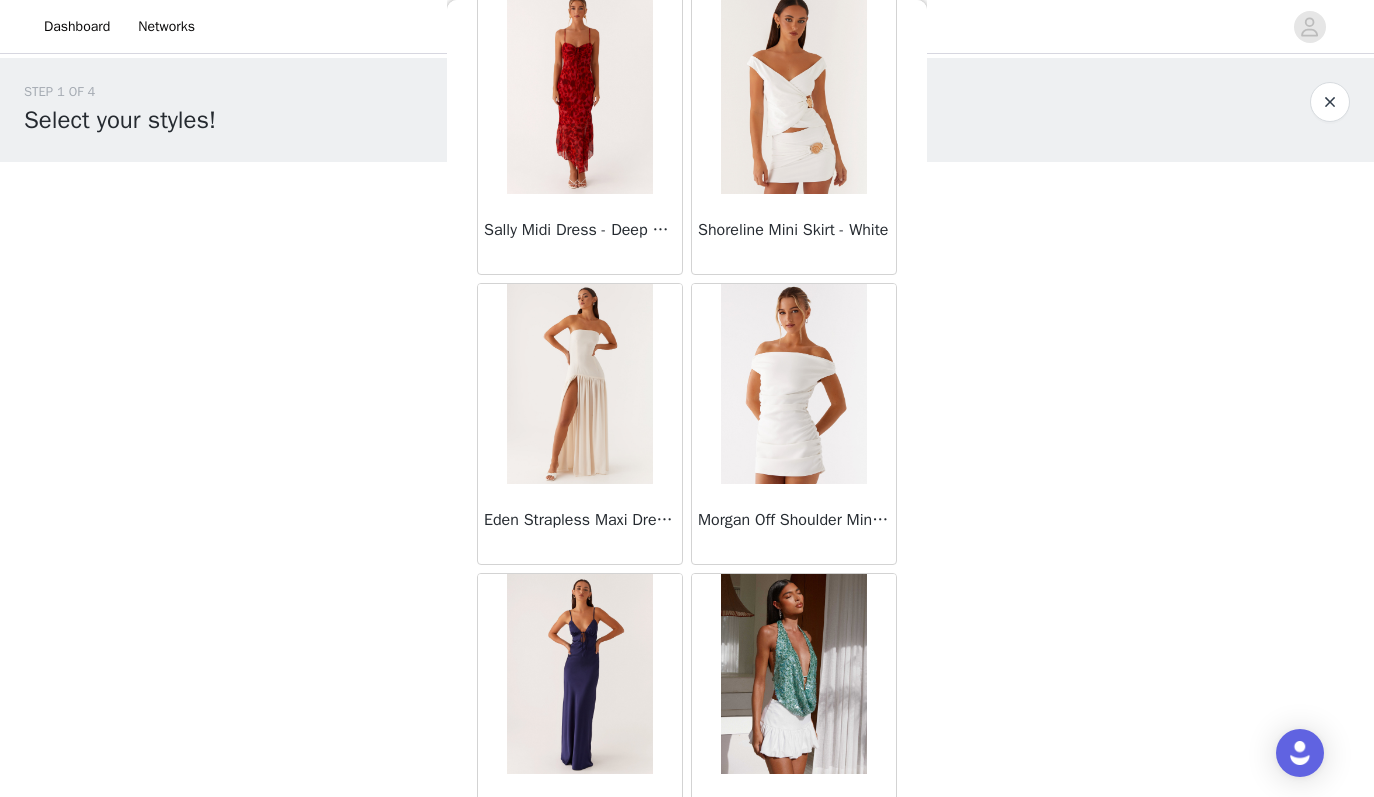 scroll, scrollTop: 19663, scrollLeft: 0, axis: vertical 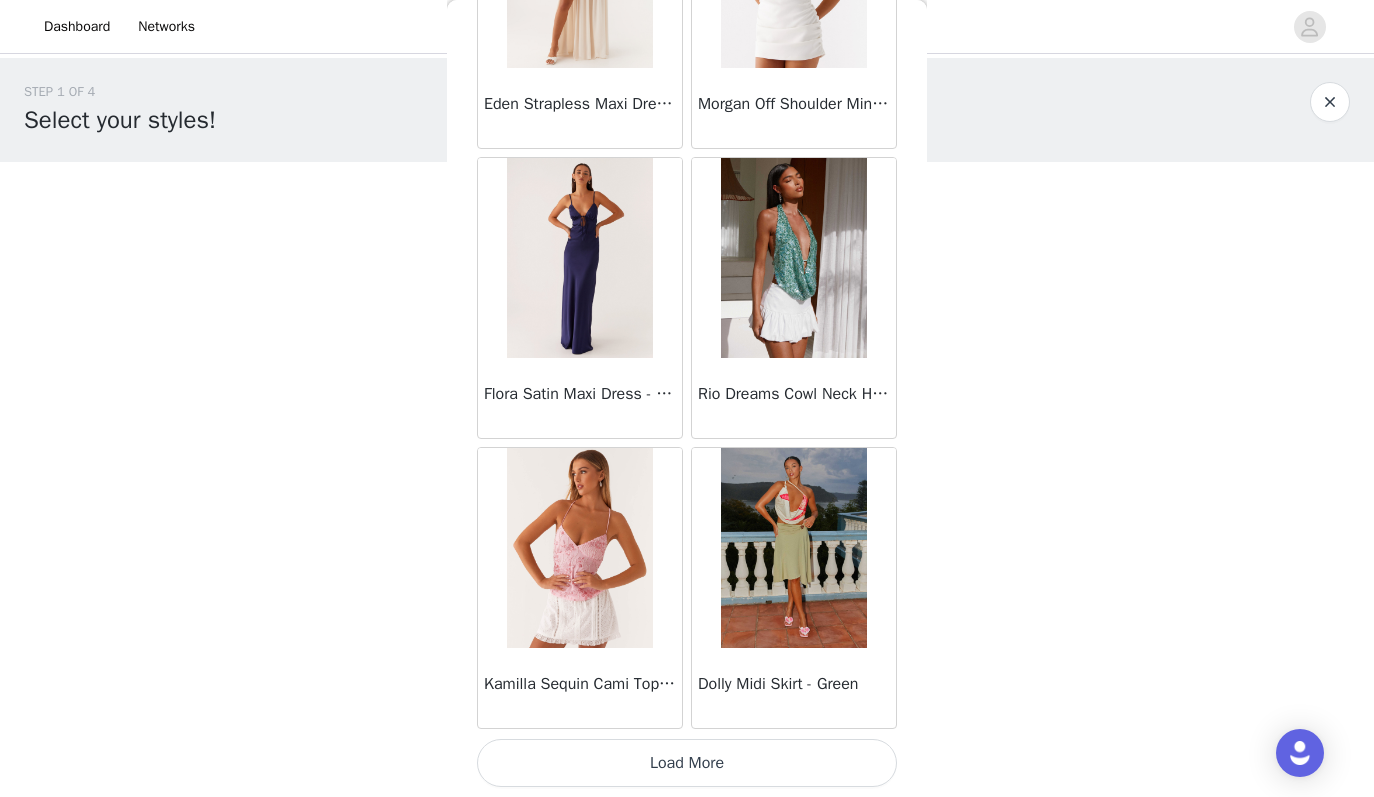 click on "Load More" at bounding box center (687, 763) 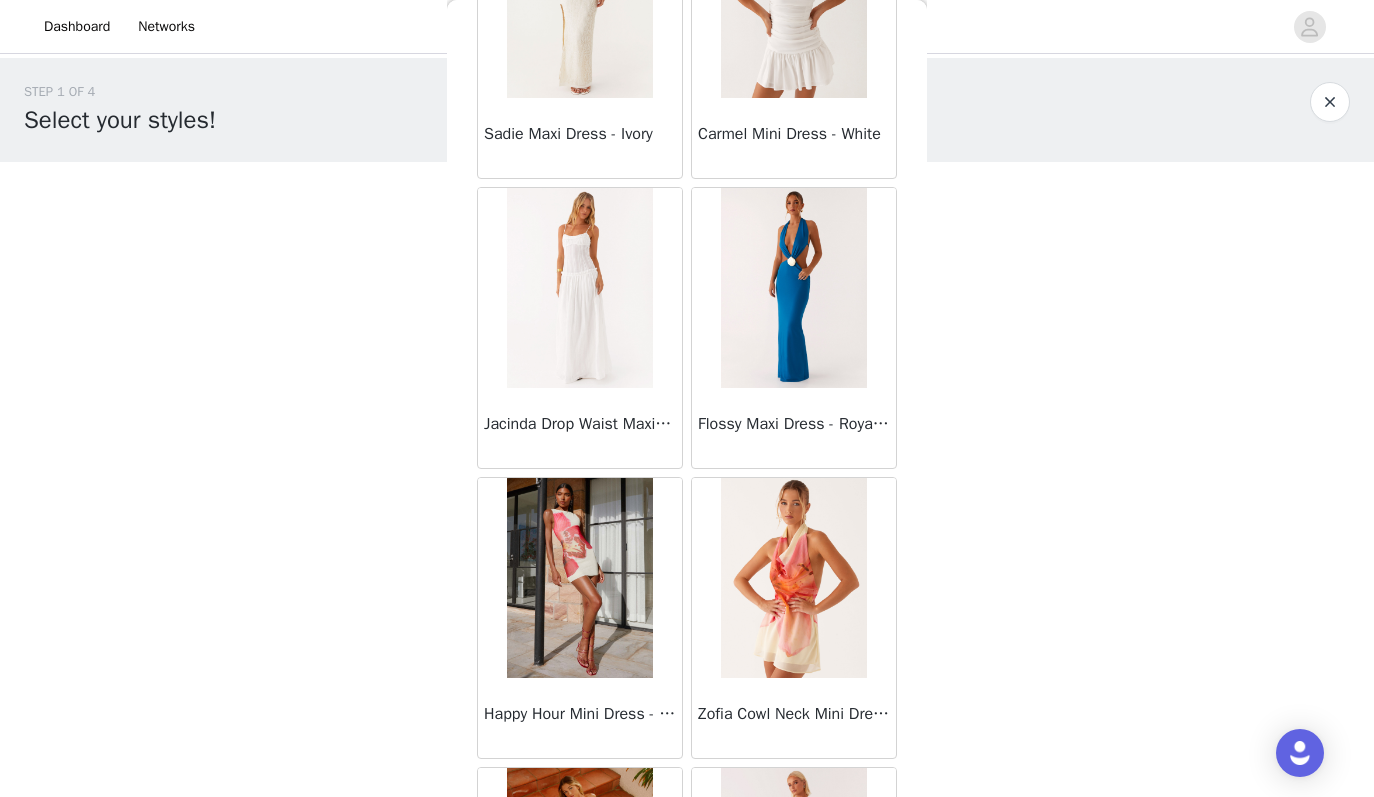 scroll, scrollTop: 22563, scrollLeft: 0, axis: vertical 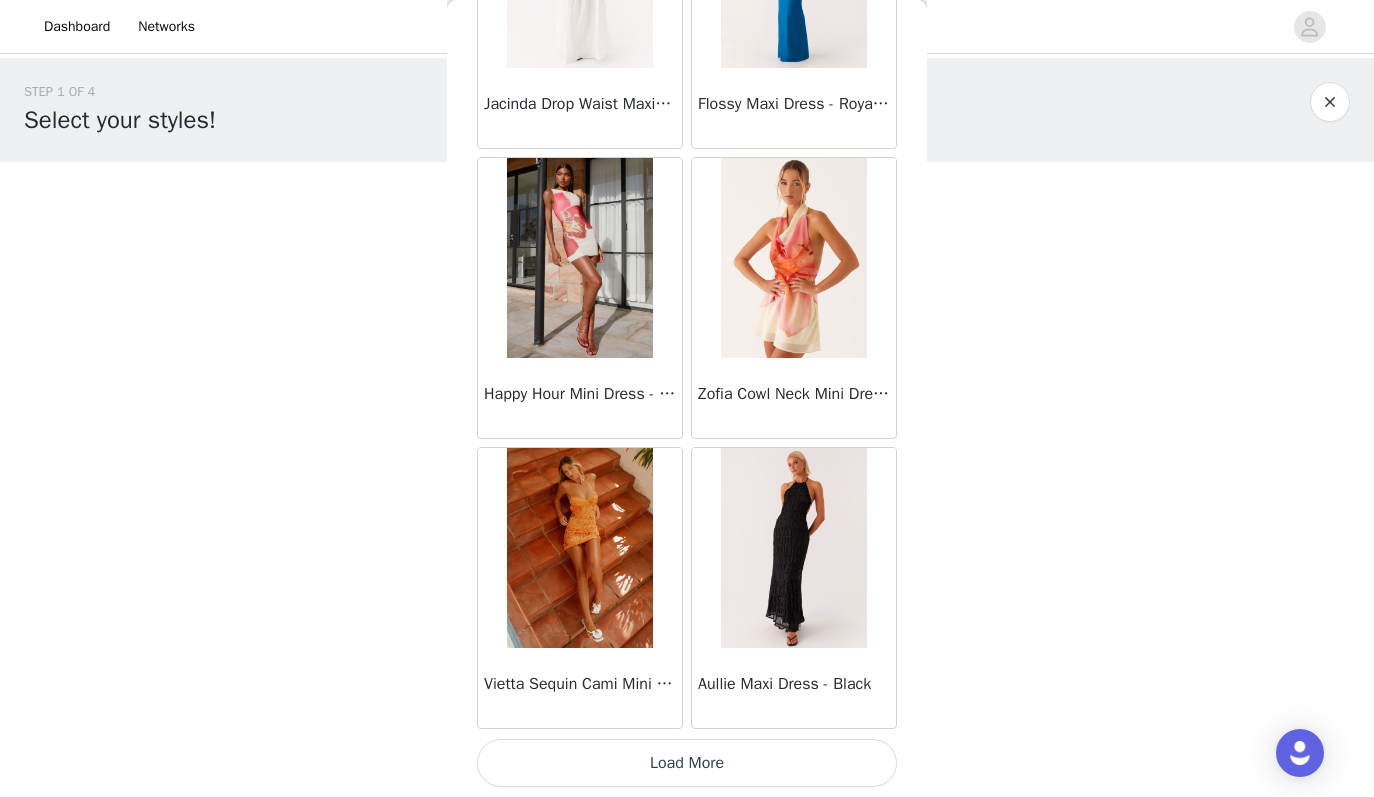click on "Load More" at bounding box center [687, 763] 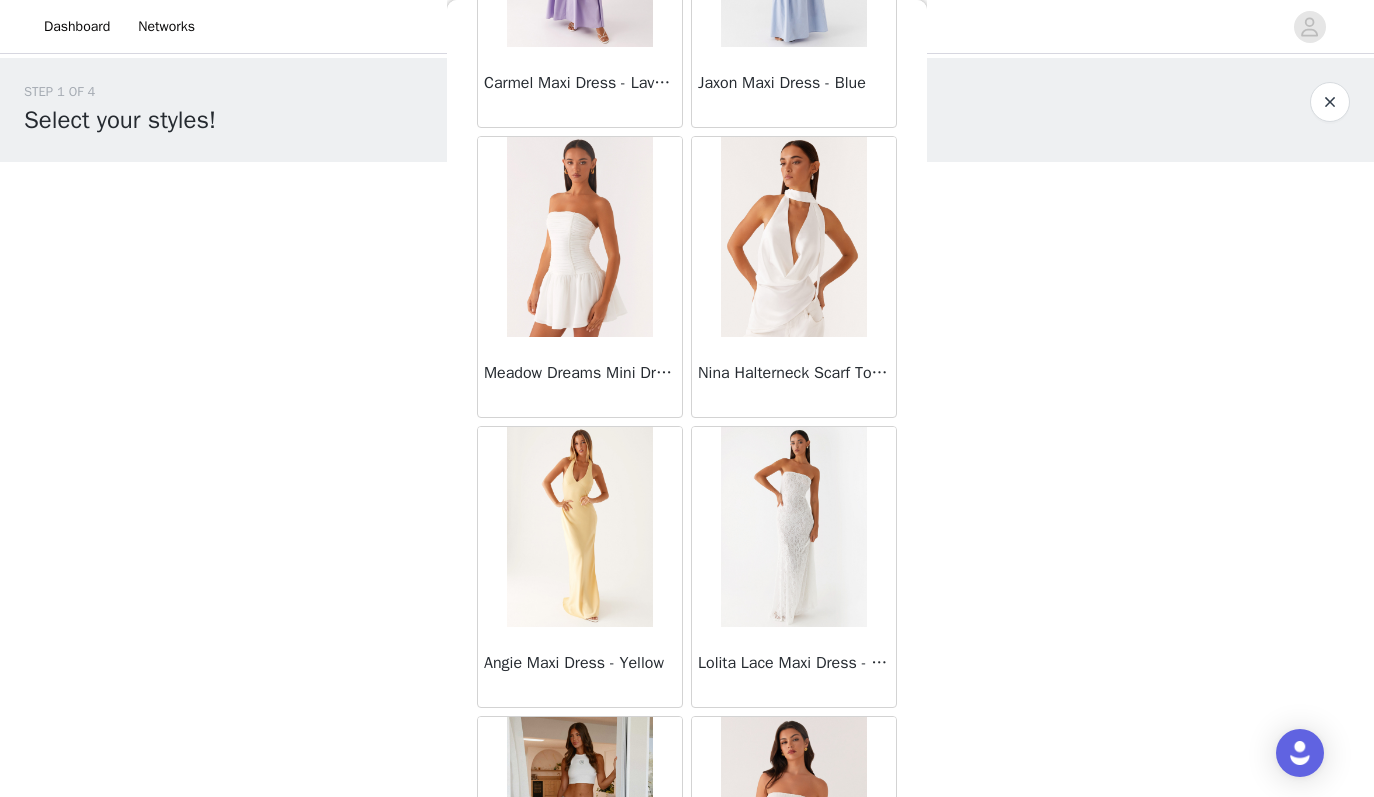 scroll, scrollTop: 25463, scrollLeft: 0, axis: vertical 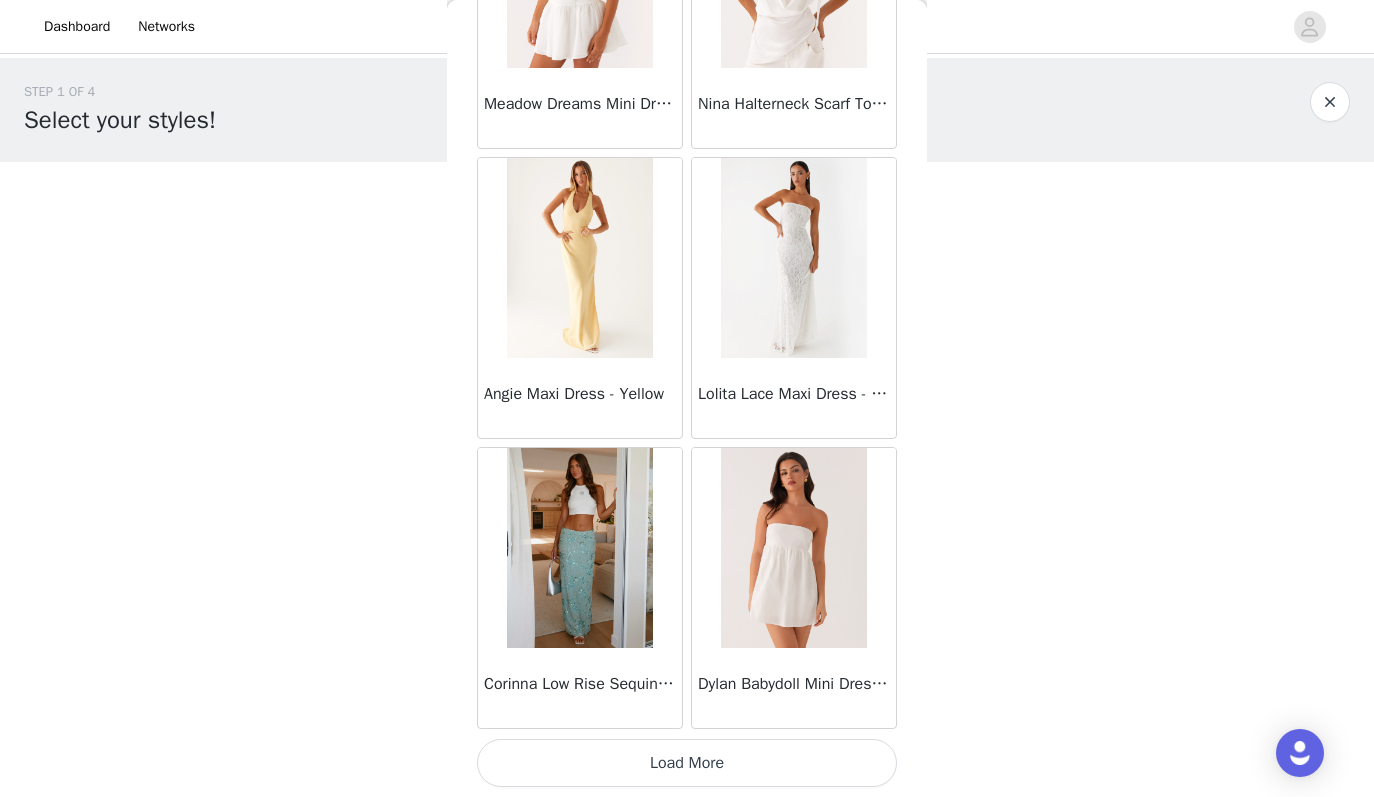 click on "Load More" at bounding box center (687, 763) 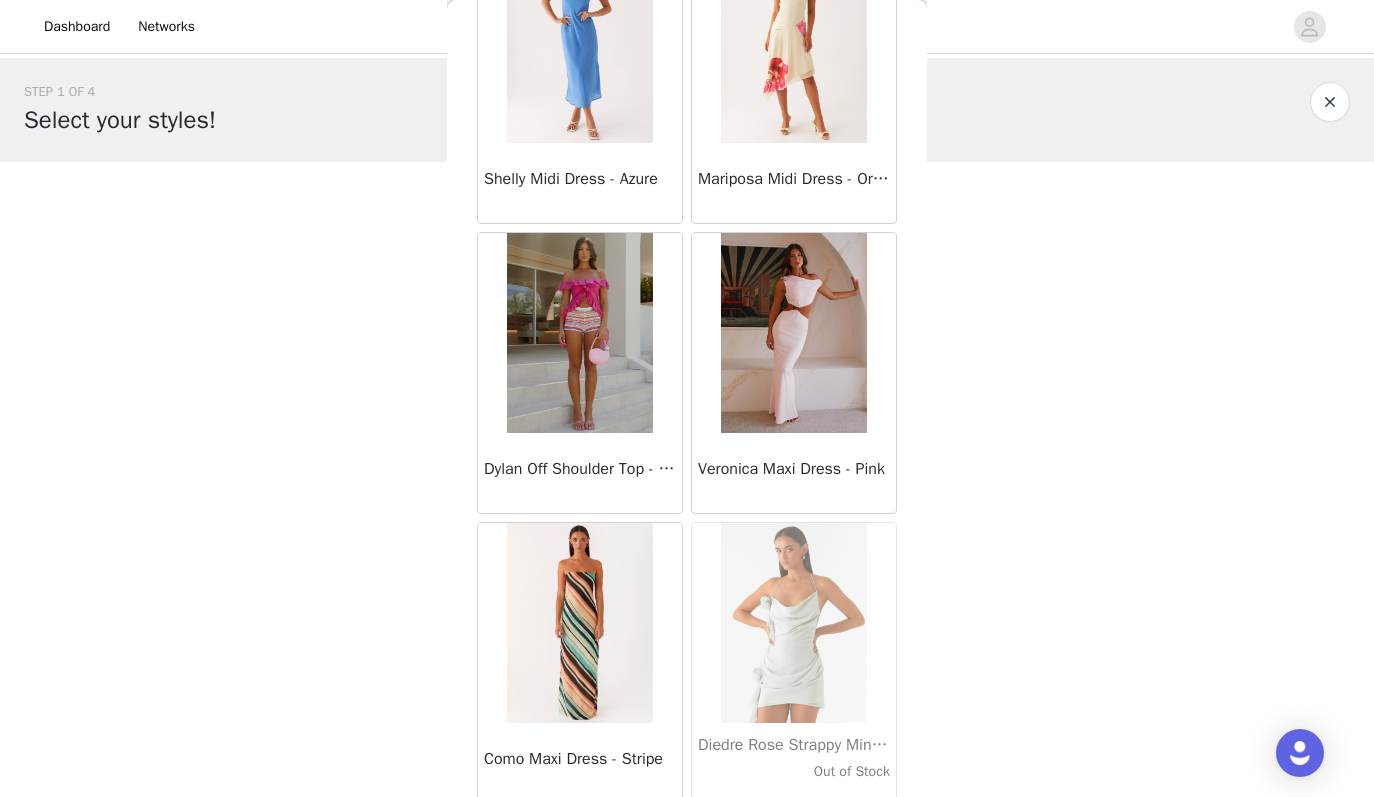 scroll, scrollTop: 28363, scrollLeft: 0, axis: vertical 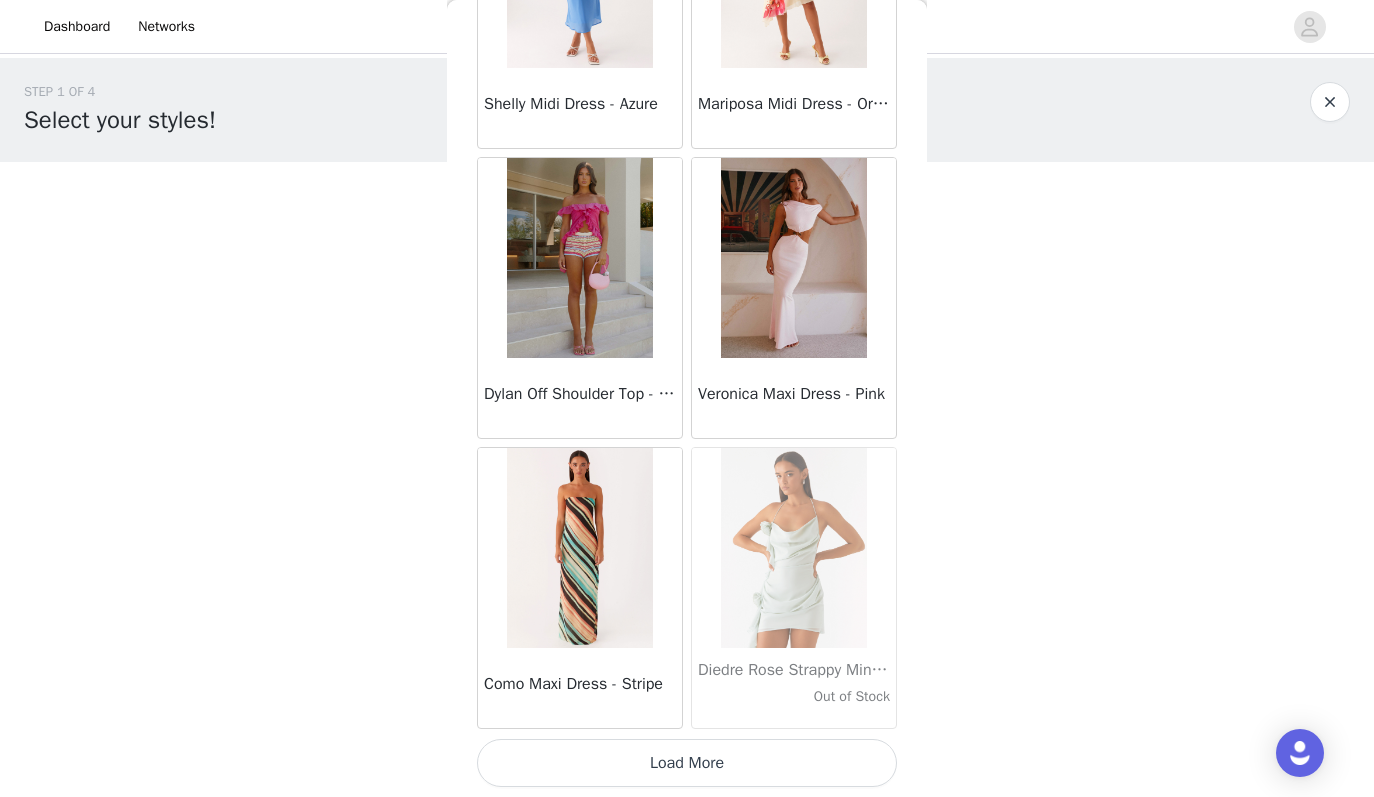 click on "Load More" at bounding box center (687, 763) 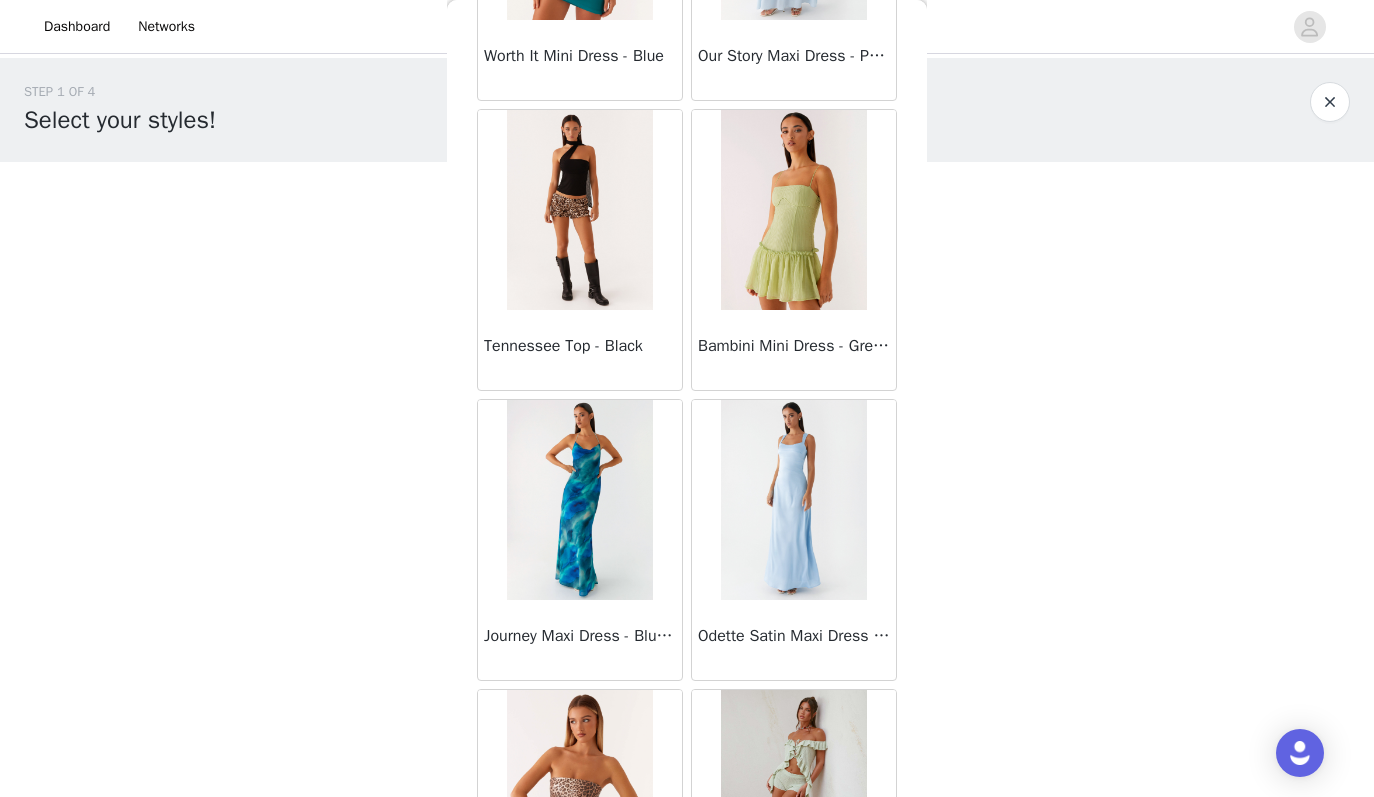 scroll, scrollTop: 31263, scrollLeft: 0, axis: vertical 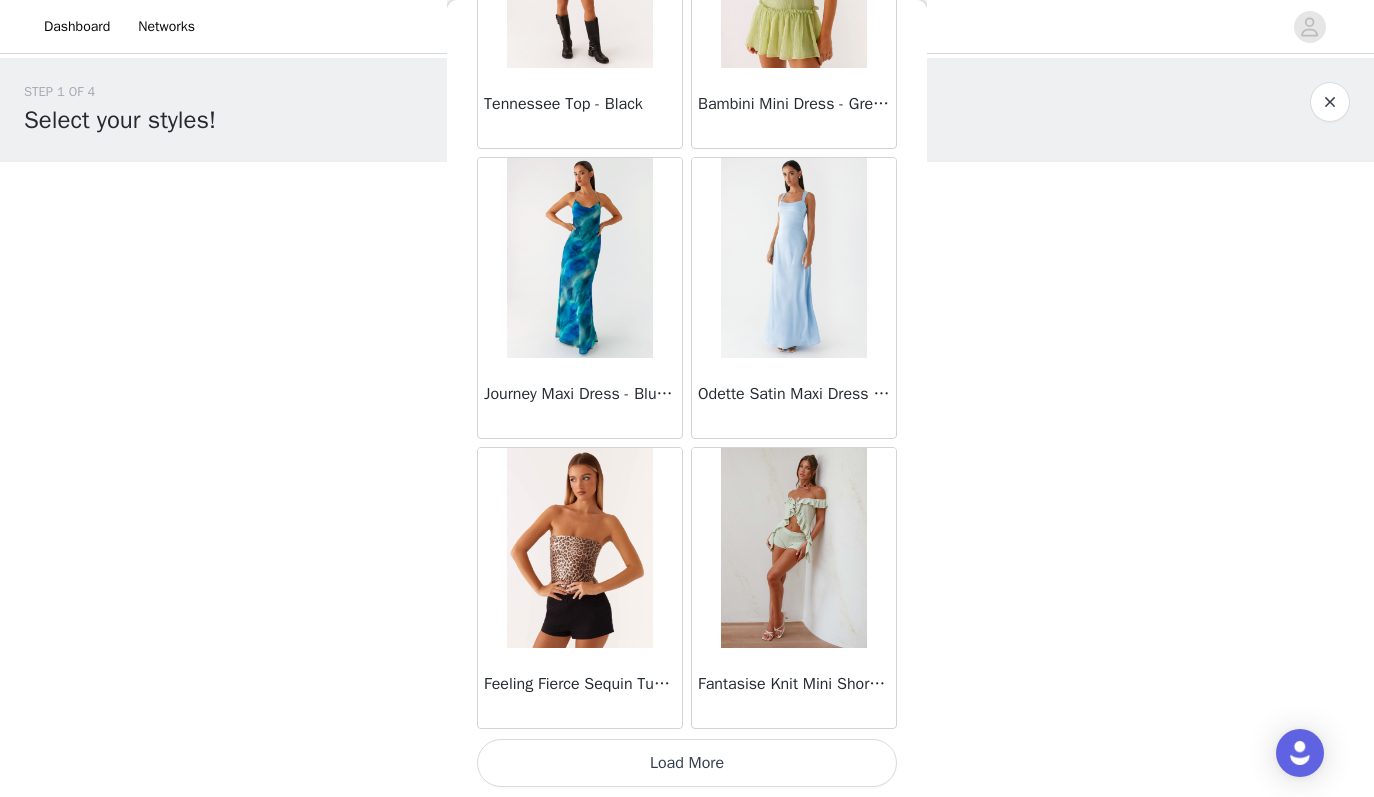 click on "Load More" at bounding box center [687, 763] 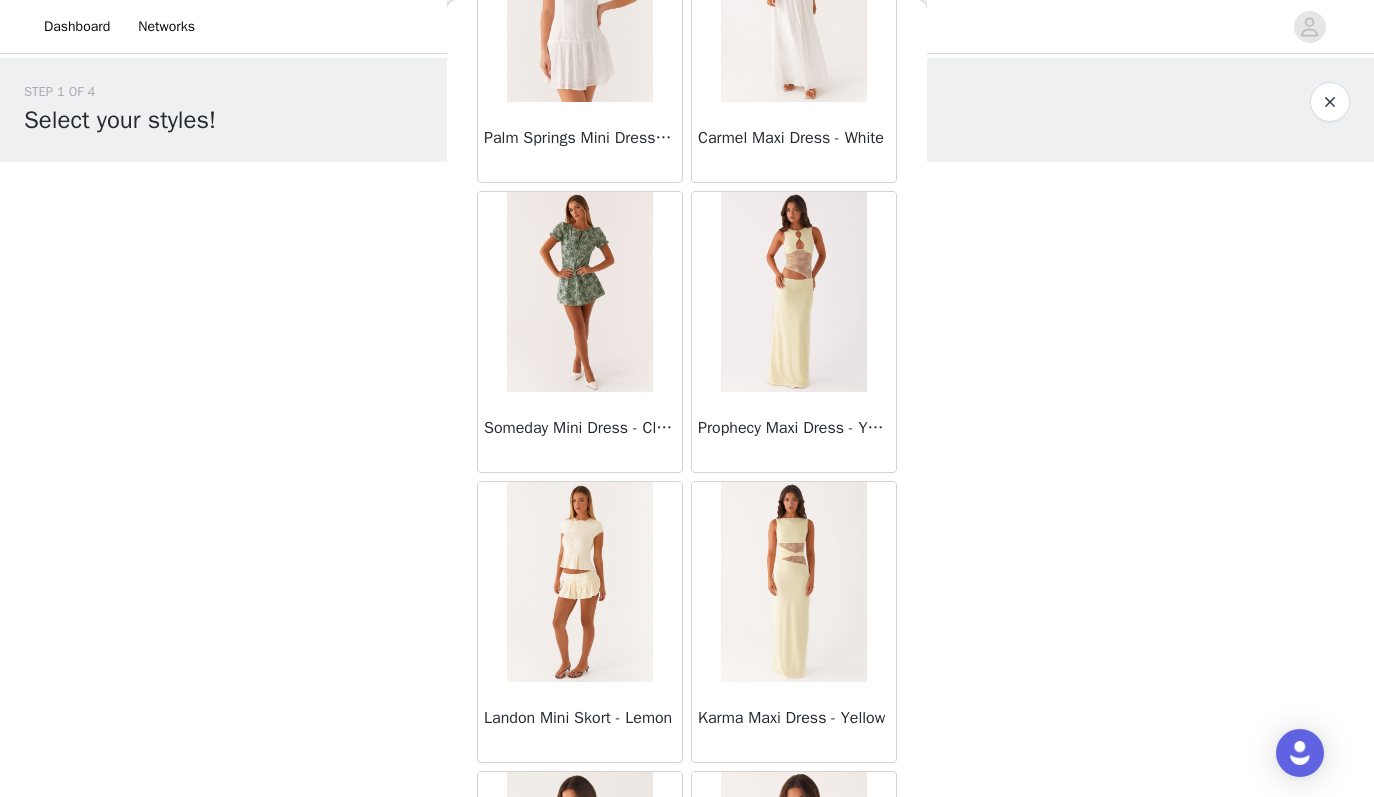 scroll, scrollTop: 34163, scrollLeft: 0, axis: vertical 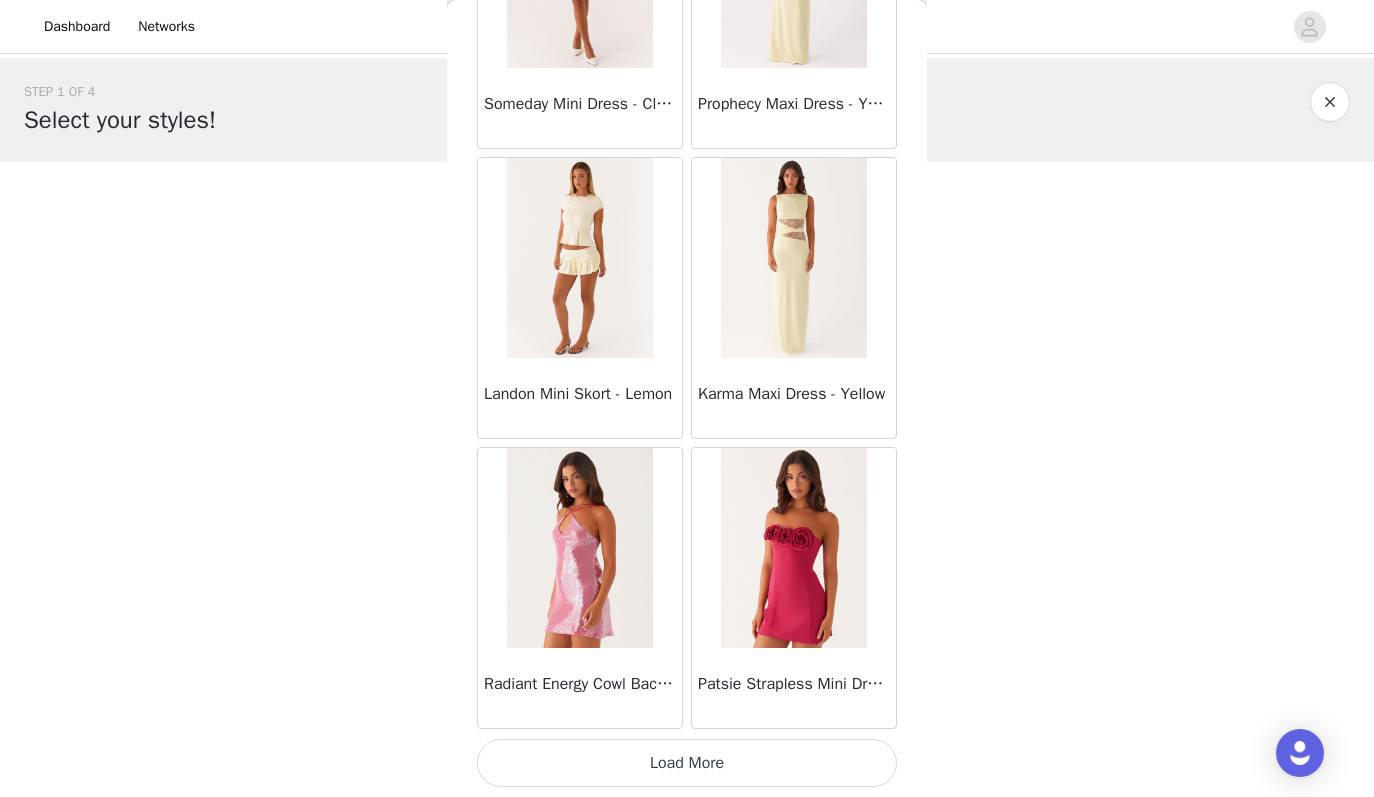 click on "Load More" at bounding box center (687, 763) 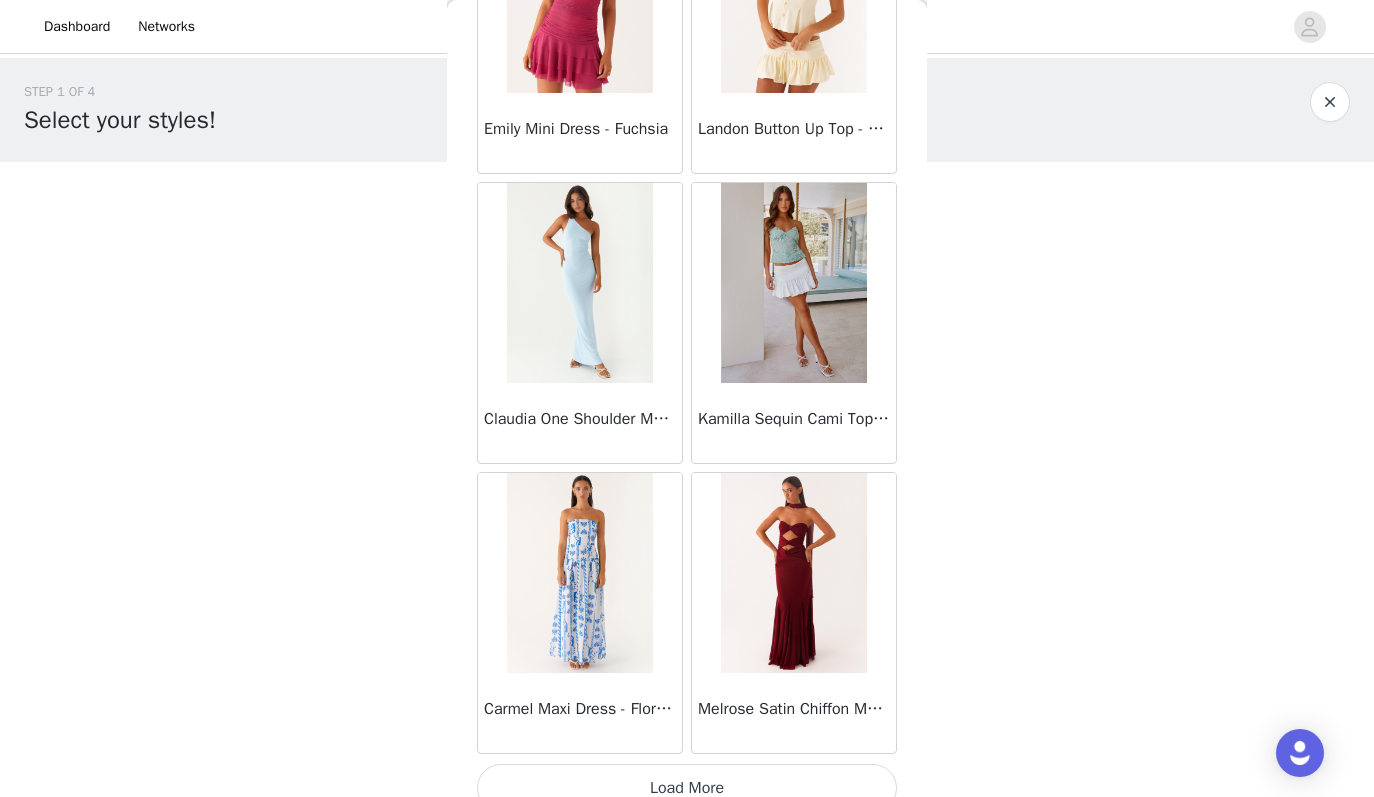 scroll, scrollTop: 37063, scrollLeft: 0, axis: vertical 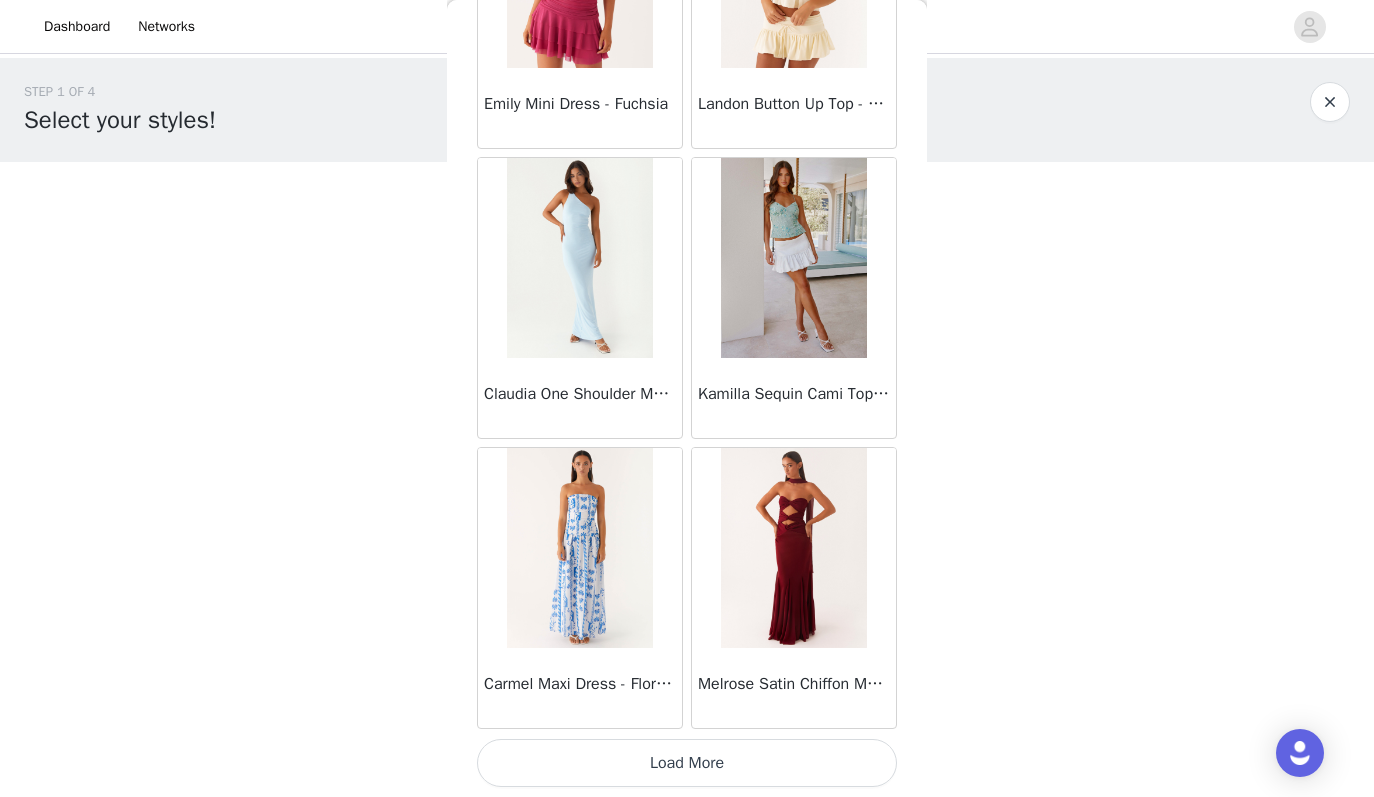 click on "Load More" at bounding box center [687, 763] 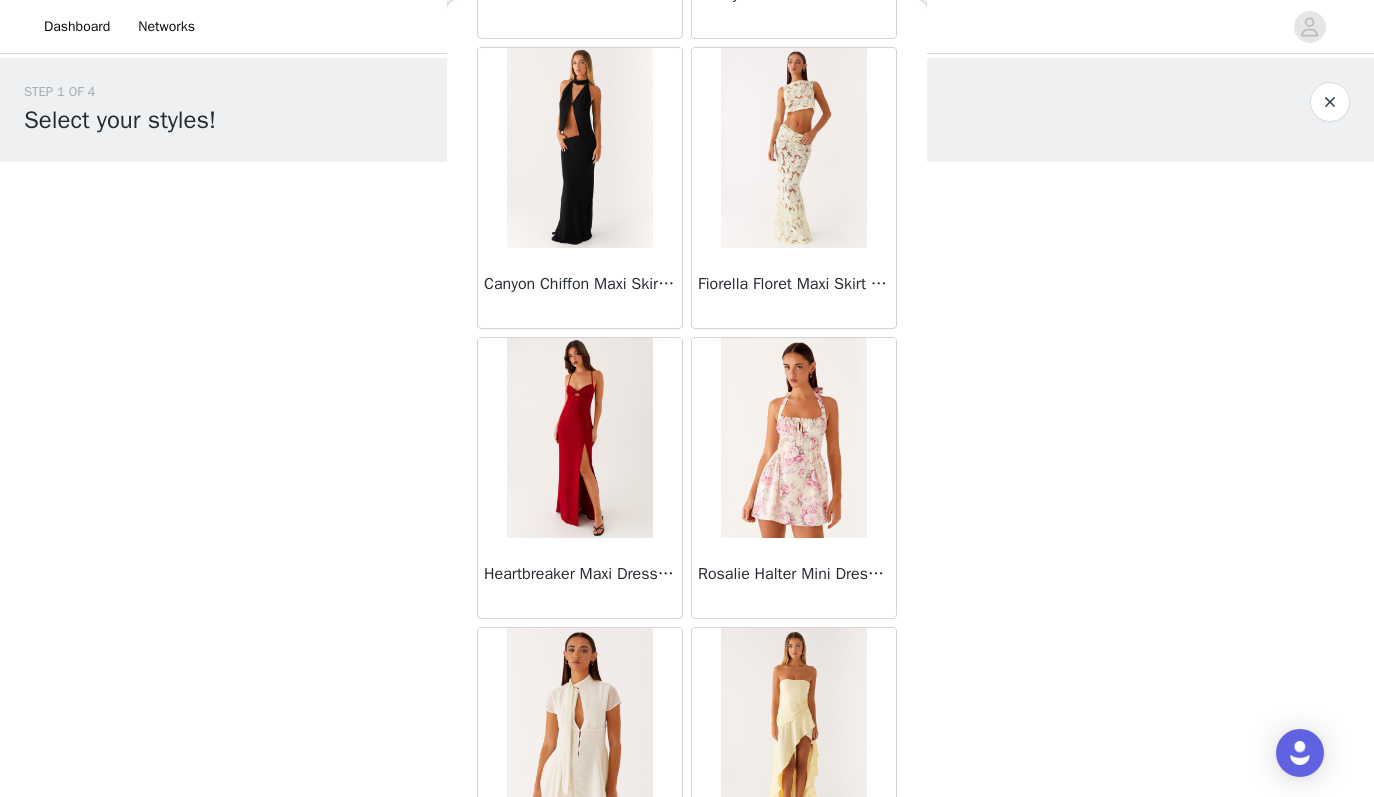 scroll, scrollTop: 39963, scrollLeft: 0, axis: vertical 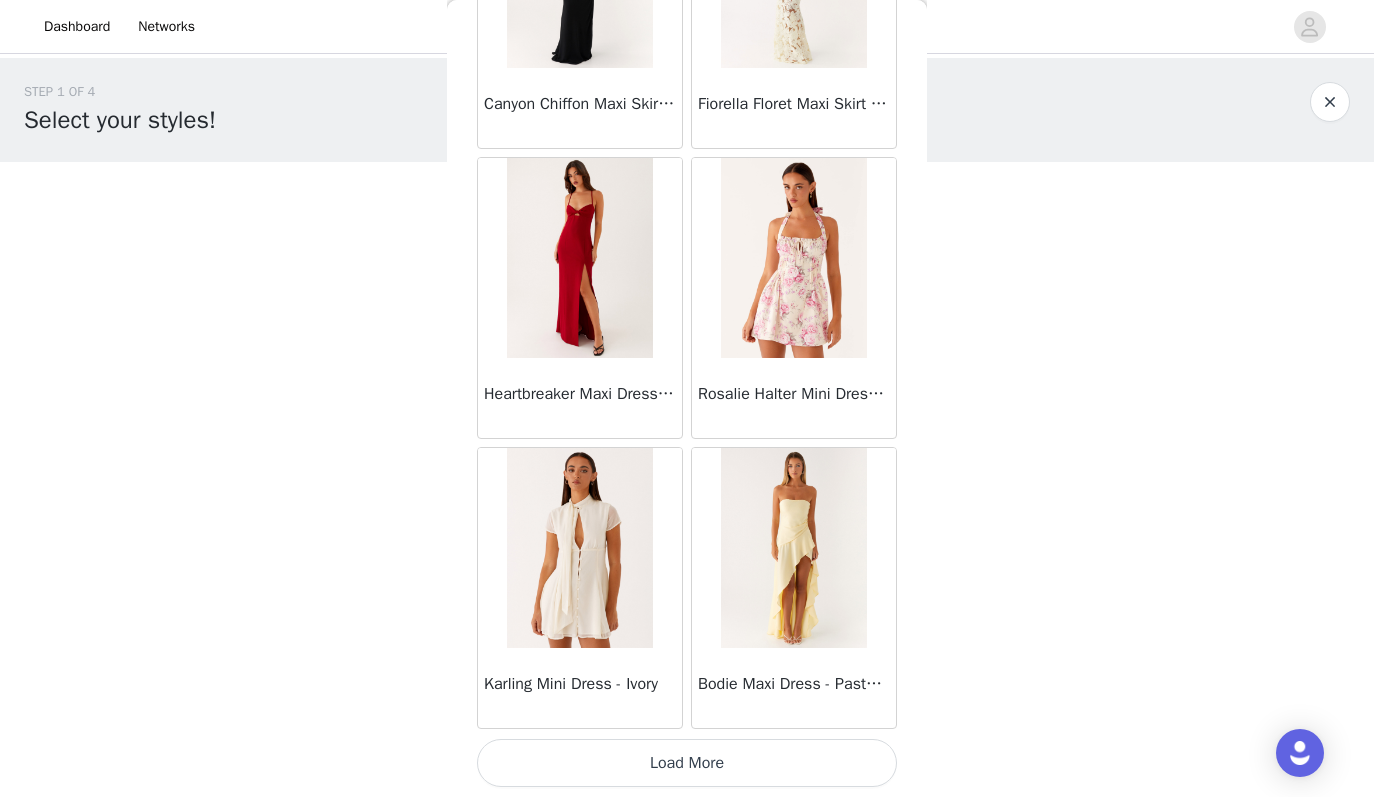 click on "Load More" at bounding box center (687, 763) 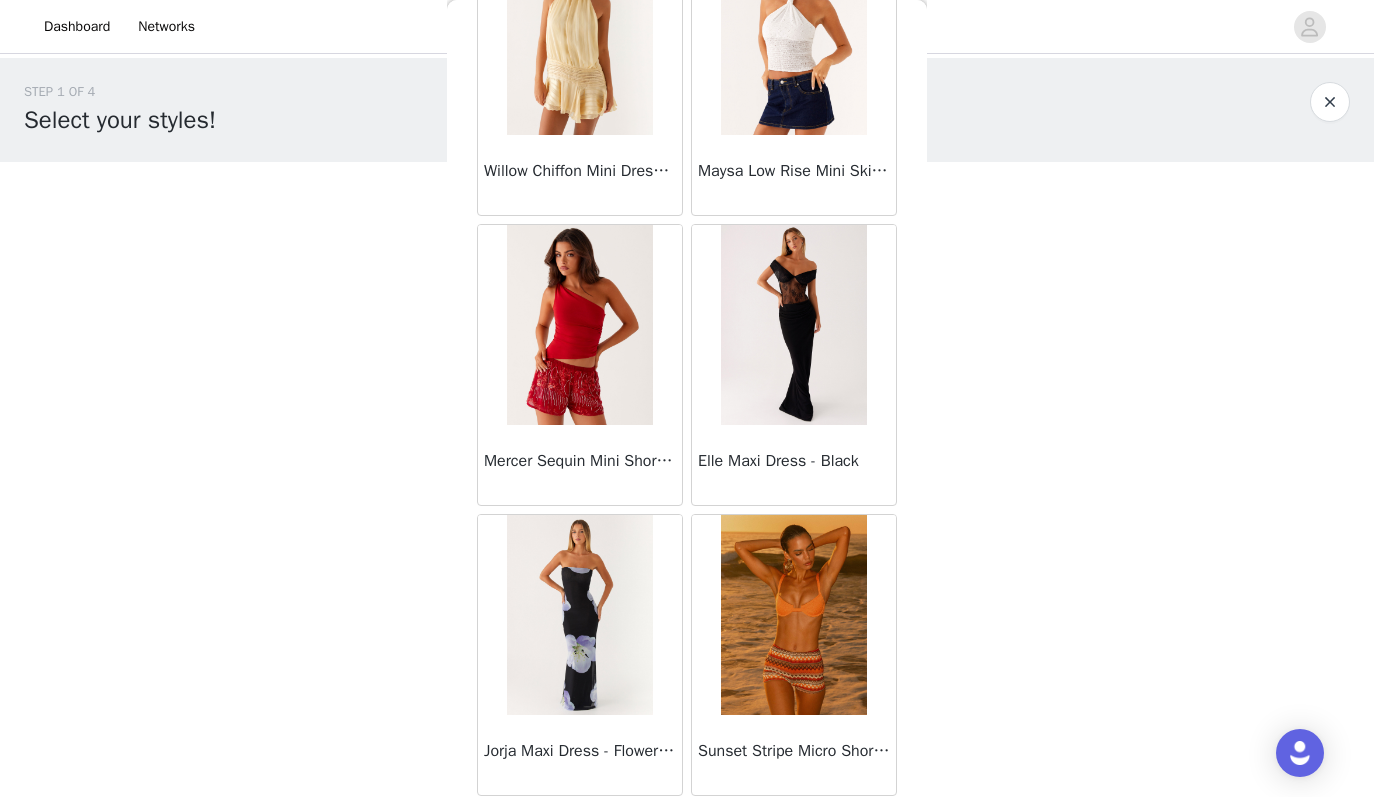 scroll, scrollTop: 42863, scrollLeft: 0, axis: vertical 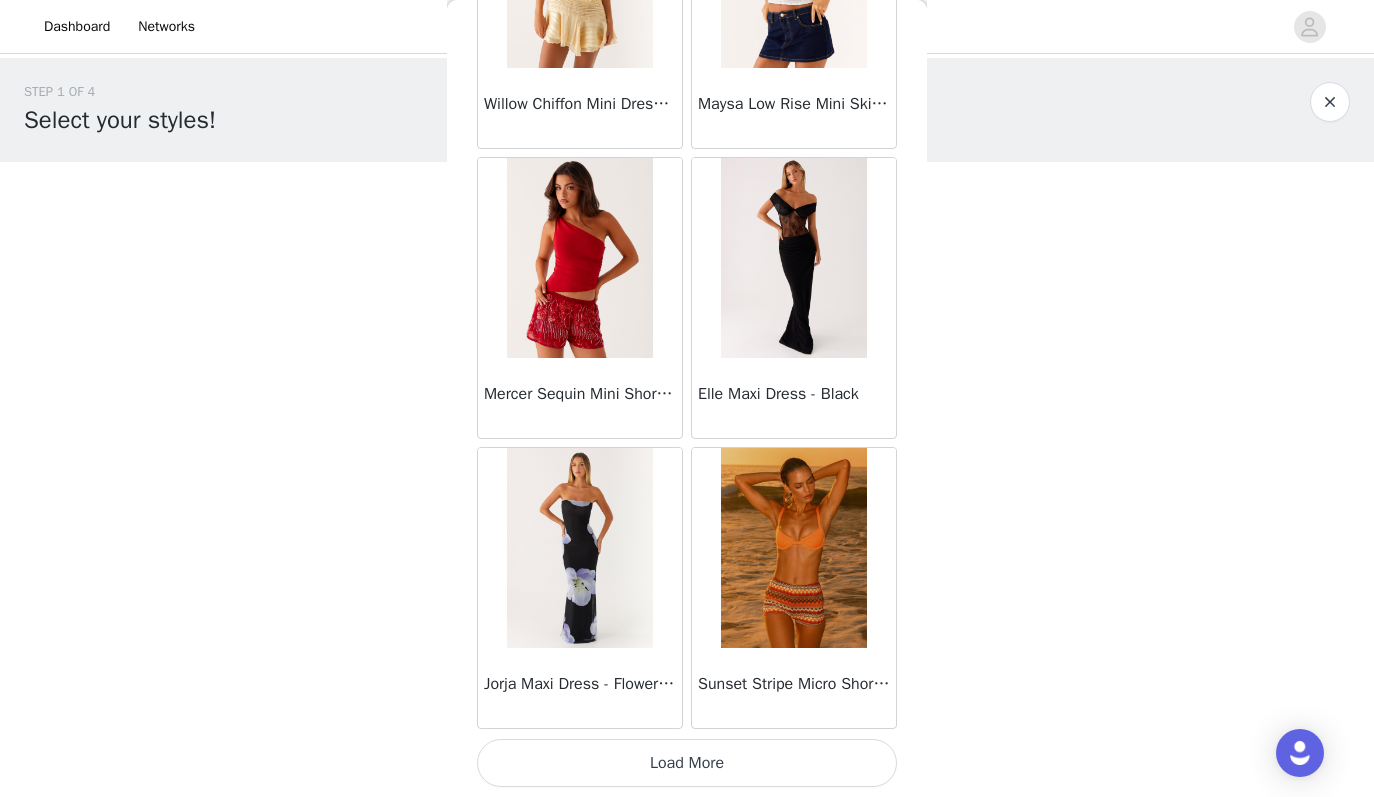 click on "Load More" at bounding box center (687, 763) 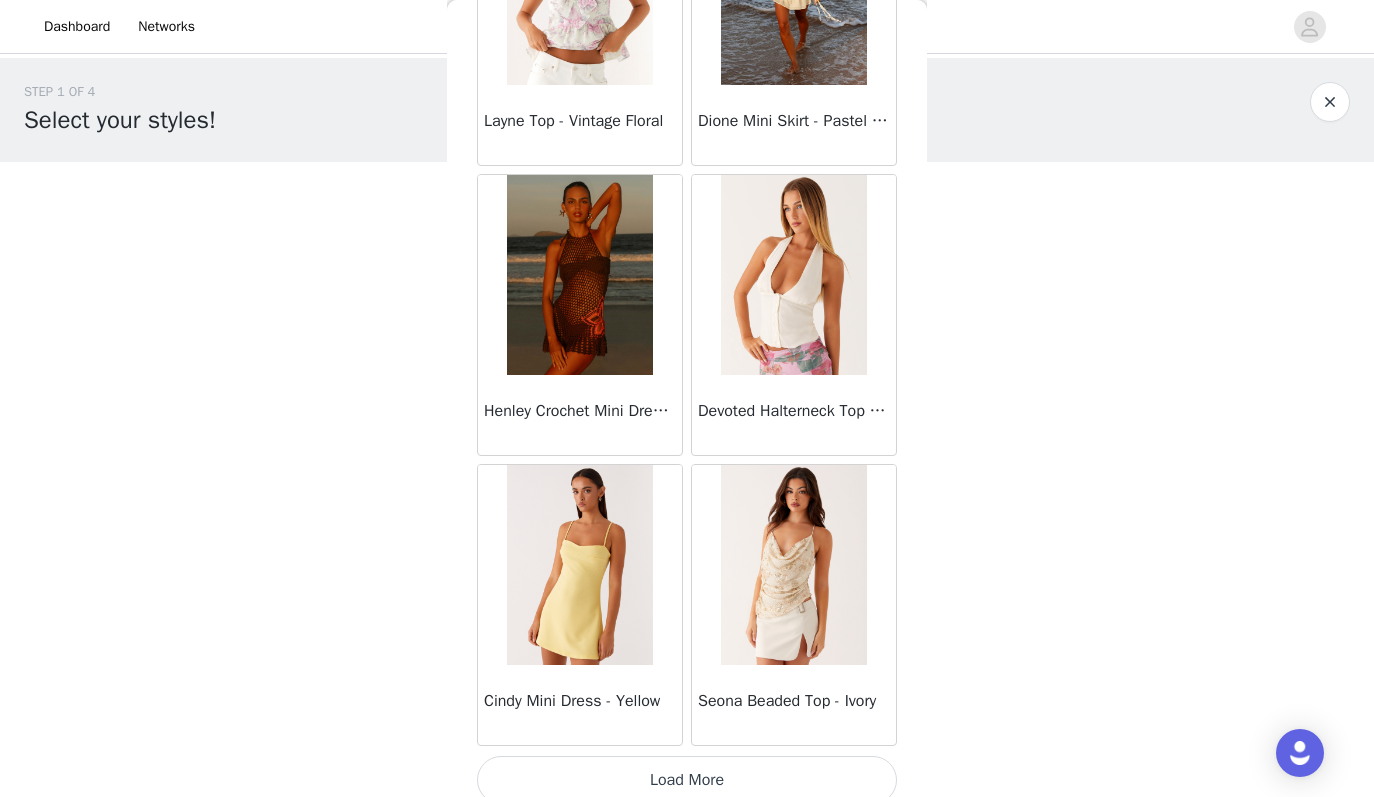 scroll, scrollTop: 45763, scrollLeft: 0, axis: vertical 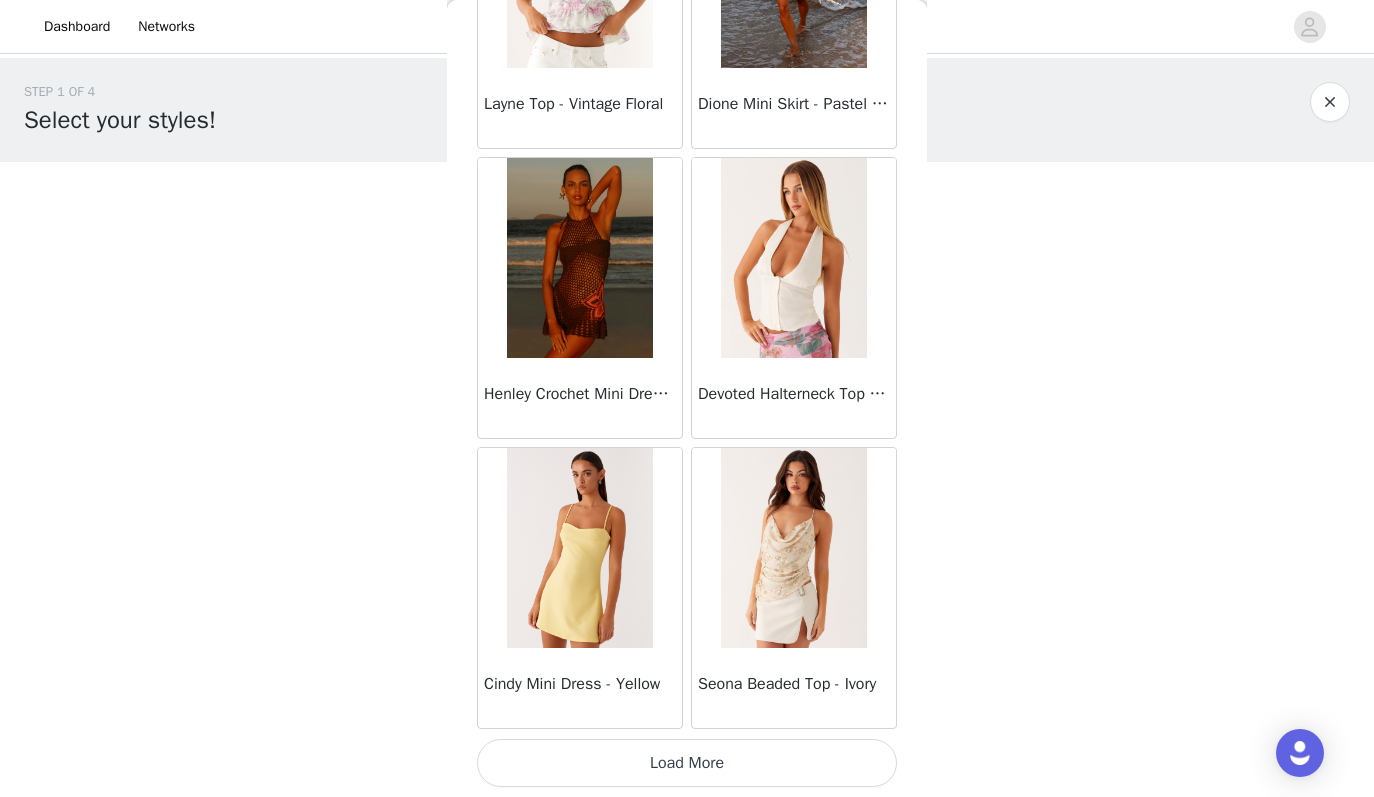 click on "Load More" at bounding box center (687, 763) 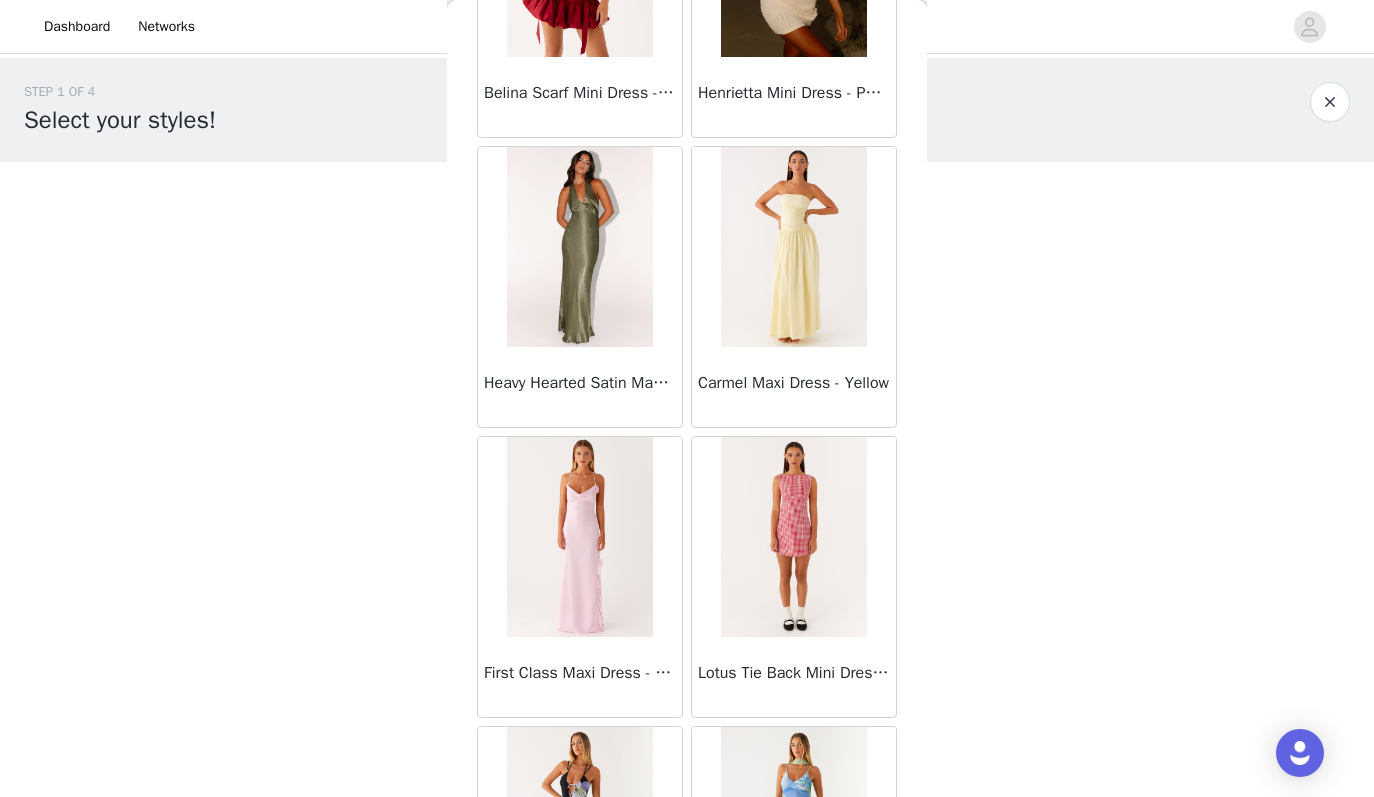 scroll, scrollTop: 48663, scrollLeft: 0, axis: vertical 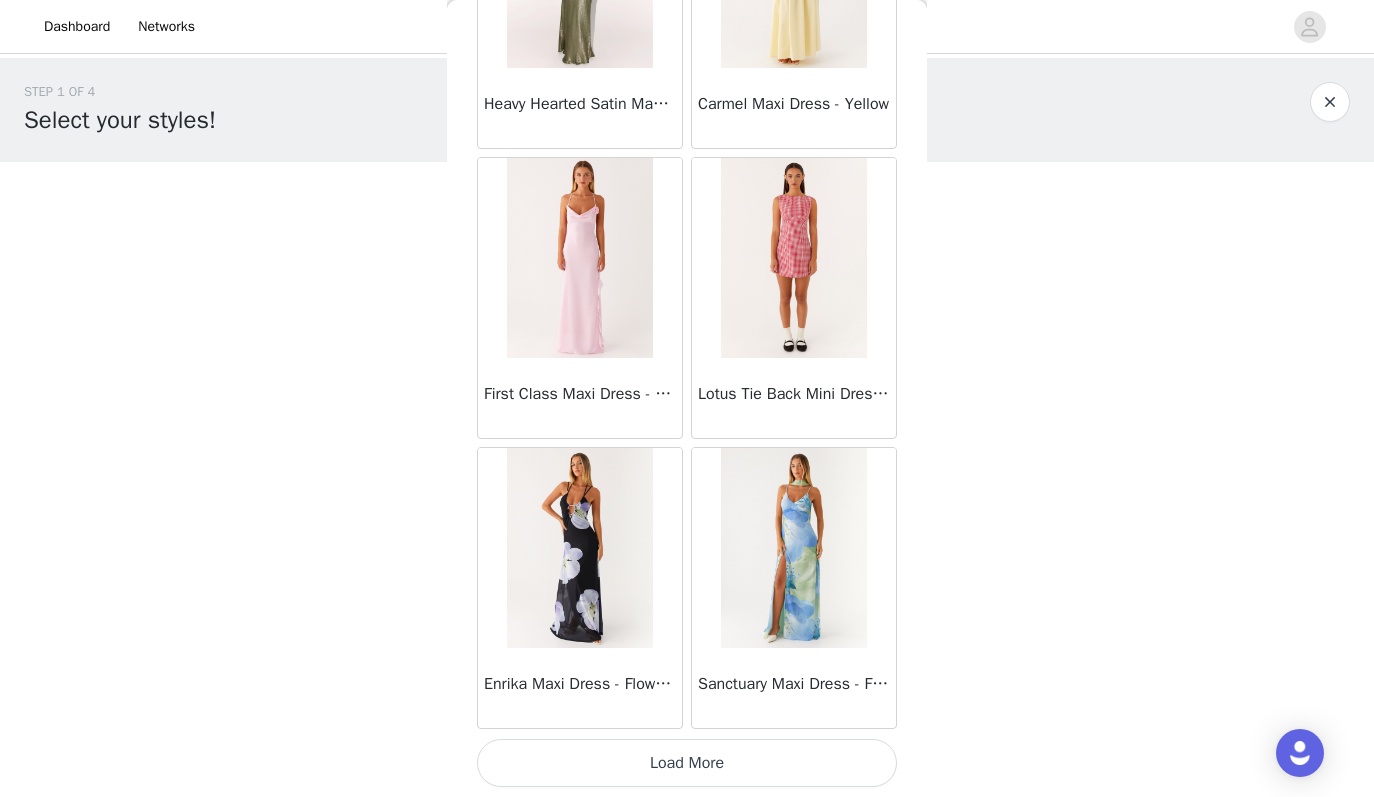 click on "Load More" at bounding box center [687, 763] 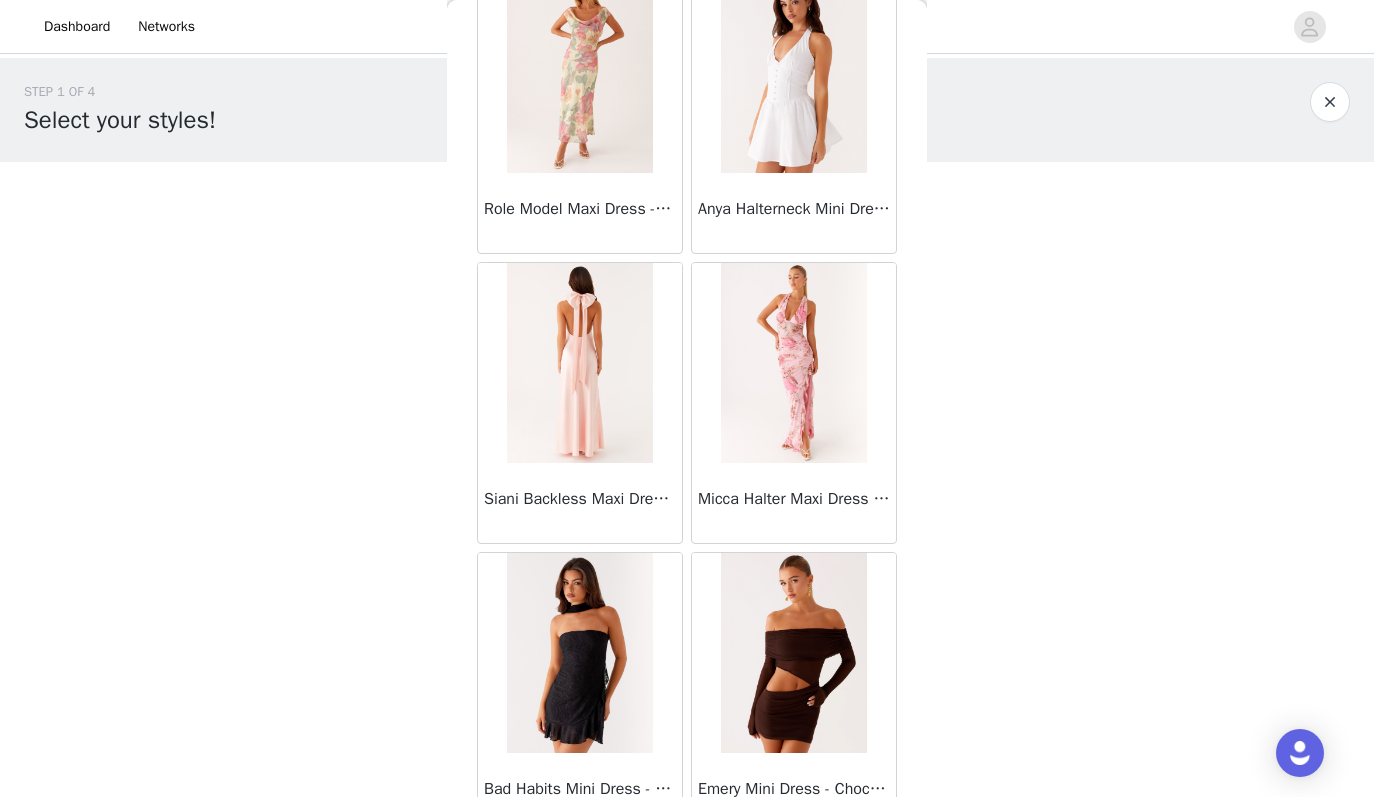 scroll, scrollTop: 51563, scrollLeft: 0, axis: vertical 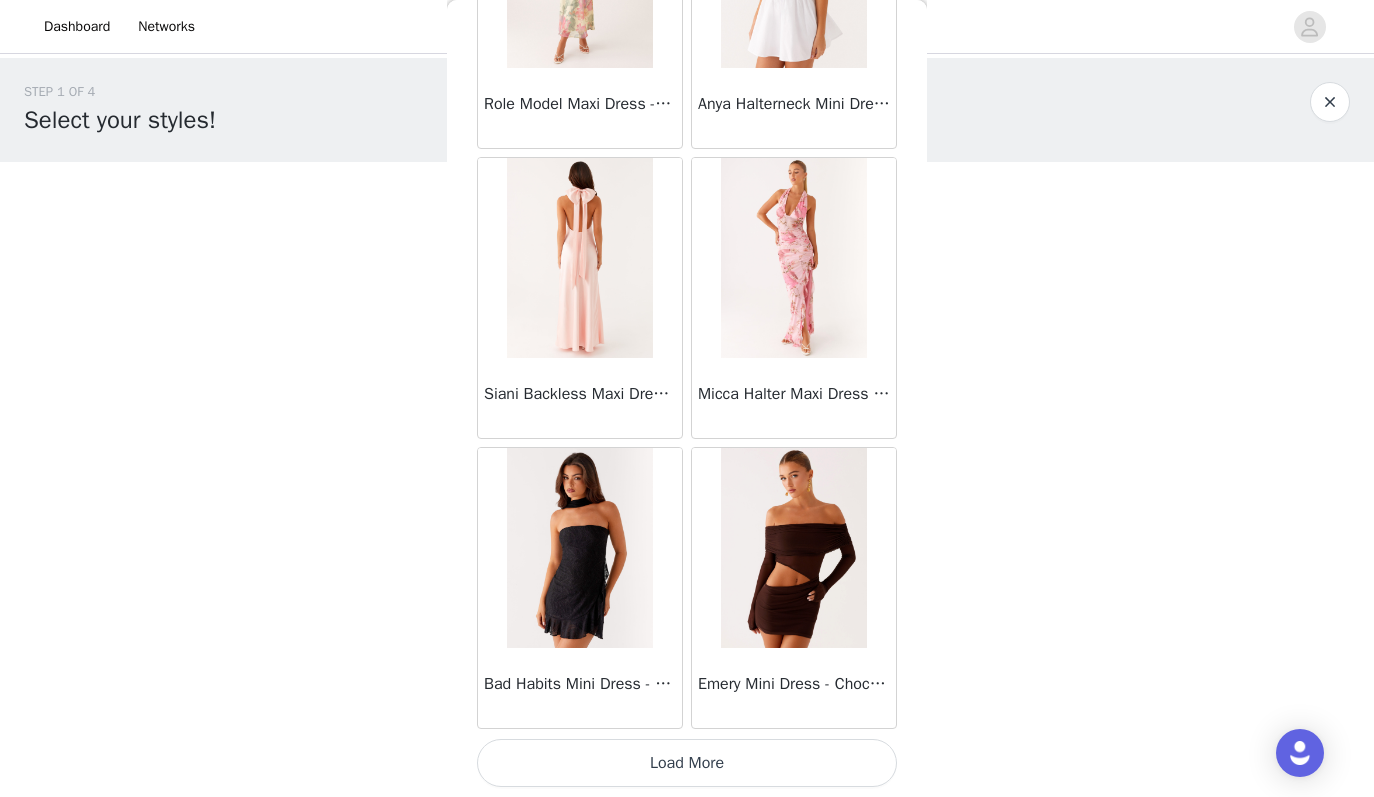 click on "Load More" at bounding box center [687, 763] 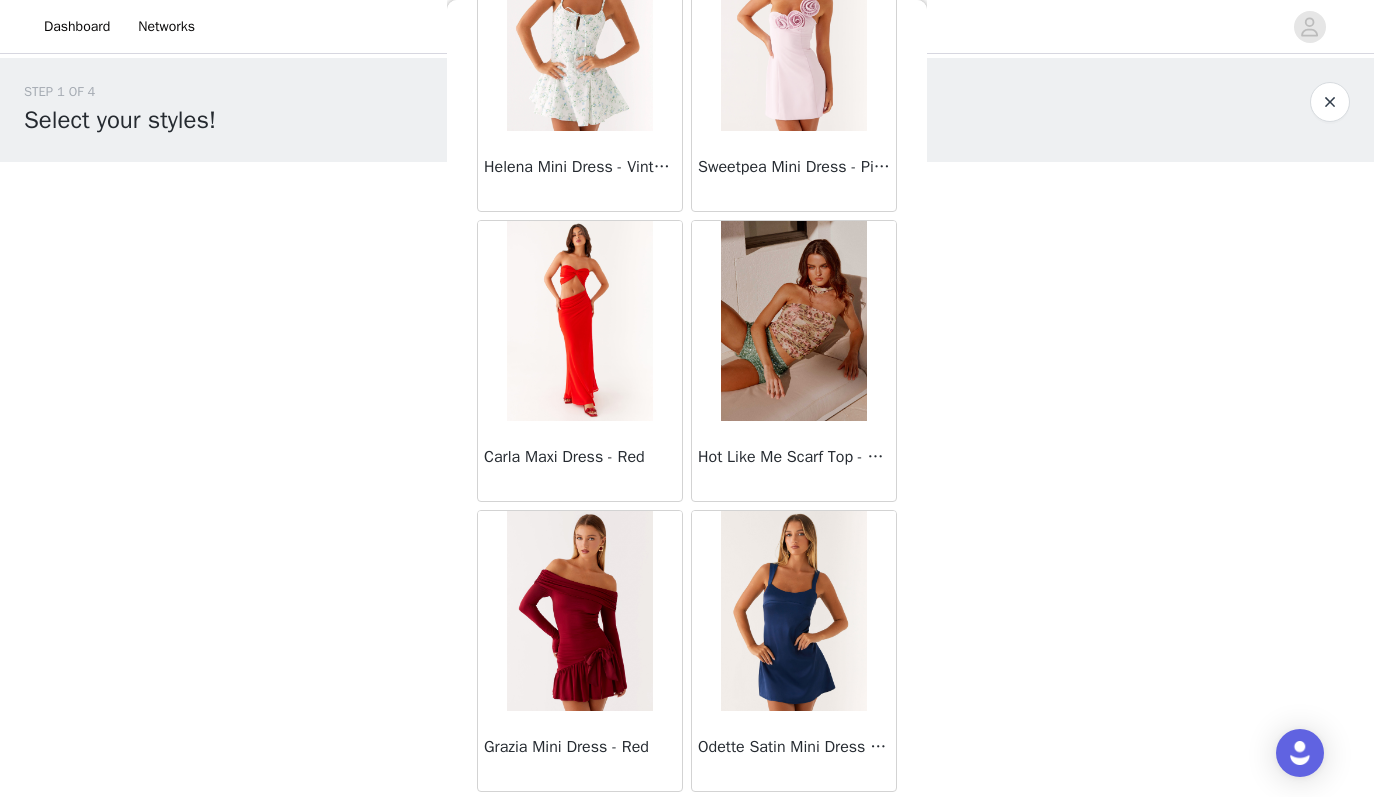 scroll, scrollTop: 54463, scrollLeft: 0, axis: vertical 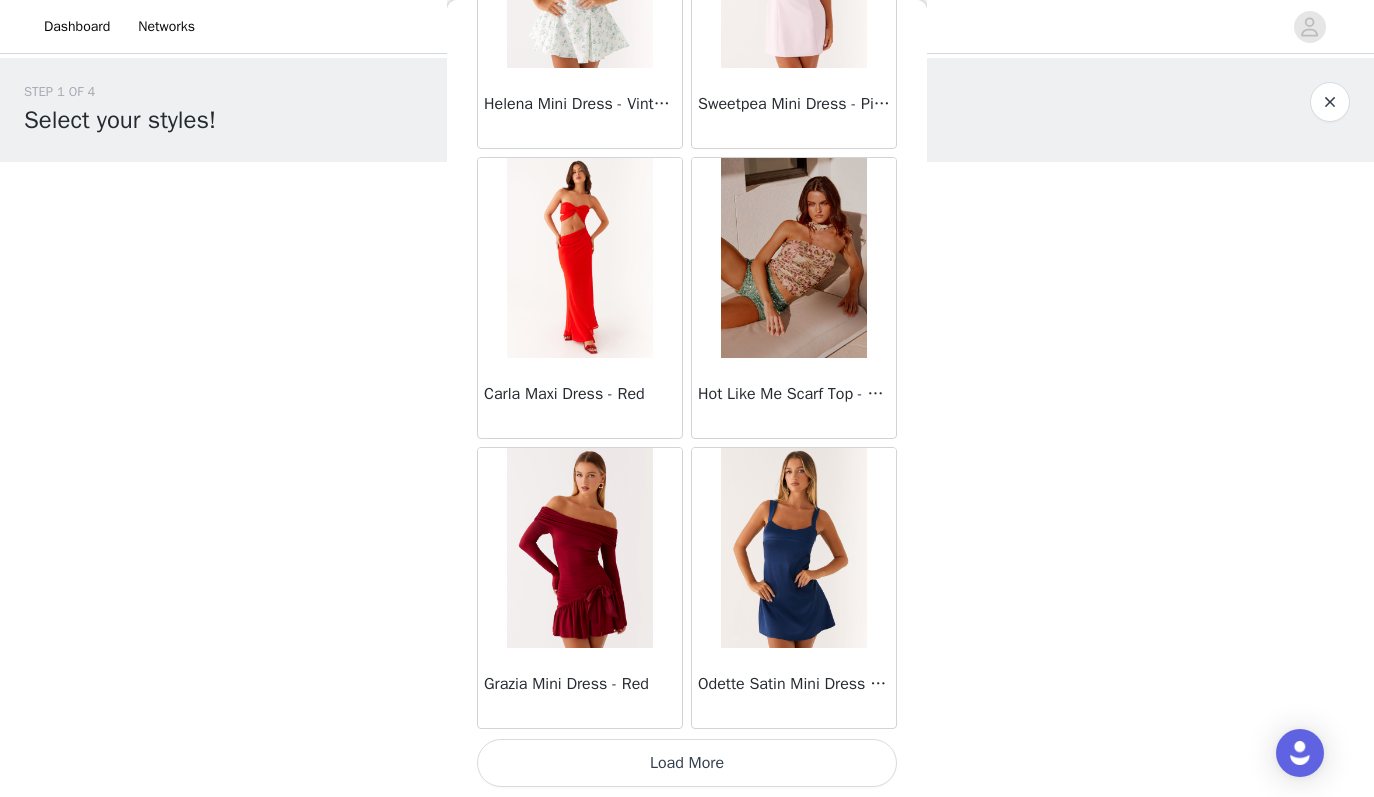 click on "Load More" at bounding box center (687, 763) 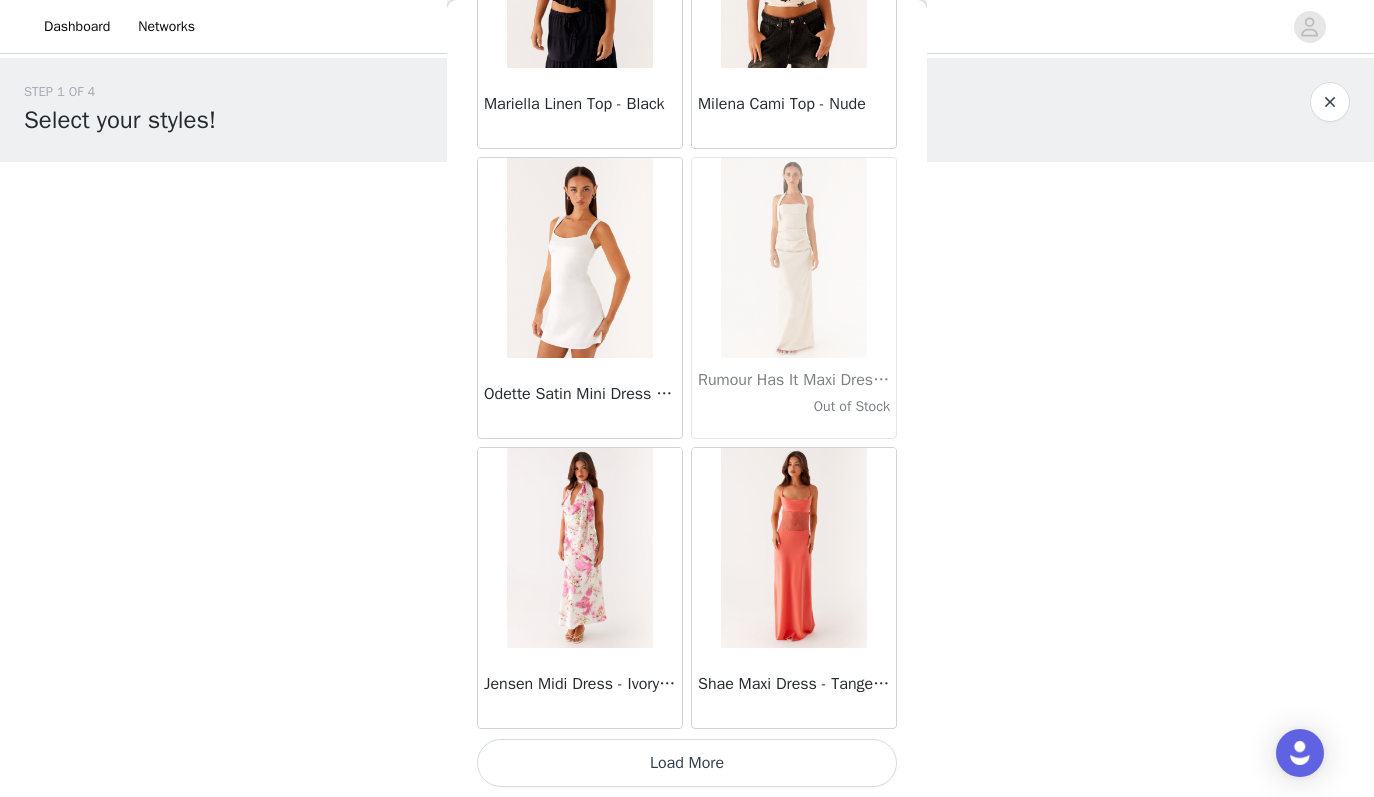 click on "Load More" at bounding box center (687, 763) 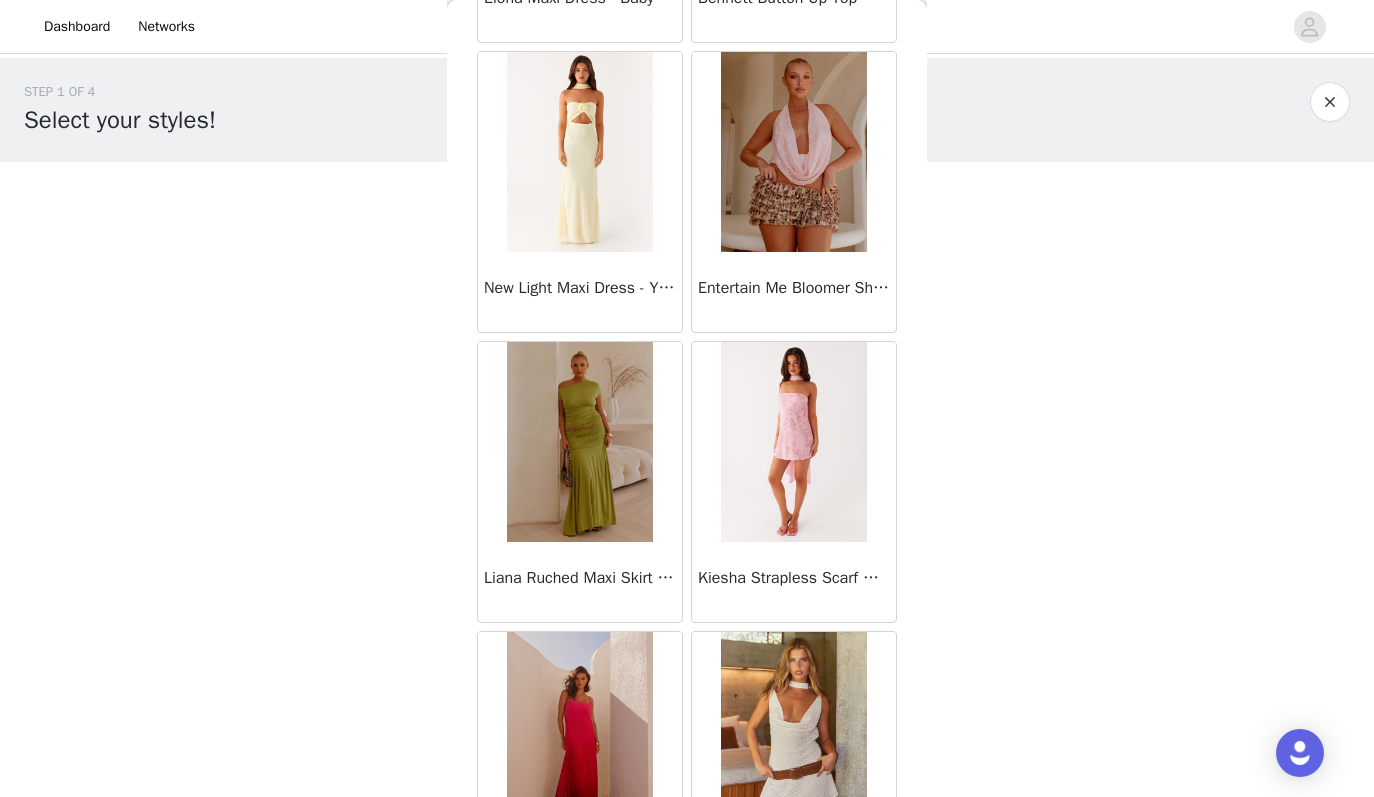 scroll, scrollTop: 60263, scrollLeft: 0, axis: vertical 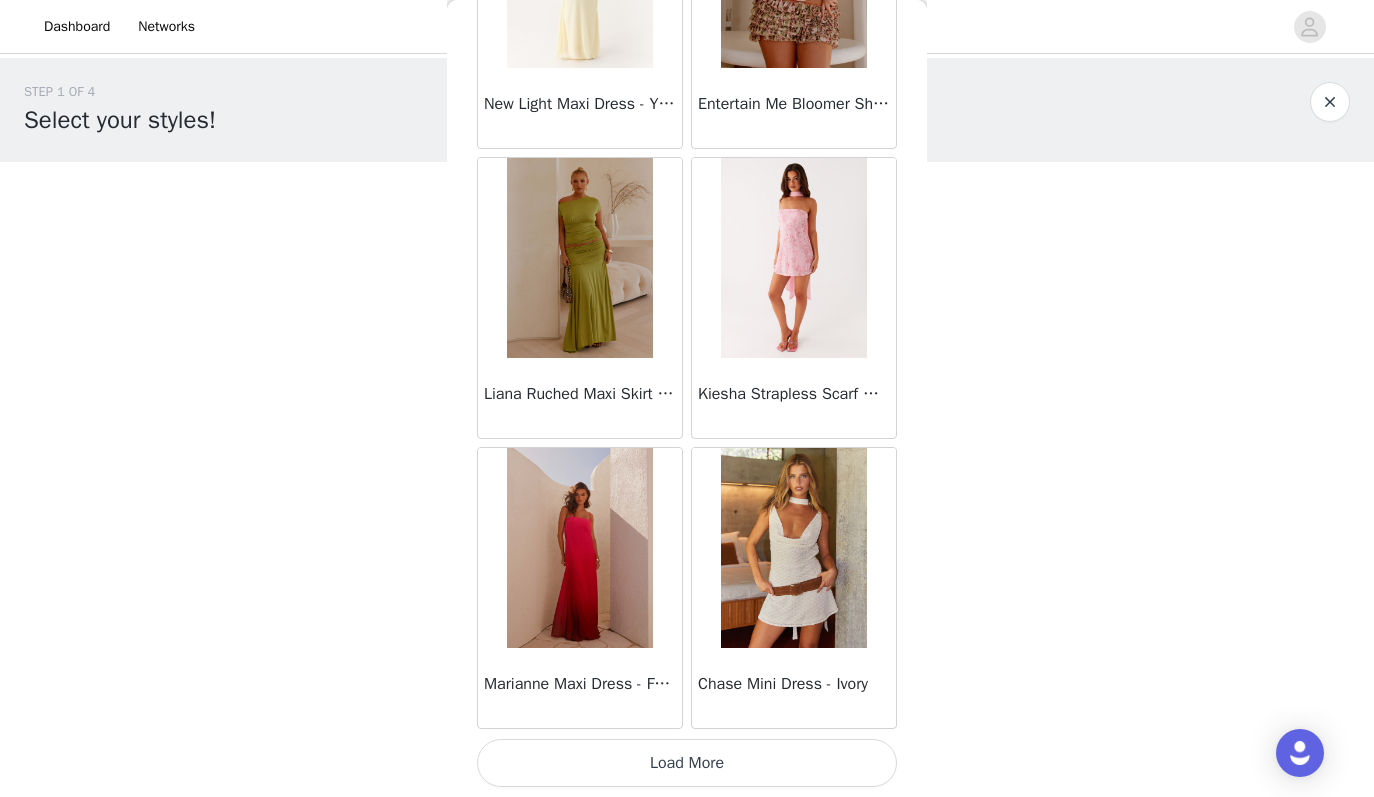 click on "Load More" at bounding box center [687, 763] 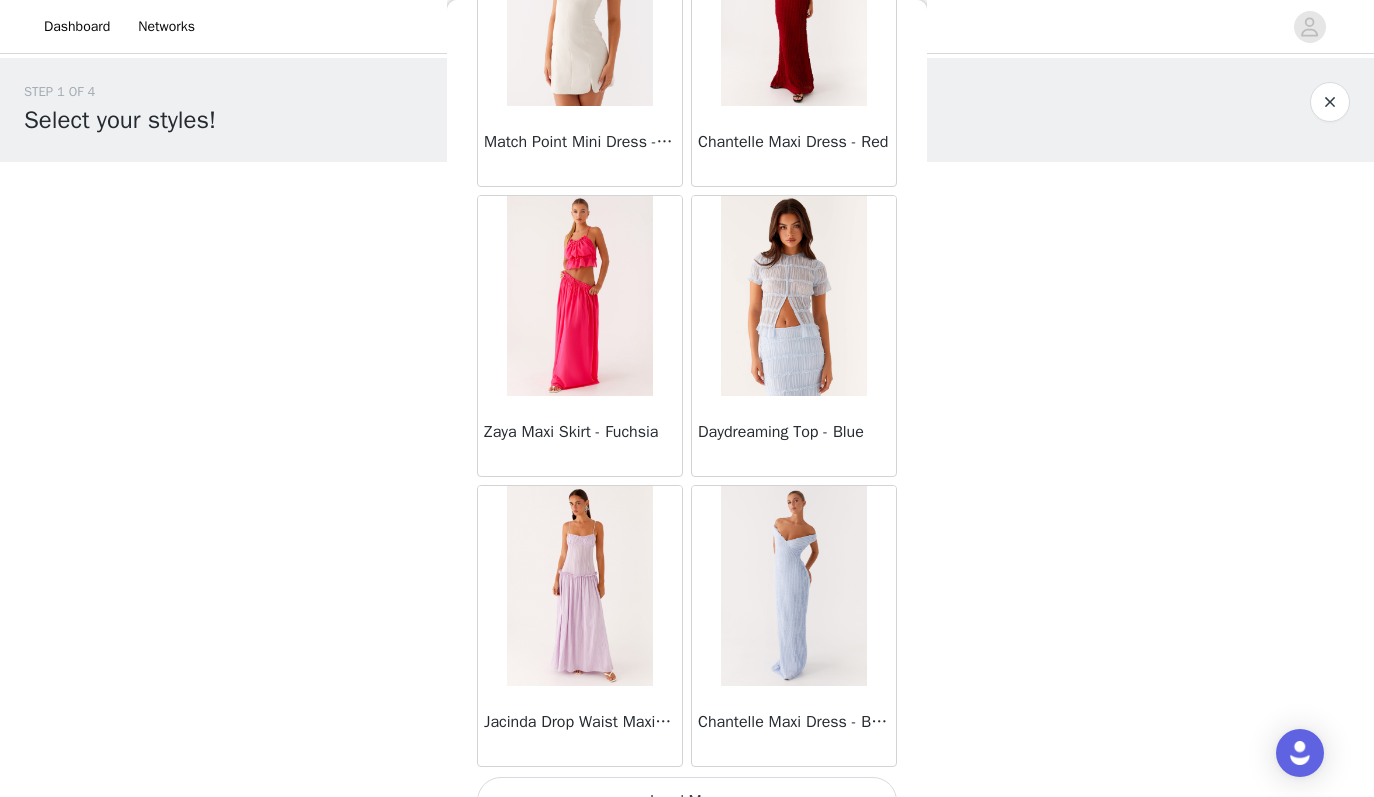 scroll, scrollTop: 63163, scrollLeft: 0, axis: vertical 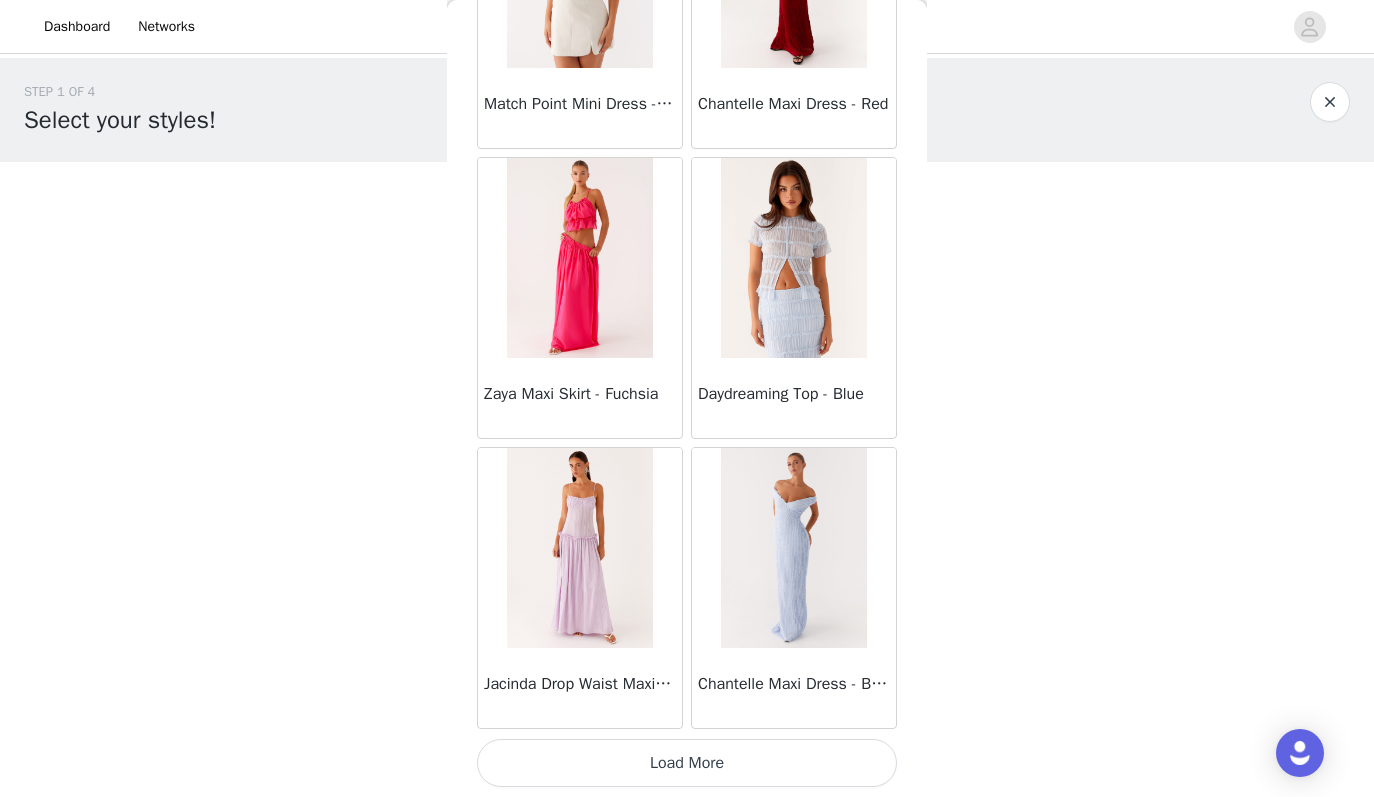 click on "Load More" at bounding box center [687, 763] 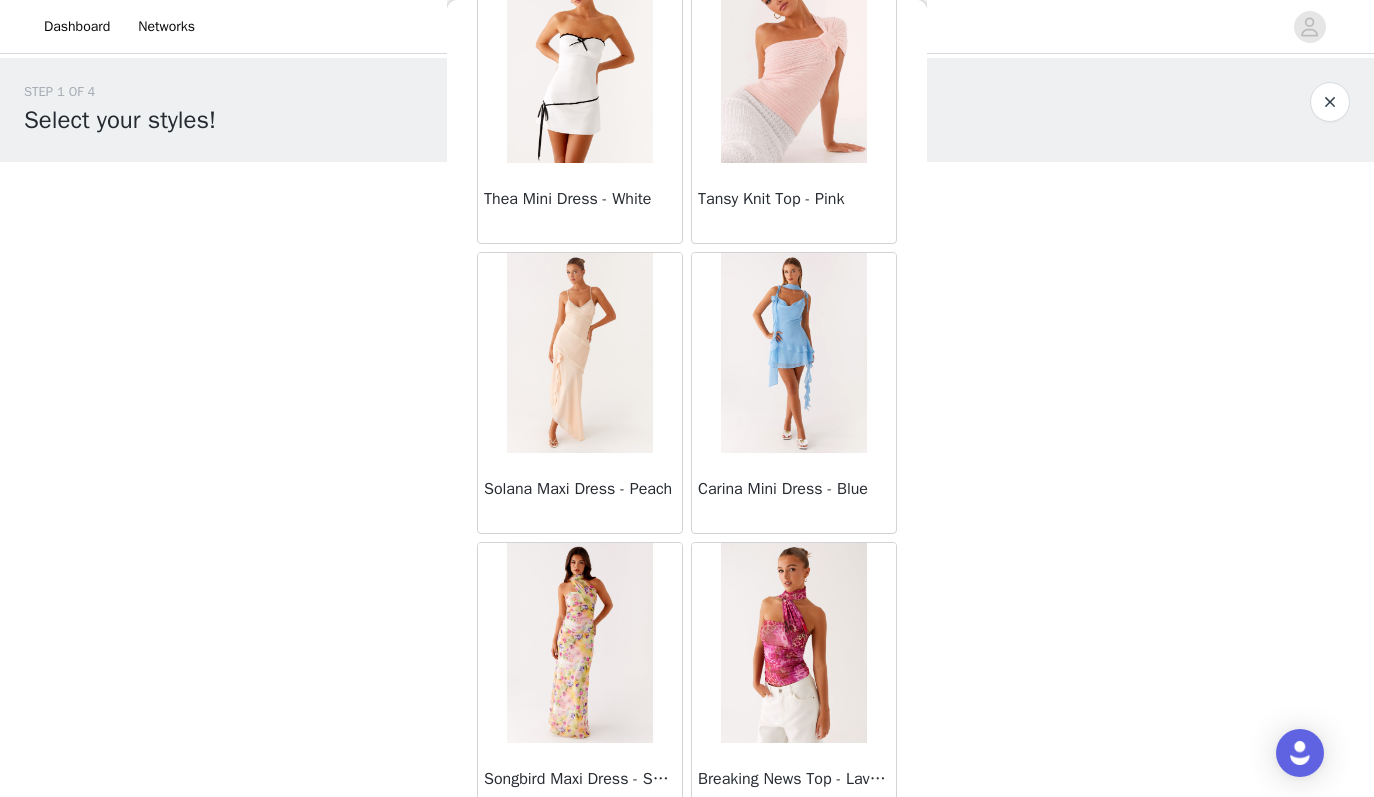 scroll, scrollTop: 66063, scrollLeft: 0, axis: vertical 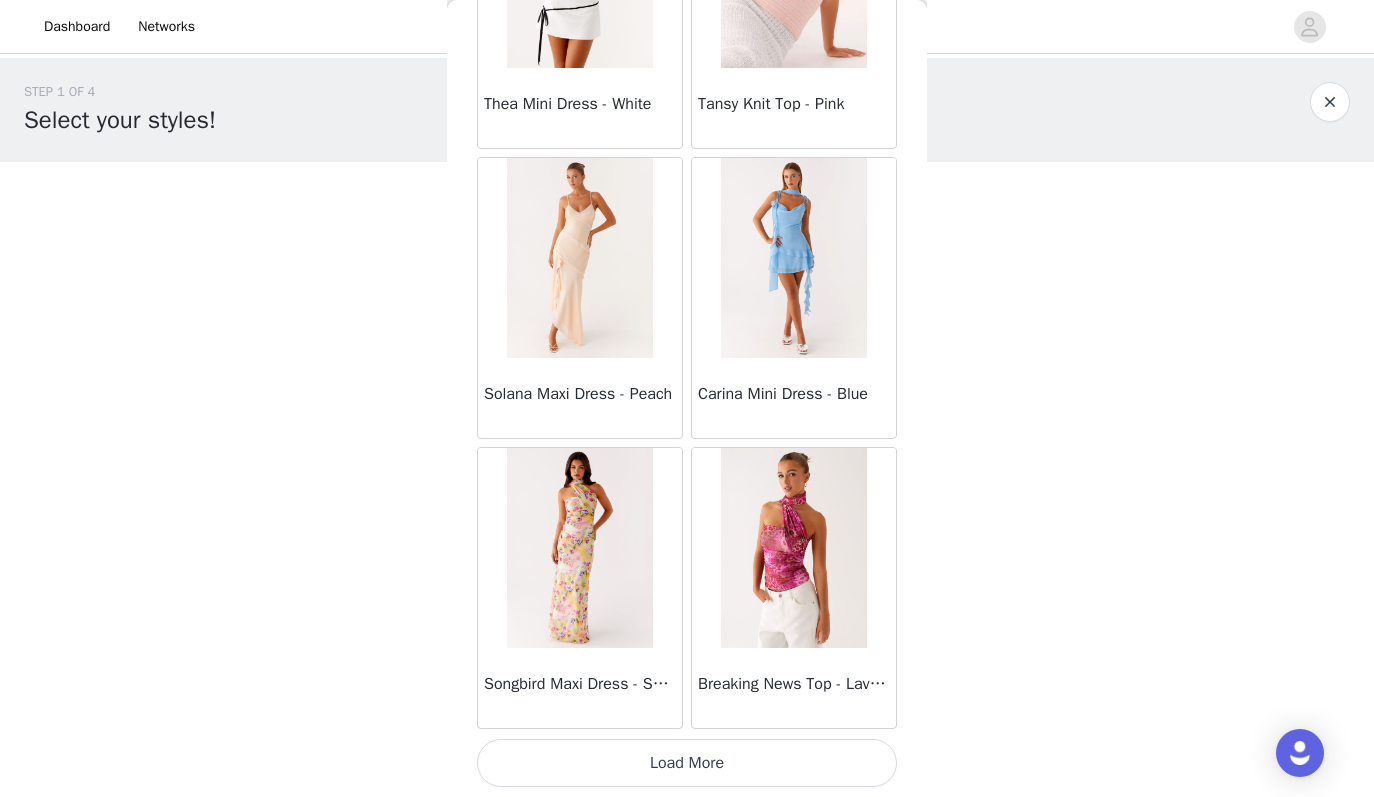 click on "Load More" at bounding box center [687, 763] 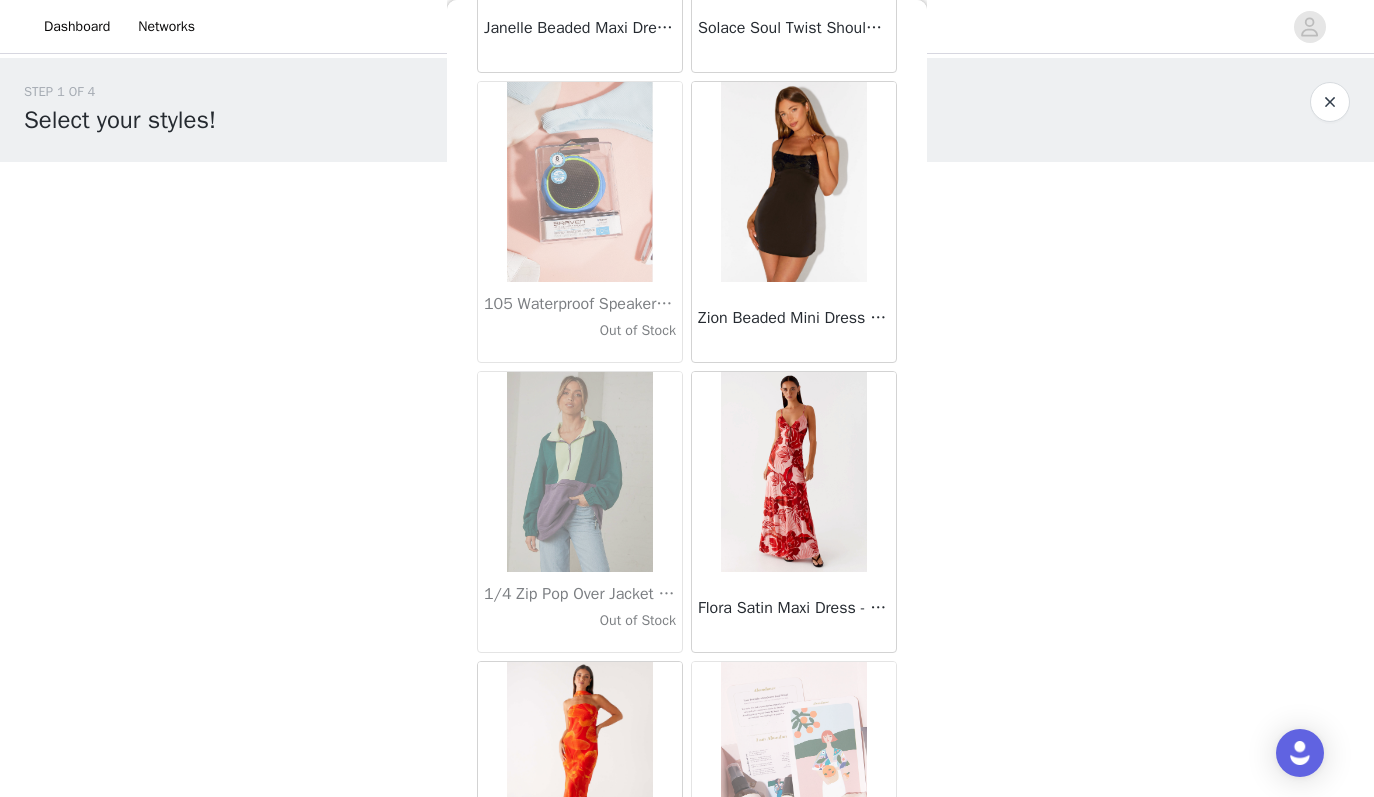 scroll, scrollTop: 68963, scrollLeft: 0, axis: vertical 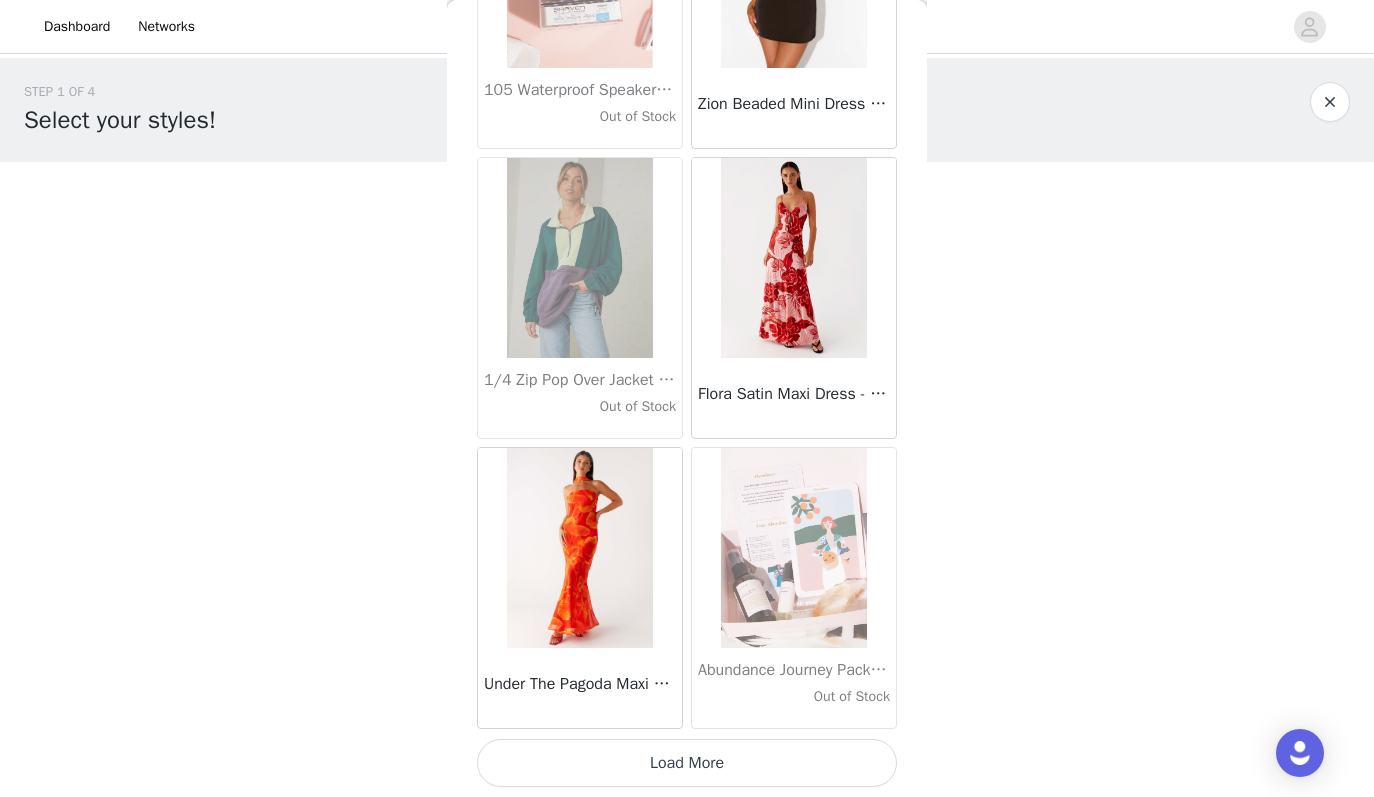 click on "Load More" at bounding box center [687, 763] 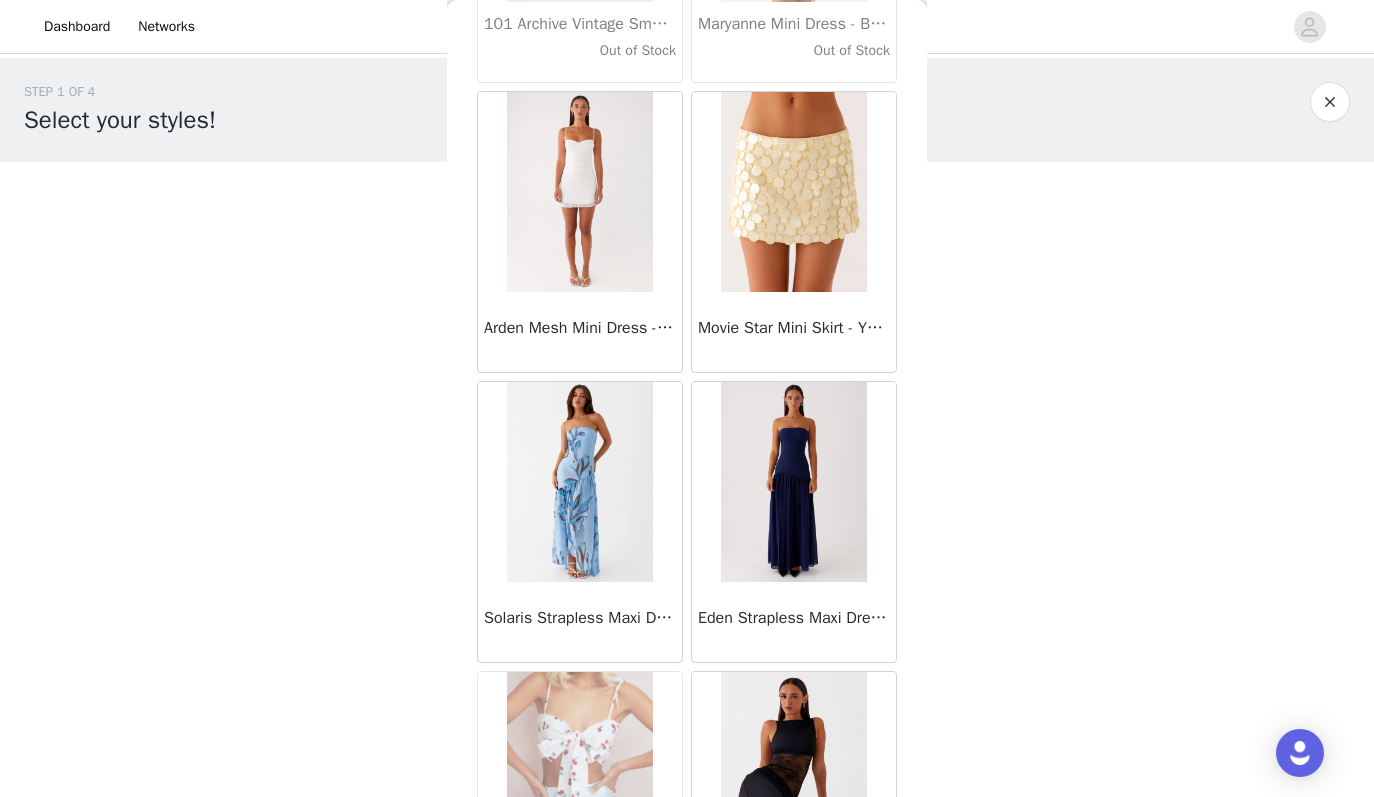 scroll, scrollTop: 71863, scrollLeft: 0, axis: vertical 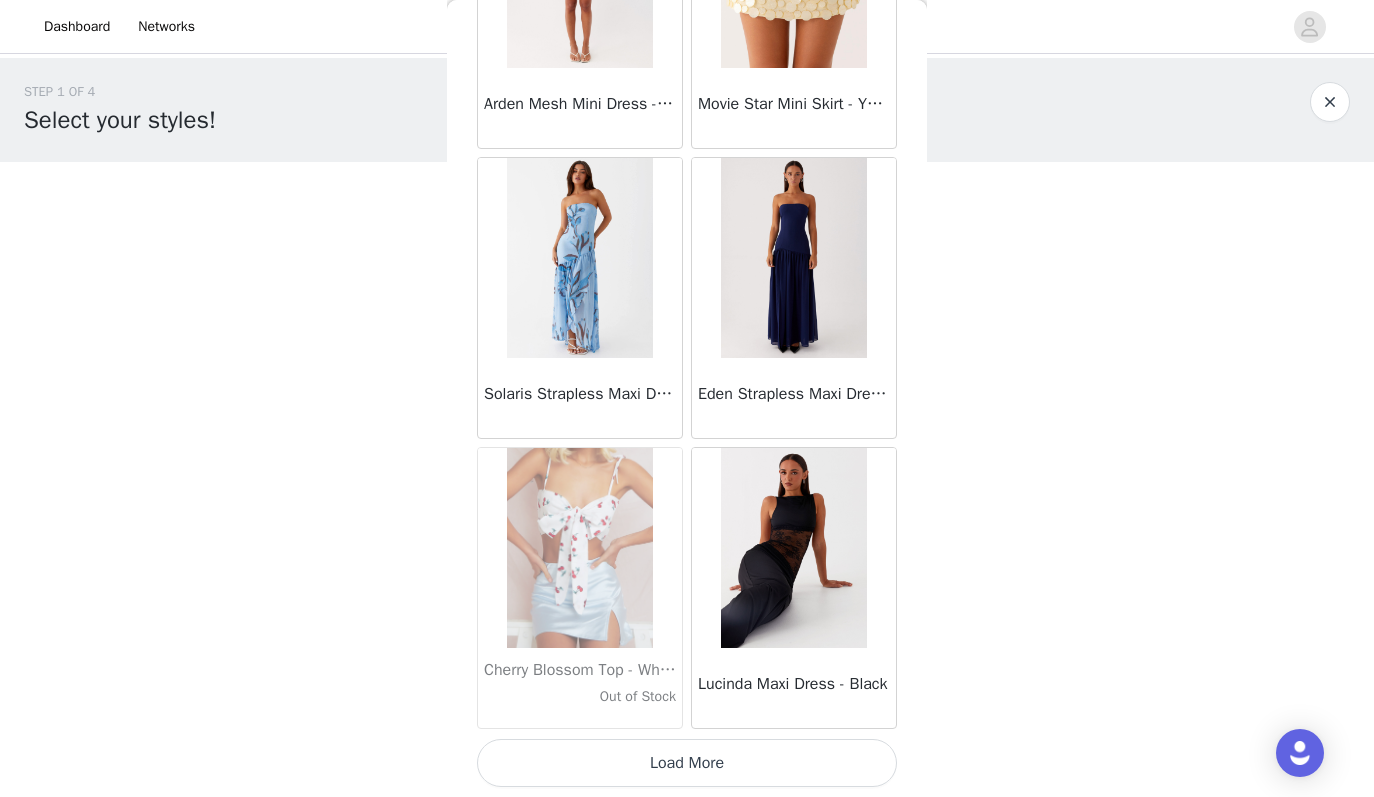 click on "Load More" at bounding box center (687, 763) 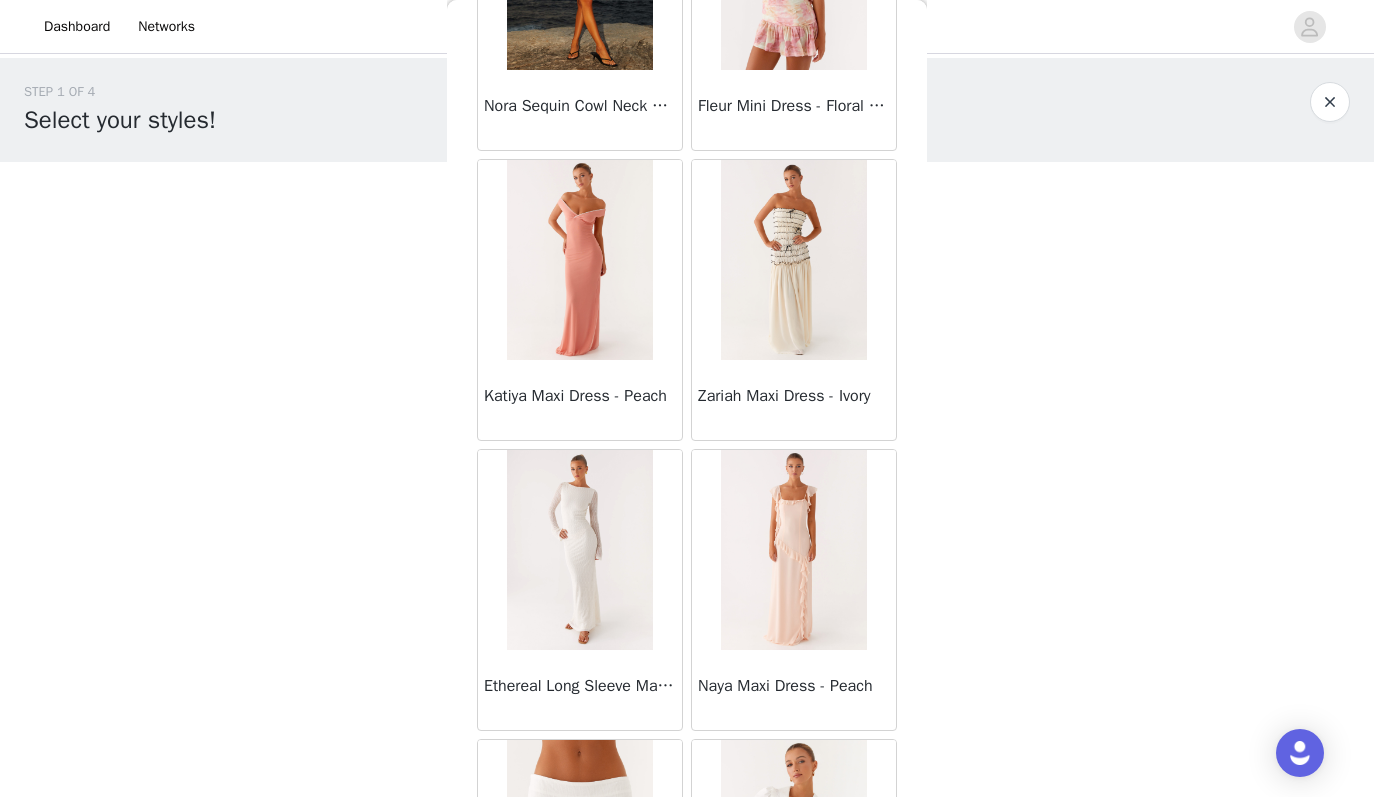 scroll, scrollTop: 74472, scrollLeft: 0, axis: vertical 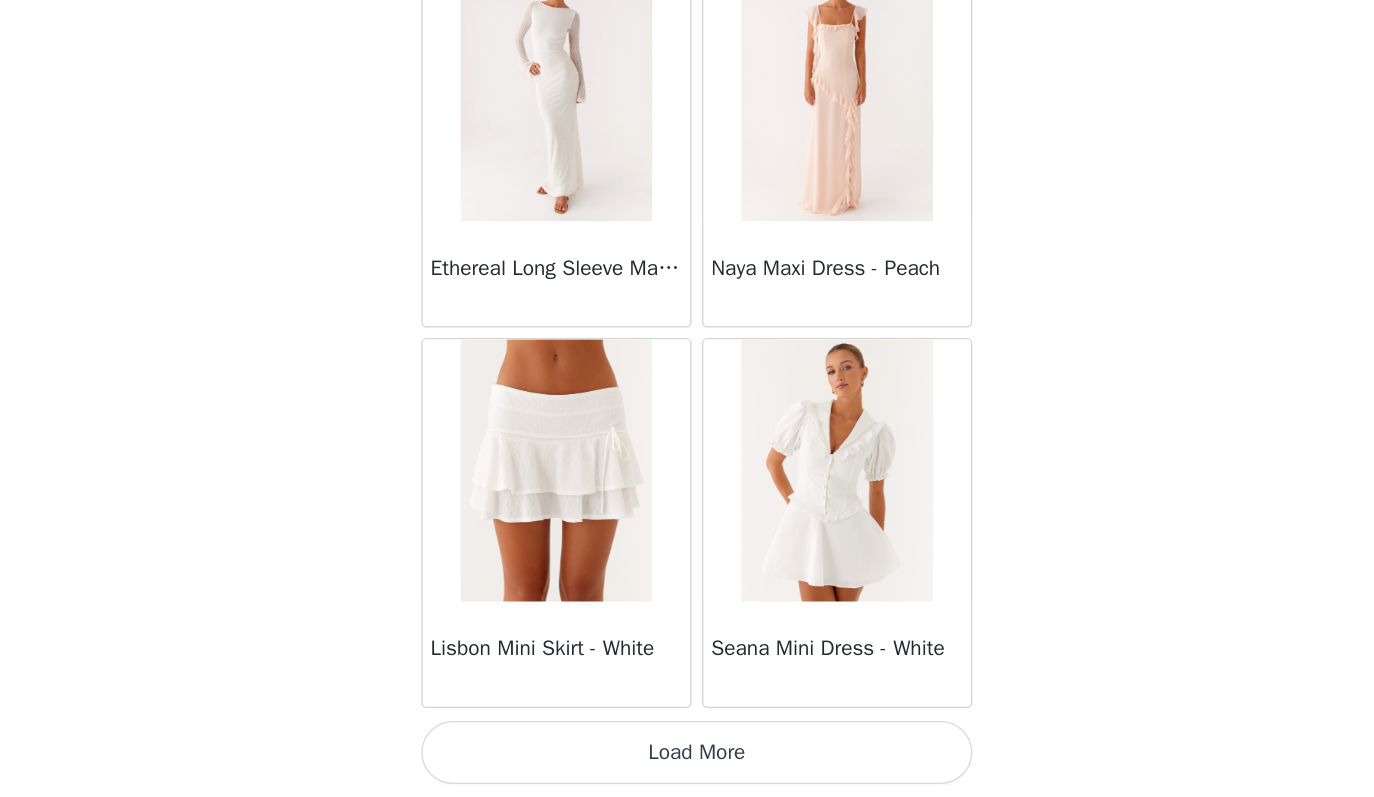 click on "Load More" at bounding box center [687, 763] 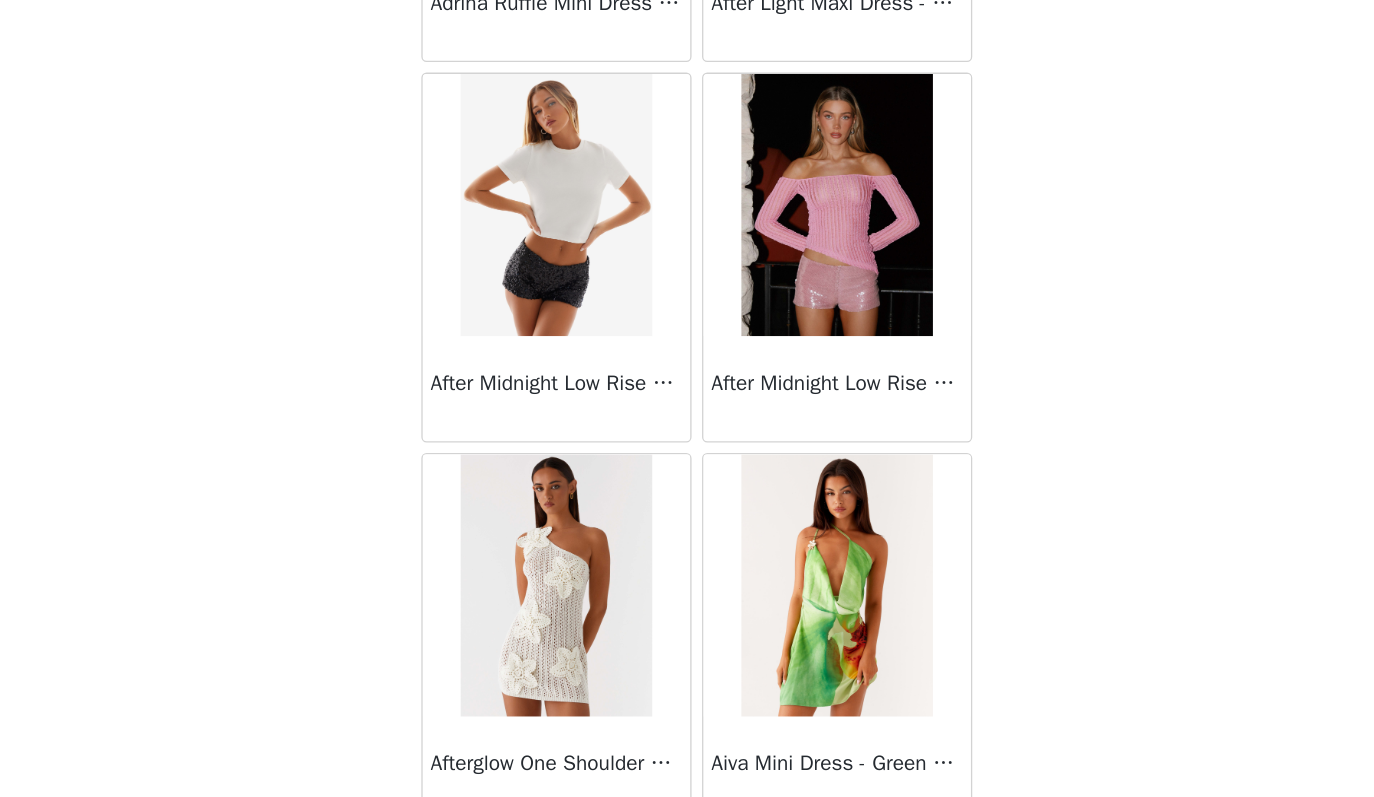 scroll, scrollTop: 77577, scrollLeft: 0, axis: vertical 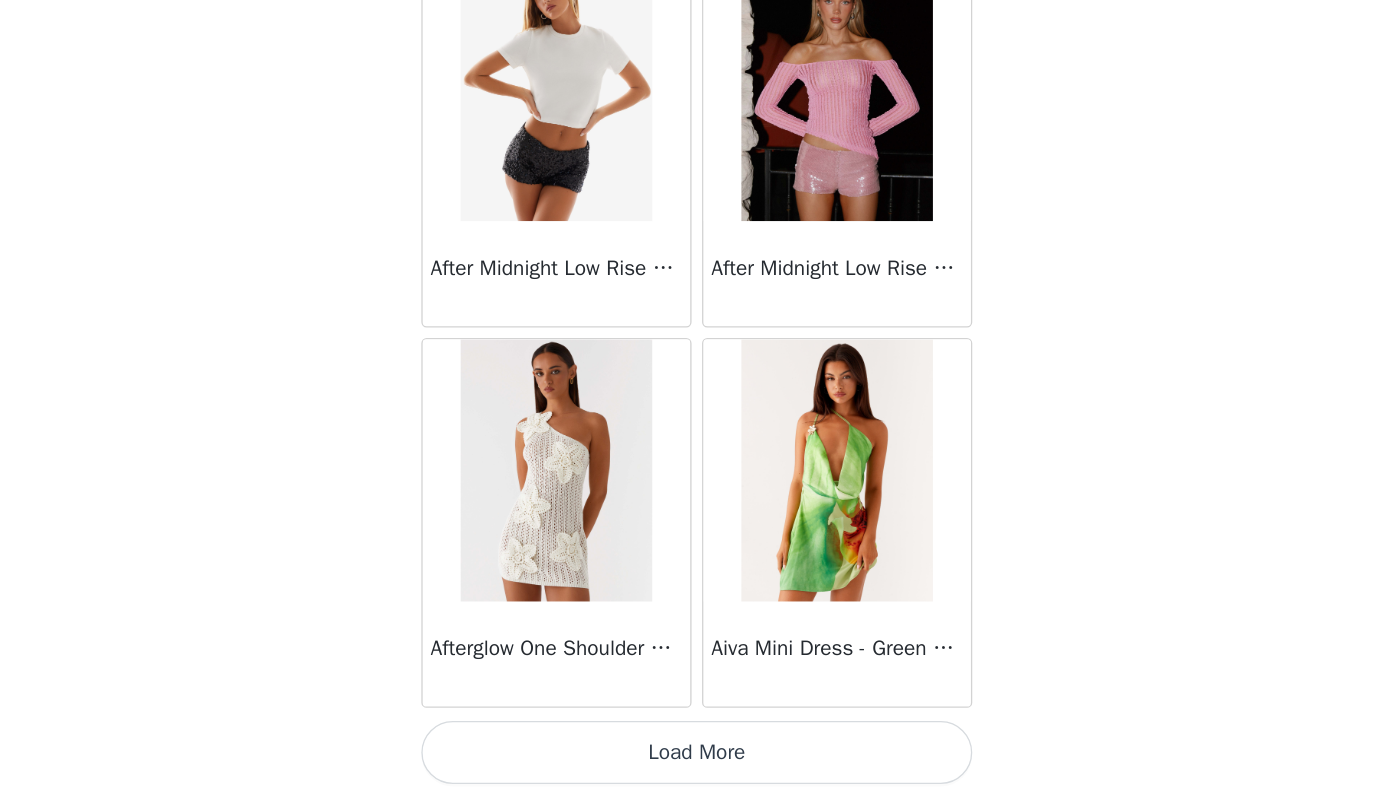 click on "Load More" at bounding box center (687, 763) 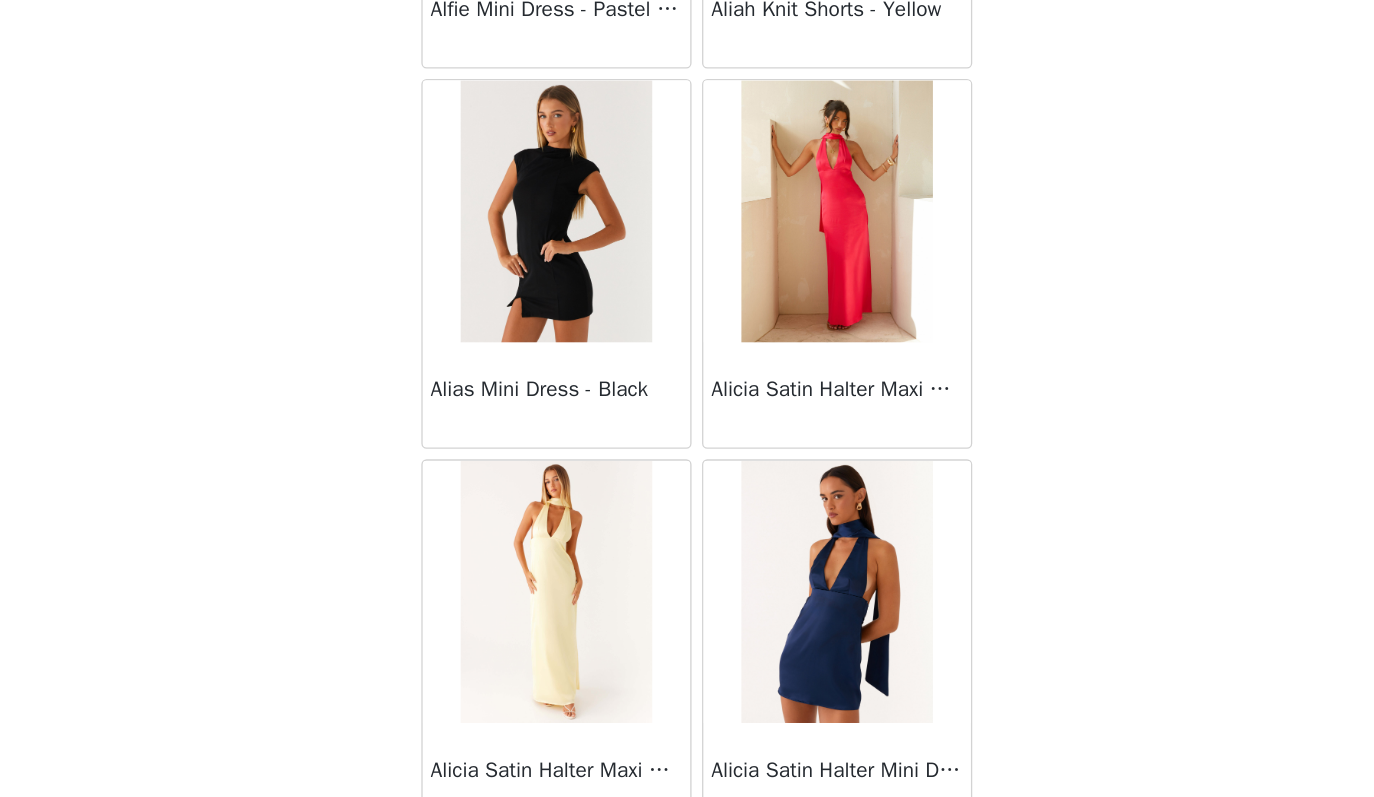 scroll, scrollTop: 79310, scrollLeft: 0, axis: vertical 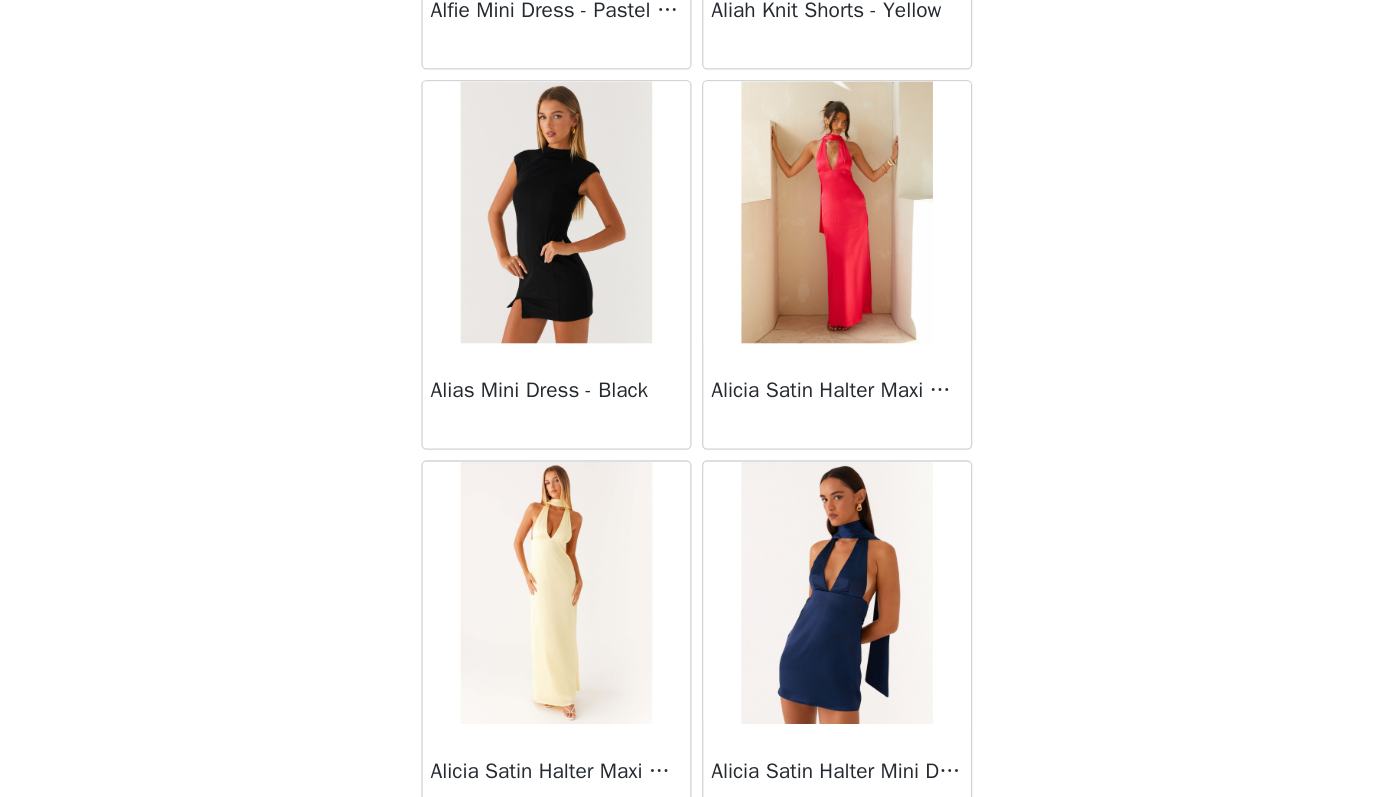 click at bounding box center [579, 351] 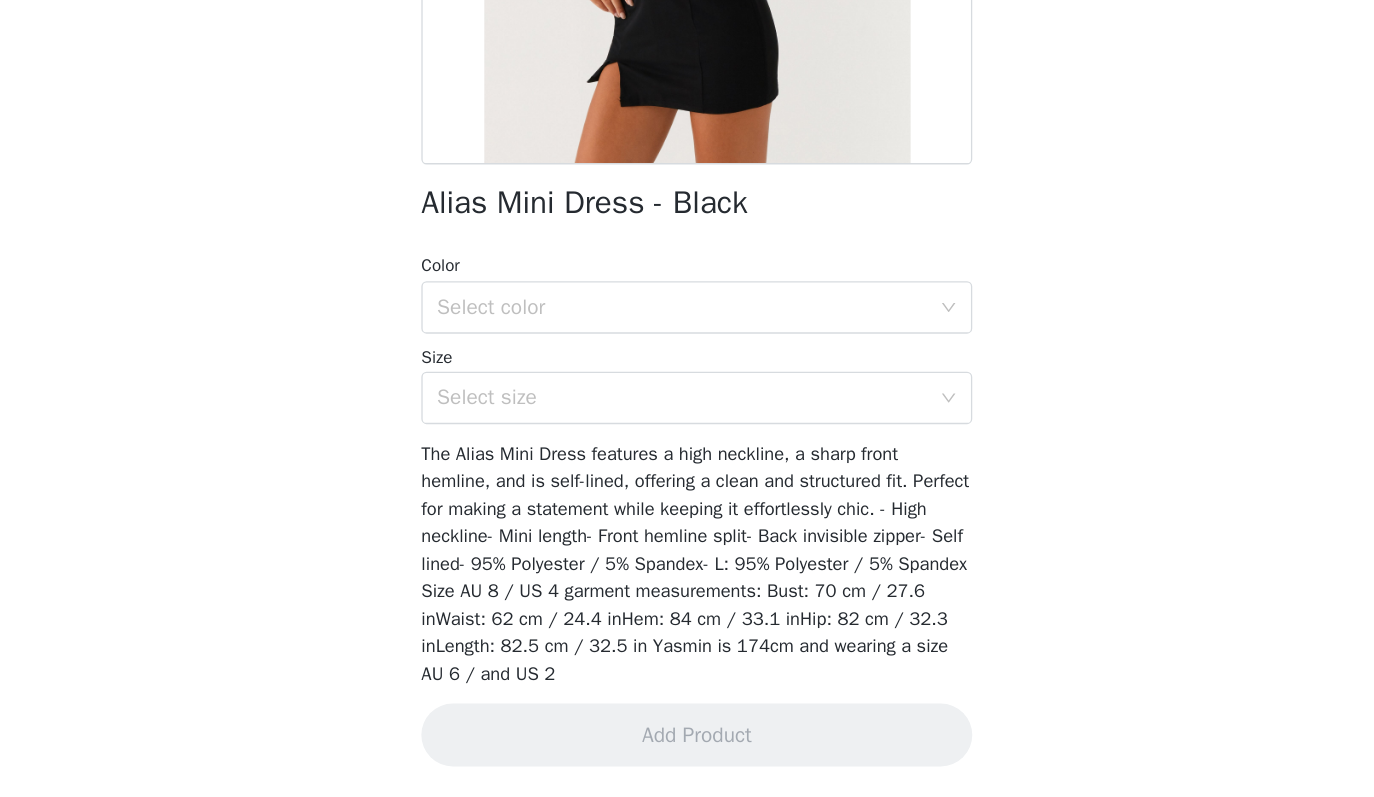 scroll, scrollTop: 236, scrollLeft: 0, axis: vertical 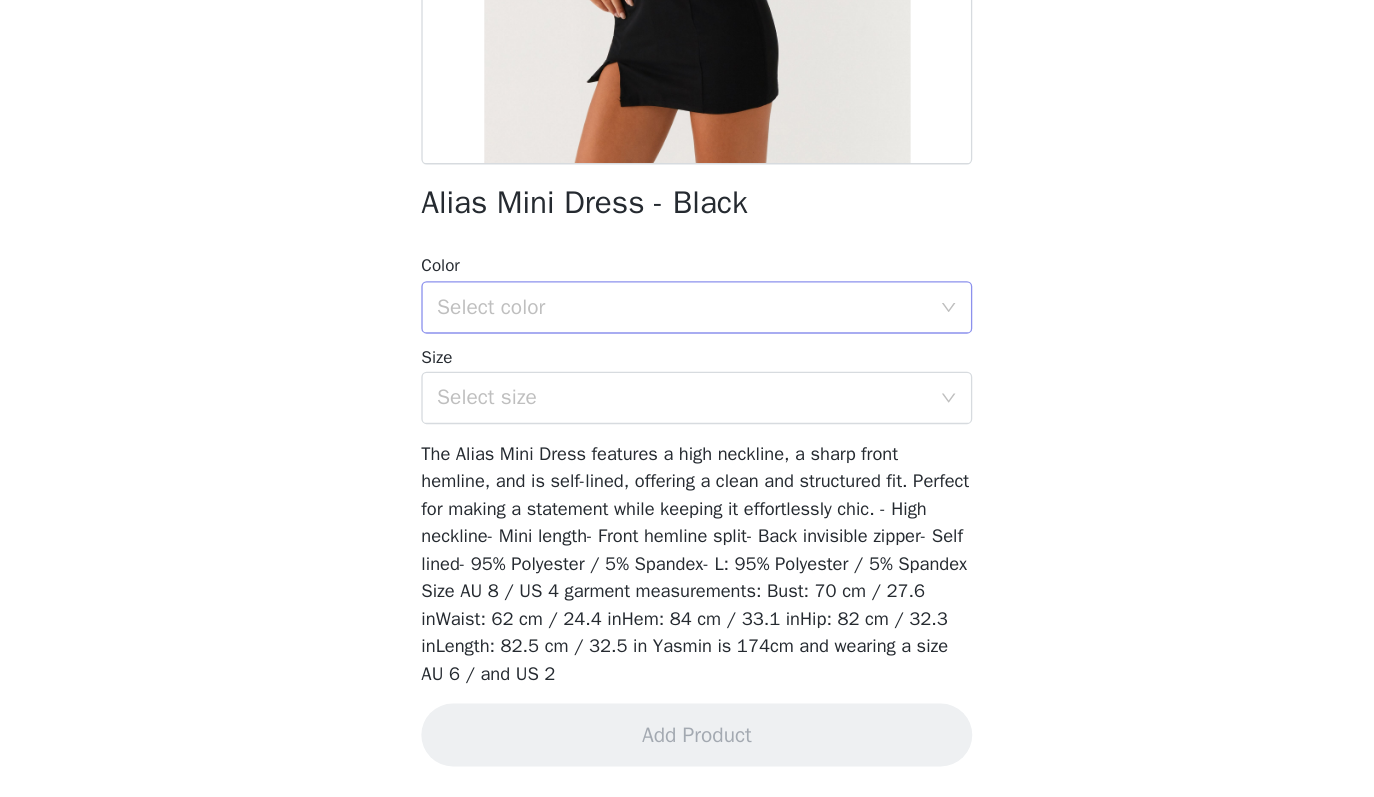 click on "Select color" at bounding box center [680, 423] 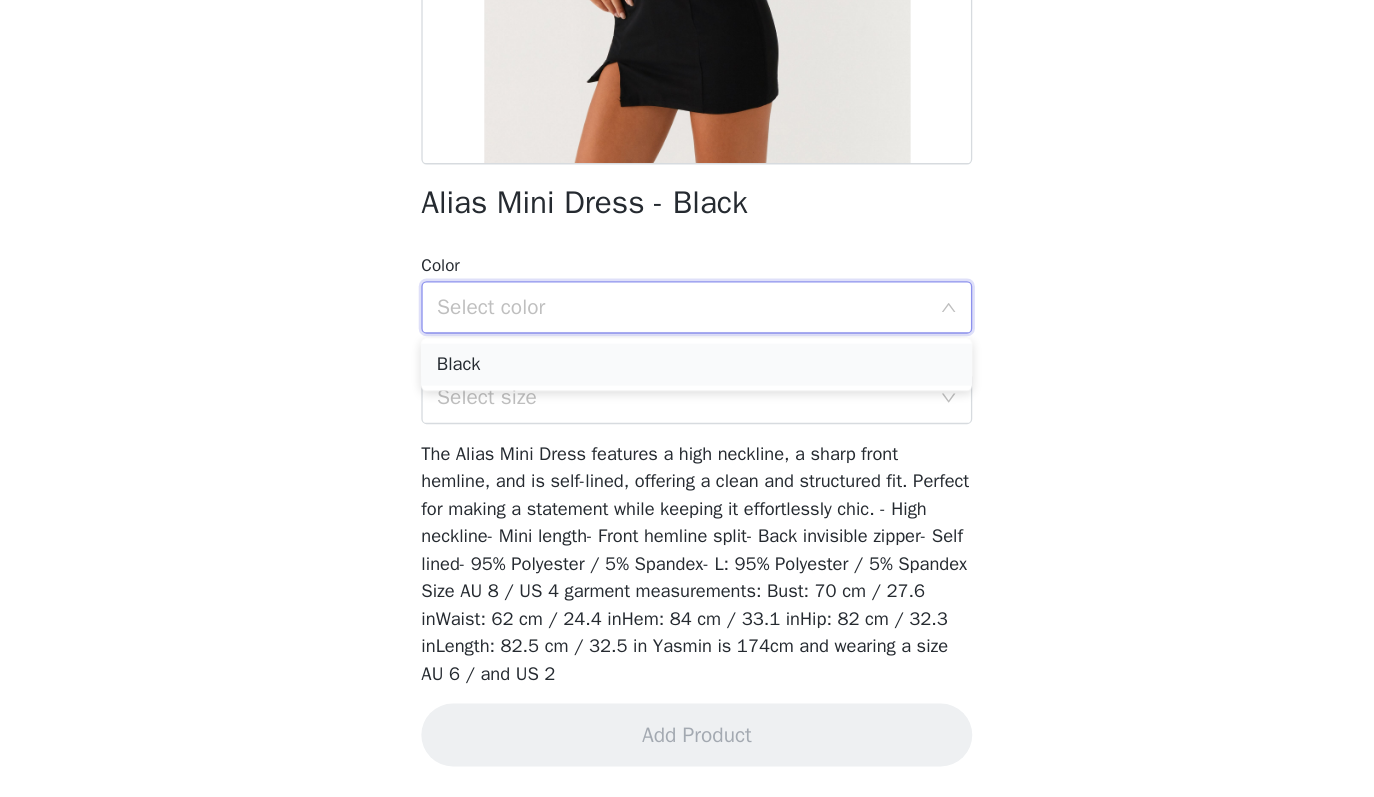 click on "Black" at bounding box center [687, 467] 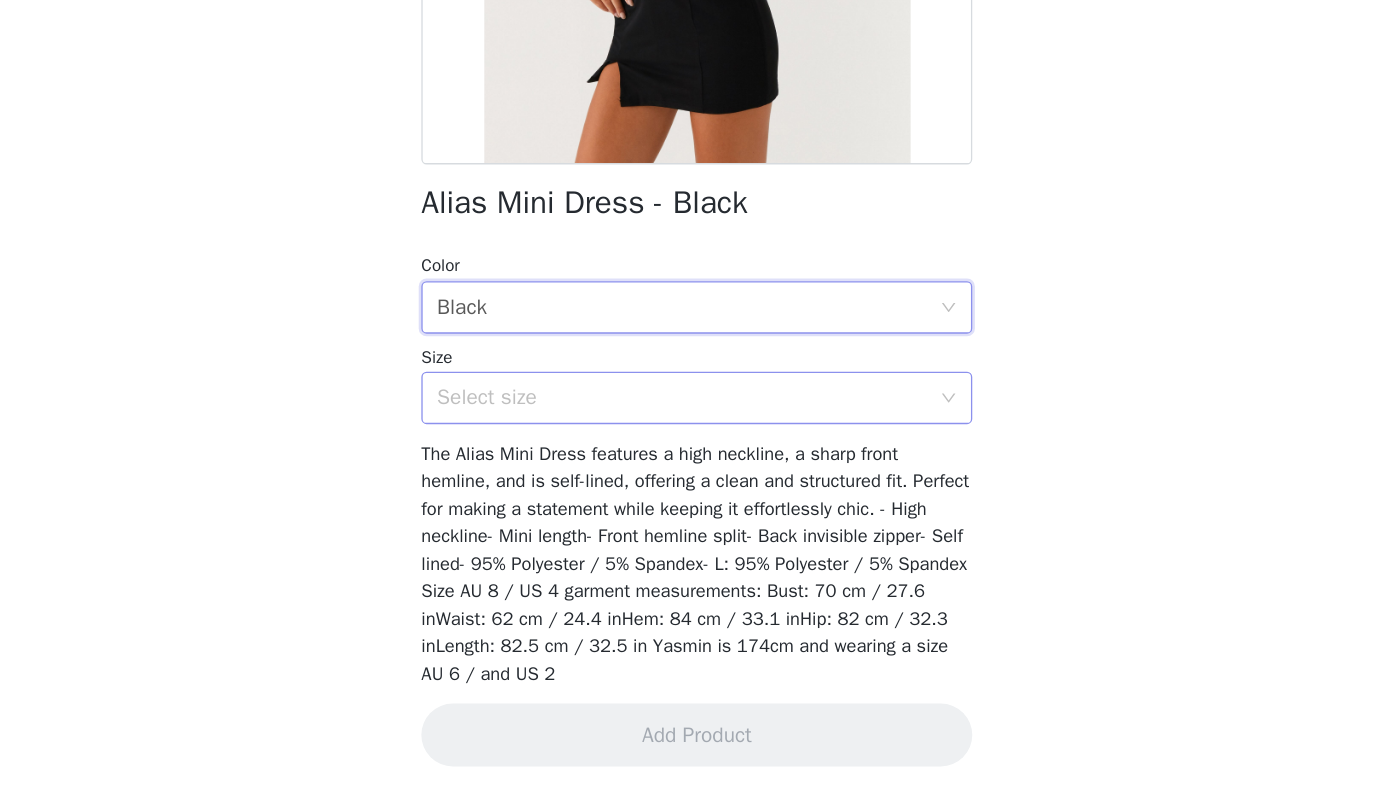 click on "Select size" at bounding box center (676, 492) 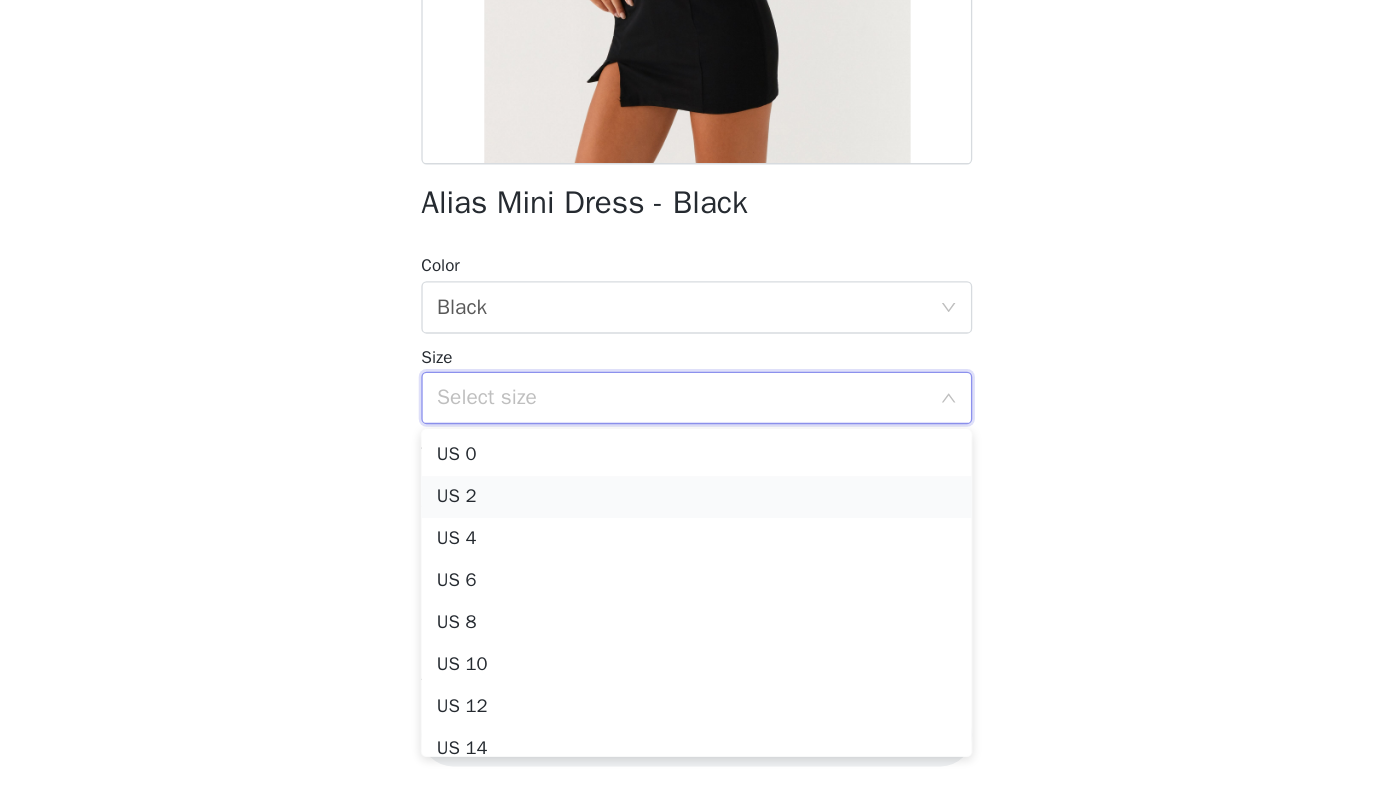 click on "US 2" at bounding box center (687, 568) 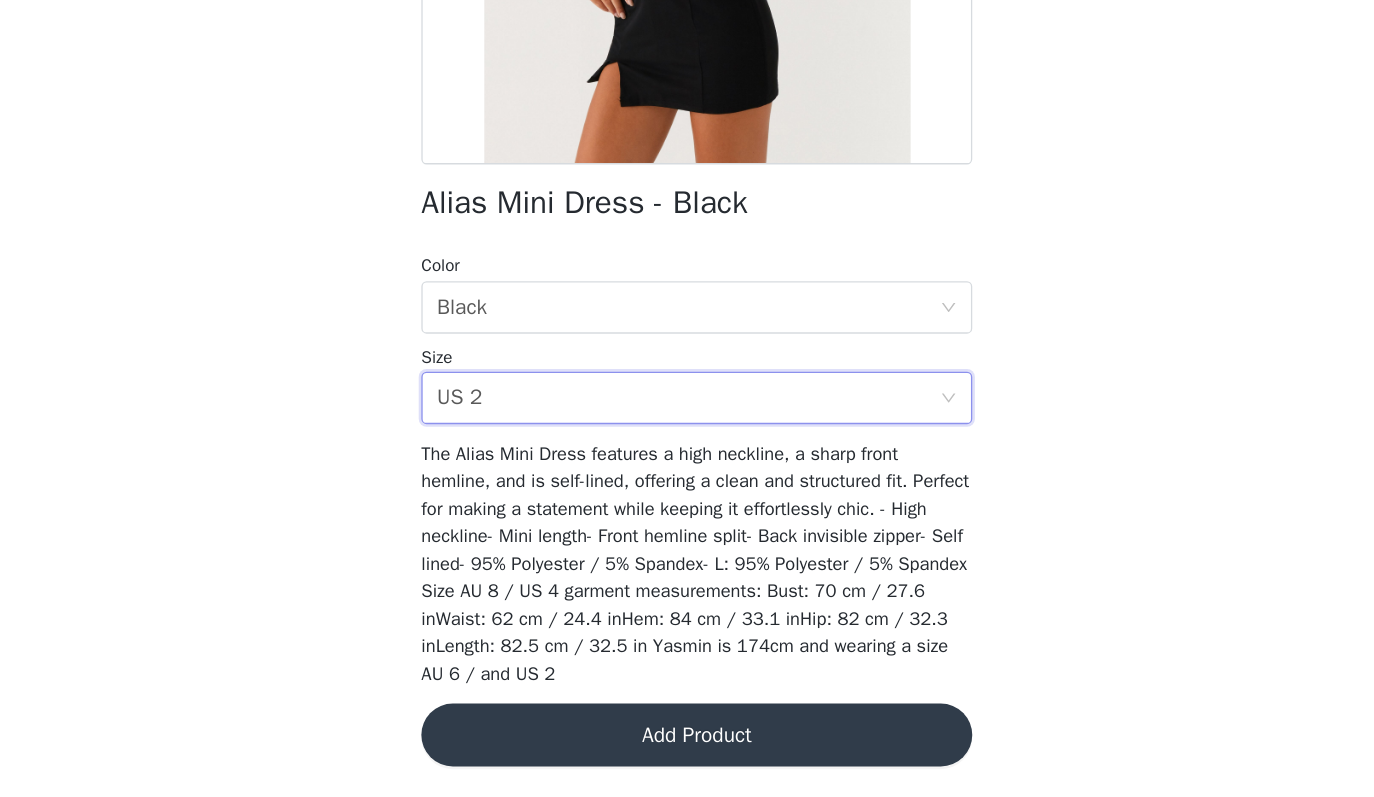 click on "Add Product" at bounding box center (687, 749) 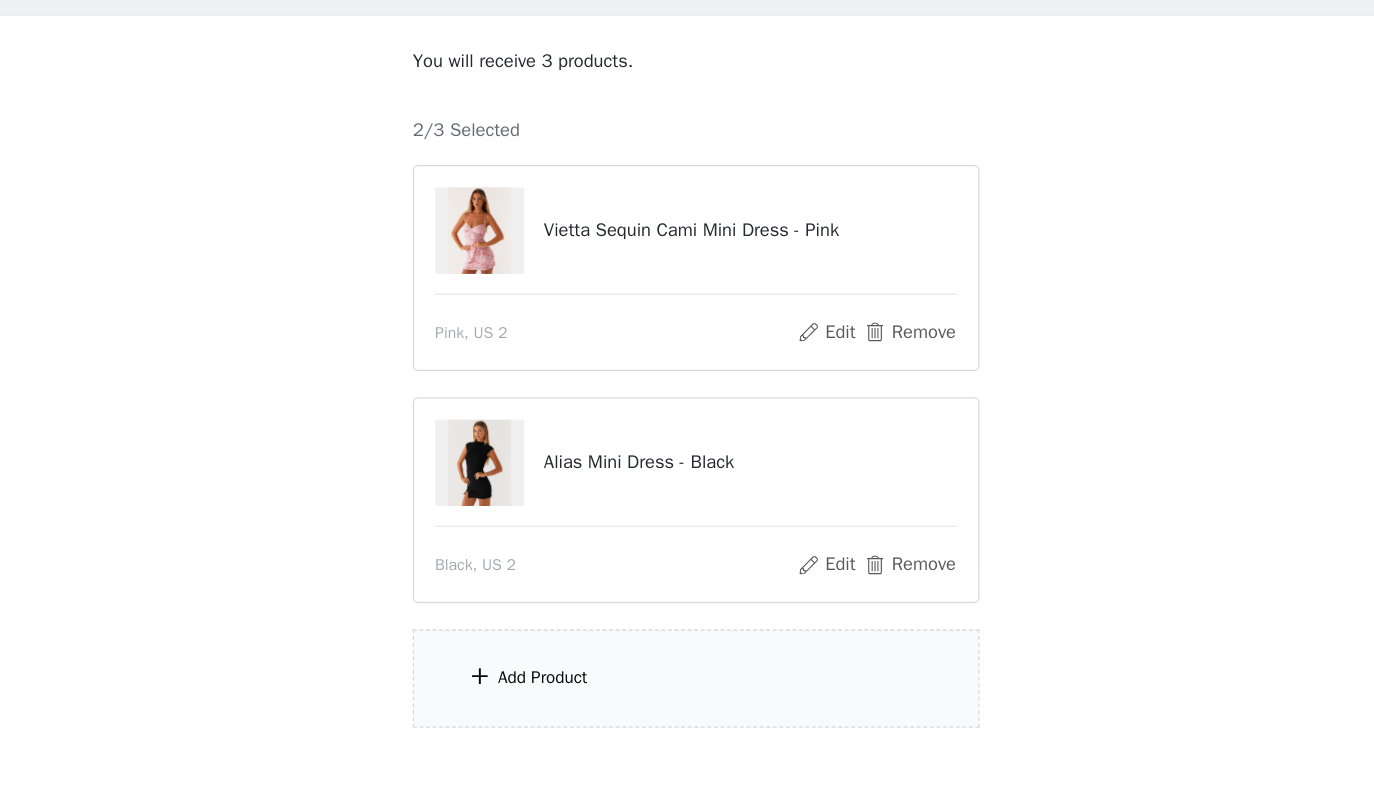 click on "Add Product" at bounding box center (687, 667) 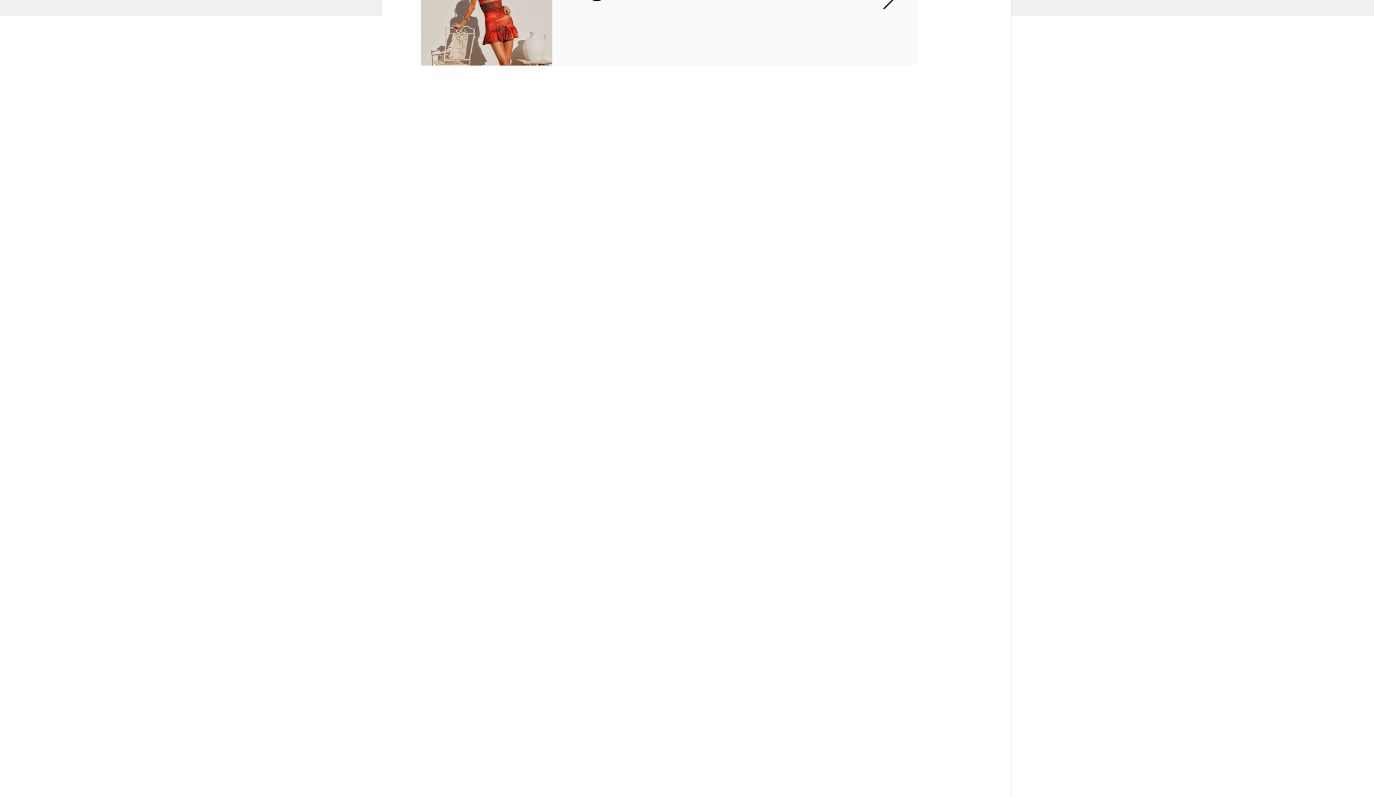 click at bounding box center [527, 150] 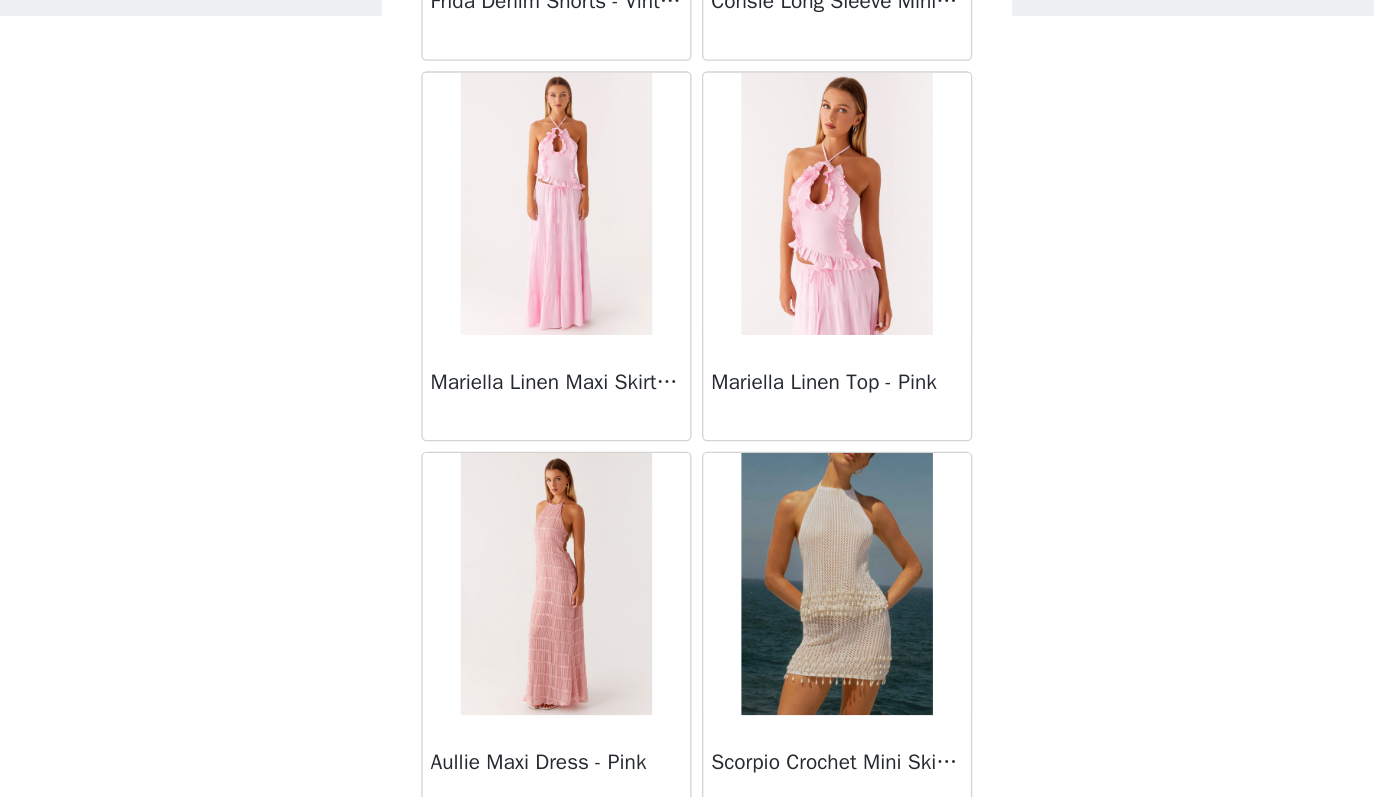scroll, scrollTop: 2263, scrollLeft: 0, axis: vertical 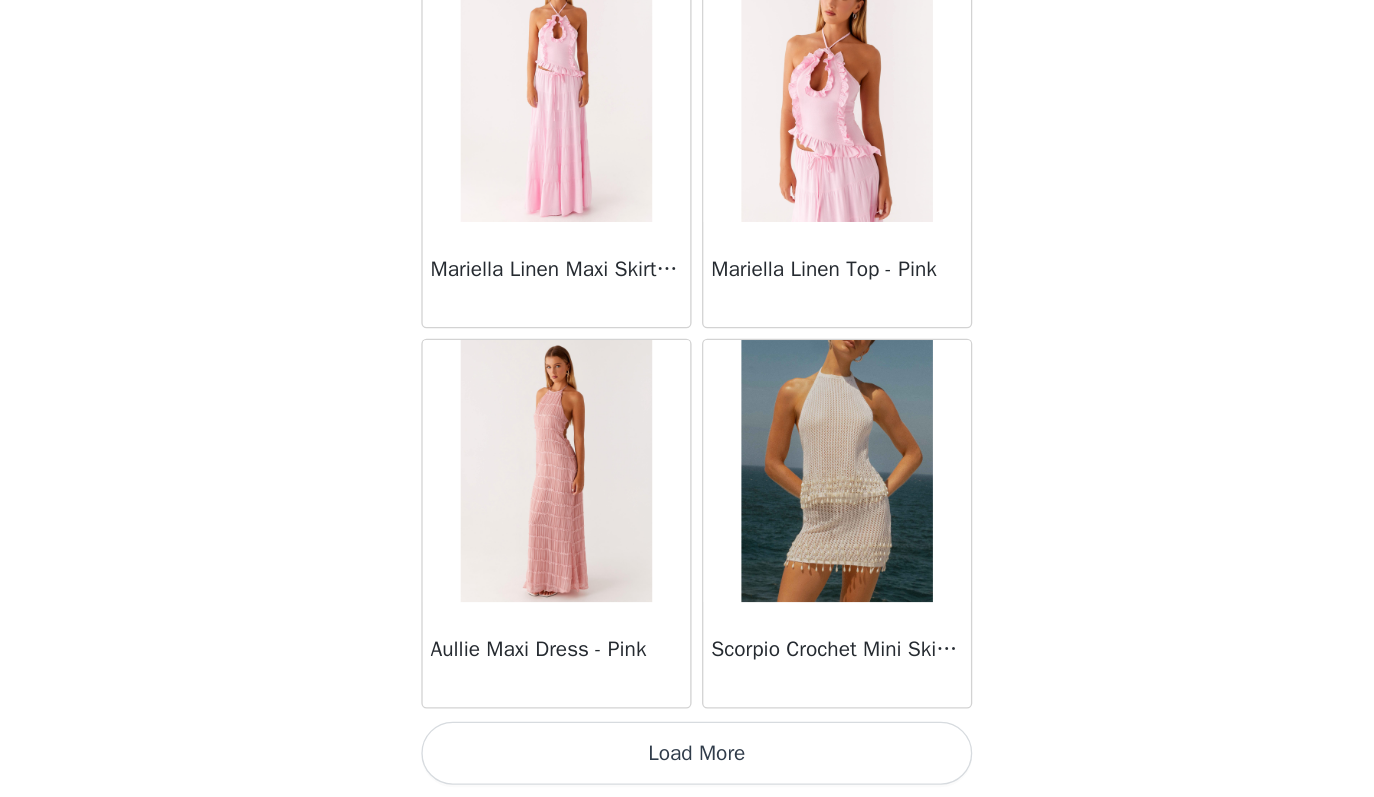 click on "Load More" at bounding box center (687, 763) 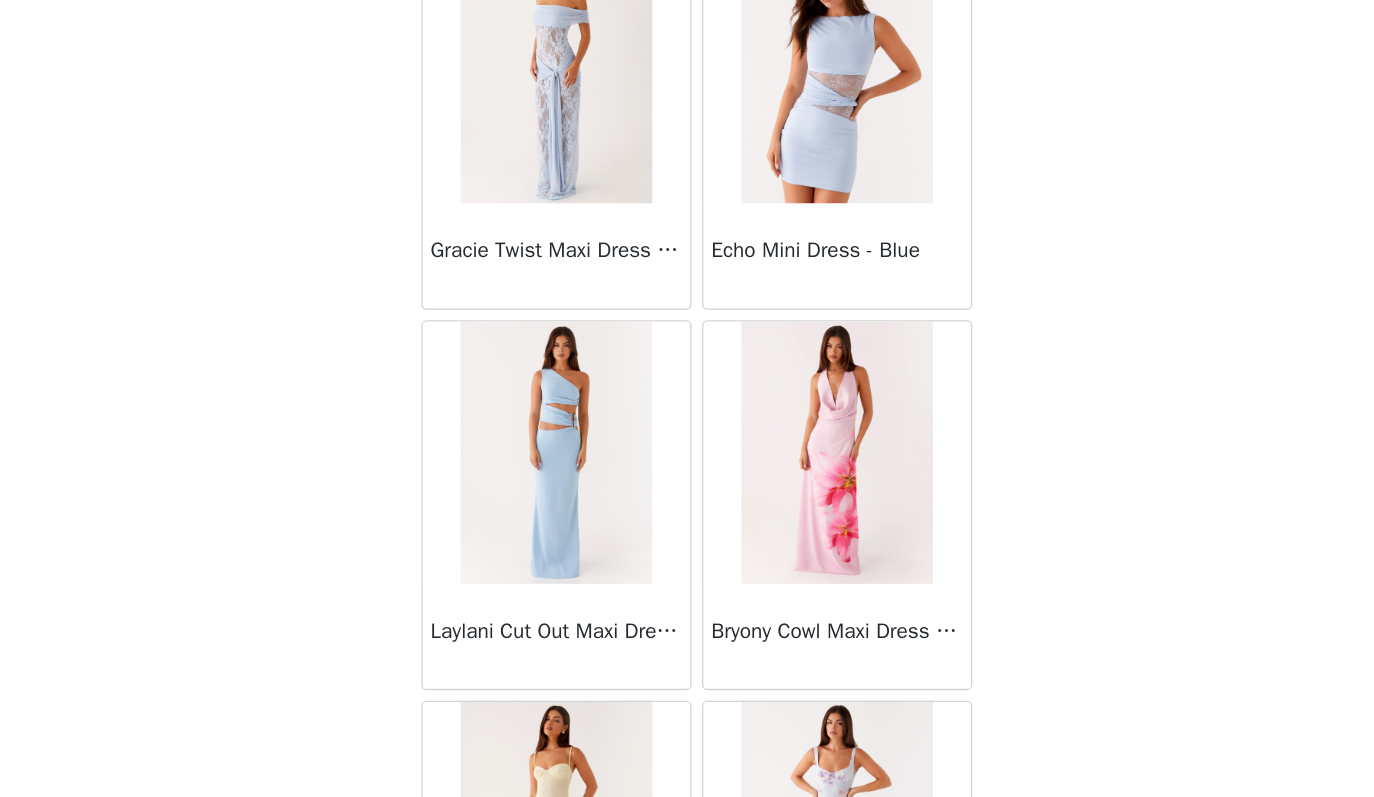 scroll, scrollTop: 5163, scrollLeft: 0, axis: vertical 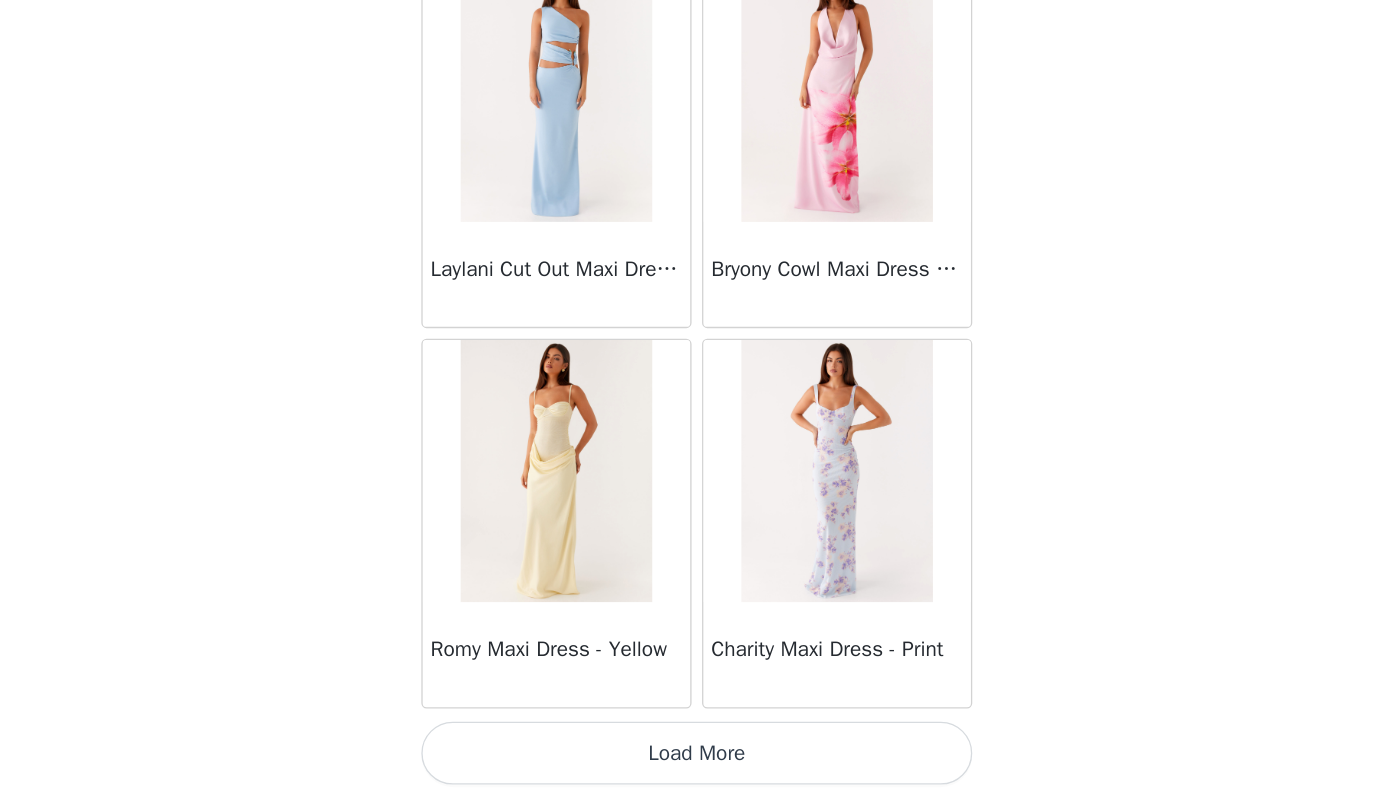 click on "Load More" at bounding box center (687, 763) 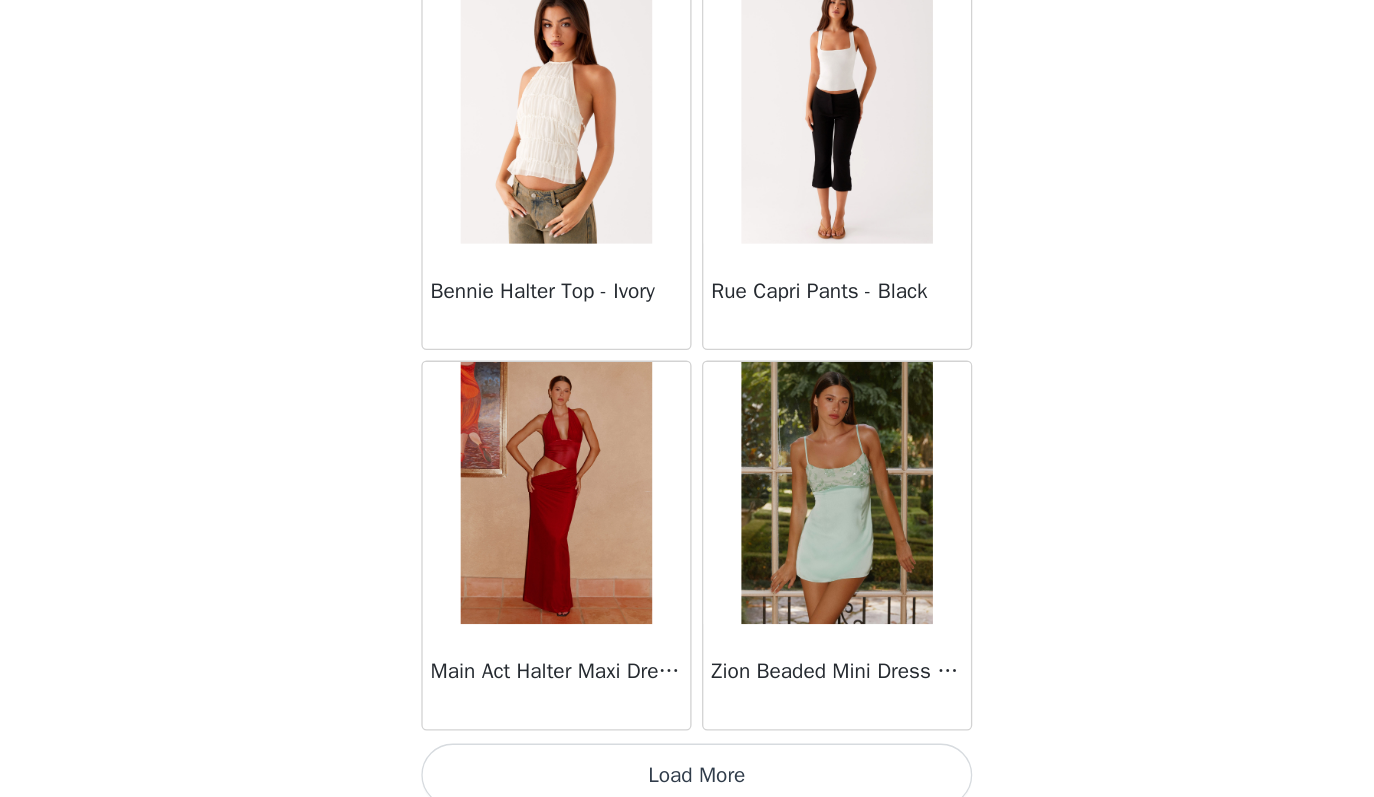 scroll, scrollTop: 8063, scrollLeft: 0, axis: vertical 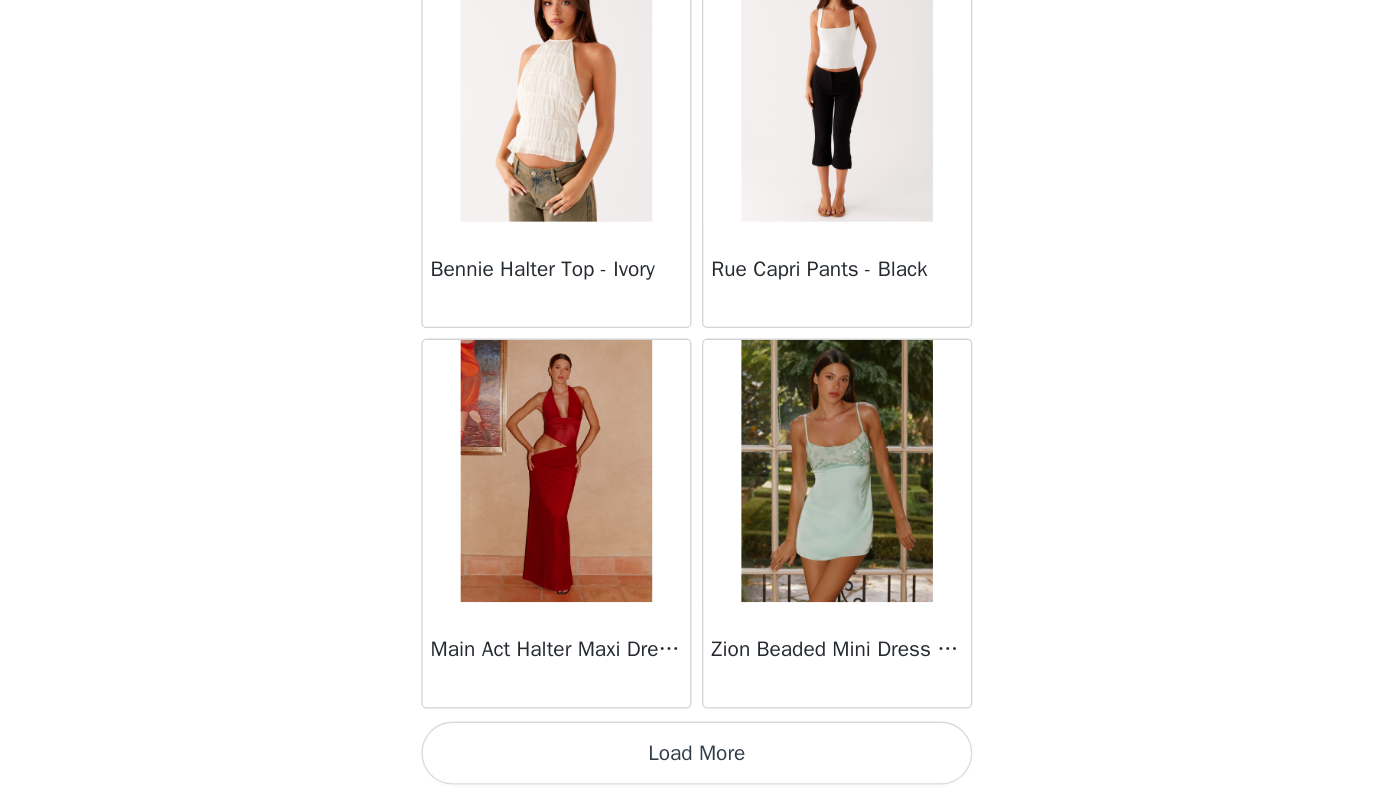 click on "Load More" at bounding box center [687, 763] 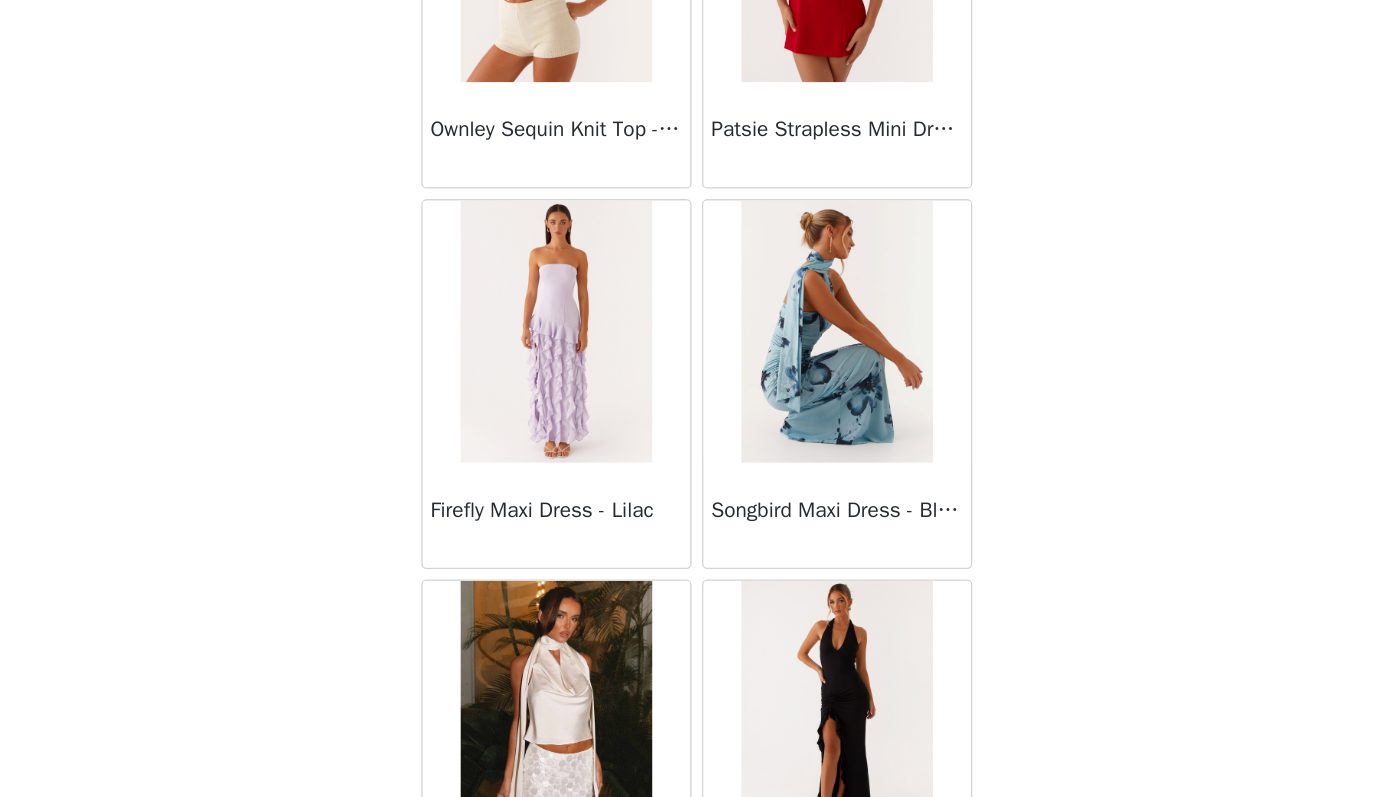 scroll, scrollTop: 10963, scrollLeft: 0, axis: vertical 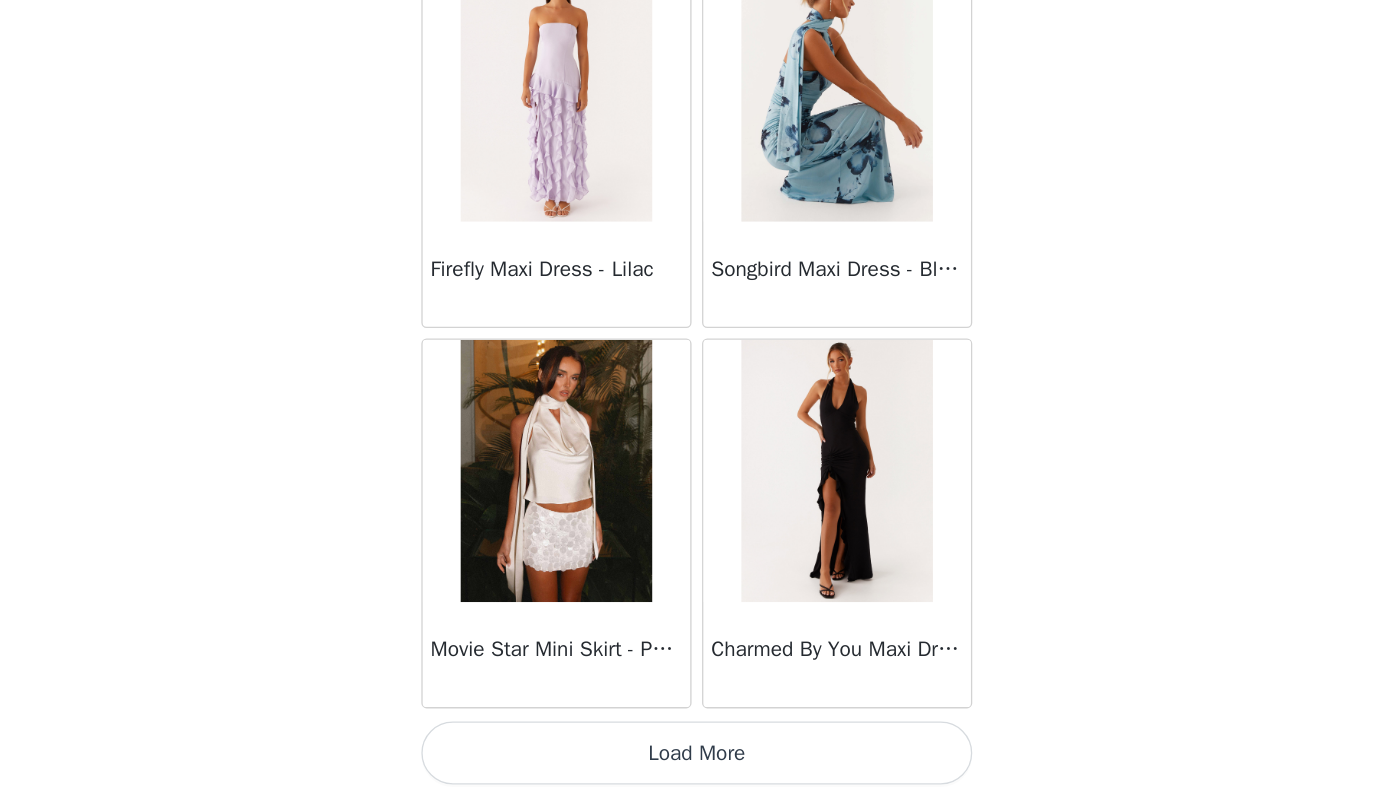 click on "Load More" at bounding box center (687, 763) 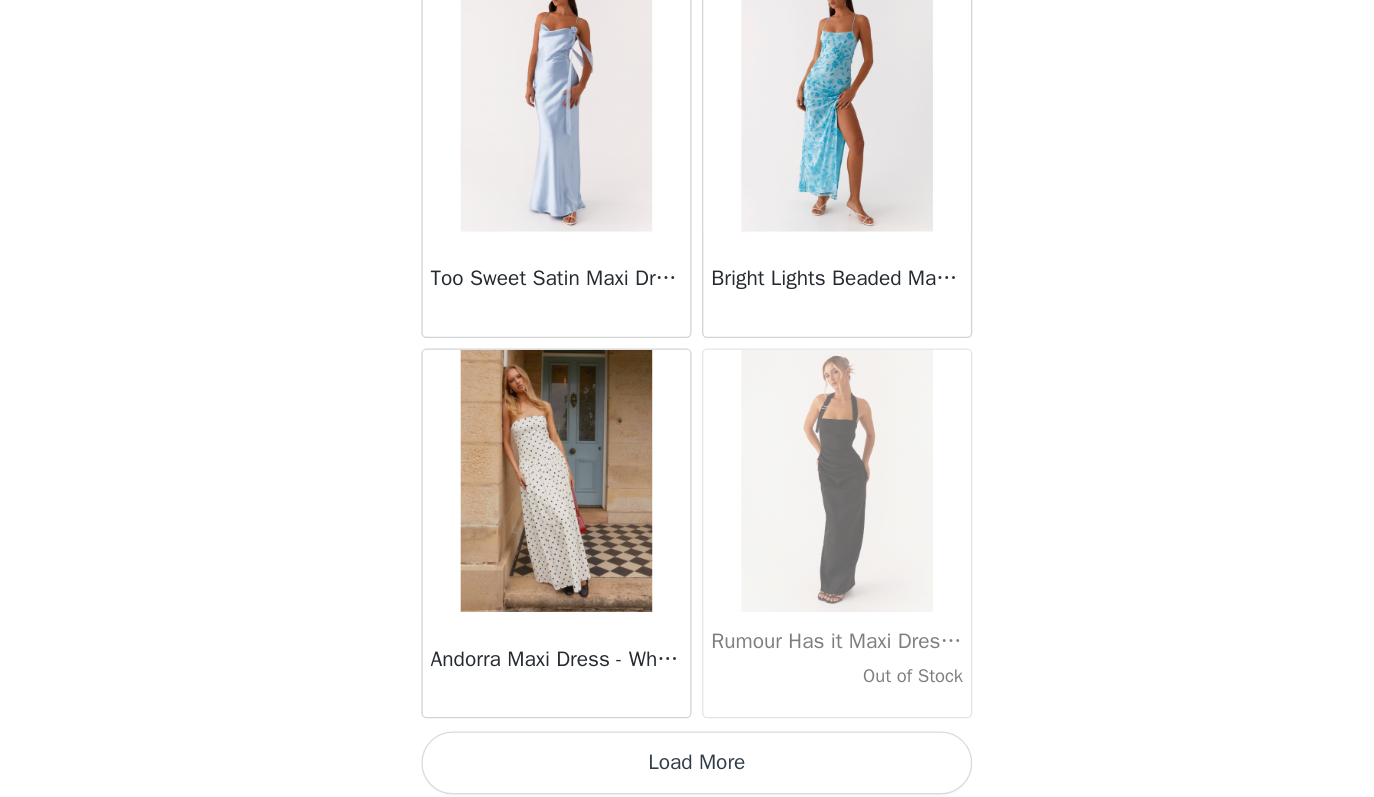 scroll, scrollTop: 13863, scrollLeft: 0, axis: vertical 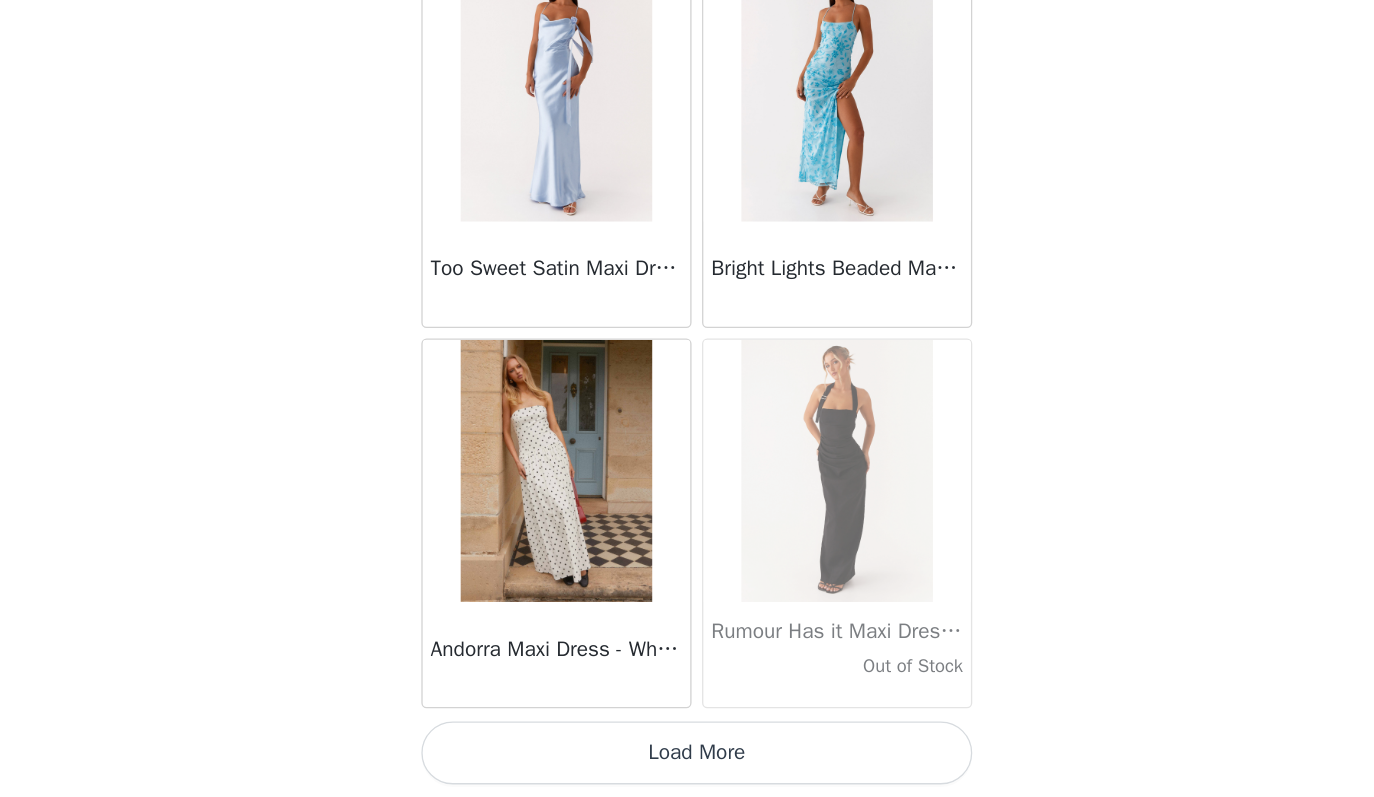 click on "Load More" at bounding box center [687, 763] 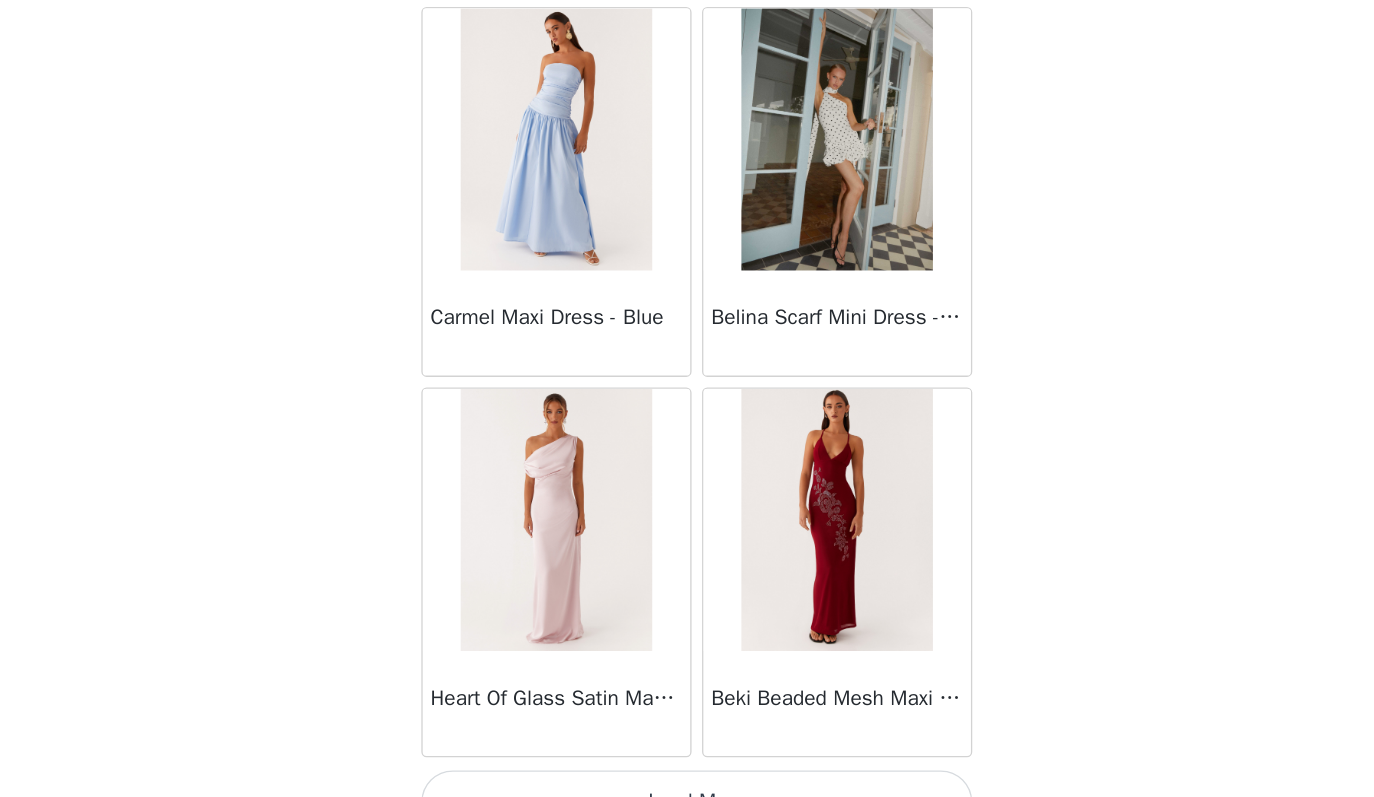 scroll, scrollTop: 16763, scrollLeft: 0, axis: vertical 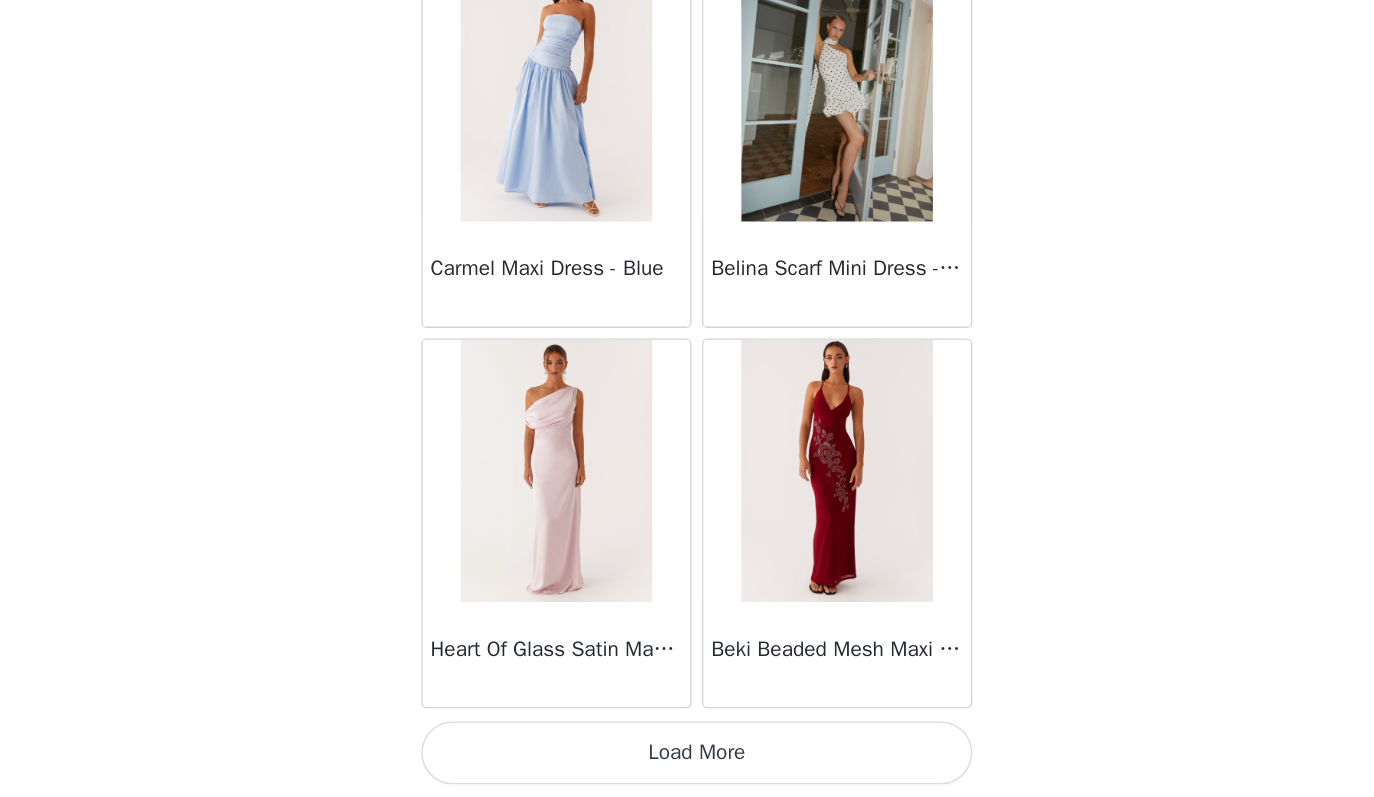 click on "Load More" at bounding box center (687, 763) 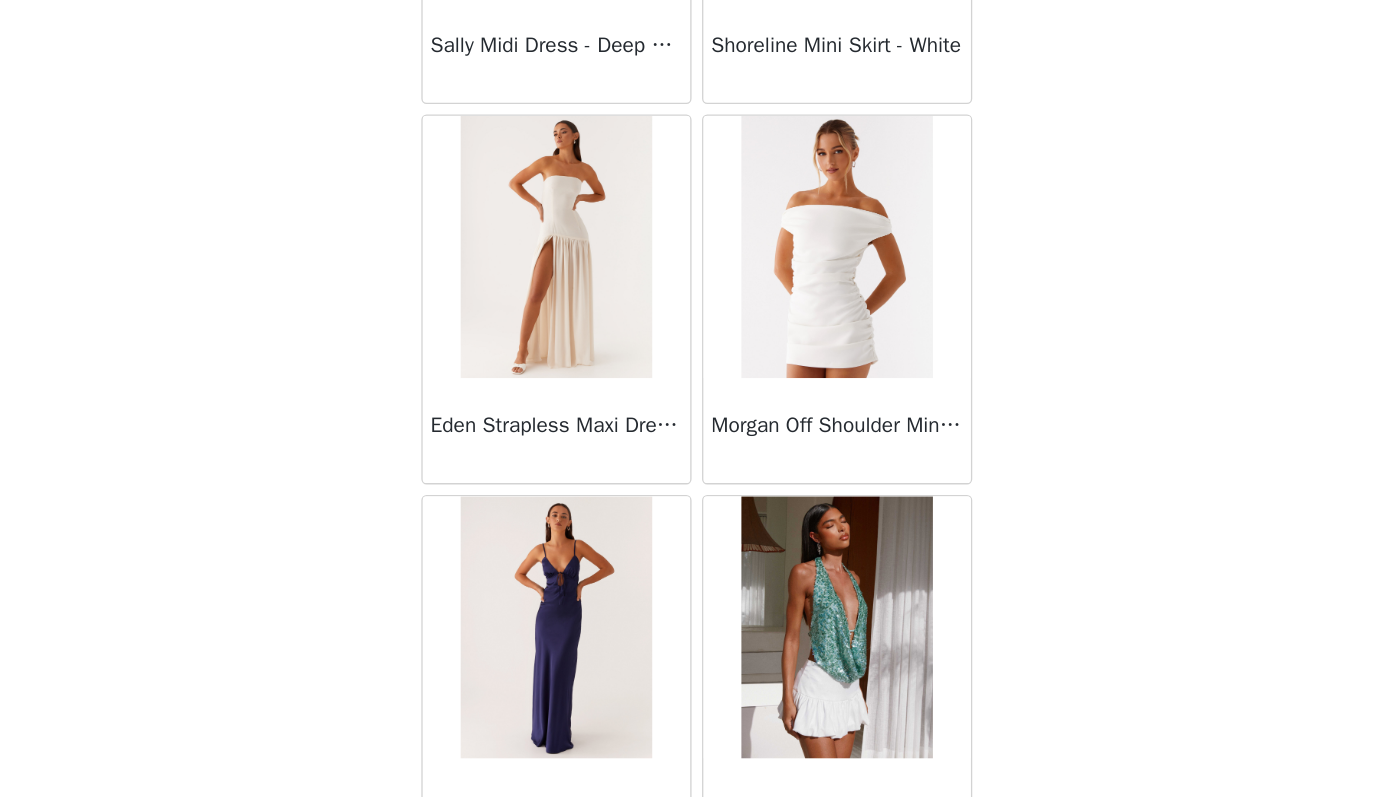 scroll, scrollTop: 19253, scrollLeft: 0, axis: vertical 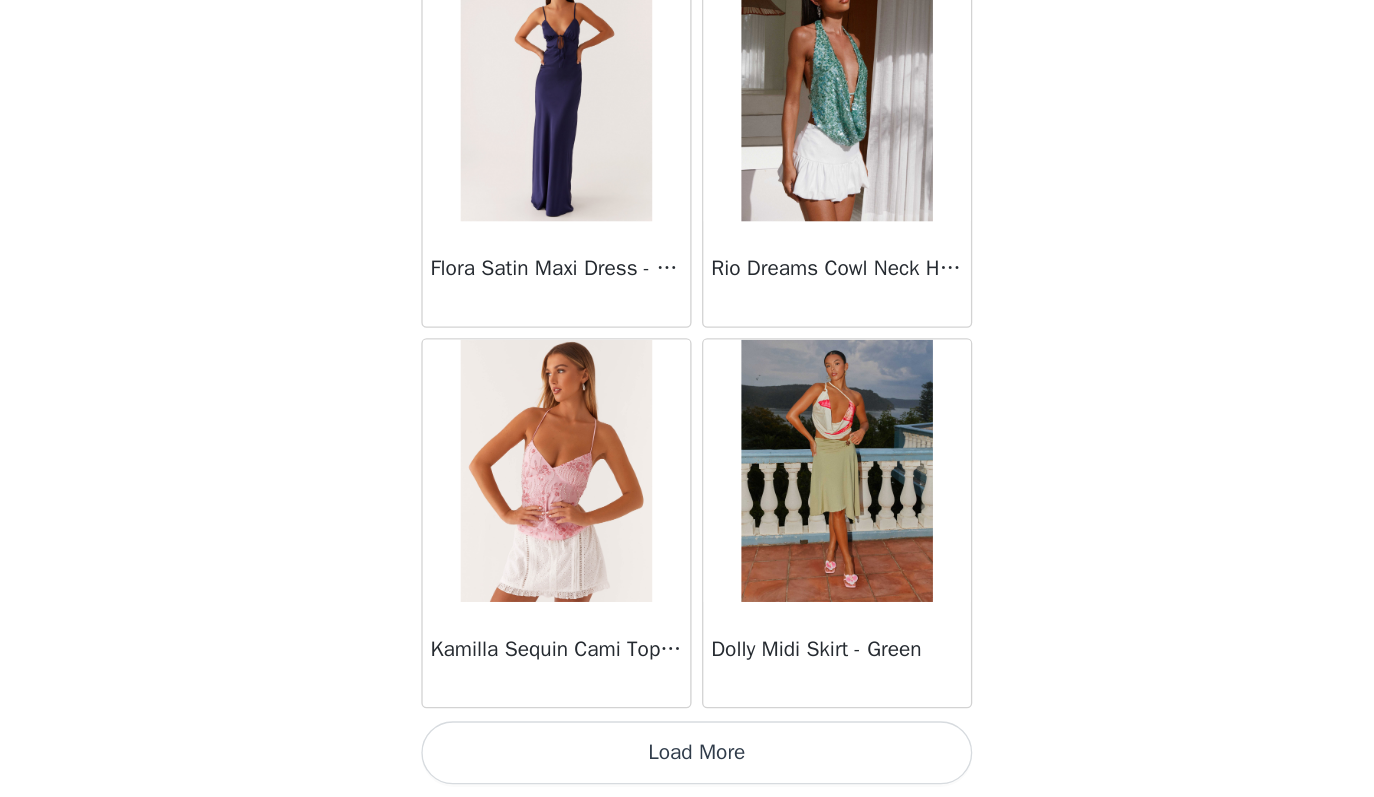 click on "Load More" at bounding box center (687, 763) 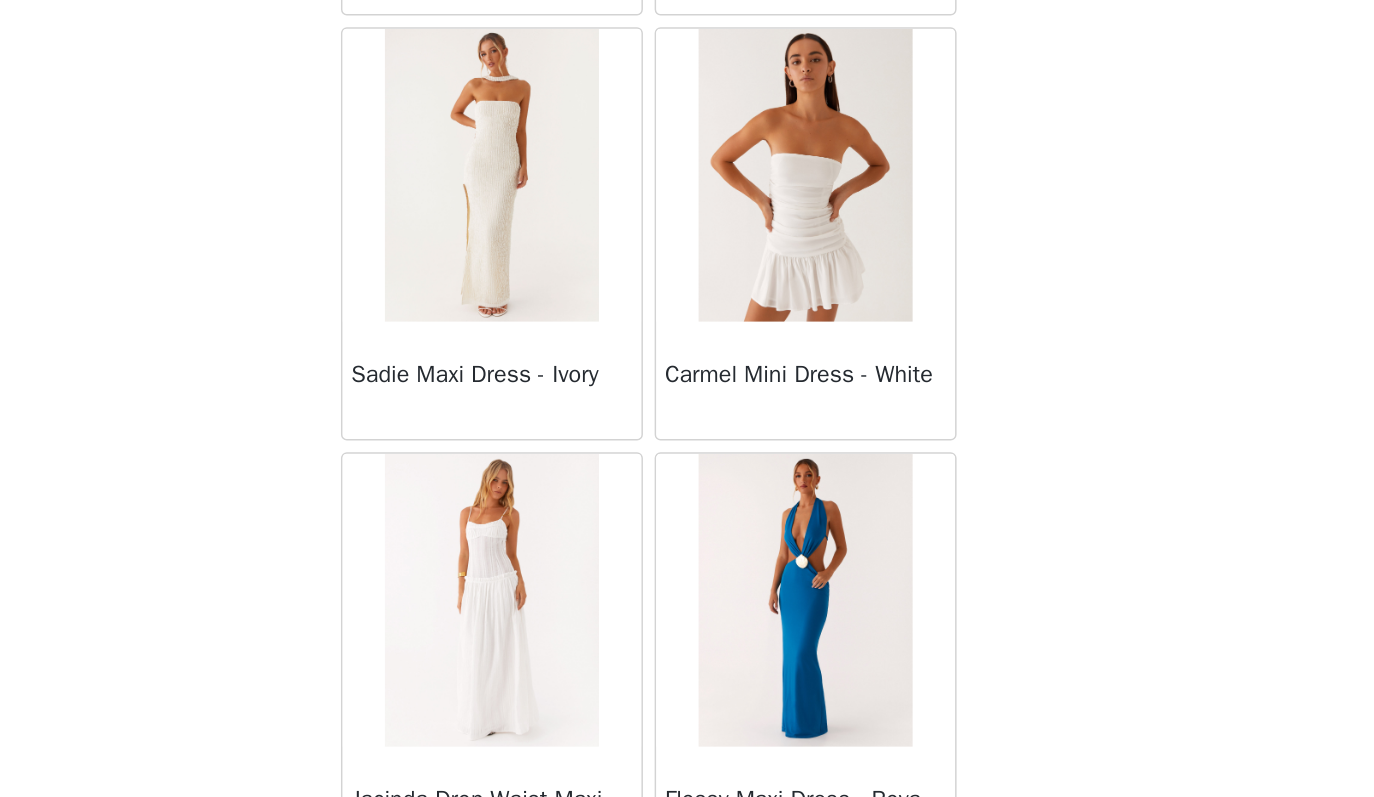 scroll, scrollTop: 21970, scrollLeft: 0, axis: vertical 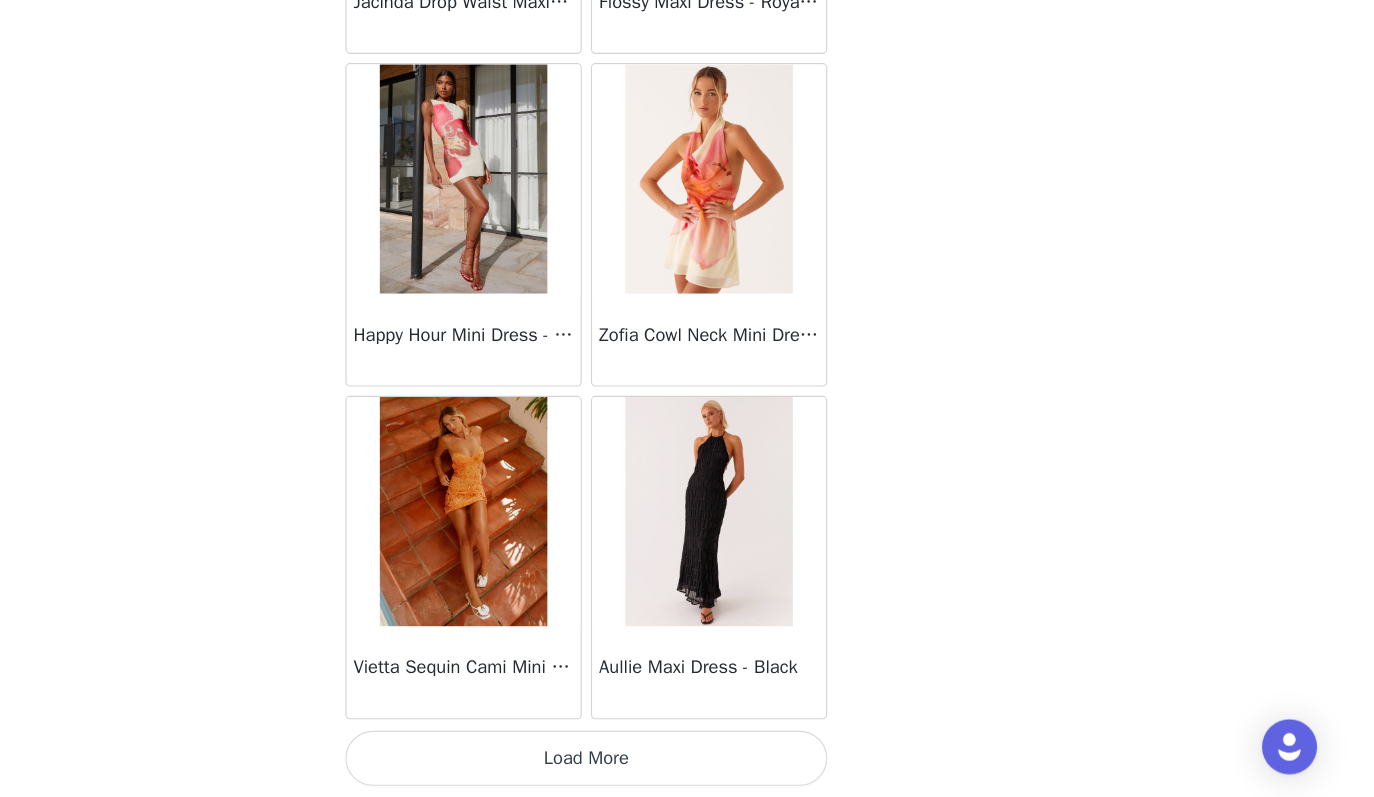 click on "Load More" at bounding box center (687, 763) 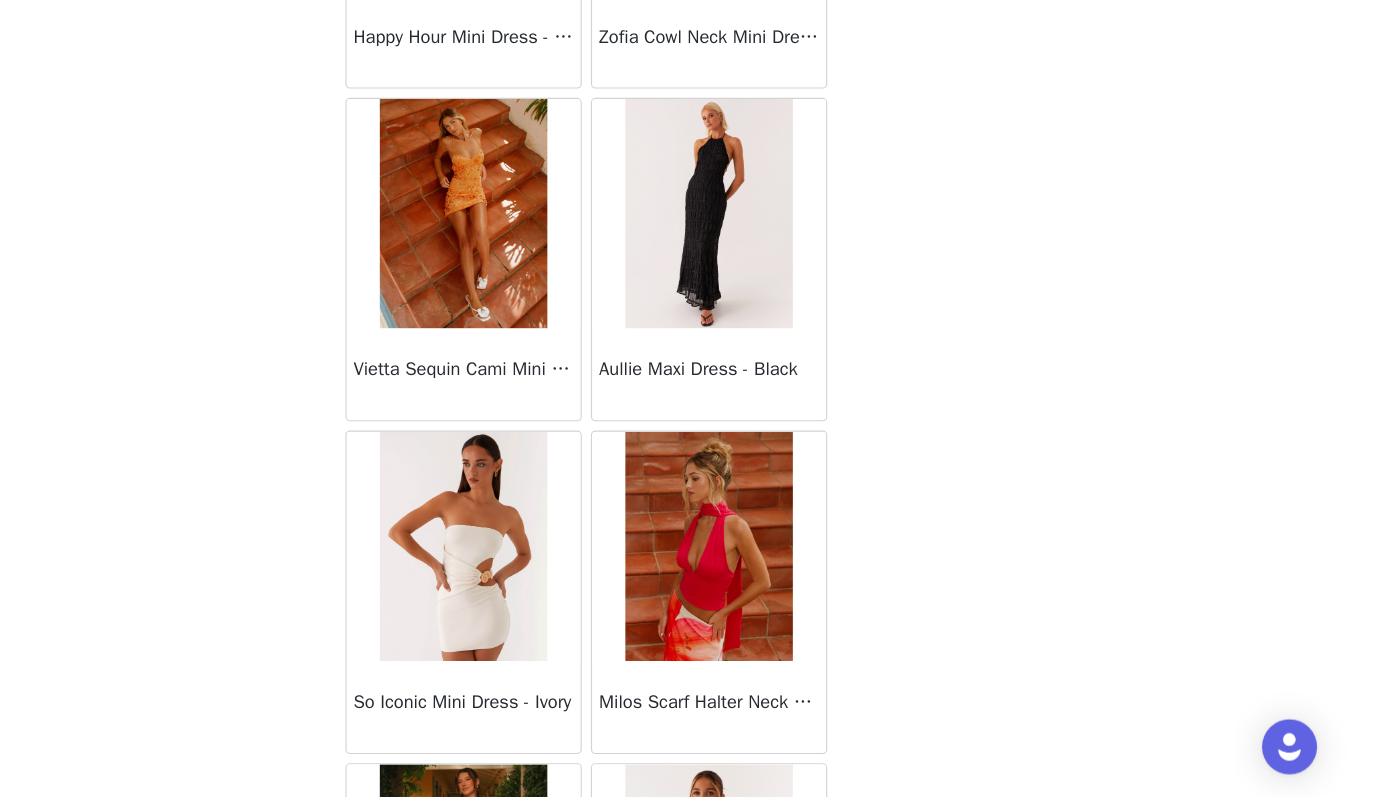 scroll, scrollTop: 23043, scrollLeft: 0, axis: vertical 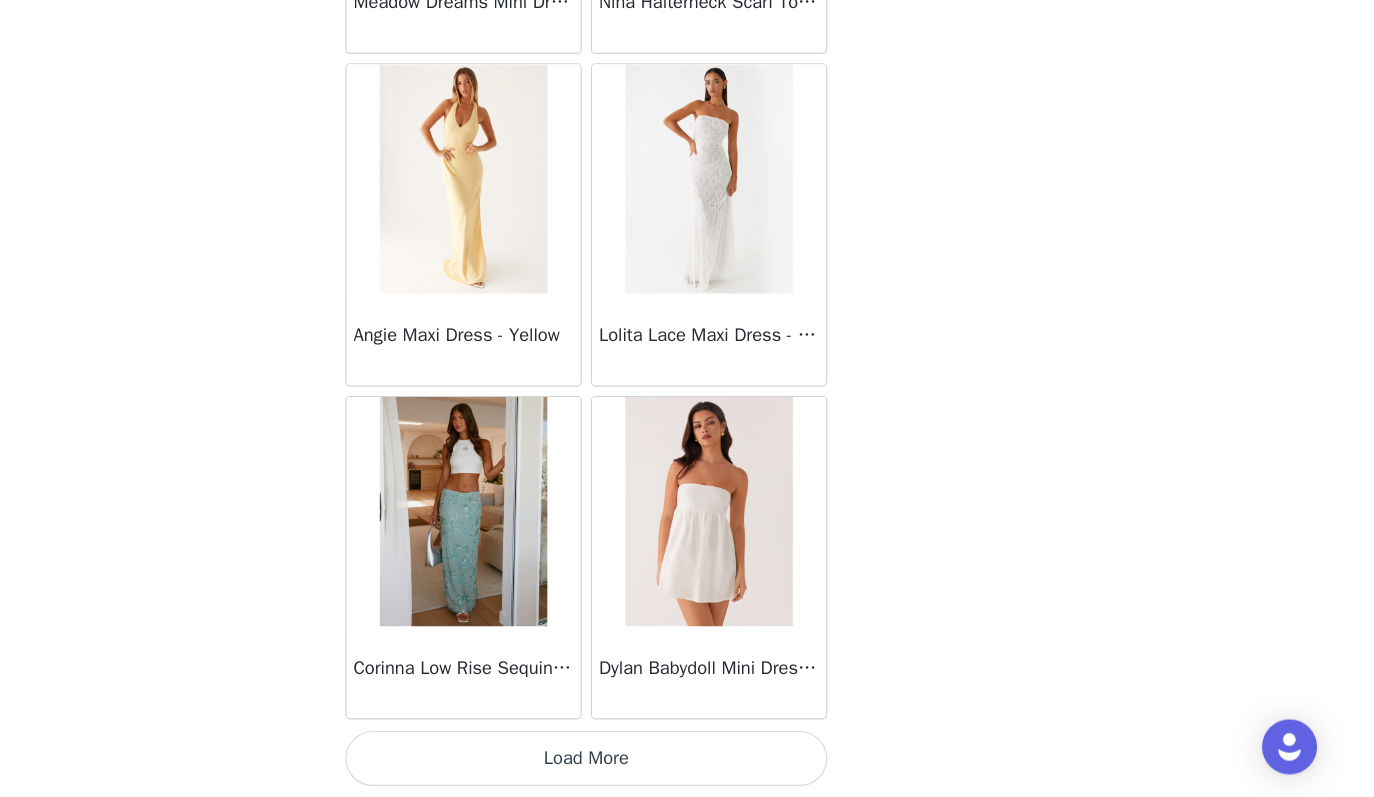 click on "Load More" at bounding box center (687, 763) 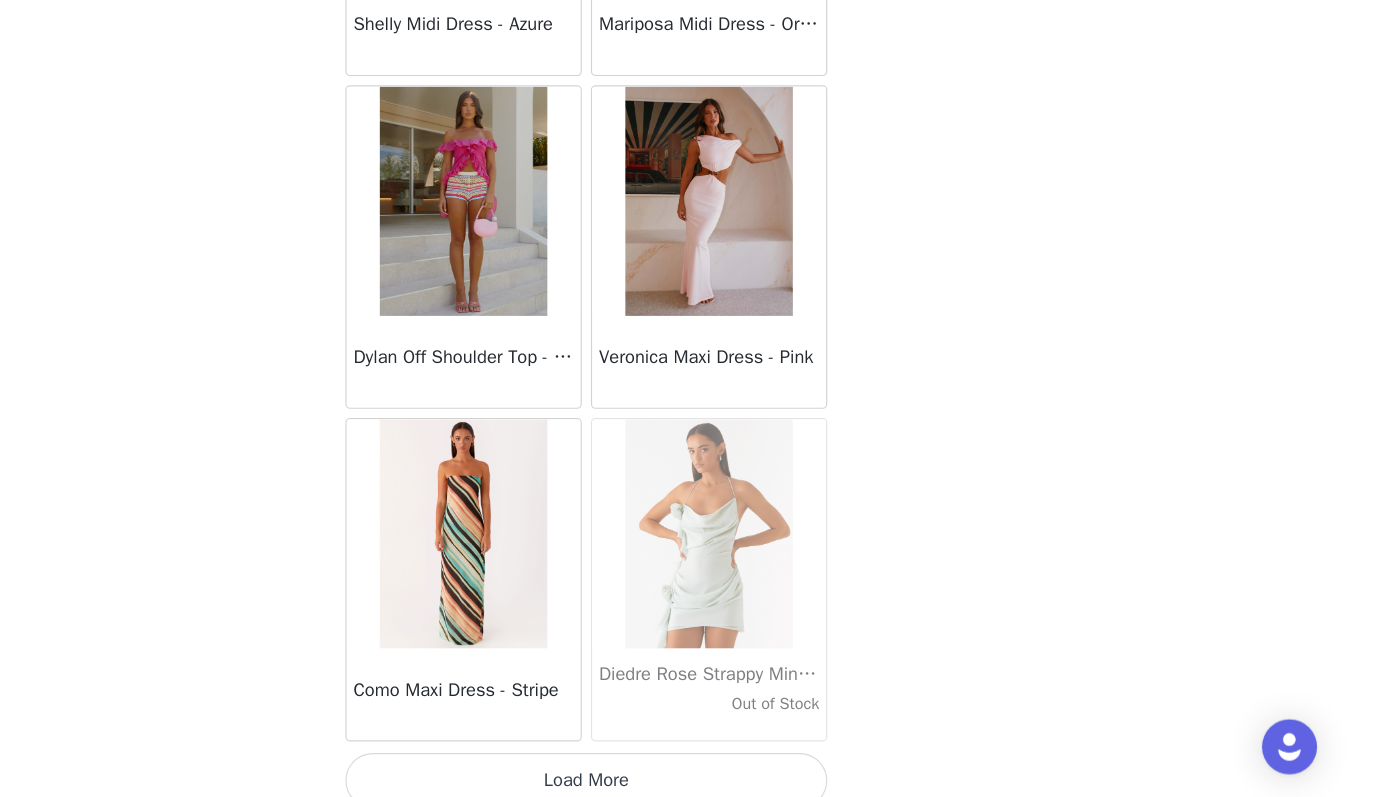 scroll, scrollTop: 28363, scrollLeft: 0, axis: vertical 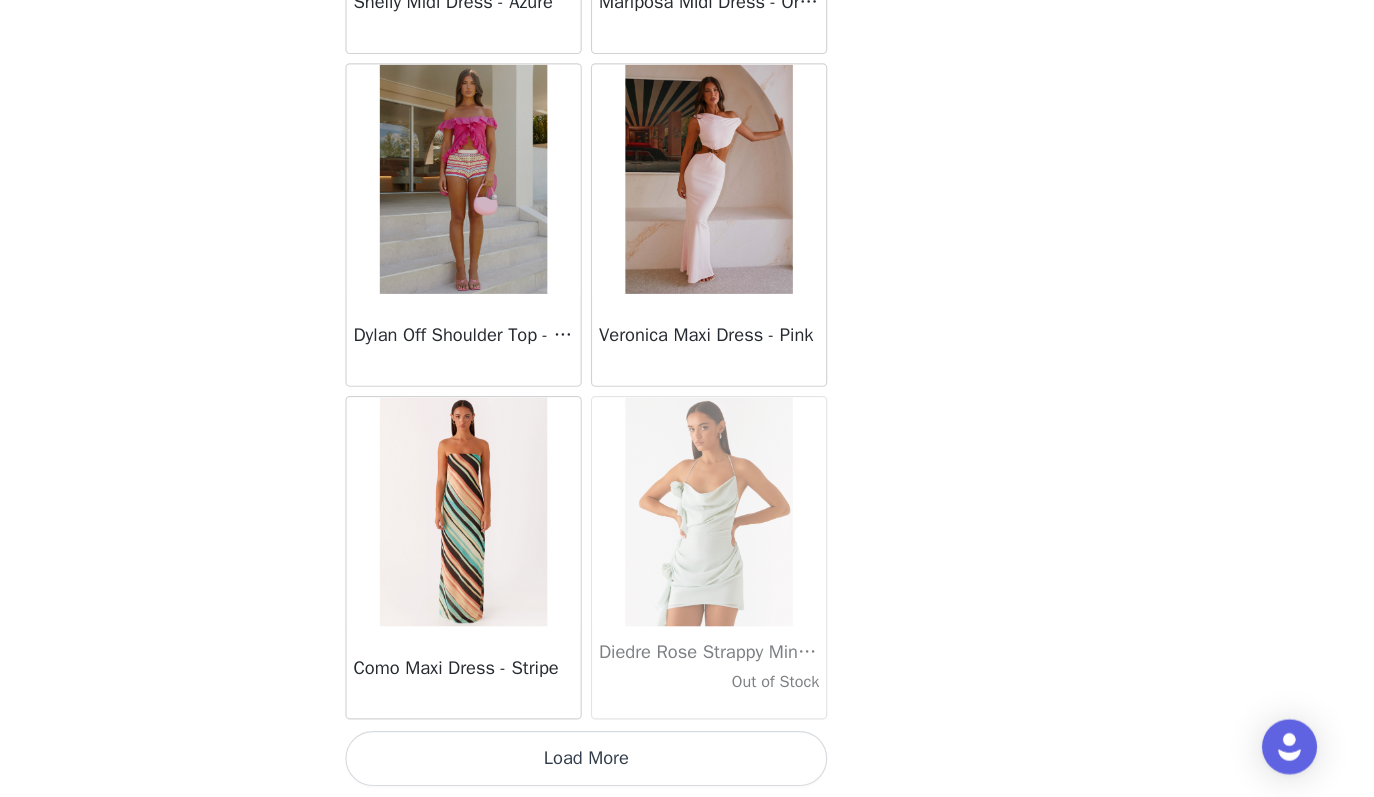 click on "Load More" at bounding box center (687, 763) 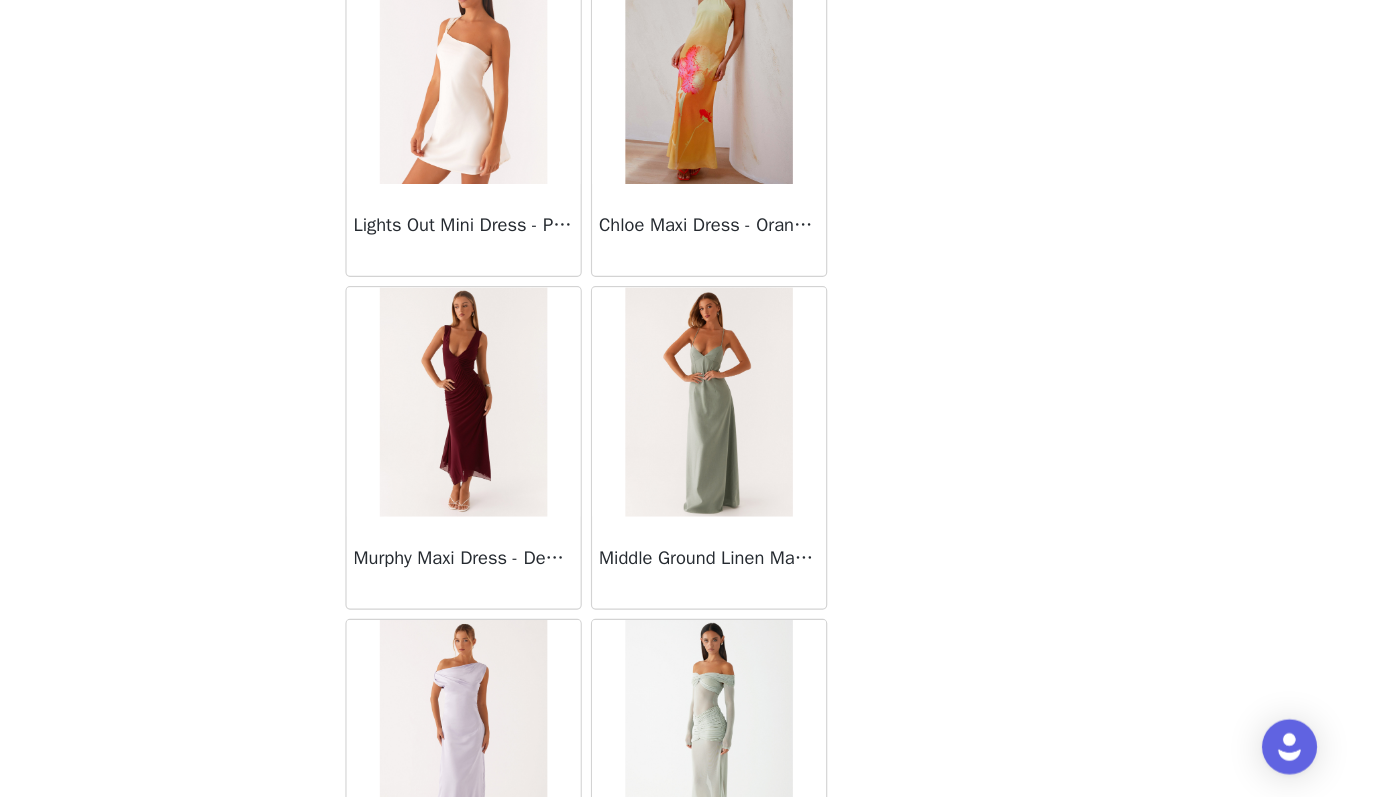 scroll, scrollTop: 29335, scrollLeft: 0, axis: vertical 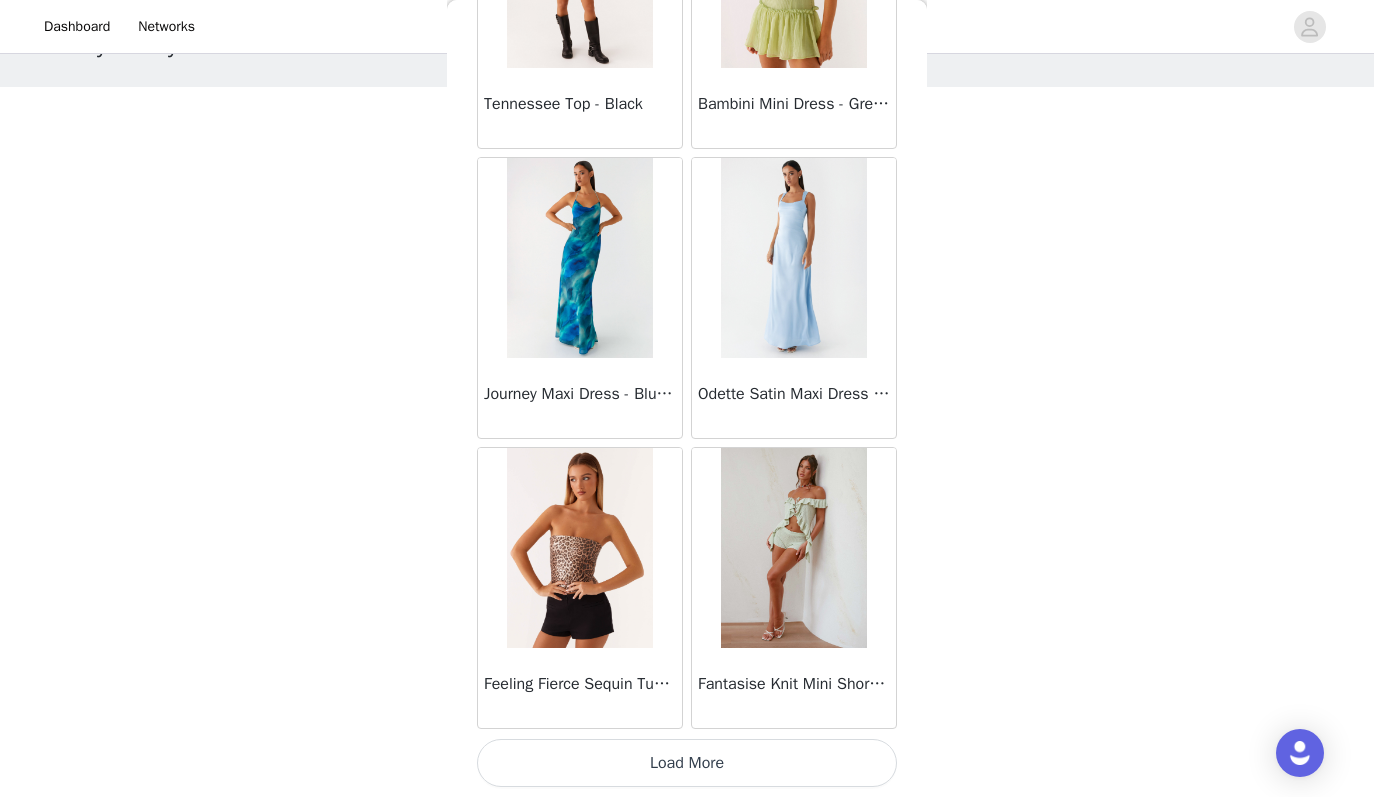 click on "Load More" at bounding box center [687, 763] 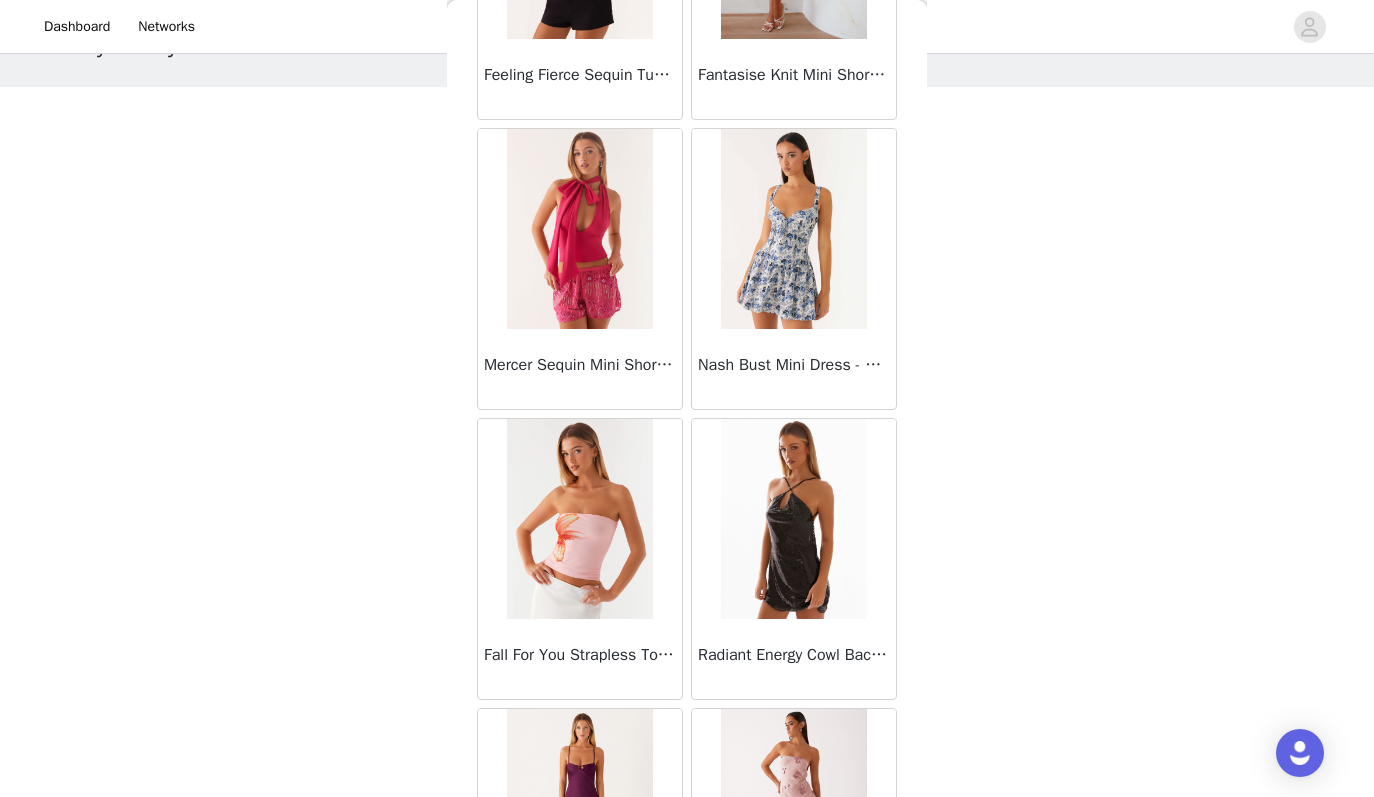 scroll, scrollTop: 32095, scrollLeft: 0, axis: vertical 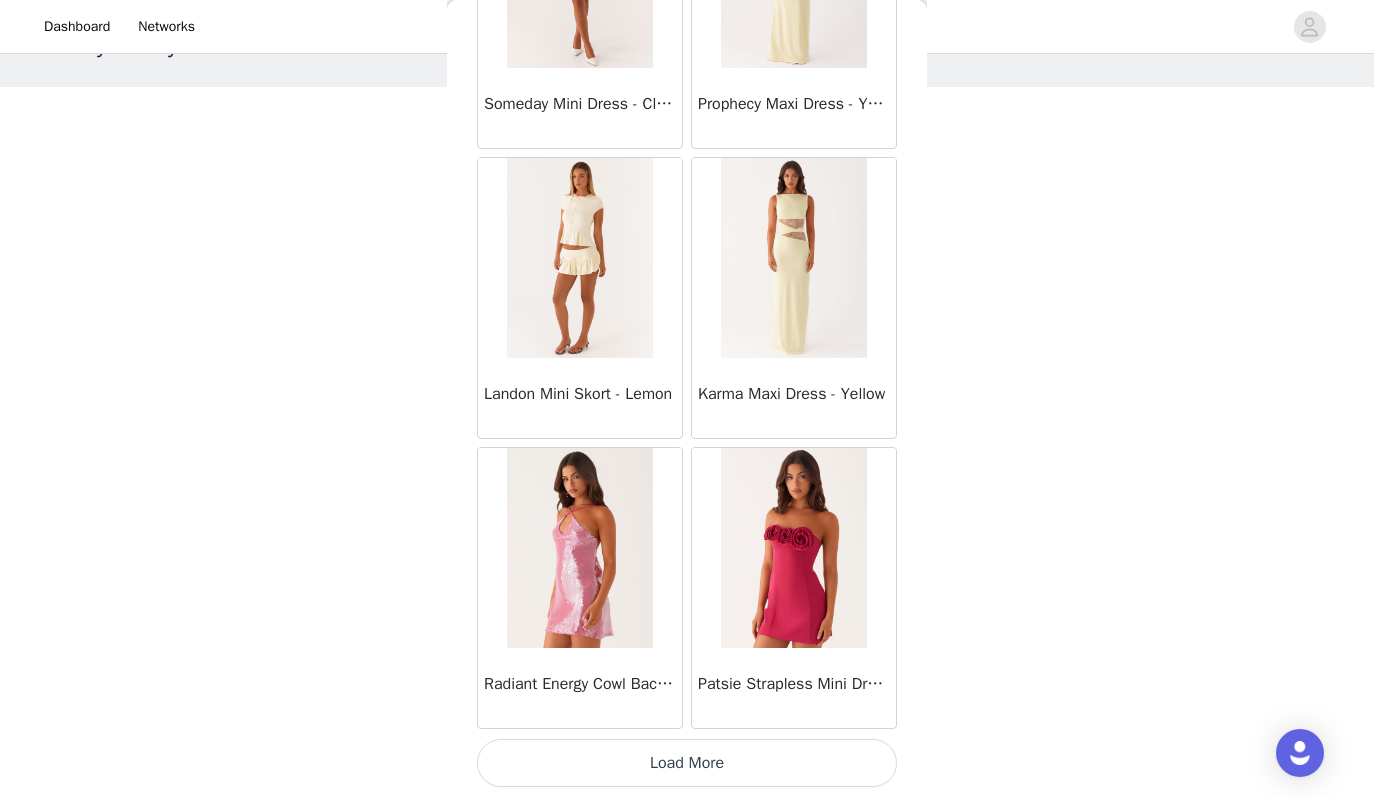 click on "Load More" at bounding box center [687, 763] 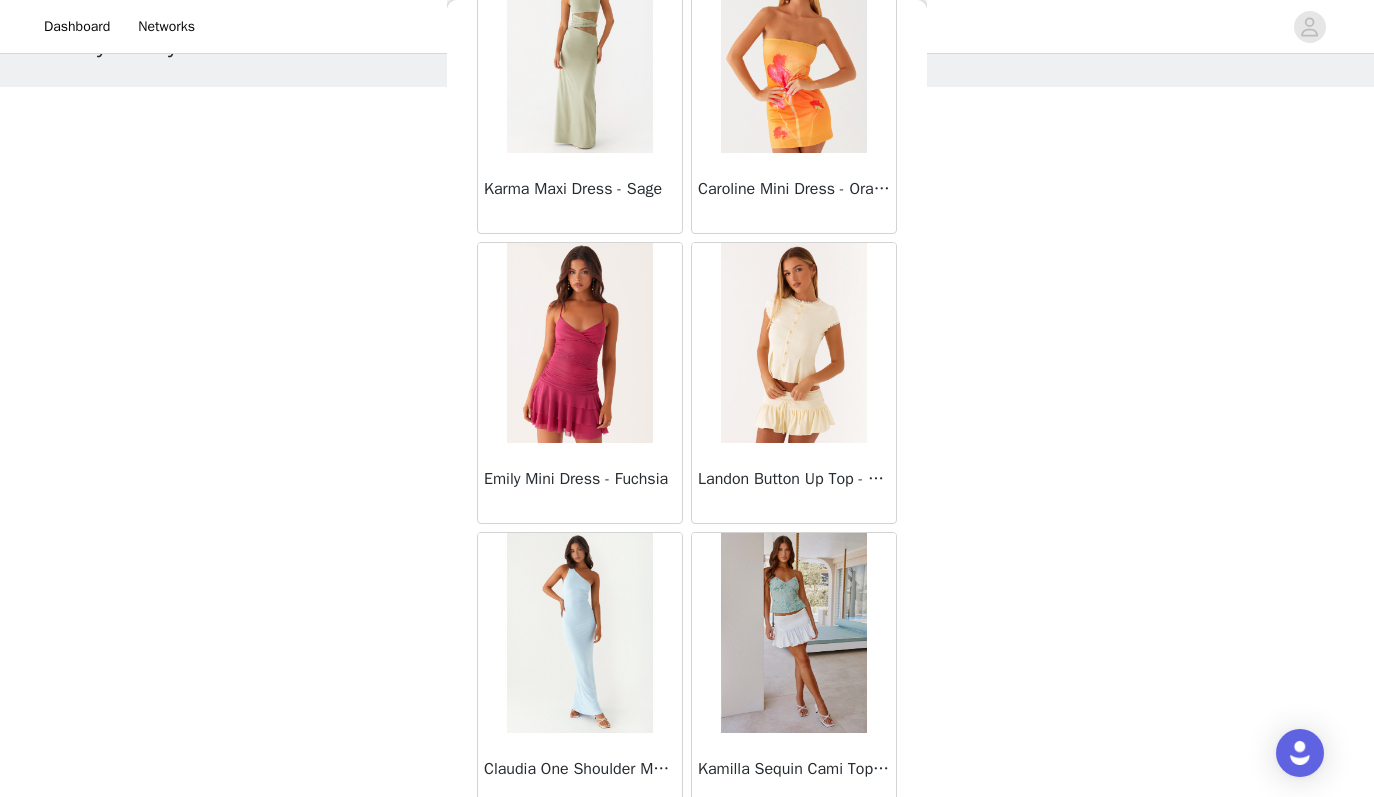 scroll, scrollTop: 37063, scrollLeft: 0, axis: vertical 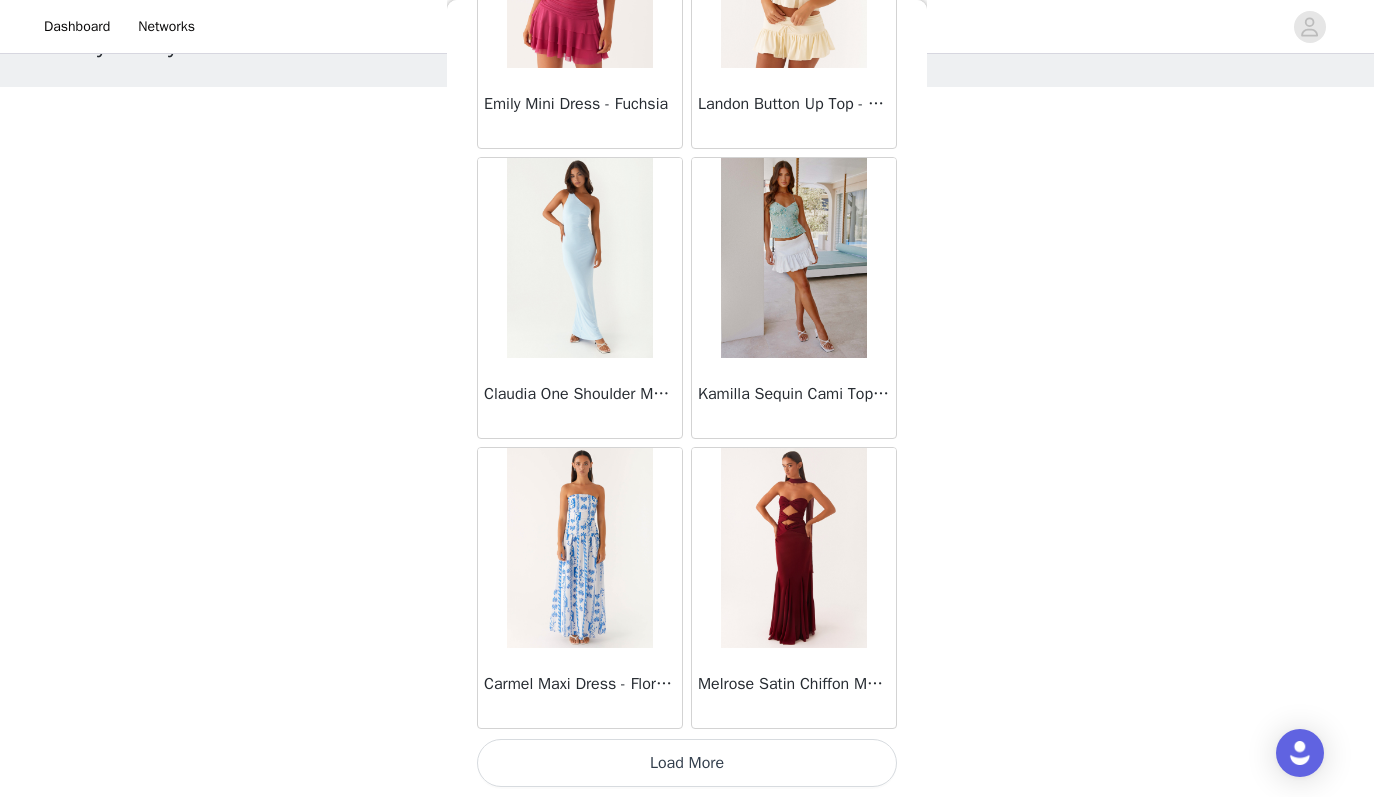 click on "Load More" at bounding box center [687, 763] 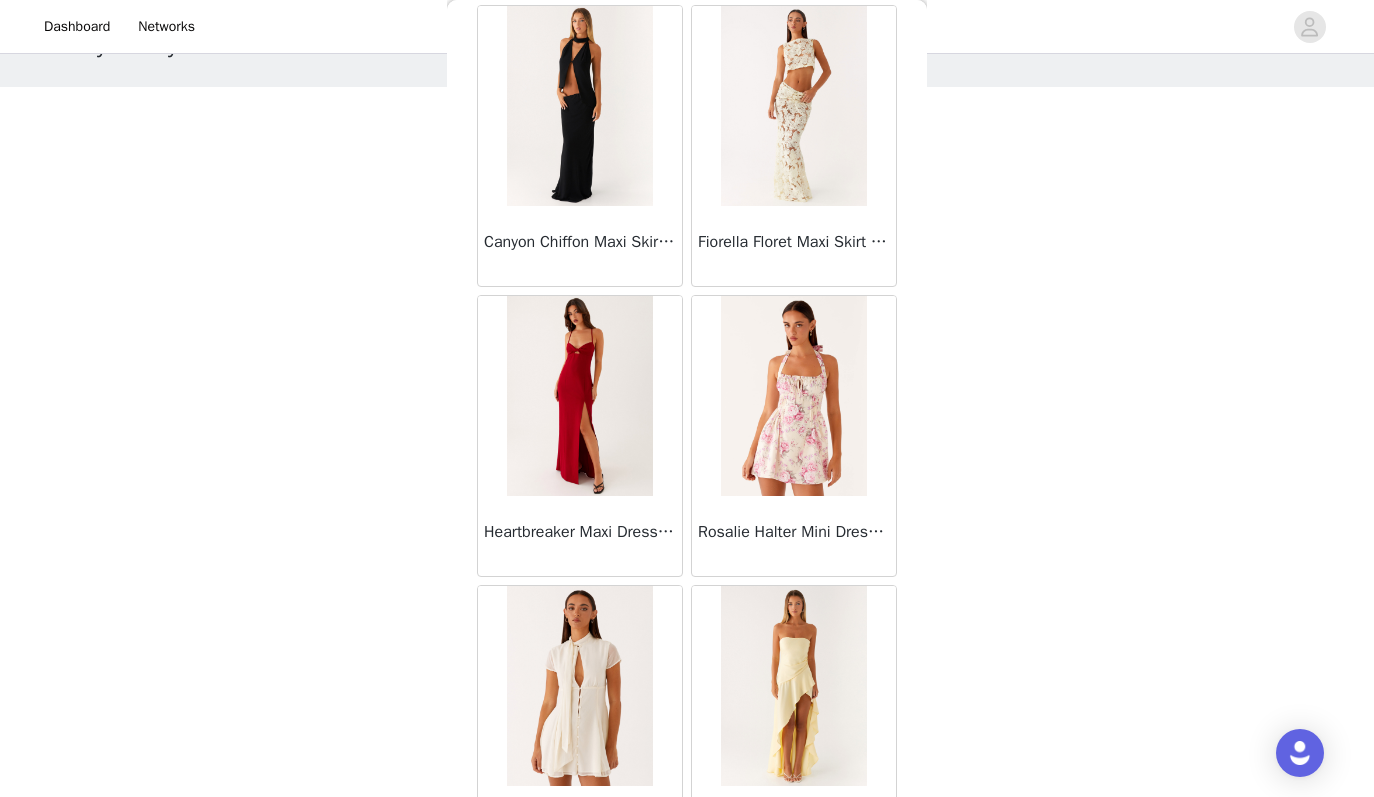 scroll, scrollTop: 39963, scrollLeft: 0, axis: vertical 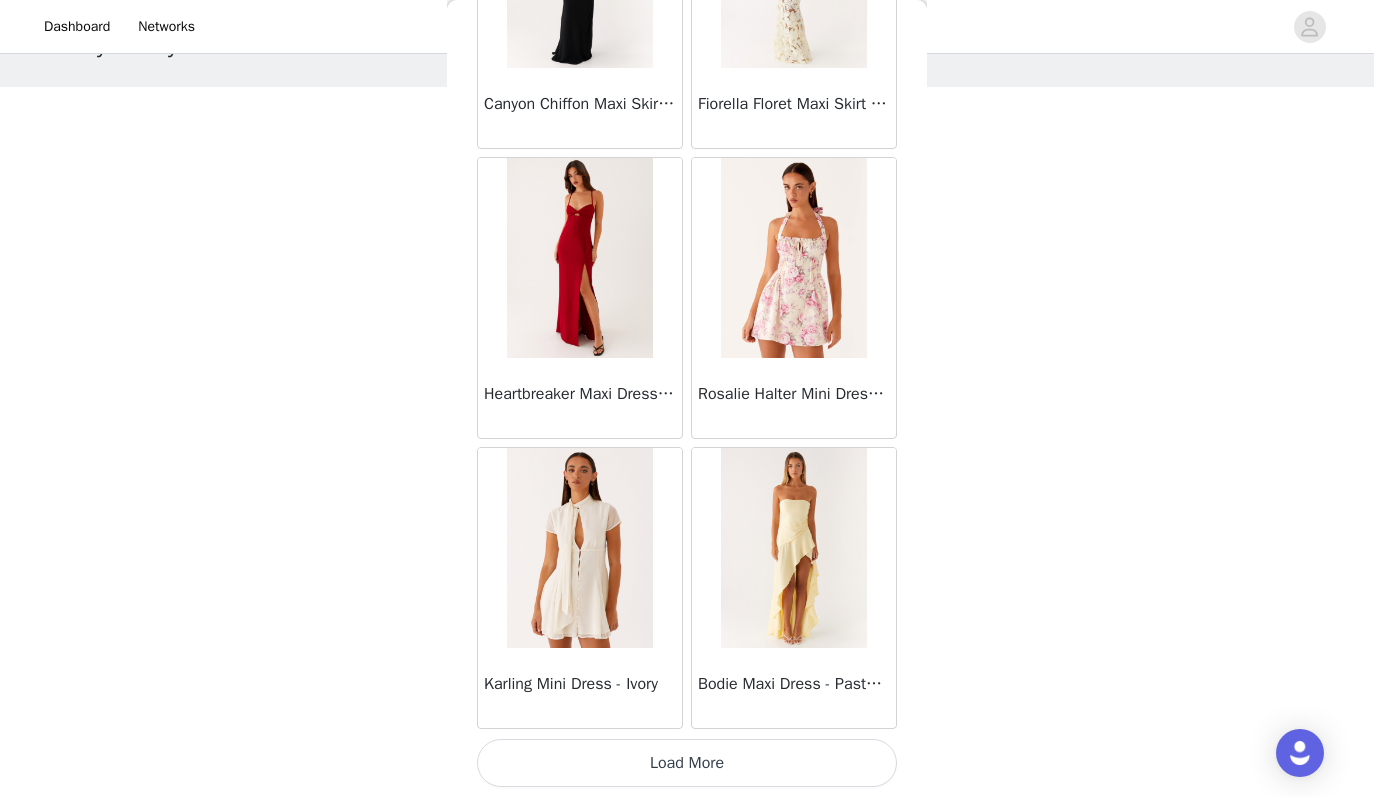 click on "Load More" at bounding box center (687, 763) 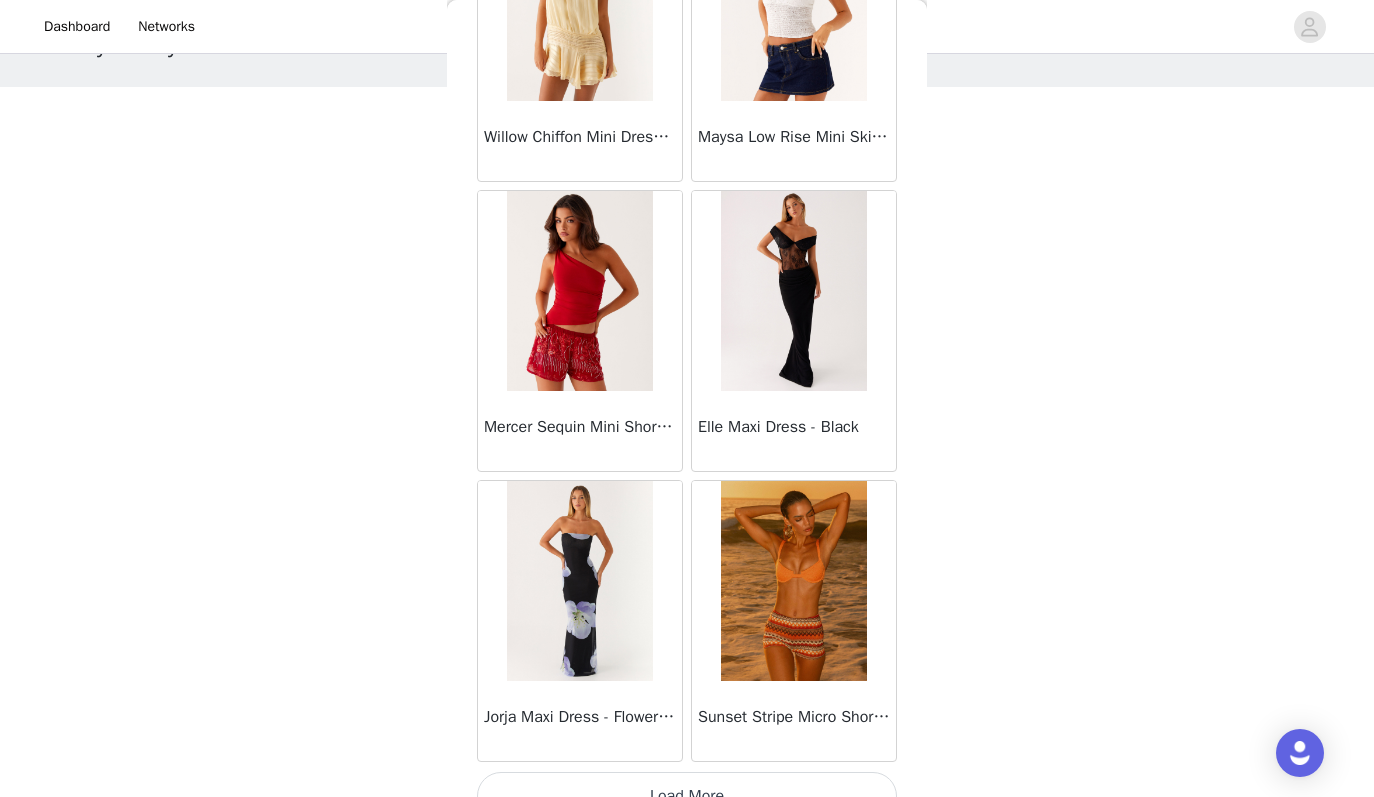 scroll, scrollTop: 42863, scrollLeft: 0, axis: vertical 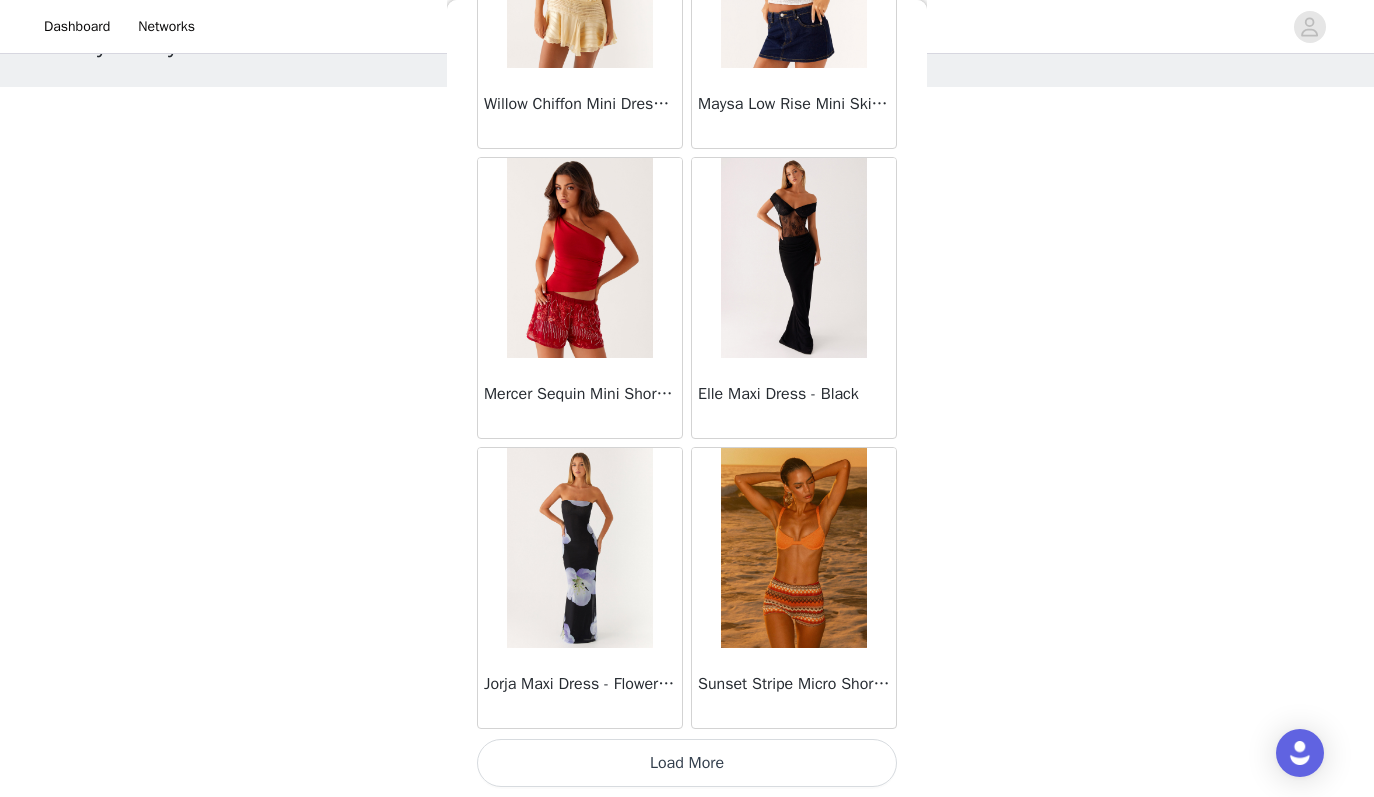 click on "Load More" at bounding box center (687, 763) 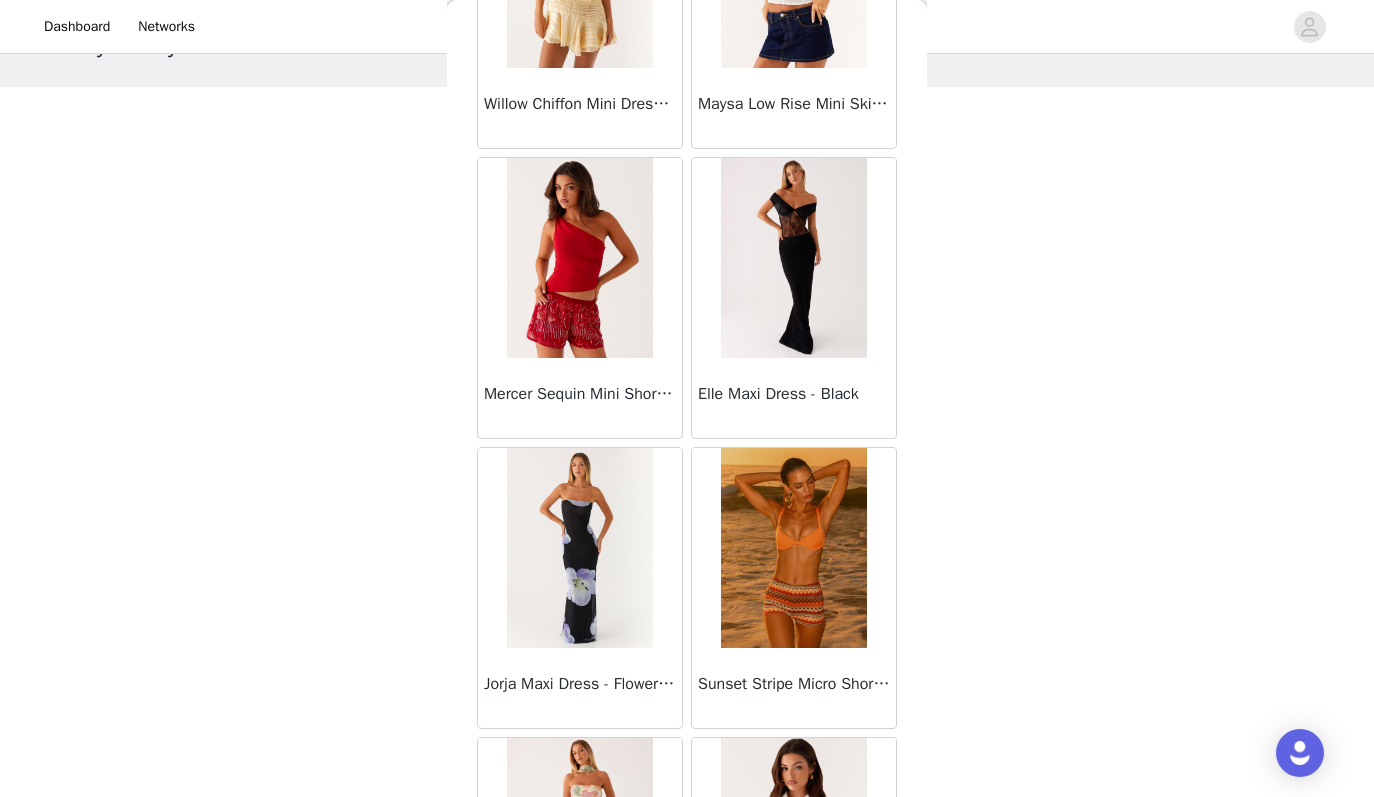 scroll, scrollTop: 4288, scrollLeft: 0, axis: vertical 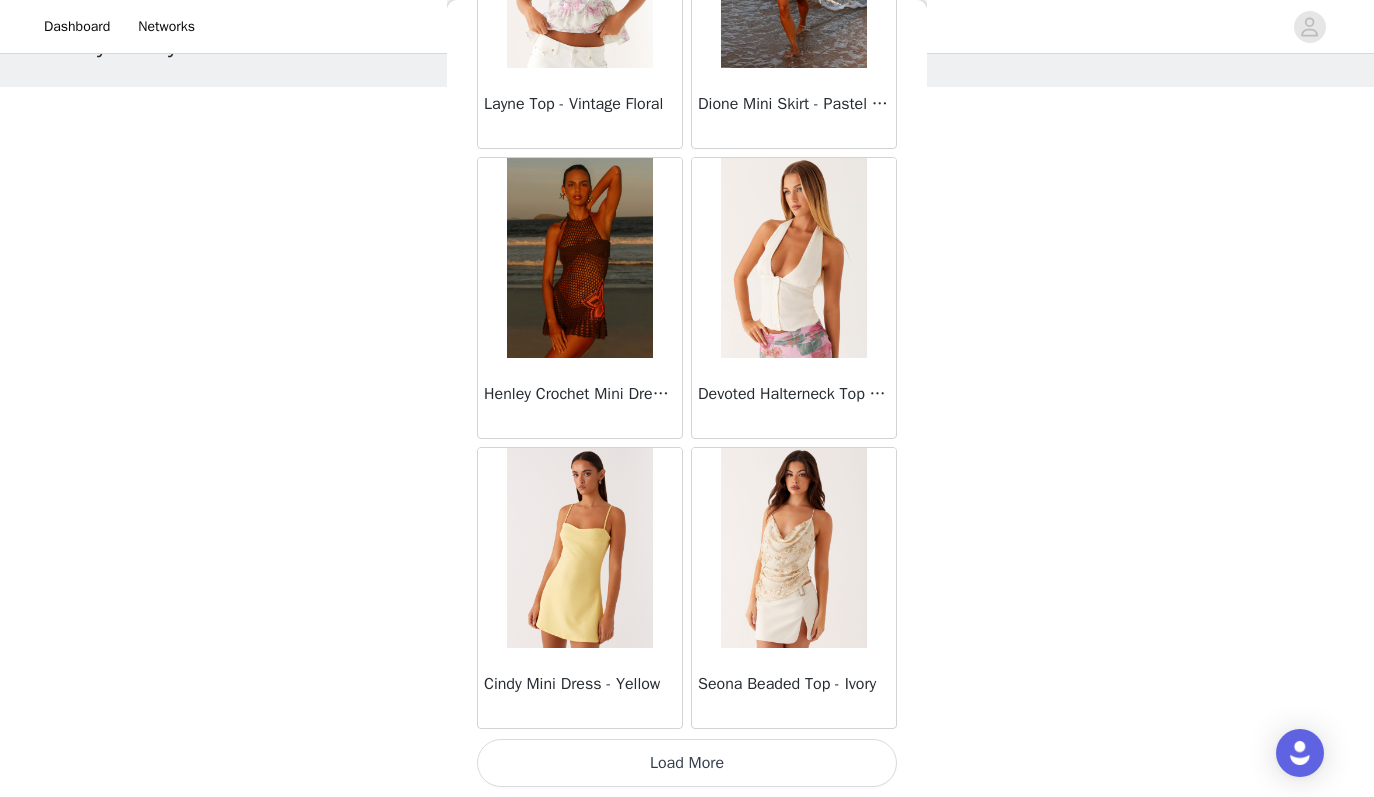 click on "Load More" at bounding box center [687, 763] 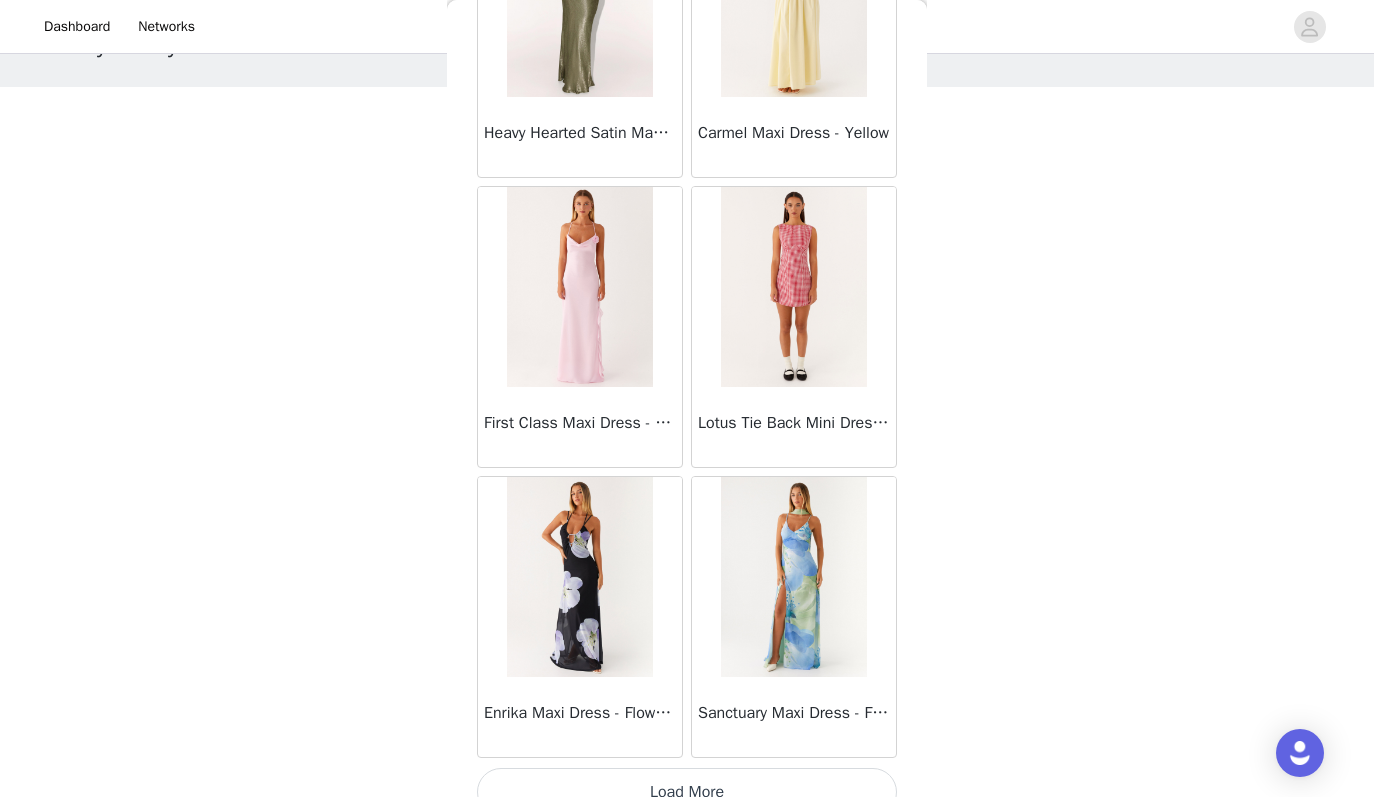 scroll, scrollTop: 48663, scrollLeft: 0, axis: vertical 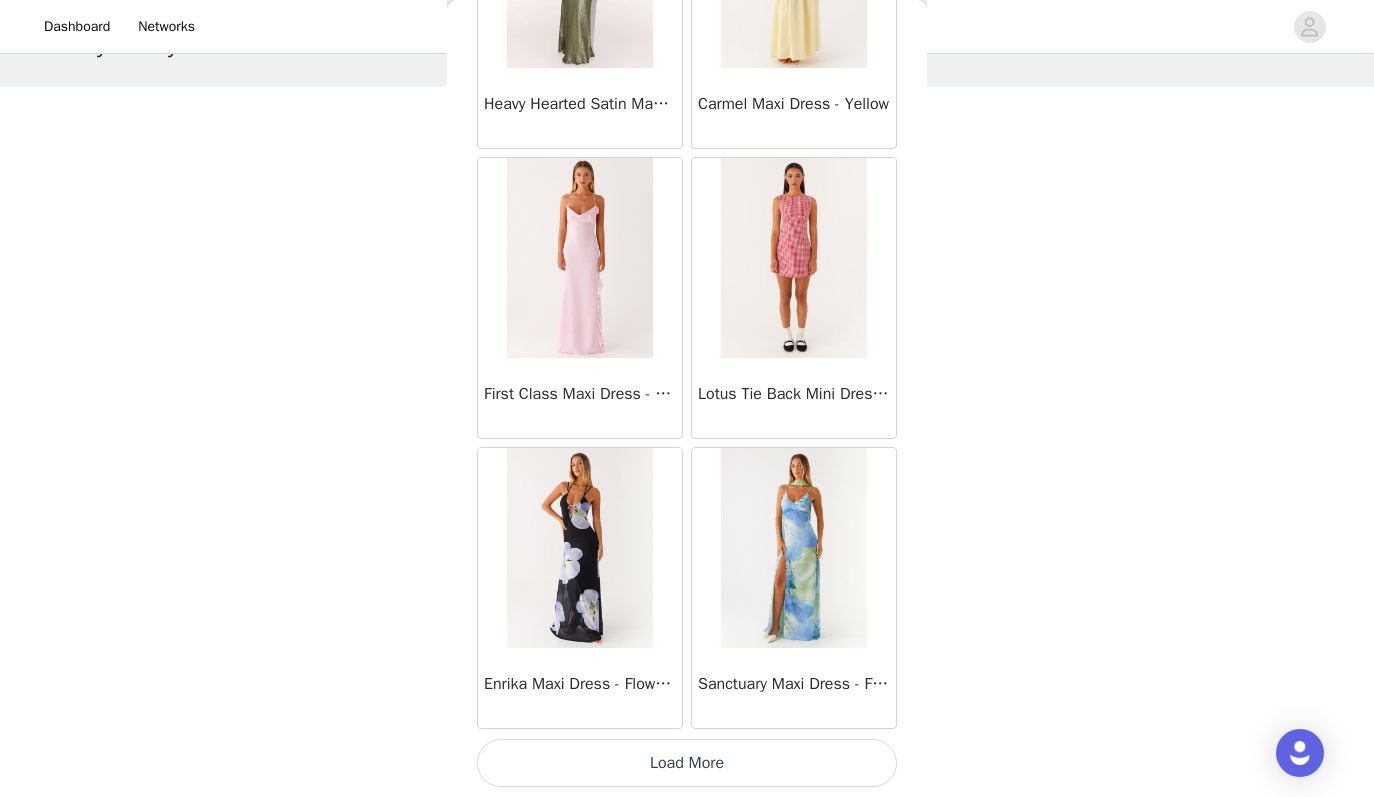 click on "Load More" at bounding box center [687, 763] 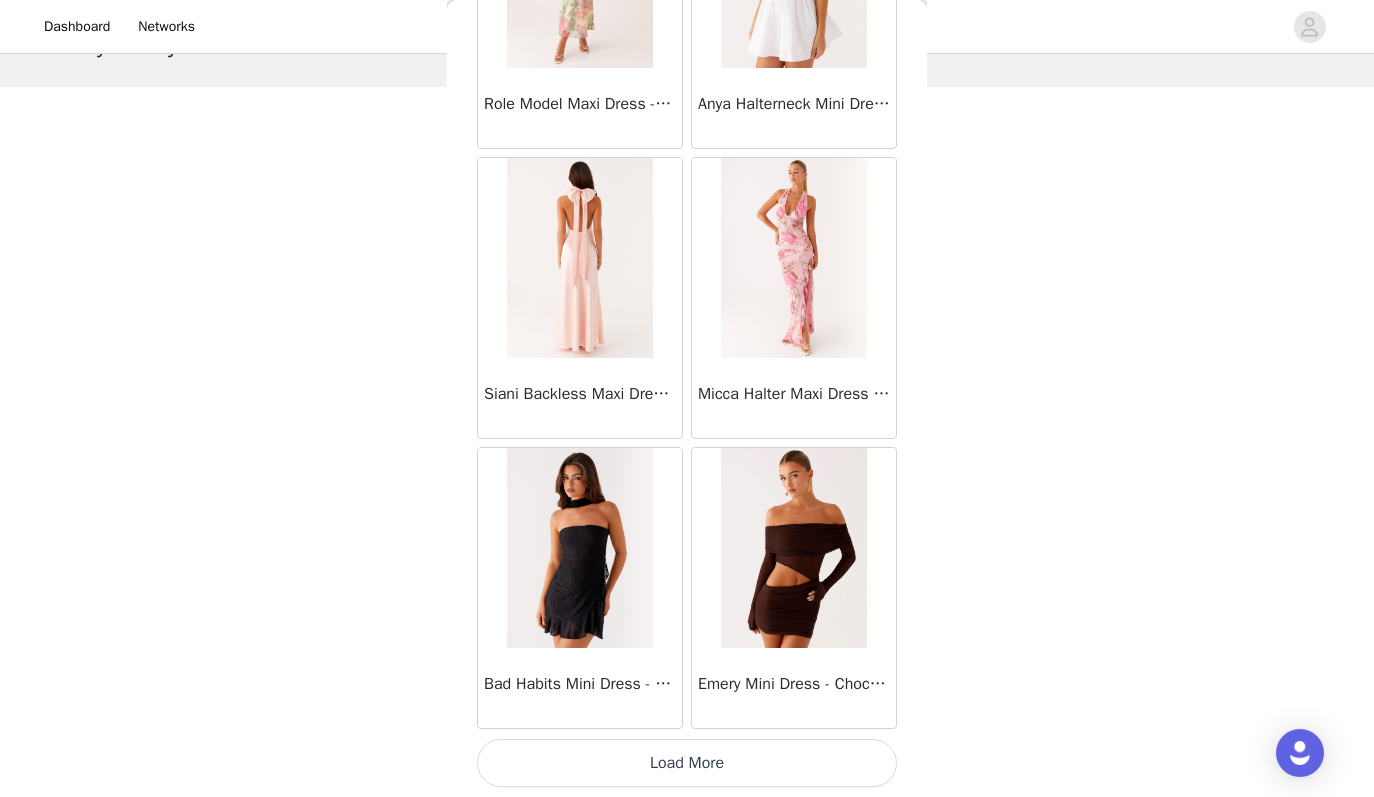 scroll, scrollTop: 51562, scrollLeft: 0, axis: vertical 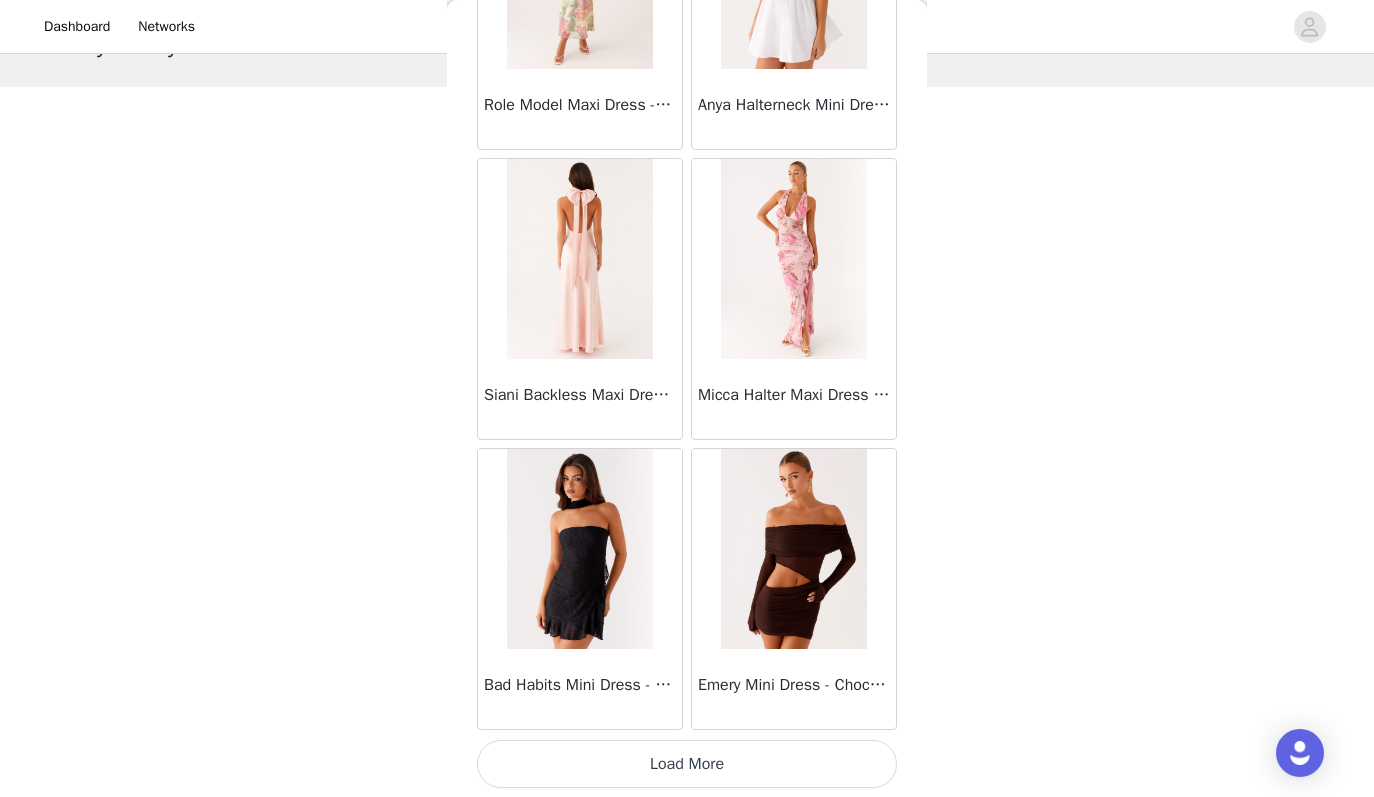 click at bounding box center (793, 549) 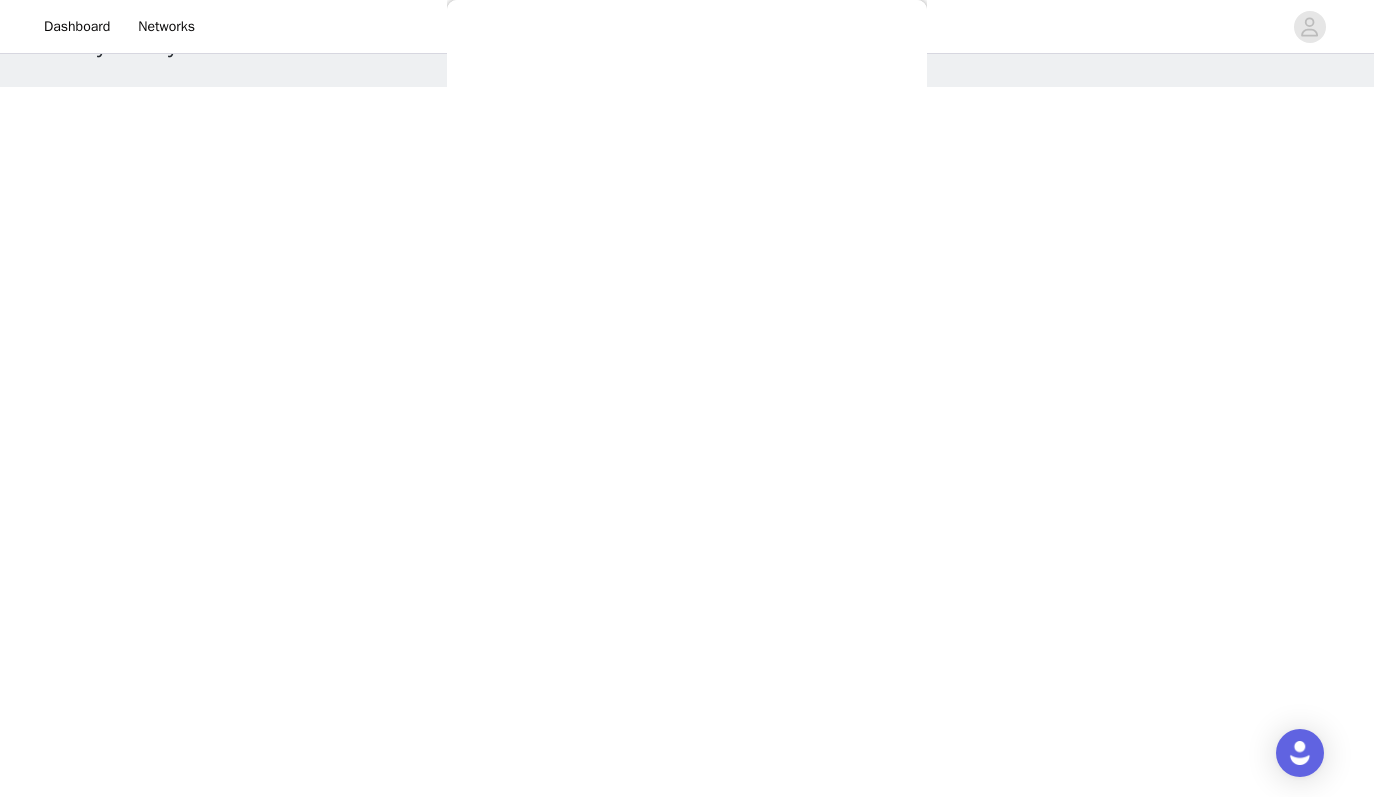 scroll, scrollTop: 0, scrollLeft: 0, axis: both 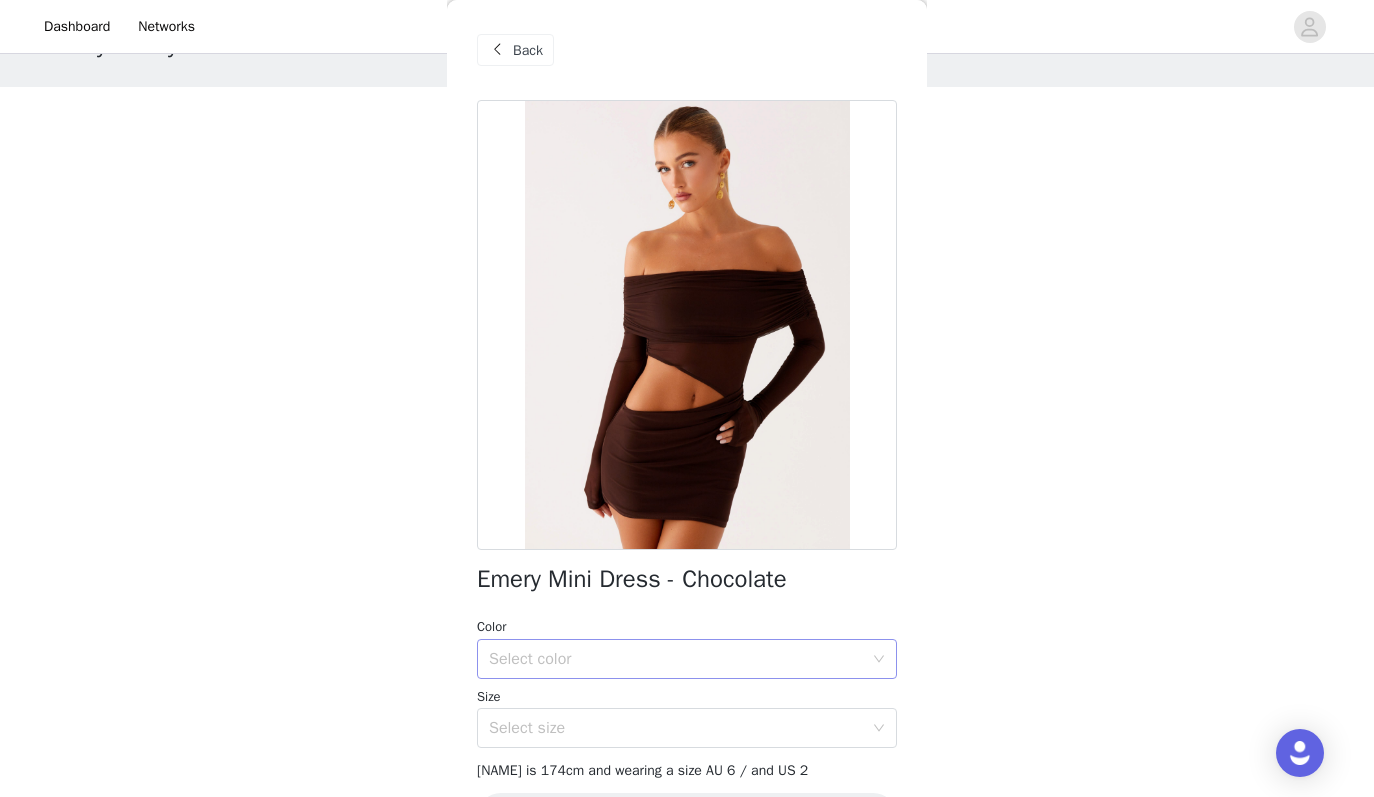 click on "Select color" at bounding box center (680, 659) 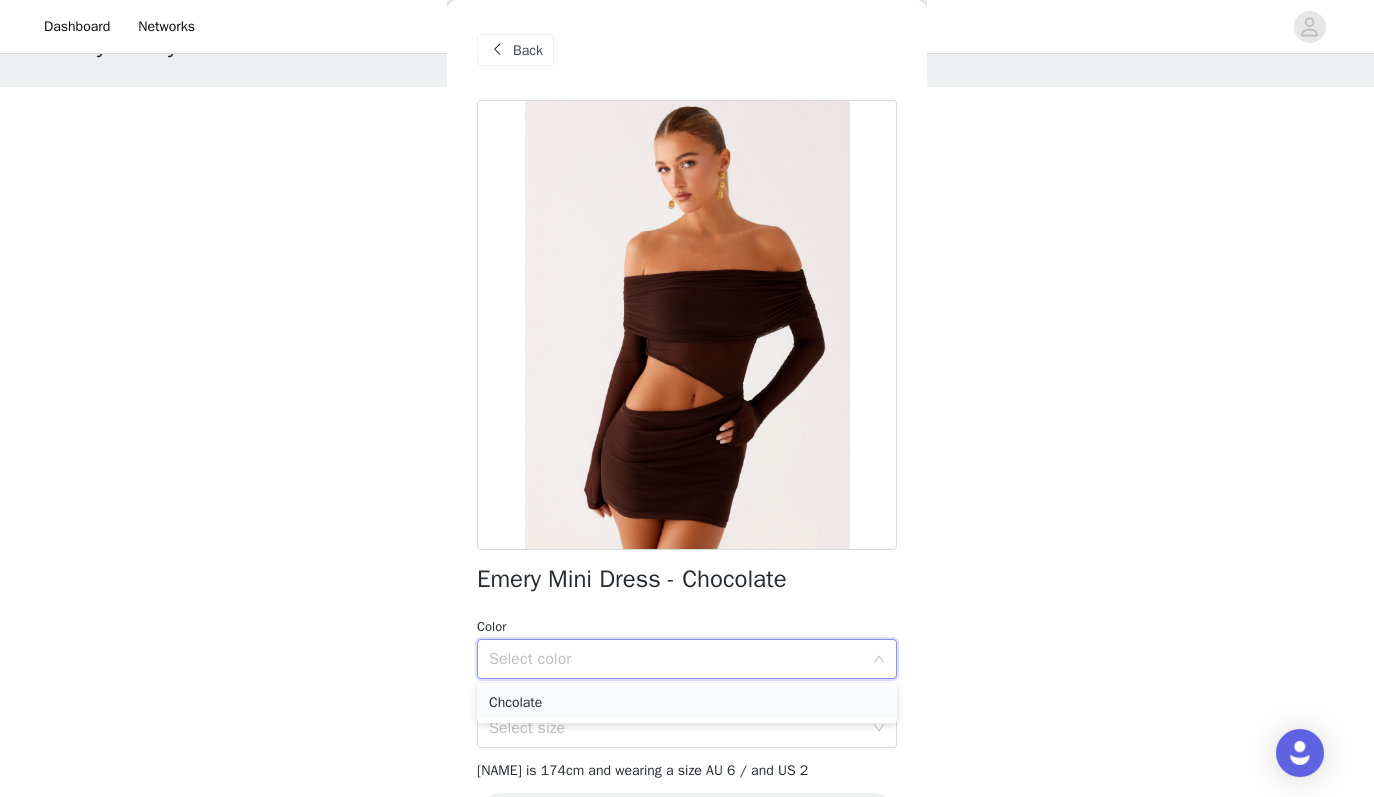 click on "Chcolate" at bounding box center (687, 703) 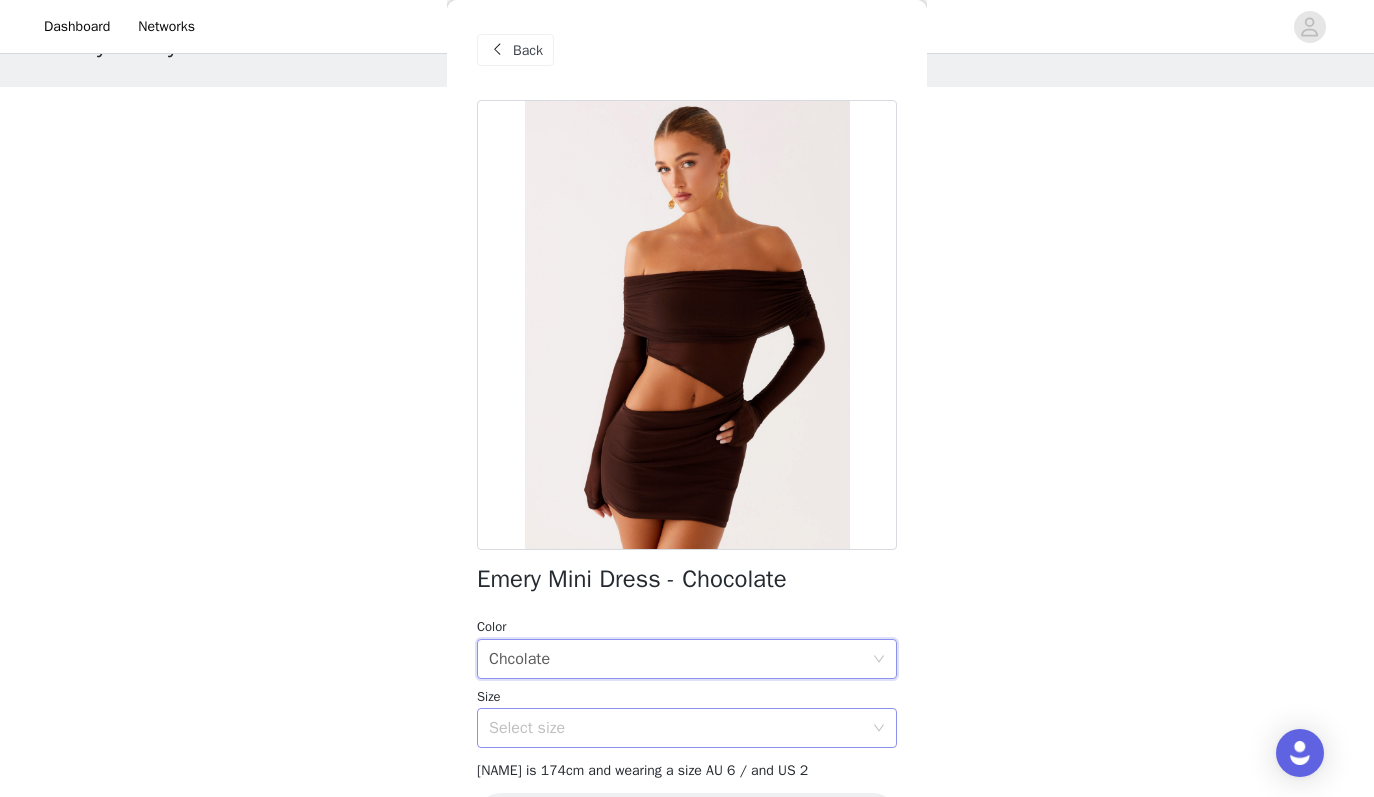 click on "Select size" at bounding box center [676, 728] 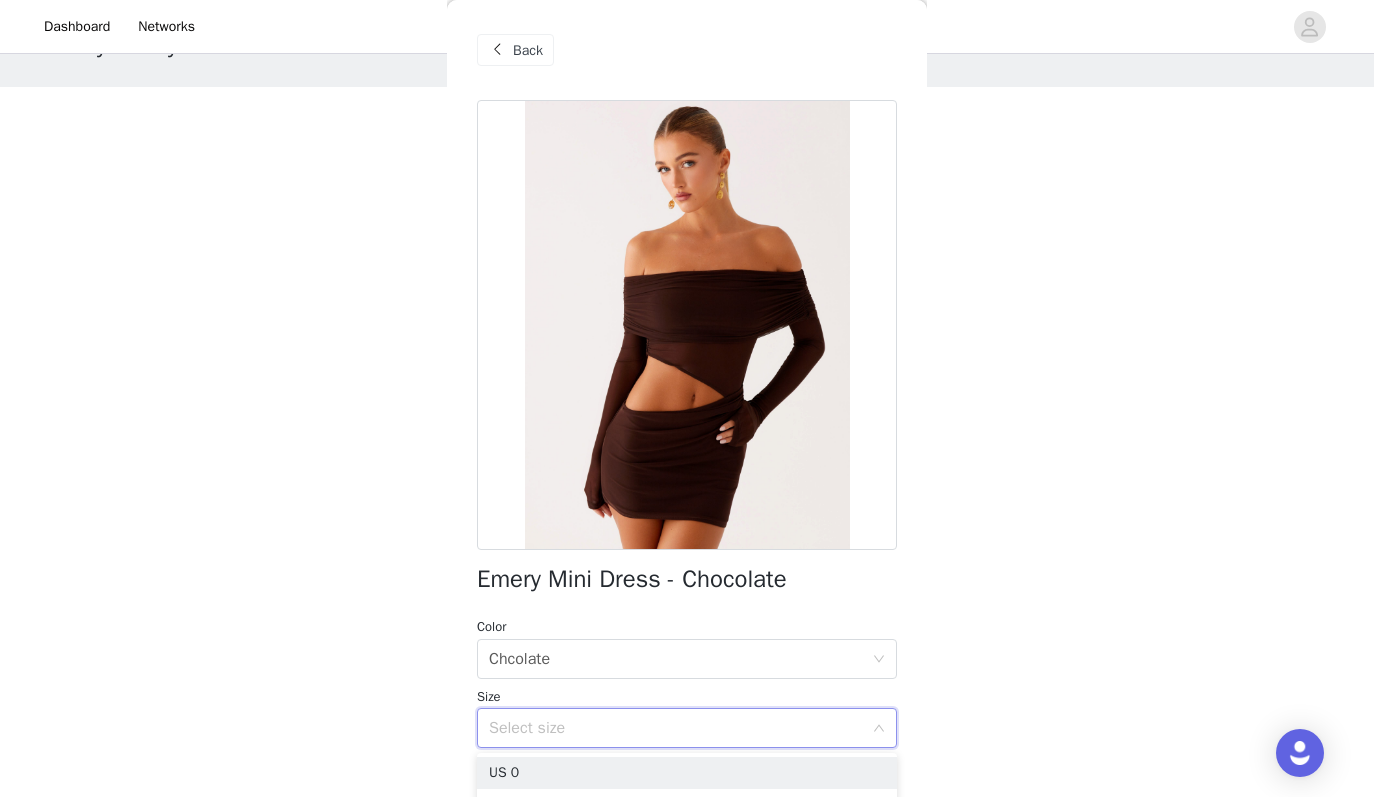 click on "Select size" at bounding box center [676, 728] 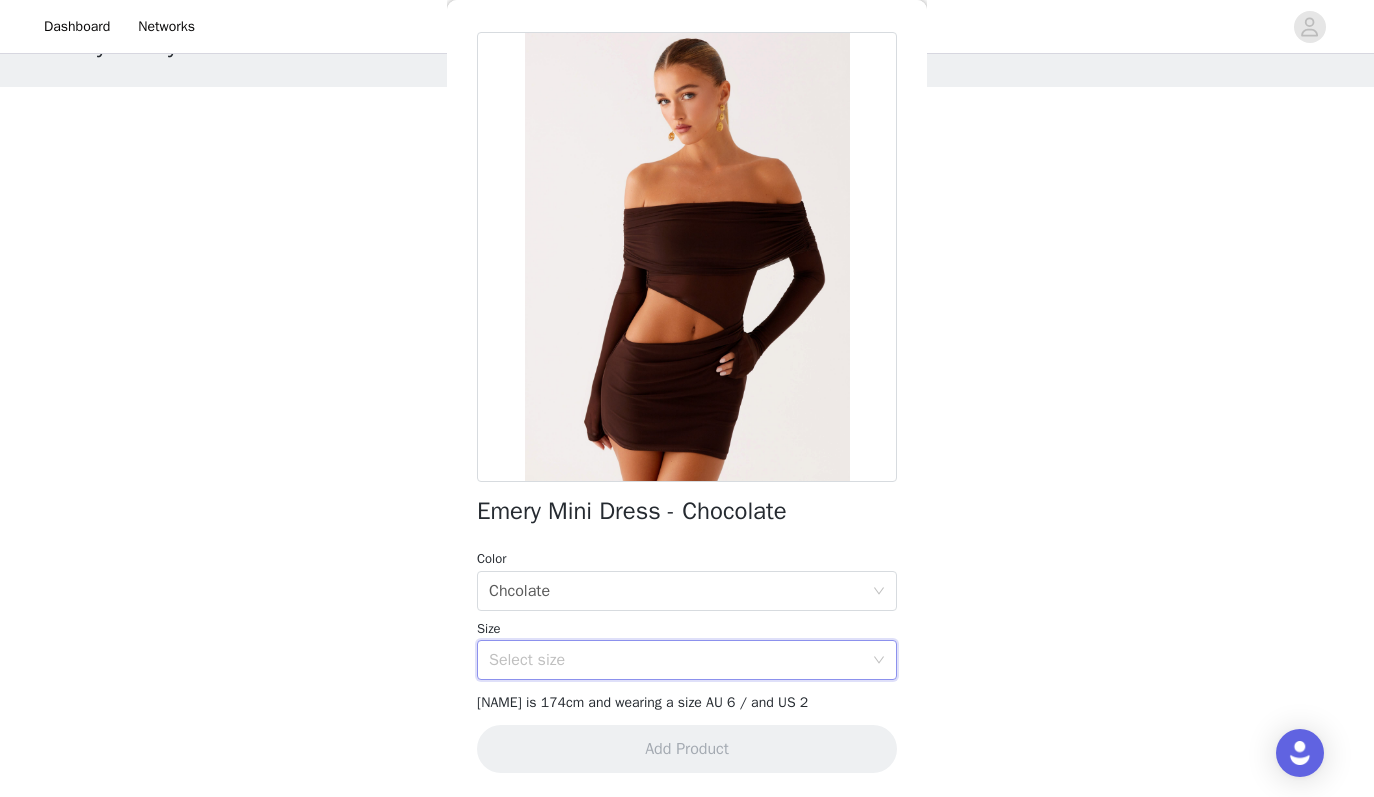 scroll, scrollTop: 111, scrollLeft: 0, axis: vertical 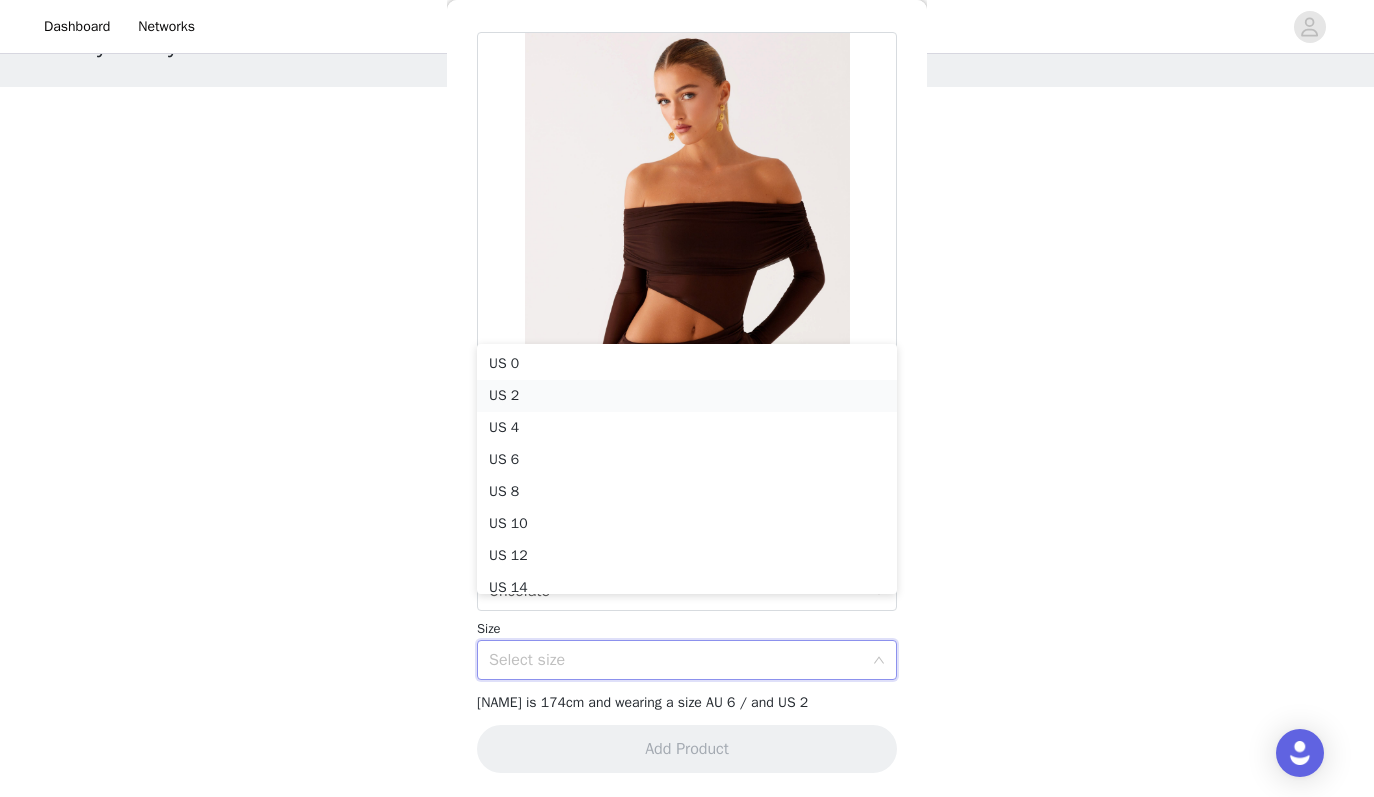 click on "US 2" at bounding box center [687, 396] 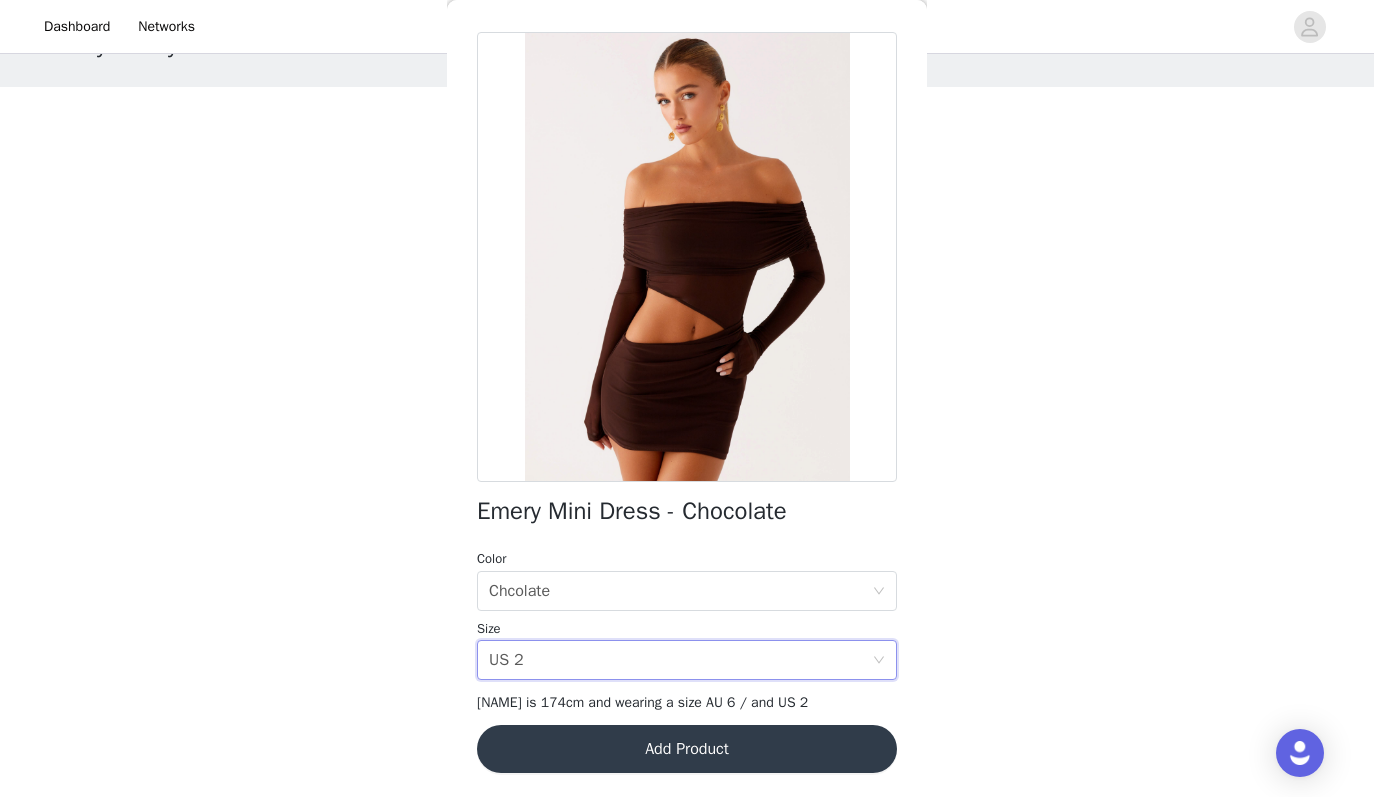 scroll, scrollTop: 257, scrollLeft: 0, axis: vertical 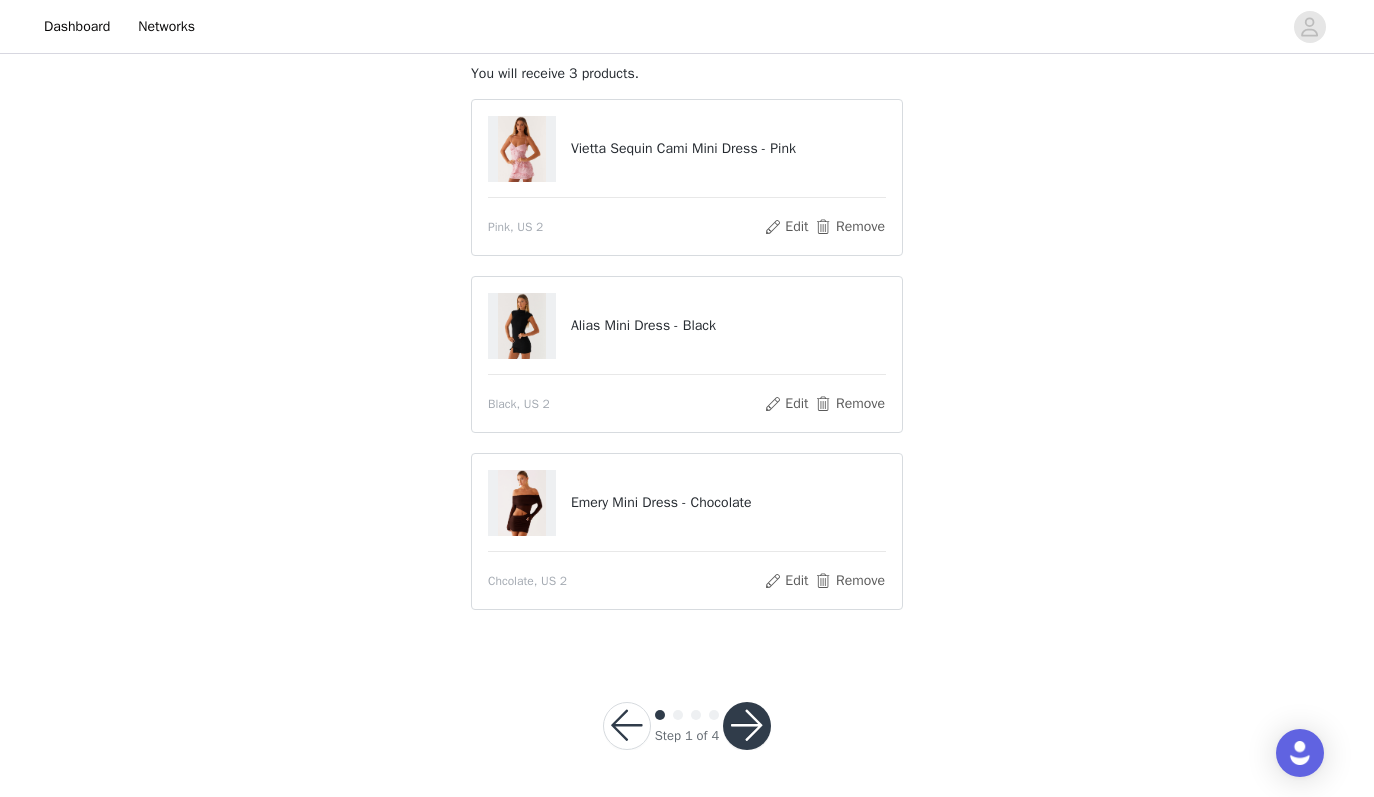 click at bounding box center (747, 726) 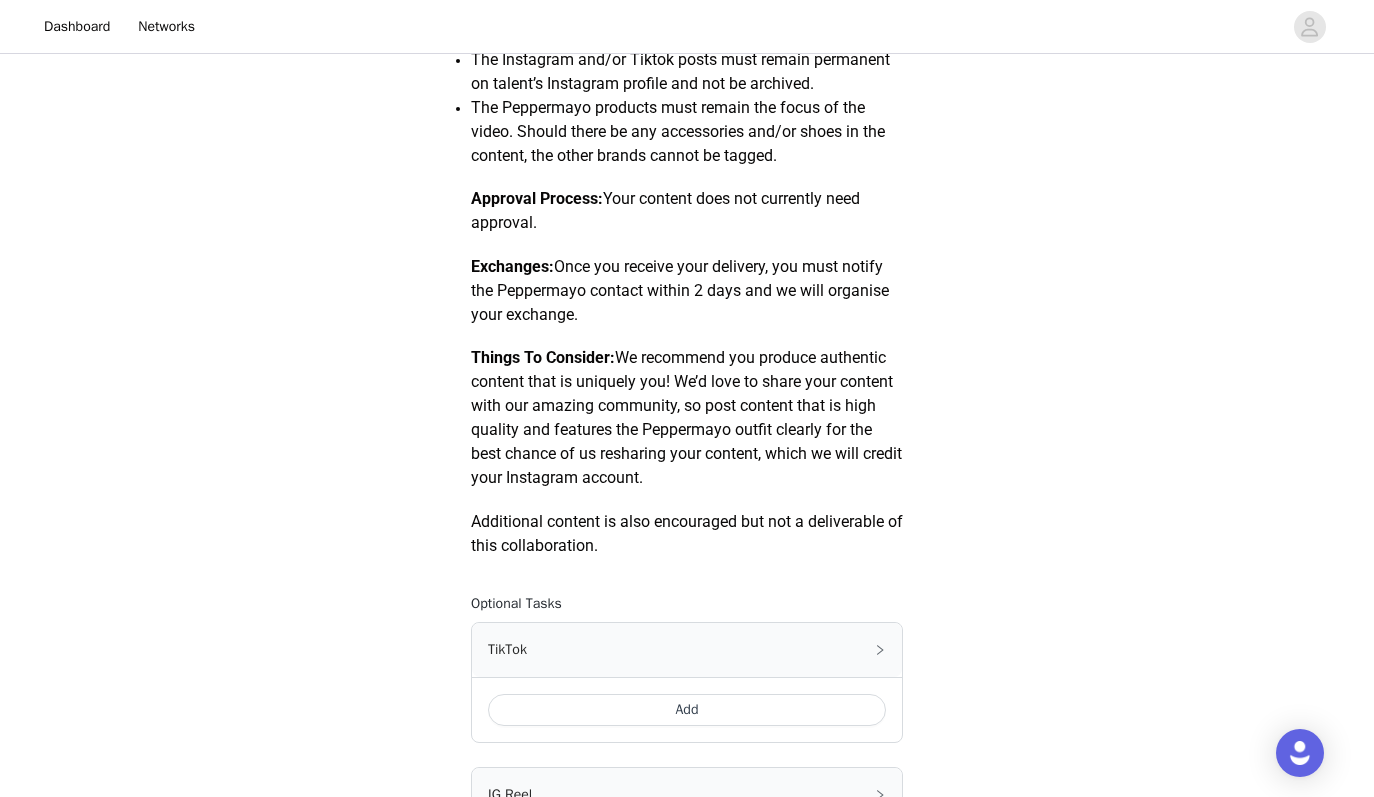 scroll, scrollTop: 1151, scrollLeft: 0, axis: vertical 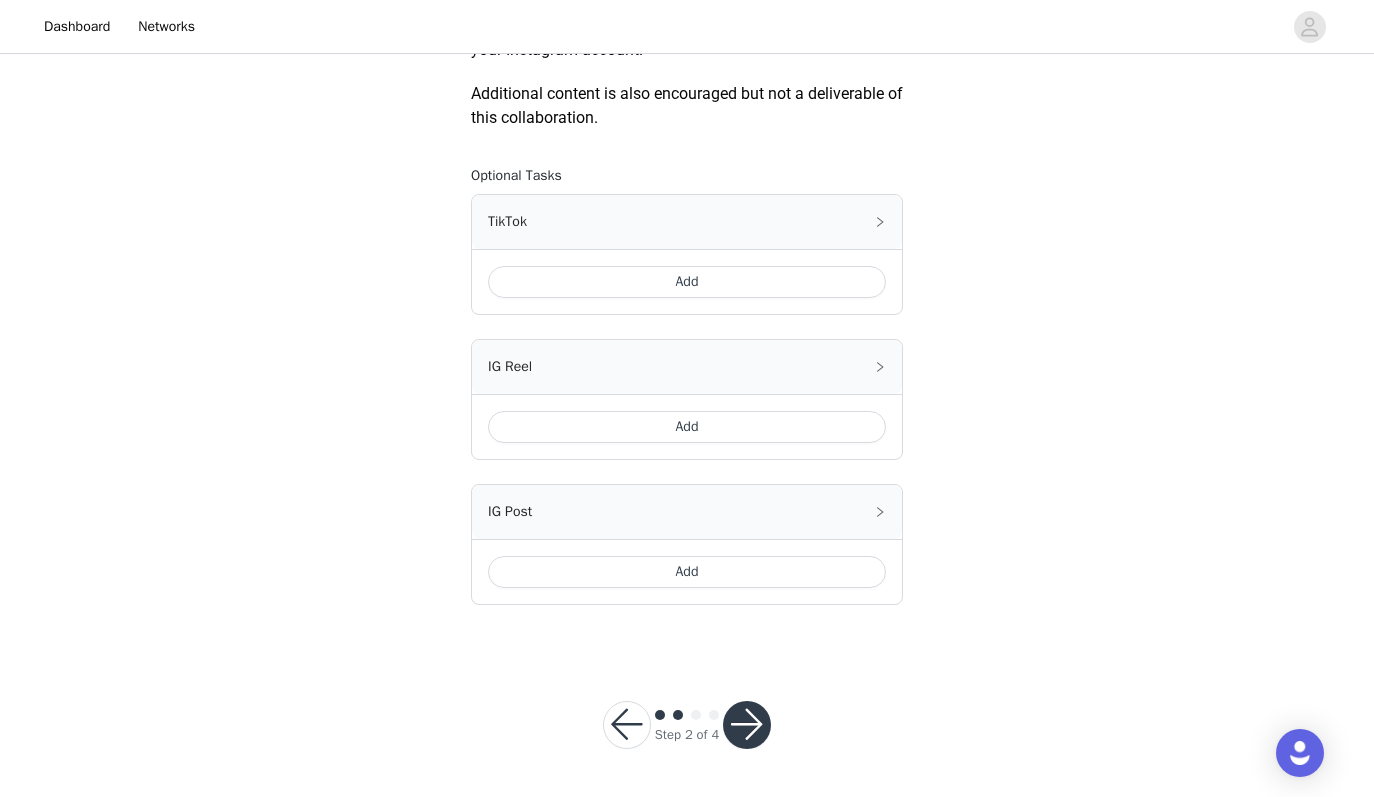 click at bounding box center (747, 725) 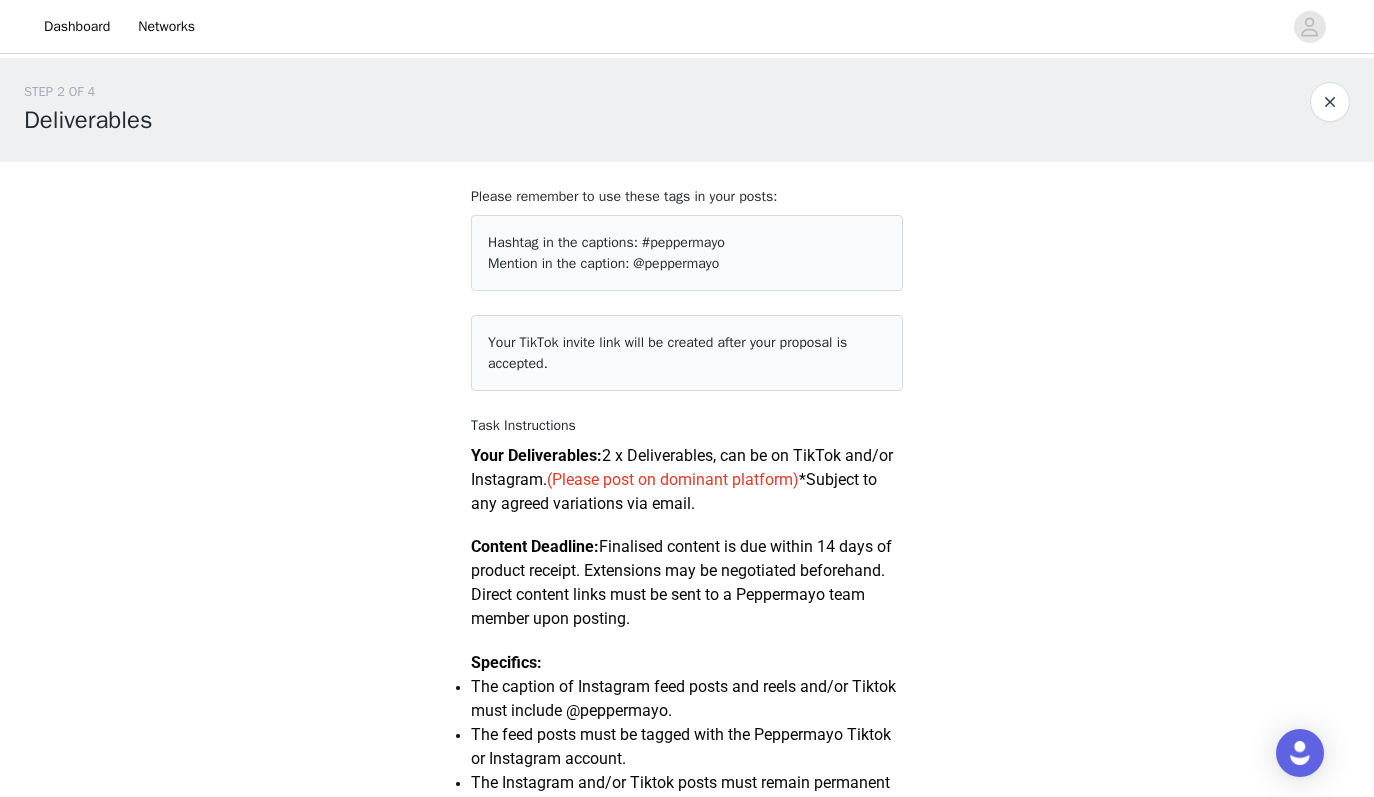 scroll, scrollTop: 1151, scrollLeft: 0, axis: vertical 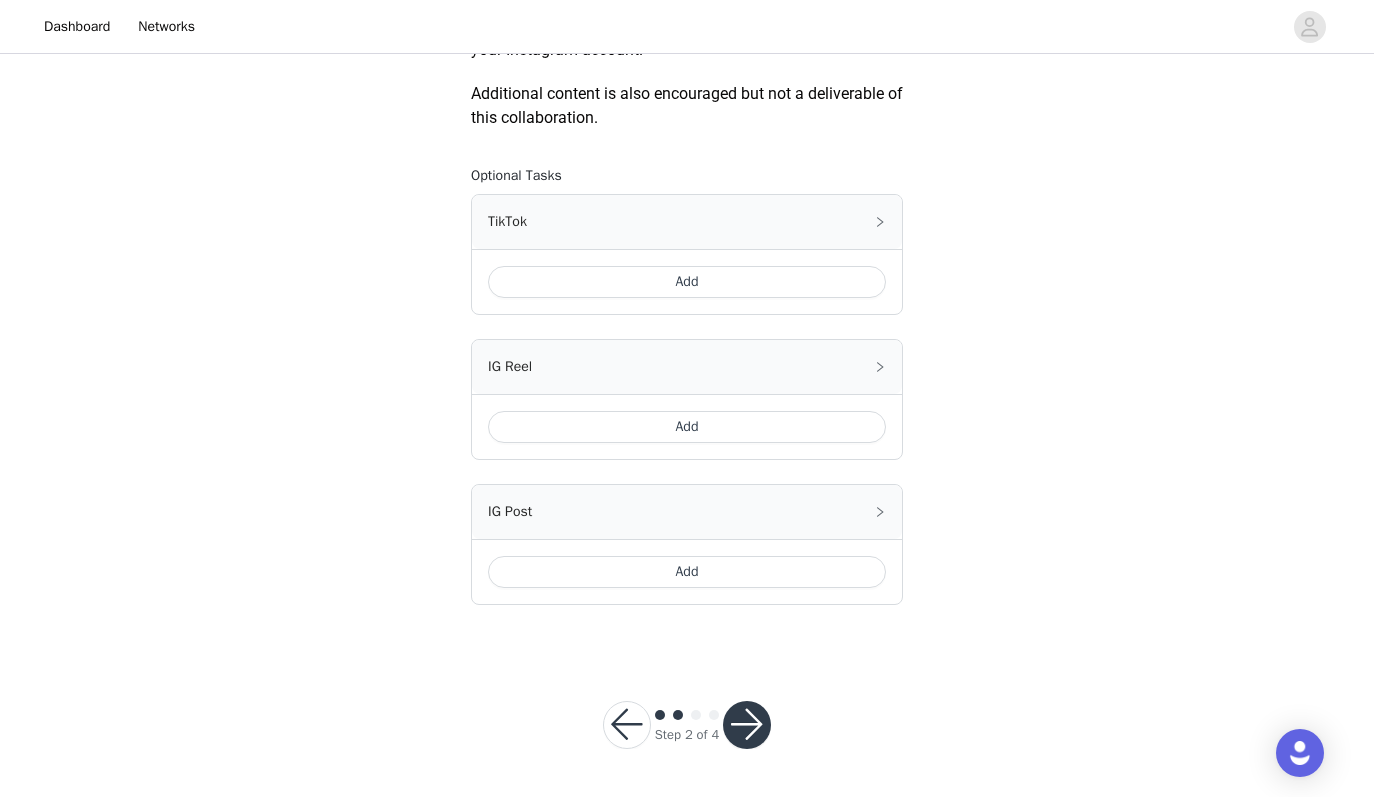 click at bounding box center [747, 725] 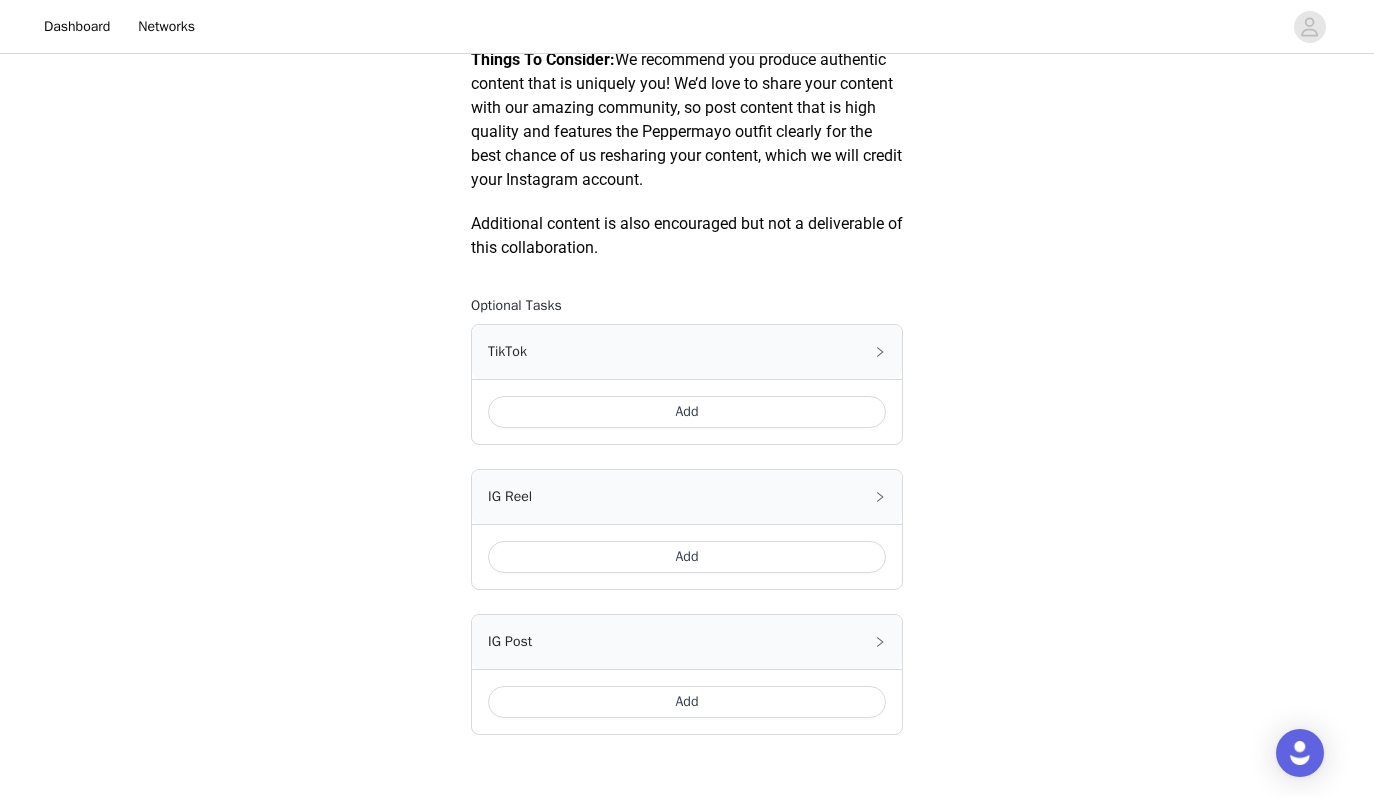 scroll, scrollTop: 1151, scrollLeft: 0, axis: vertical 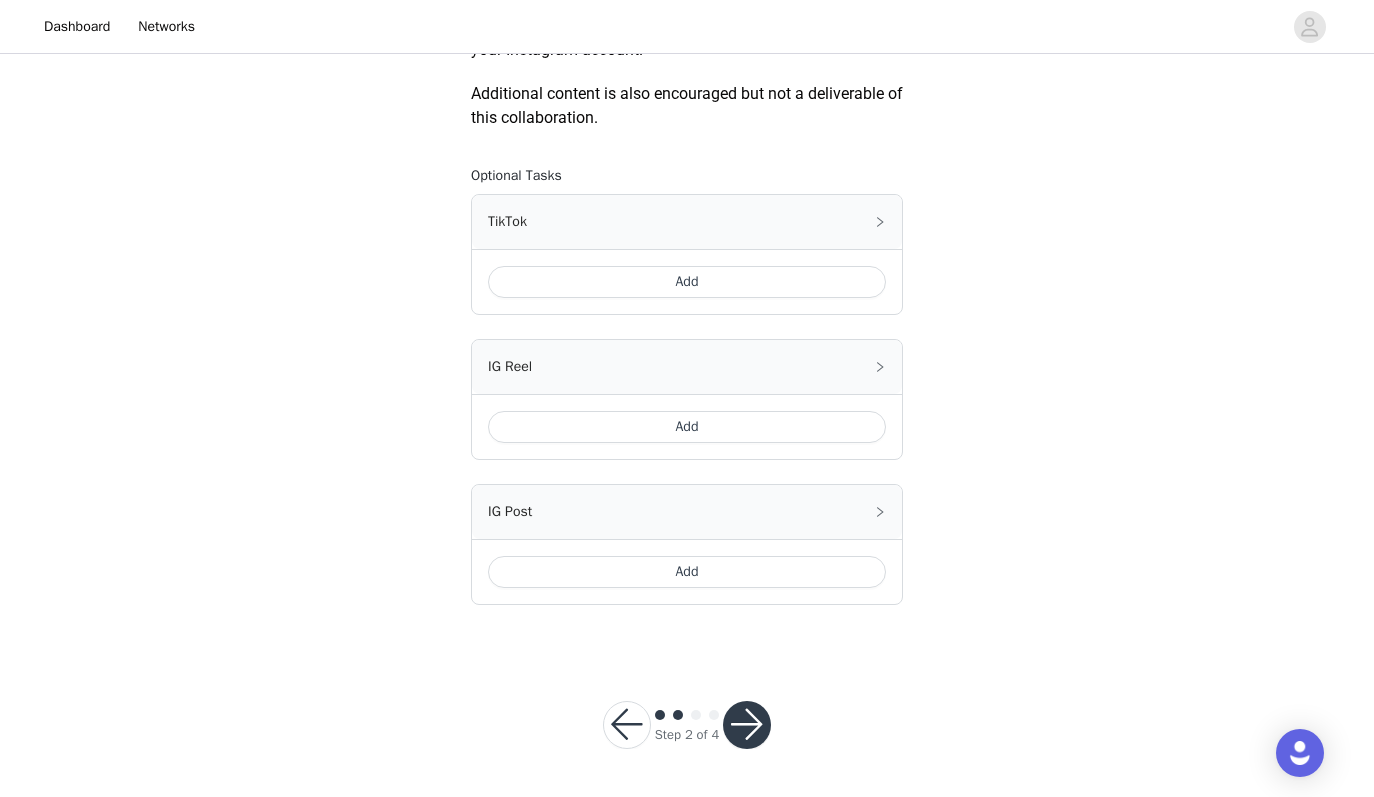 click on "Add" at bounding box center [687, 282] 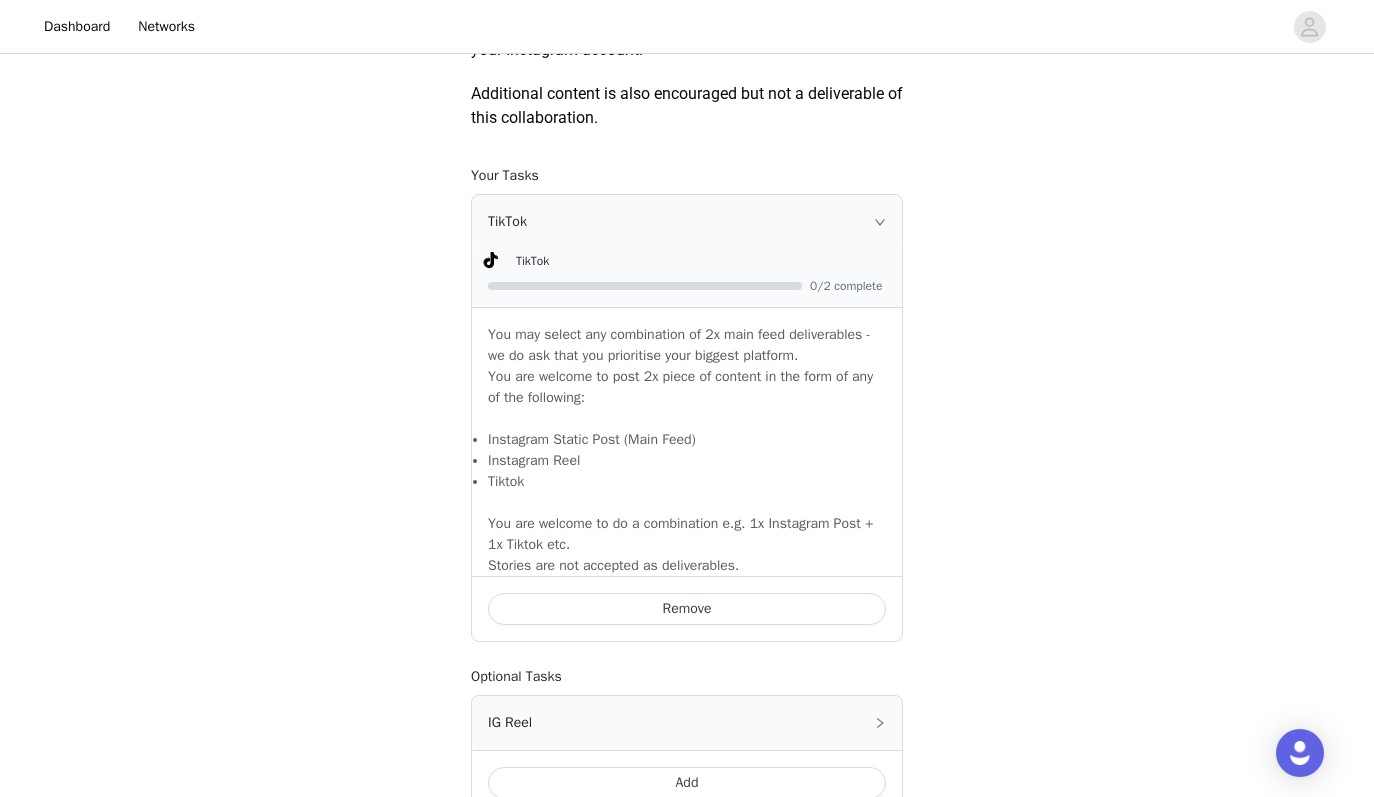 scroll, scrollTop: 1507, scrollLeft: 0, axis: vertical 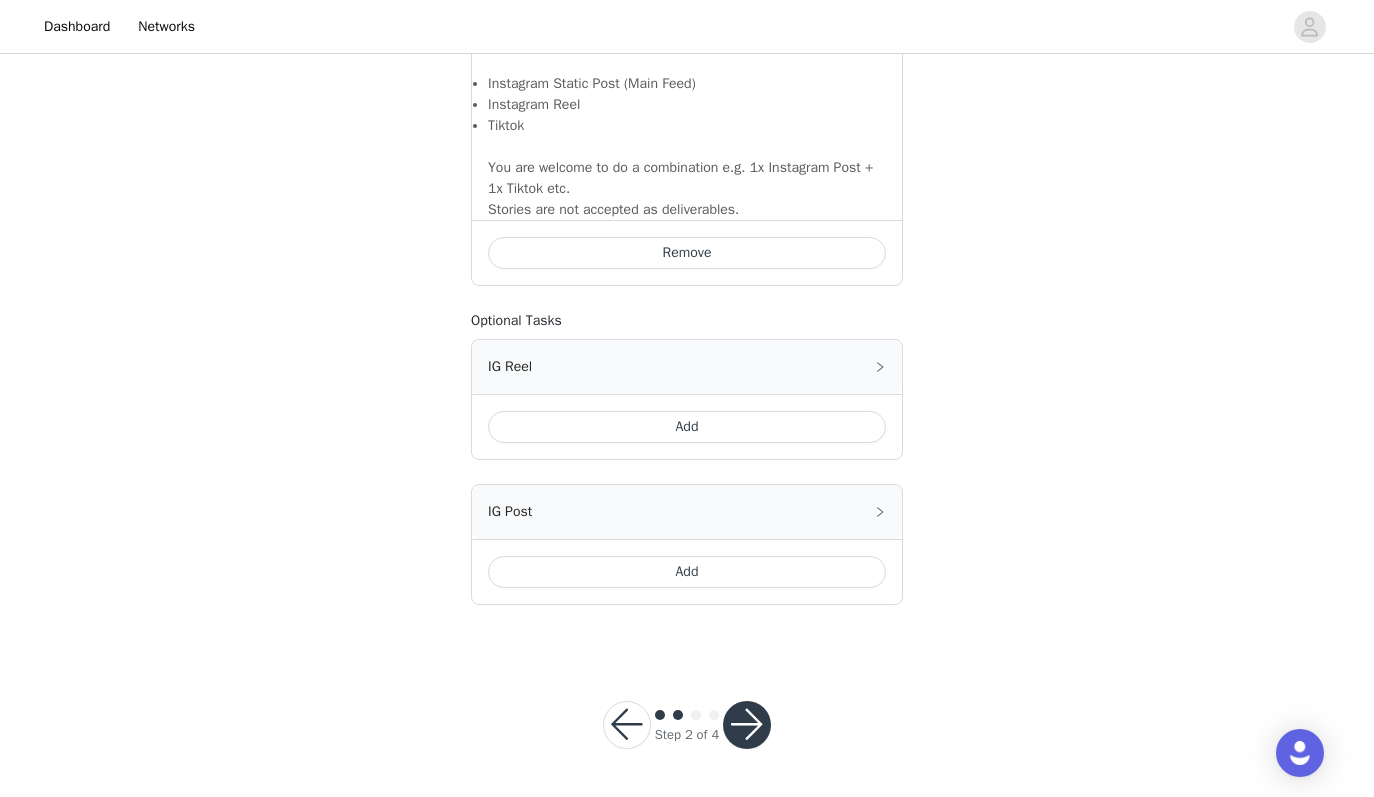 click on "Add" at bounding box center [687, 572] 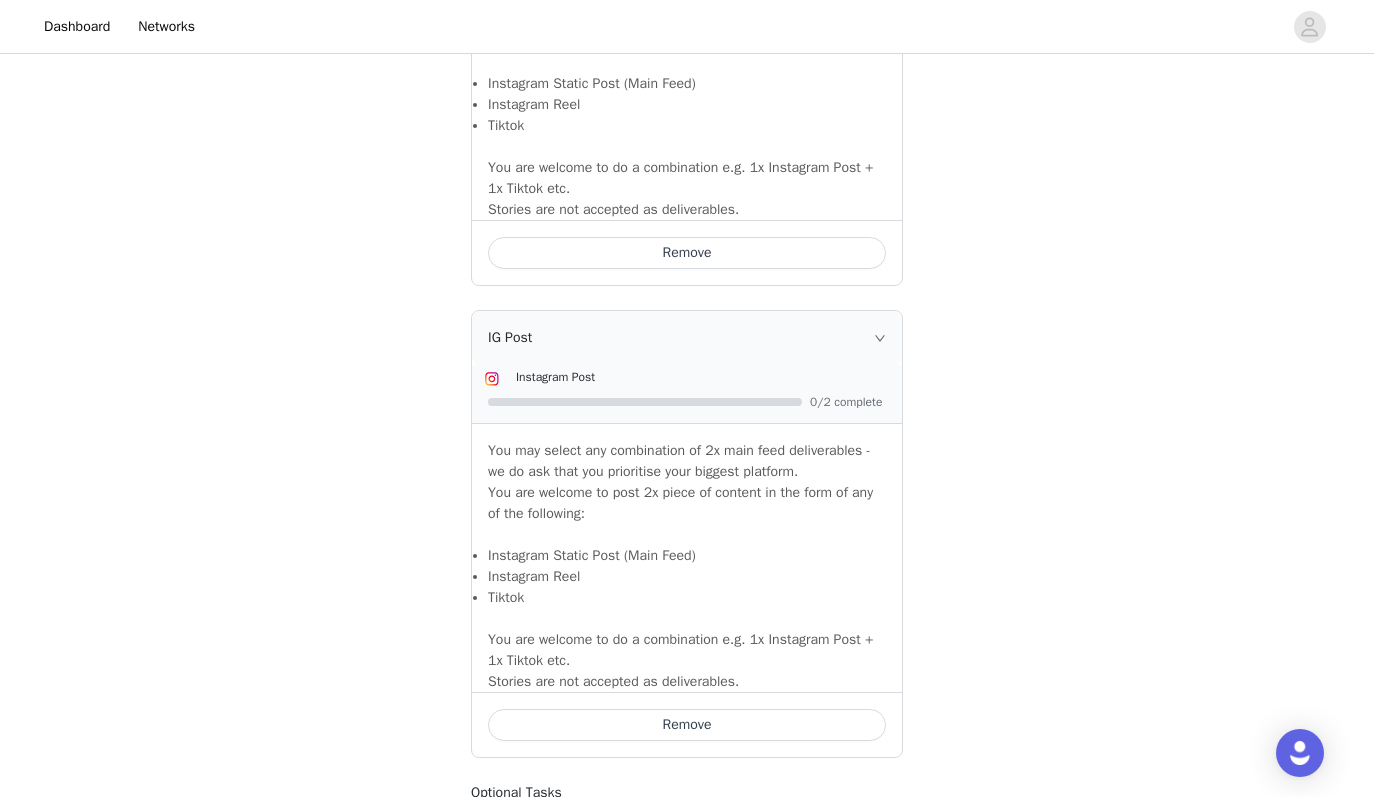 scroll, scrollTop: 1834, scrollLeft: 0, axis: vertical 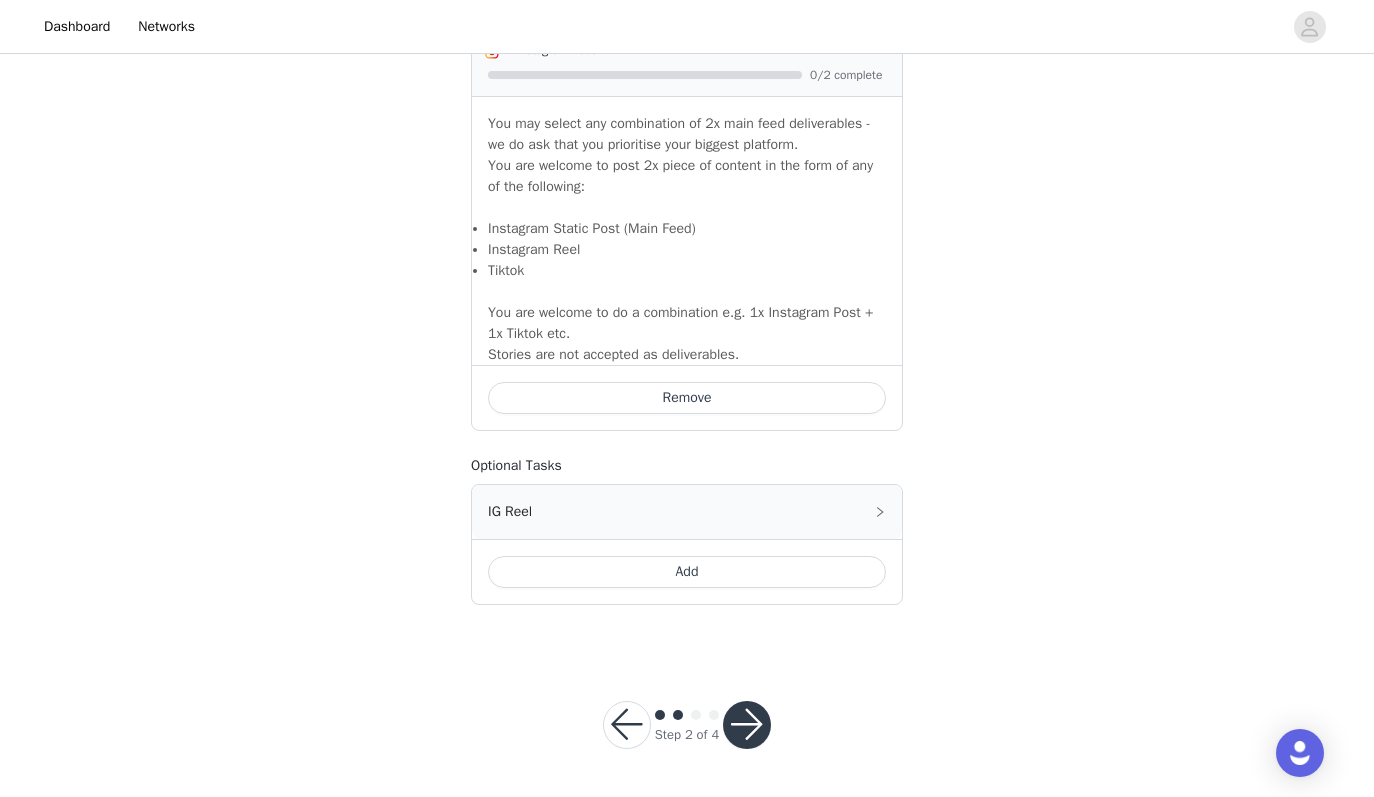 click at bounding box center [747, 725] 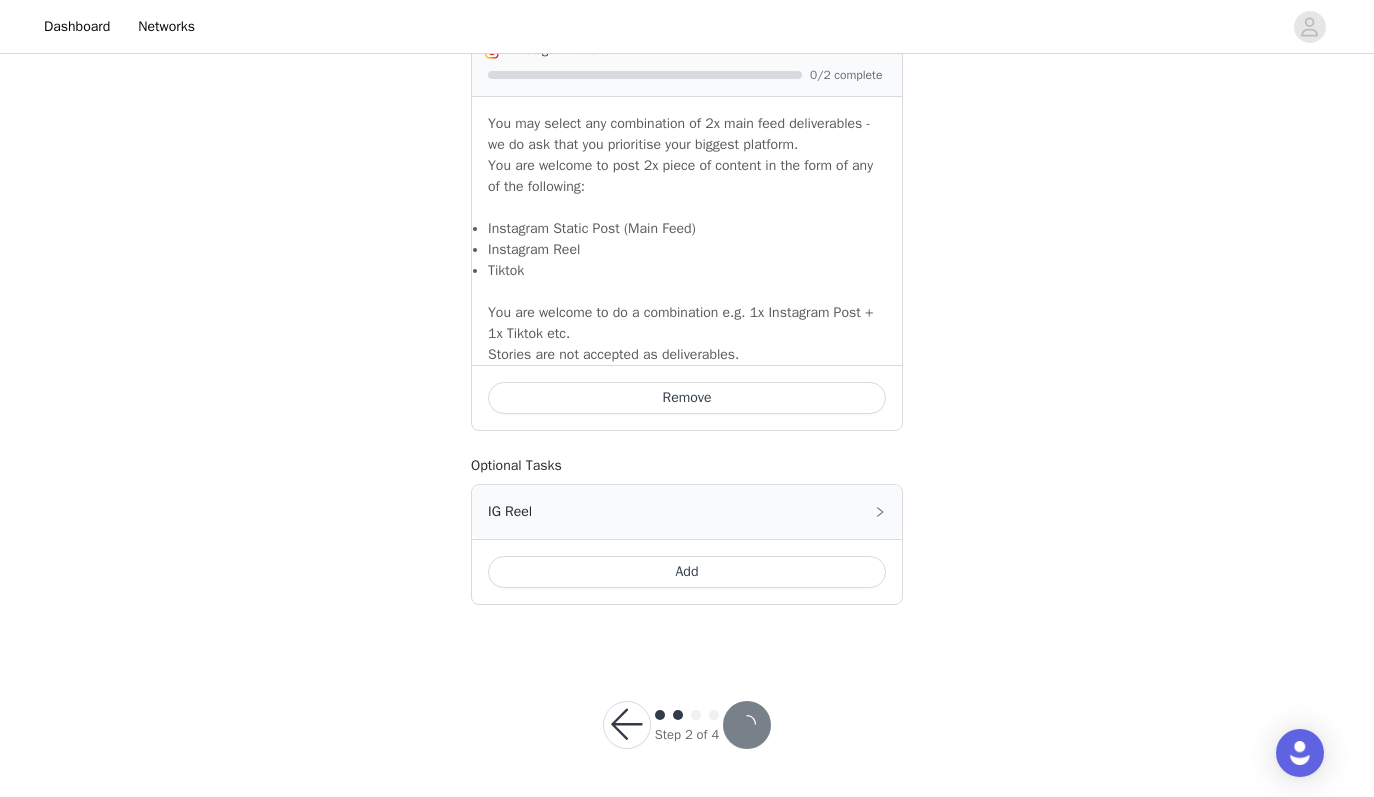 scroll, scrollTop: 0, scrollLeft: 0, axis: both 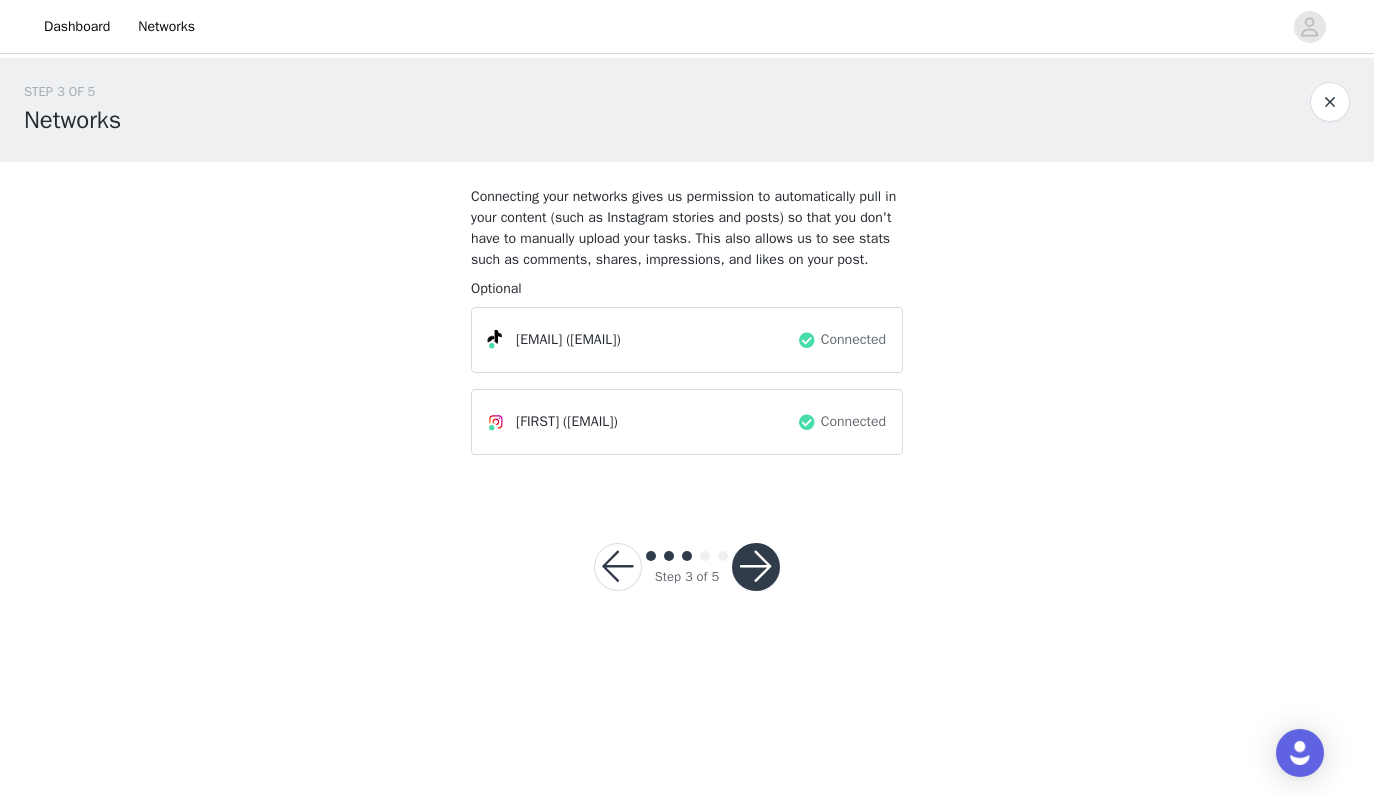 click at bounding box center (756, 567) 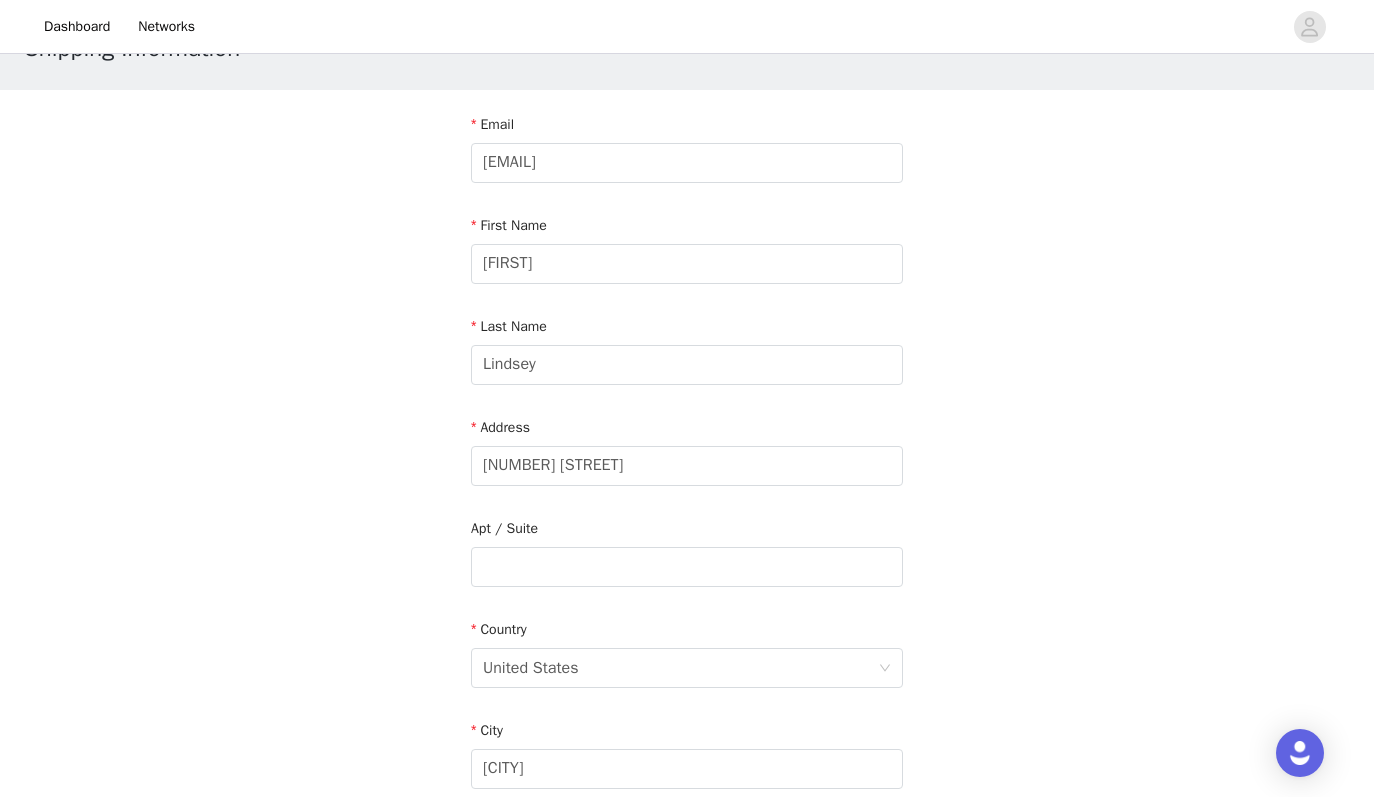 scroll, scrollTop: 75, scrollLeft: 0, axis: vertical 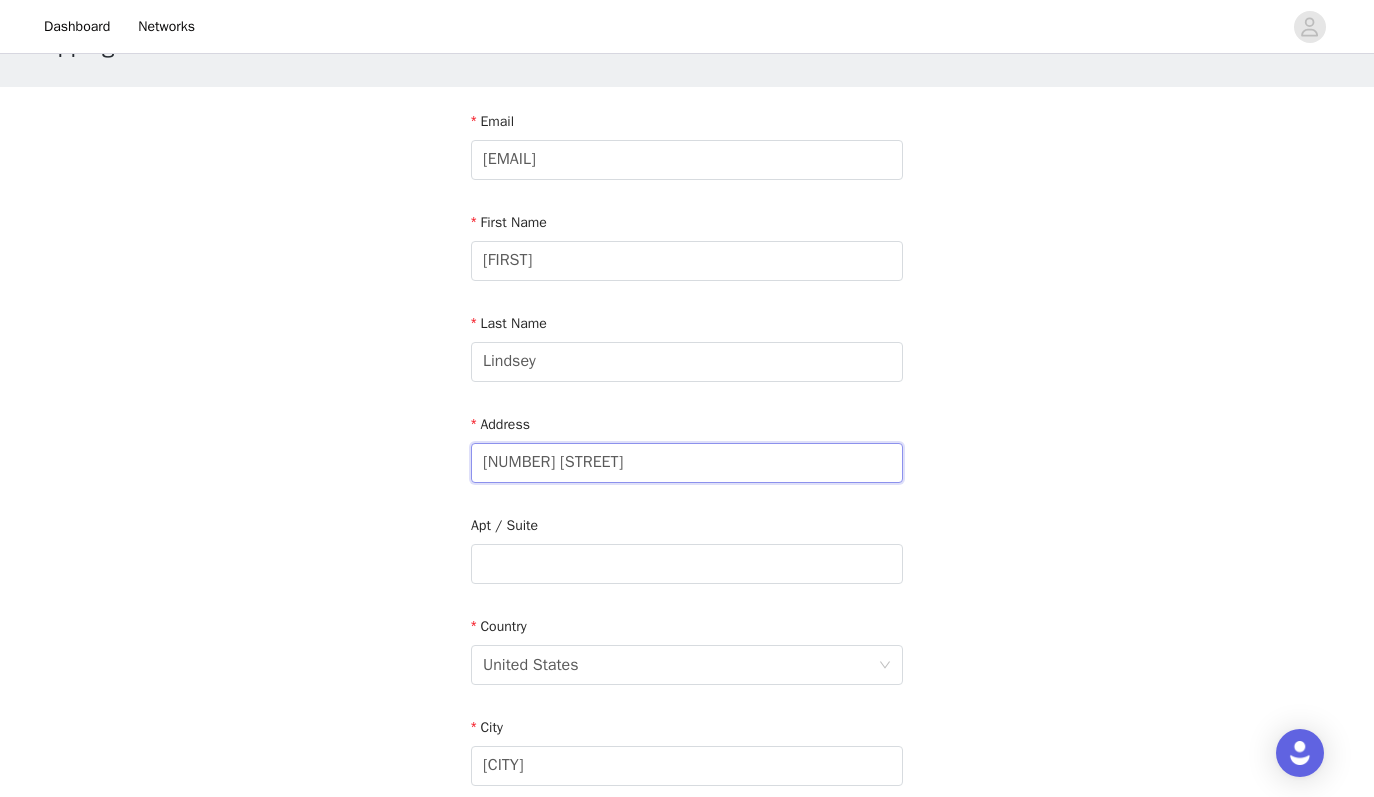 click on "[NUMBER] [STREET]" at bounding box center (687, 463) 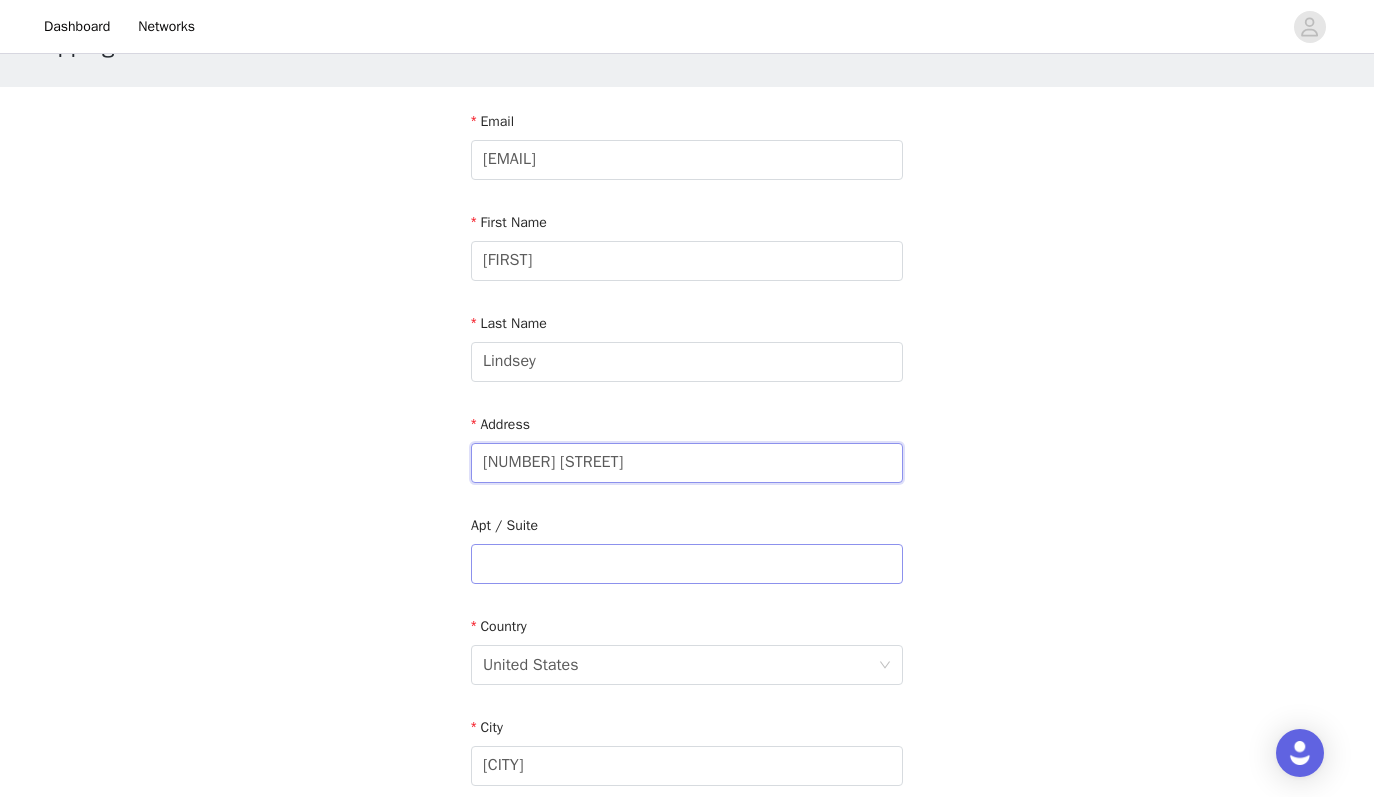 type on "[NUMBER] [STREET]" 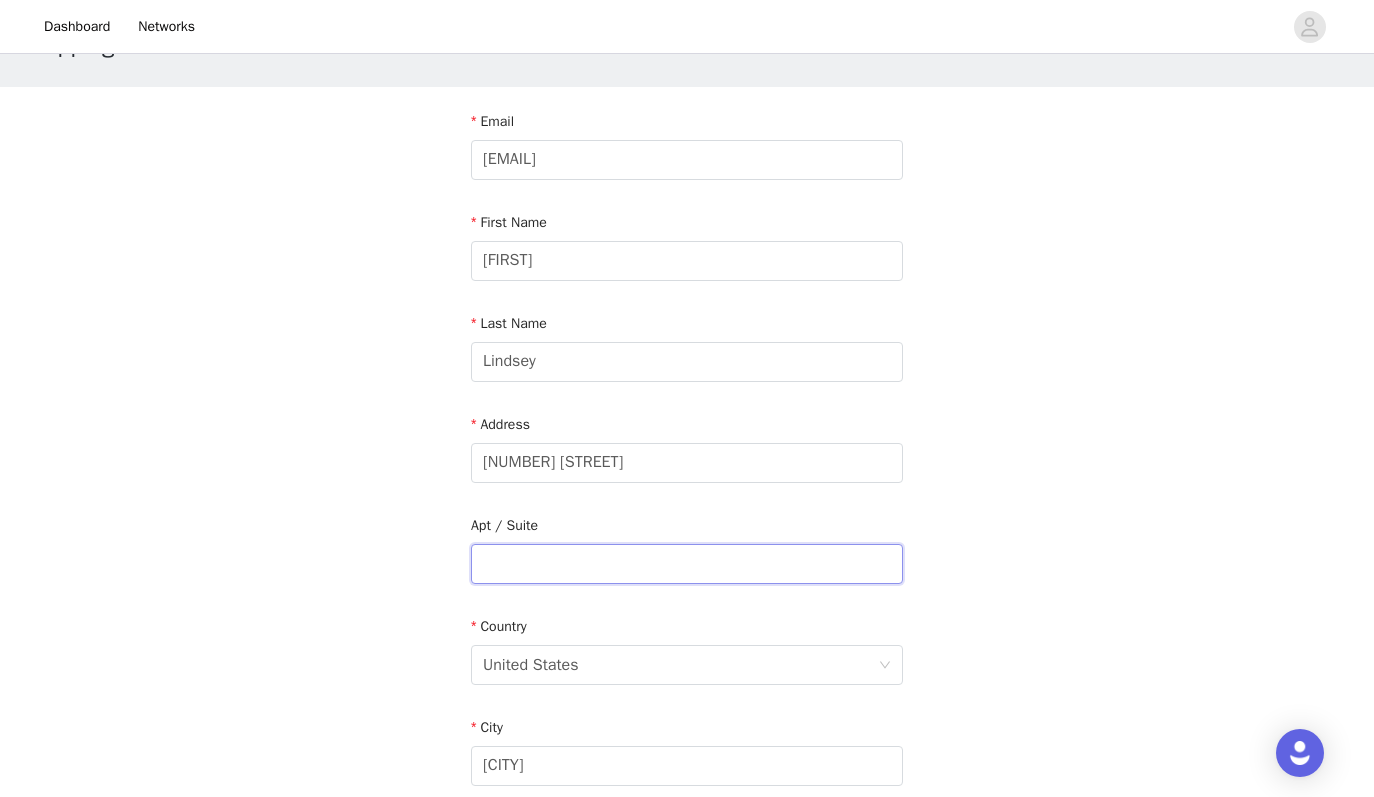 click at bounding box center [687, 564] 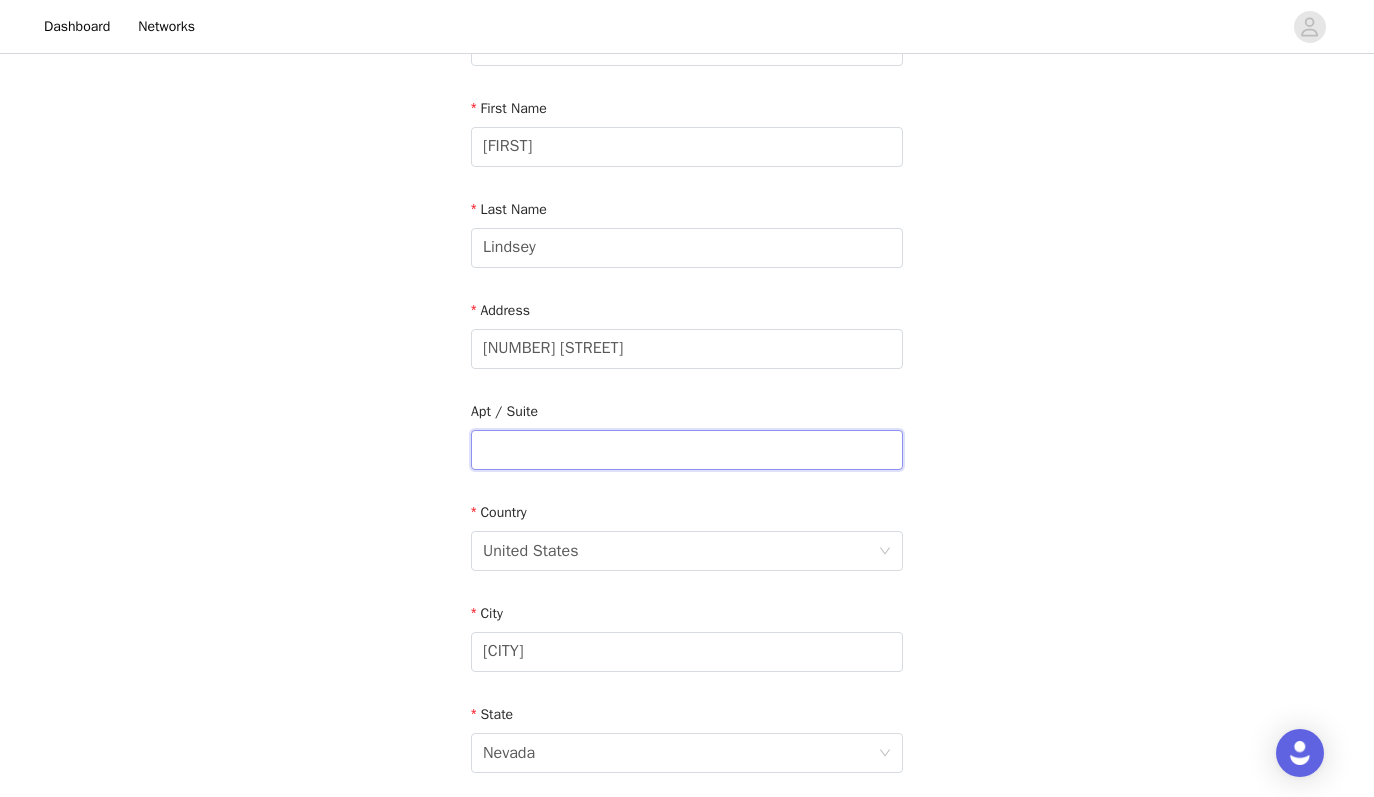 scroll, scrollTop: 209, scrollLeft: 0, axis: vertical 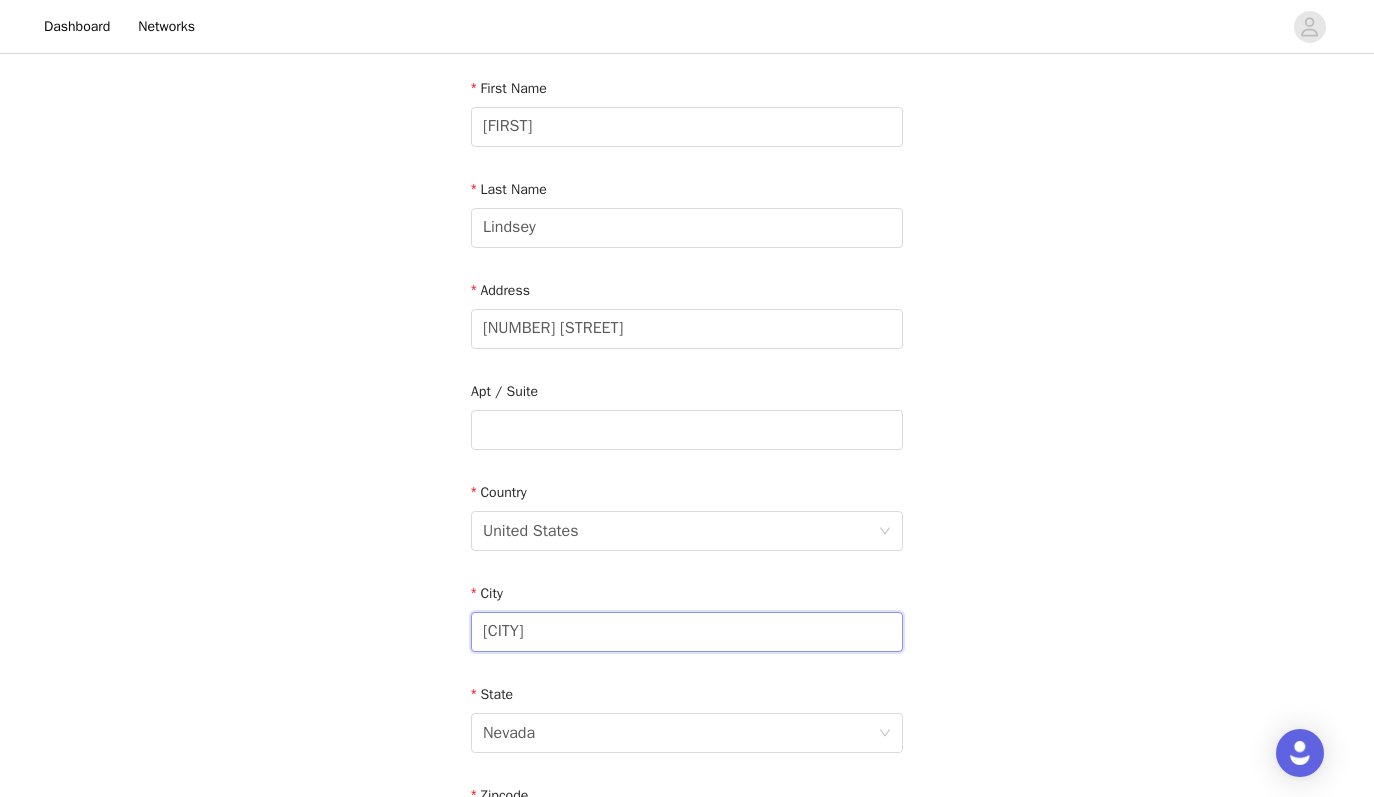 click on "[CITY]" at bounding box center (687, 632) 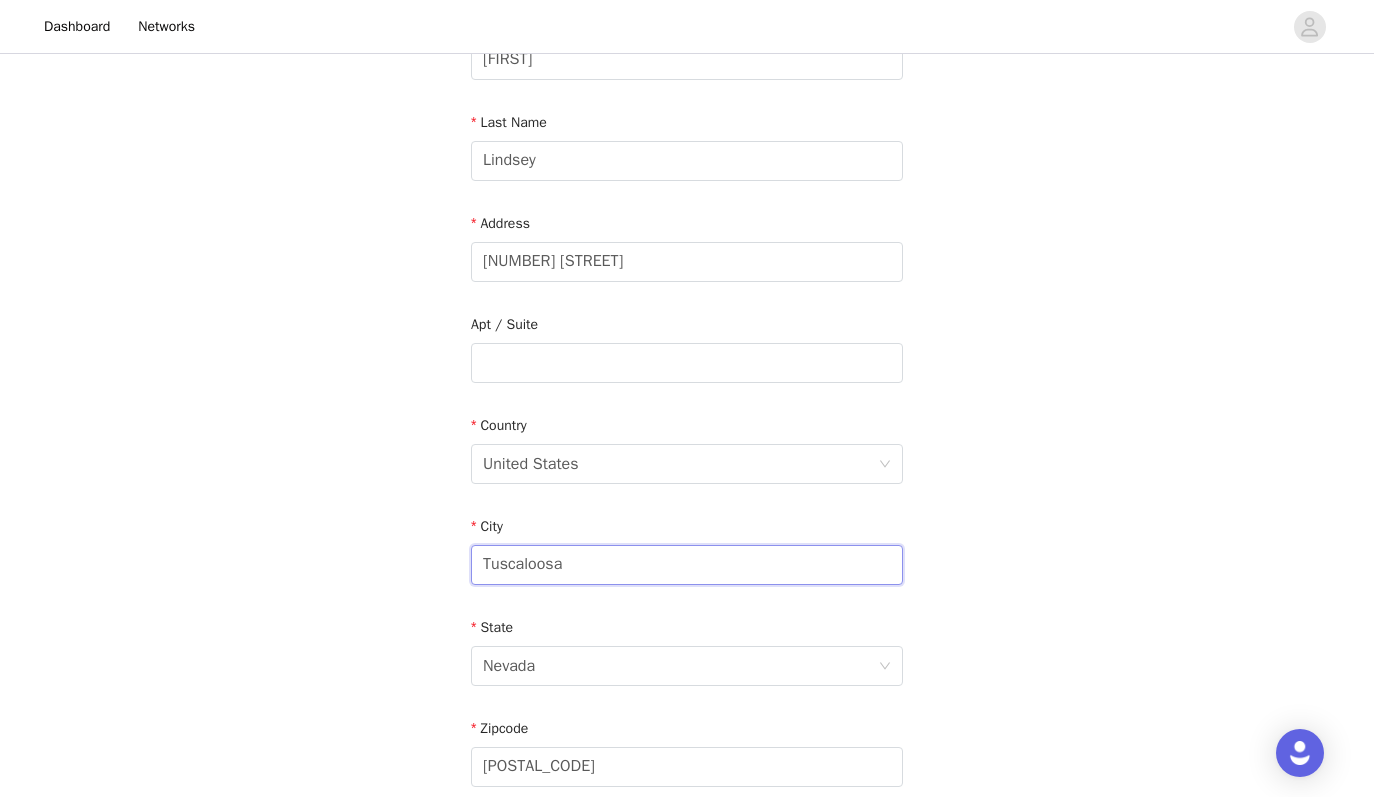 scroll, scrollTop: 367, scrollLeft: 0, axis: vertical 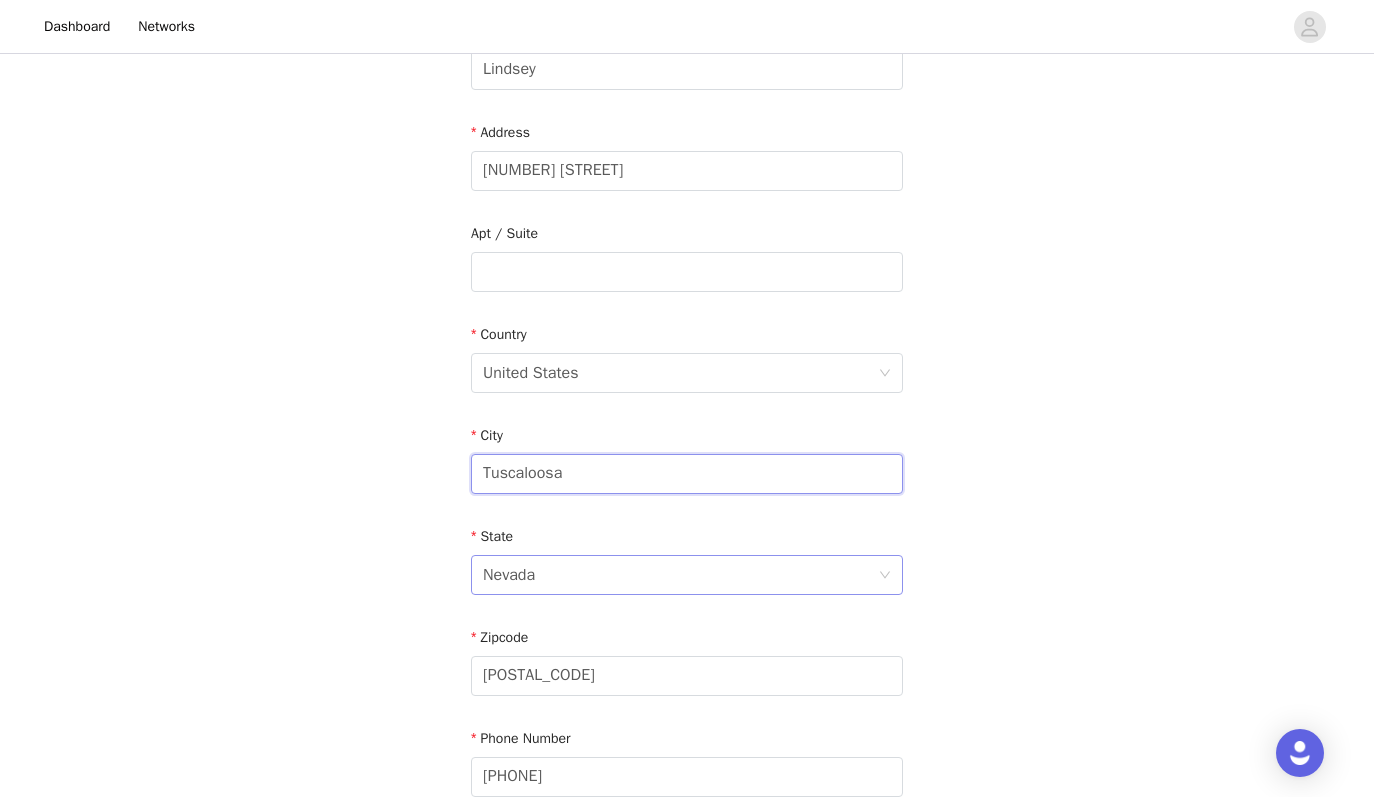 type on "Tuscaloosa" 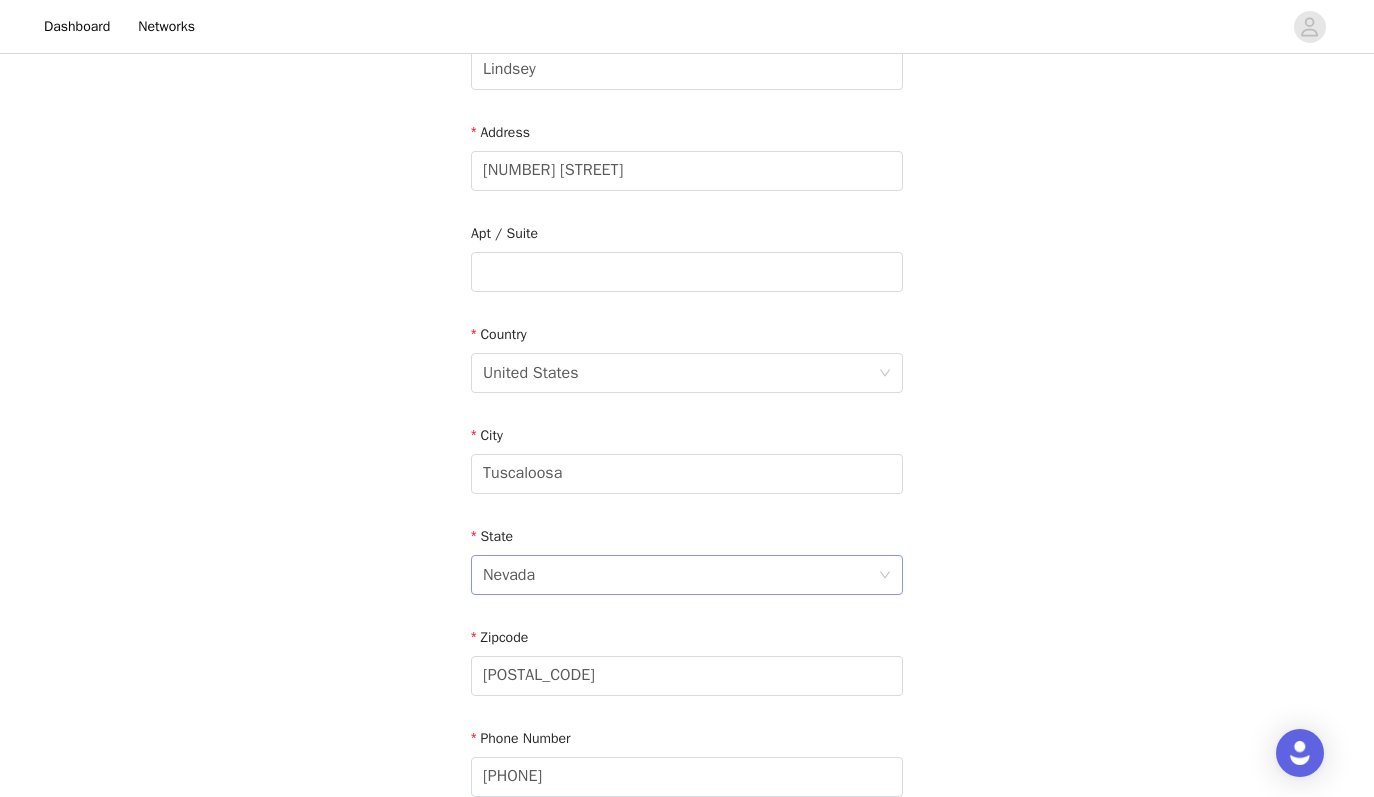 click on "Nevada" at bounding box center [509, 575] 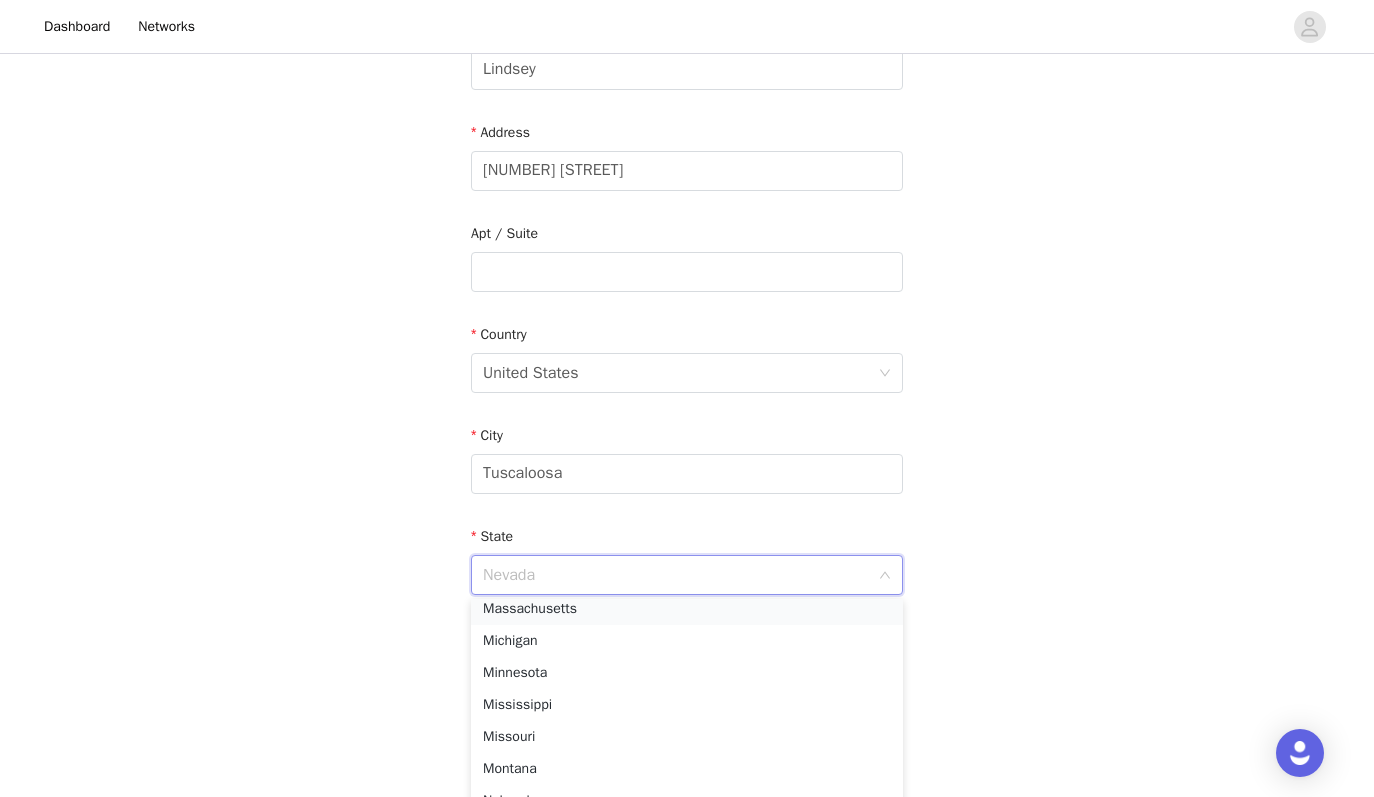 scroll, scrollTop: 900, scrollLeft: 0, axis: vertical 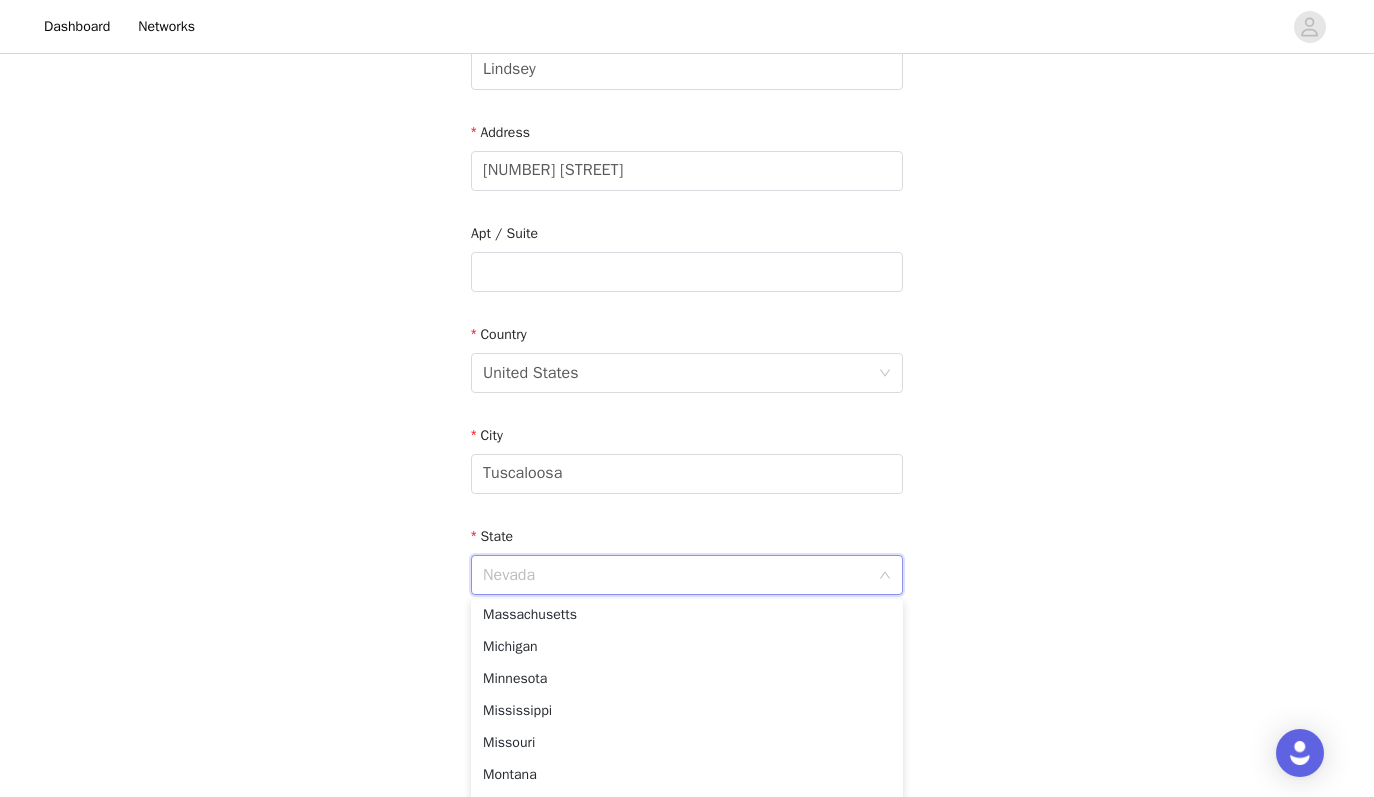 type on "a" 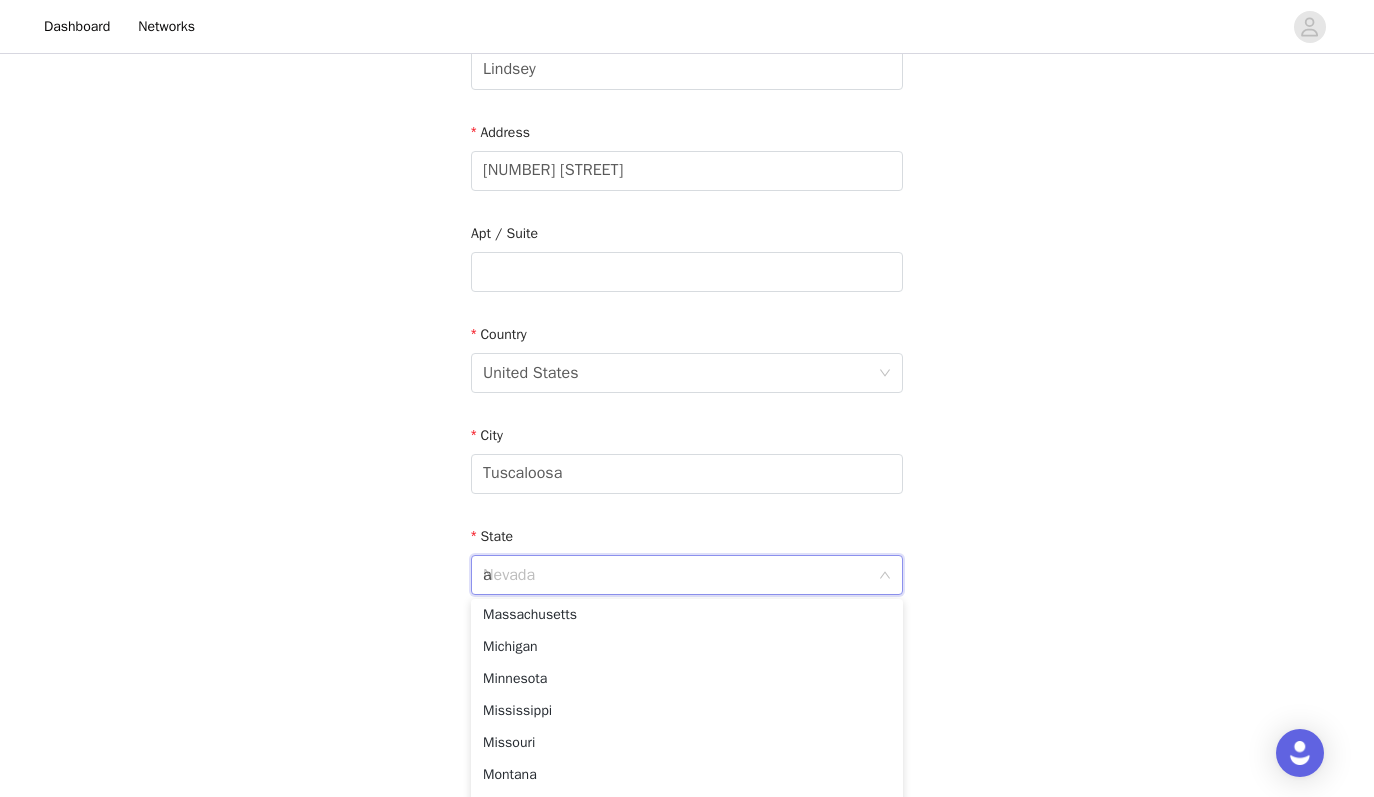 scroll, scrollTop: 4, scrollLeft: 0, axis: vertical 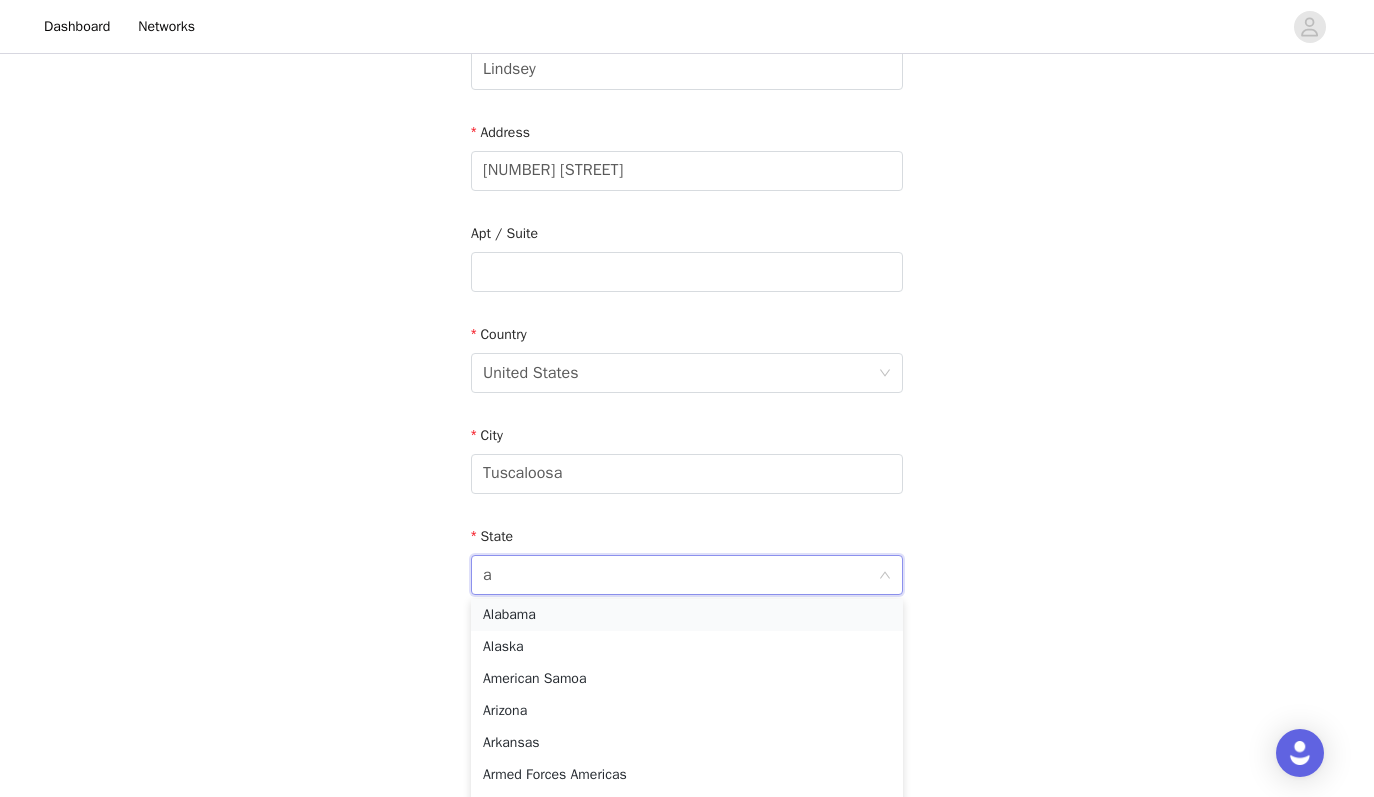 click on "Alabama" at bounding box center (687, 615) 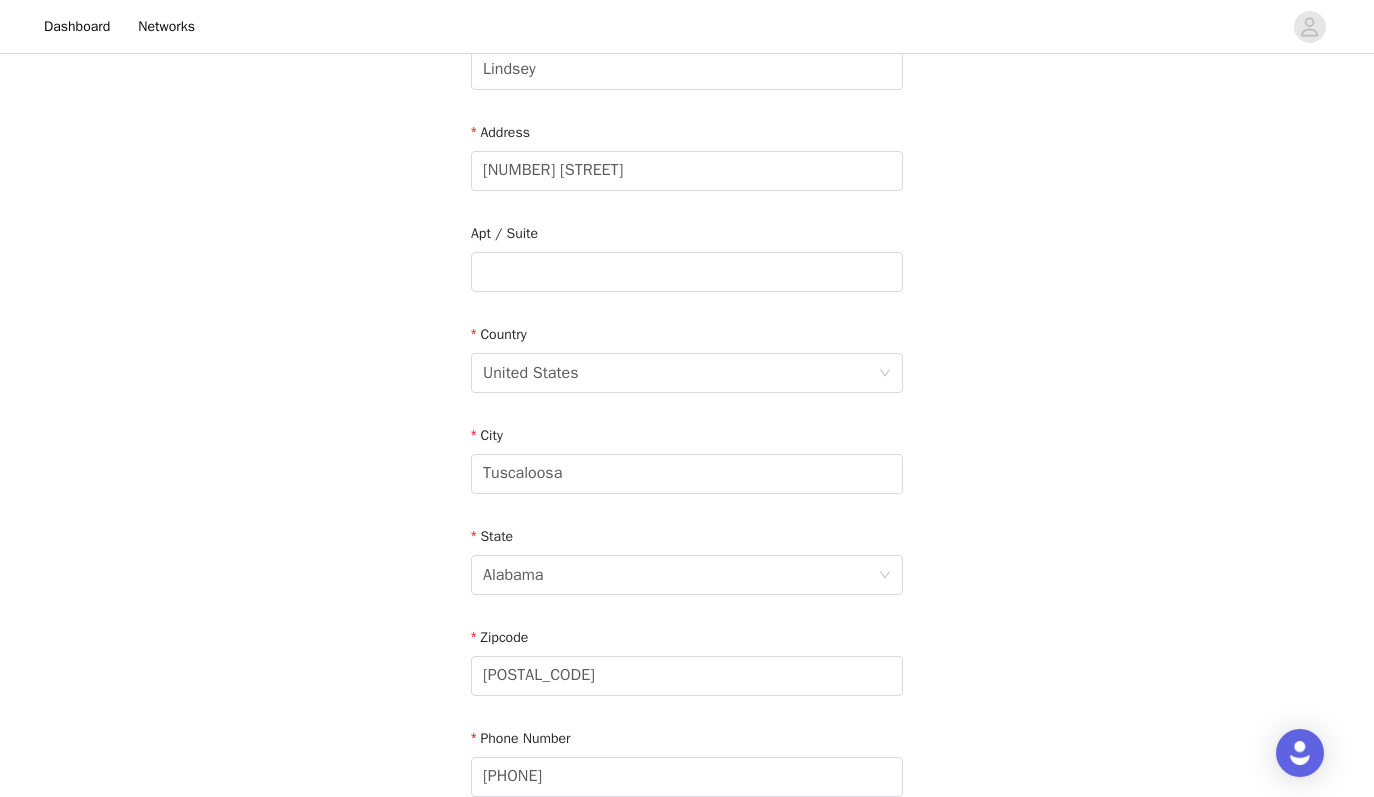 scroll, scrollTop: 566, scrollLeft: 0, axis: vertical 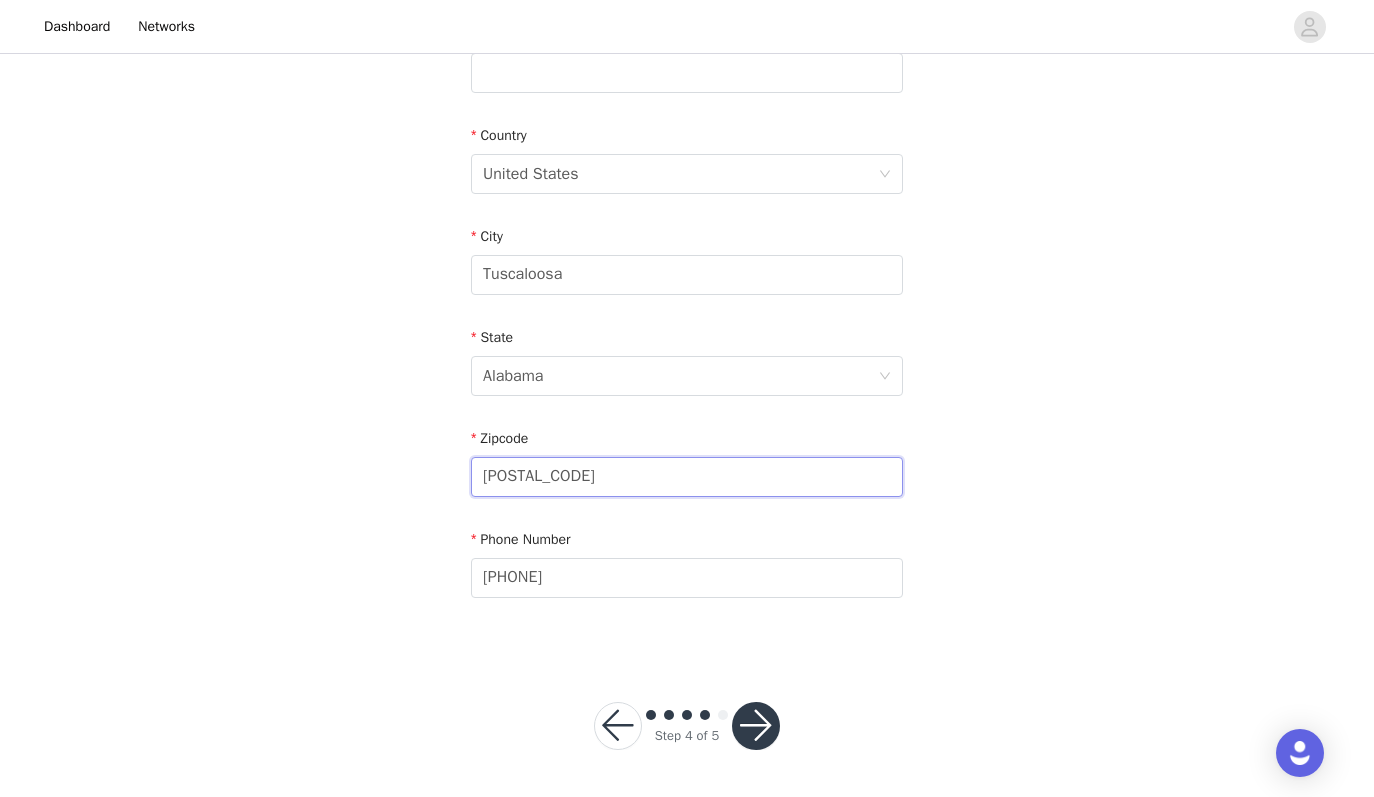 click on "[POSTAL_CODE]" at bounding box center (687, 477) 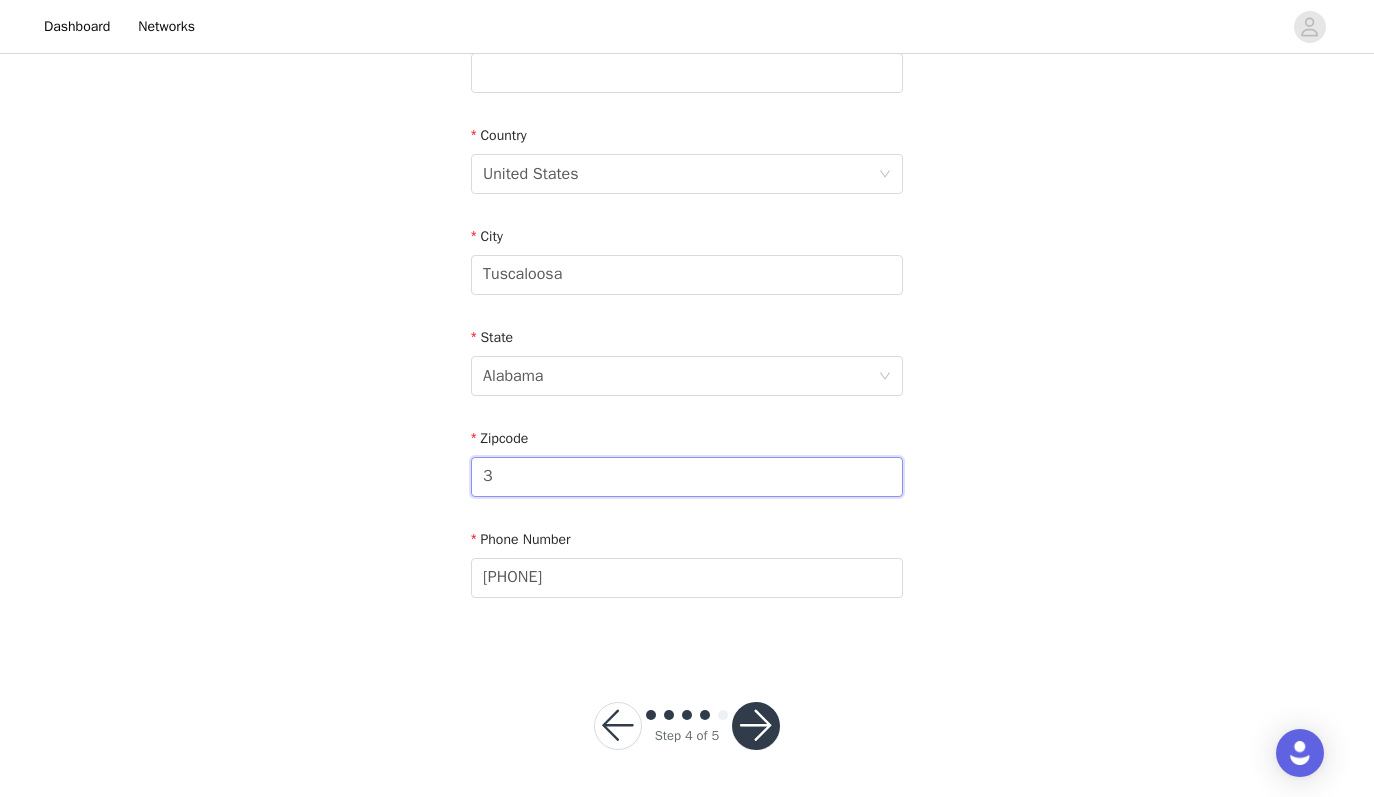 type on "35401" 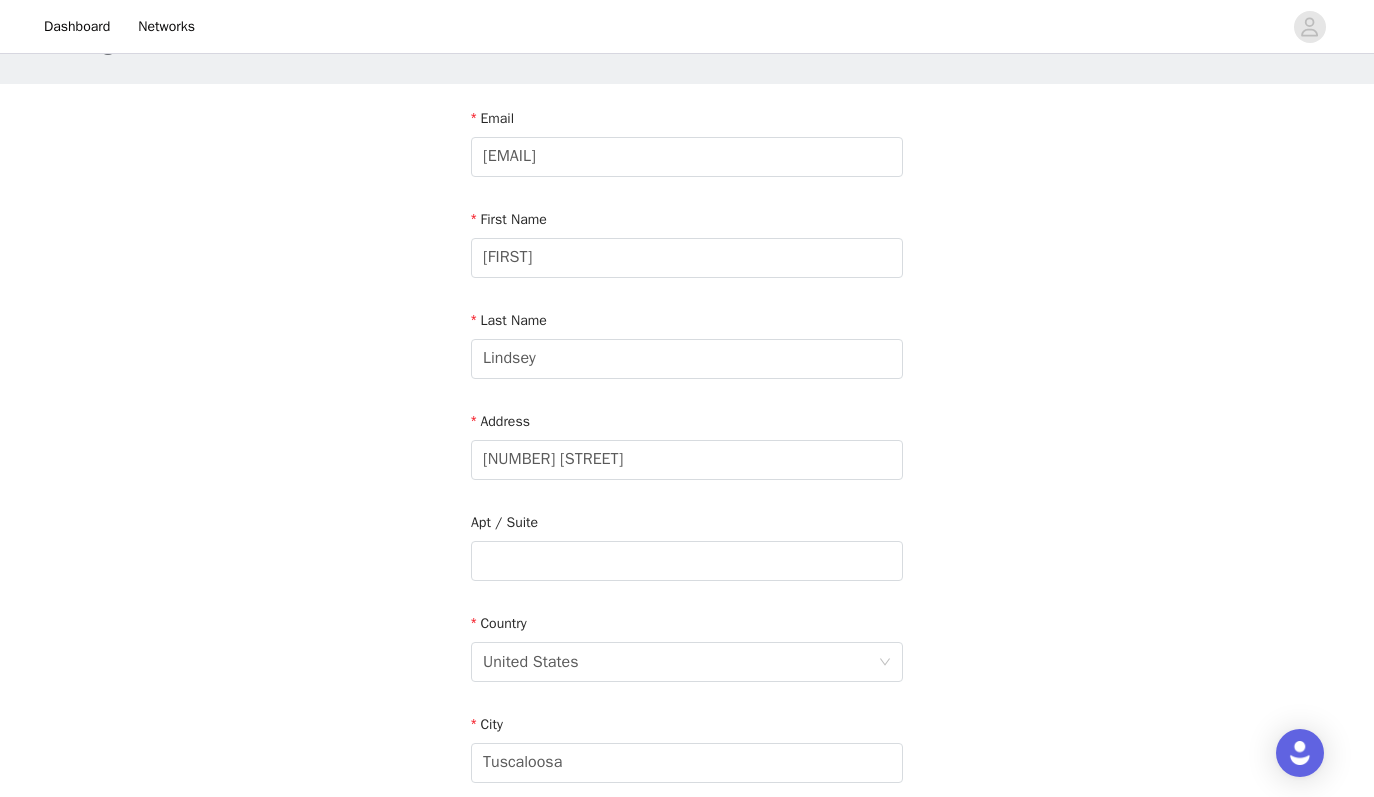scroll, scrollTop: 566, scrollLeft: 0, axis: vertical 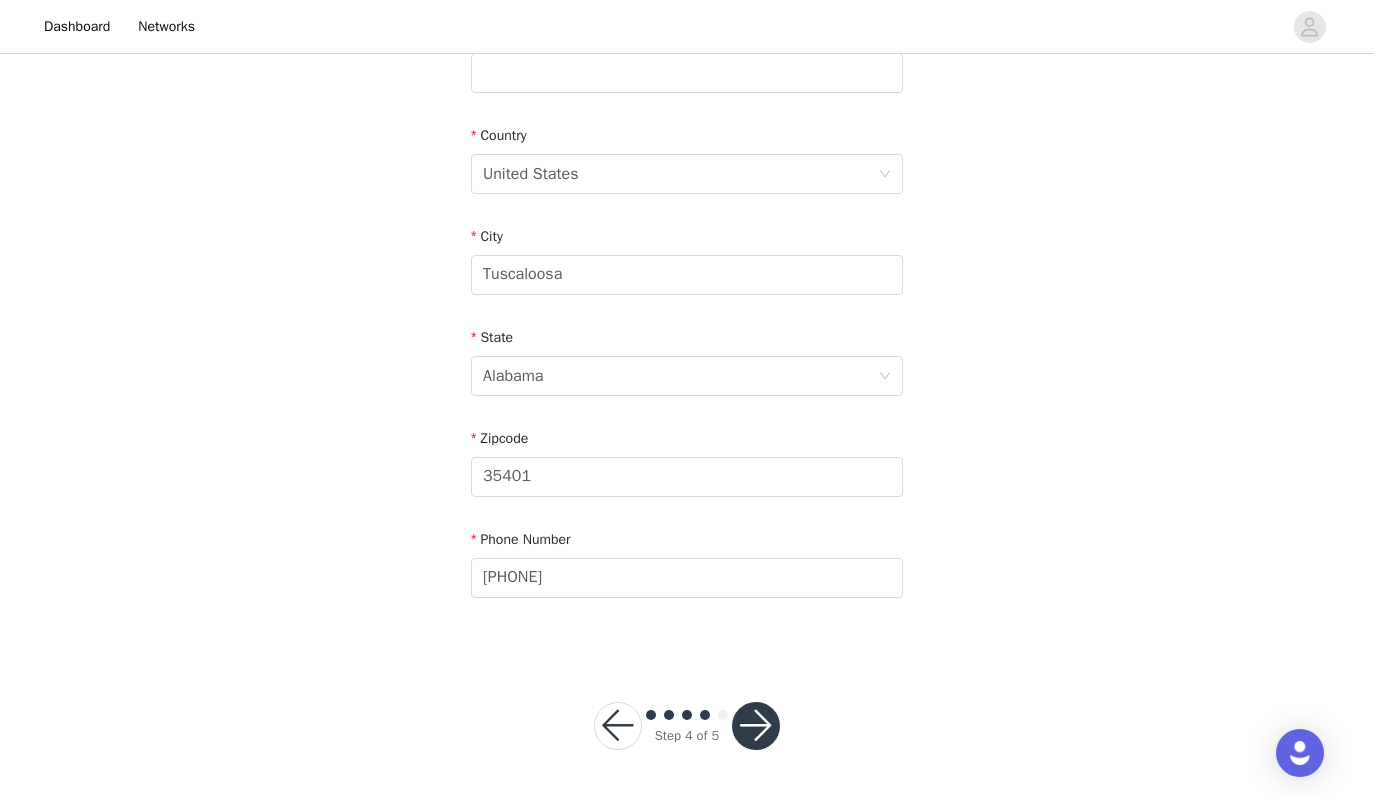 click at bounding box center (756, 726) 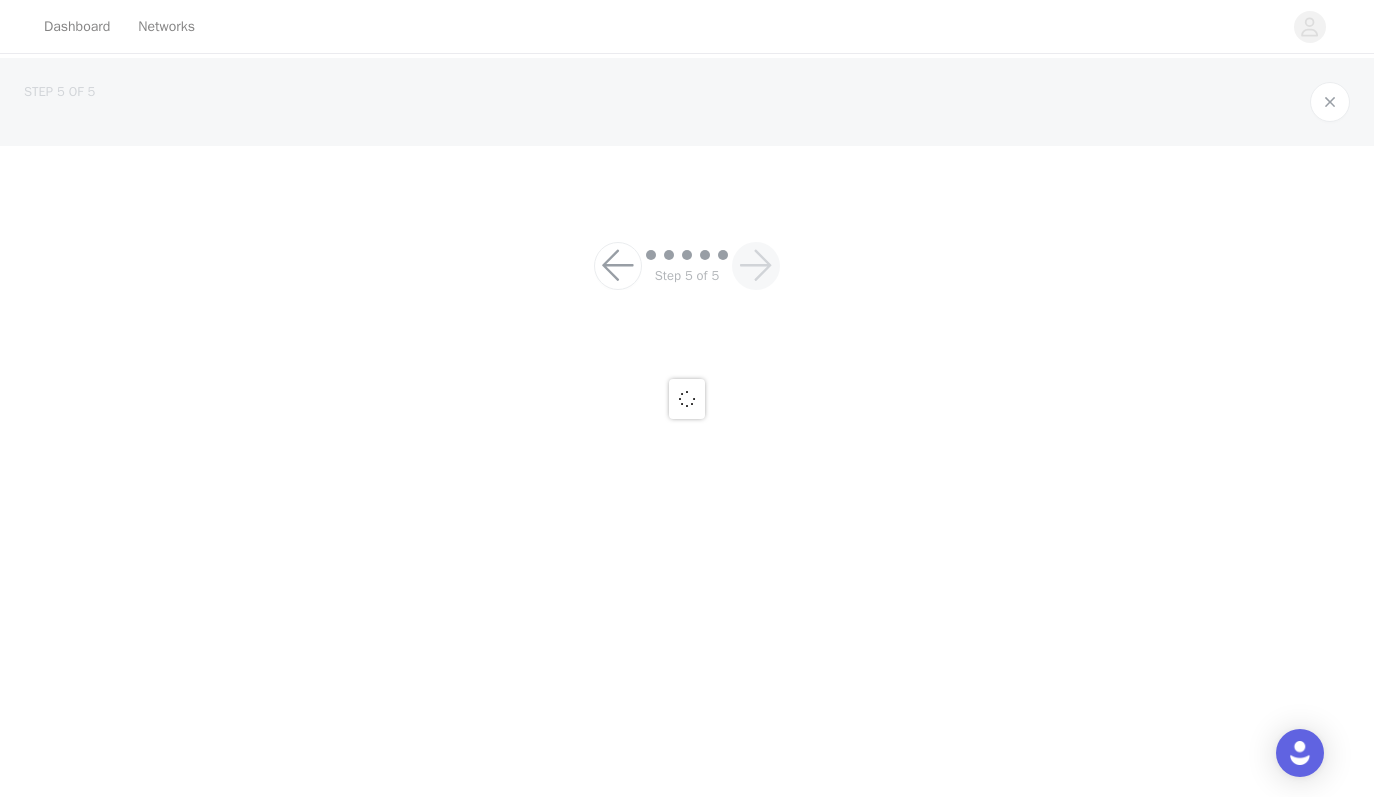 scroll, scrollTop: 0, scrollLeft: 0, axis: both 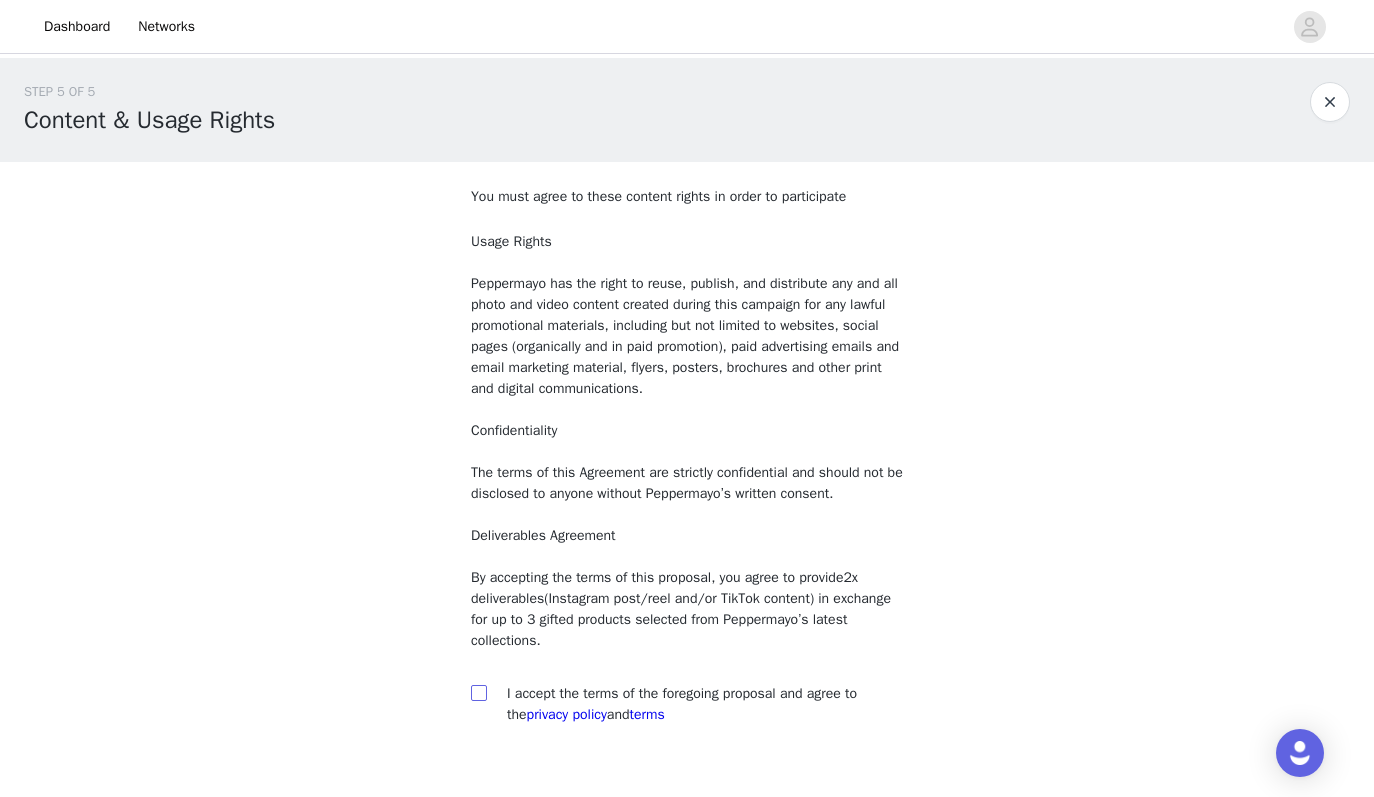 click at bounding box center (478, 692) 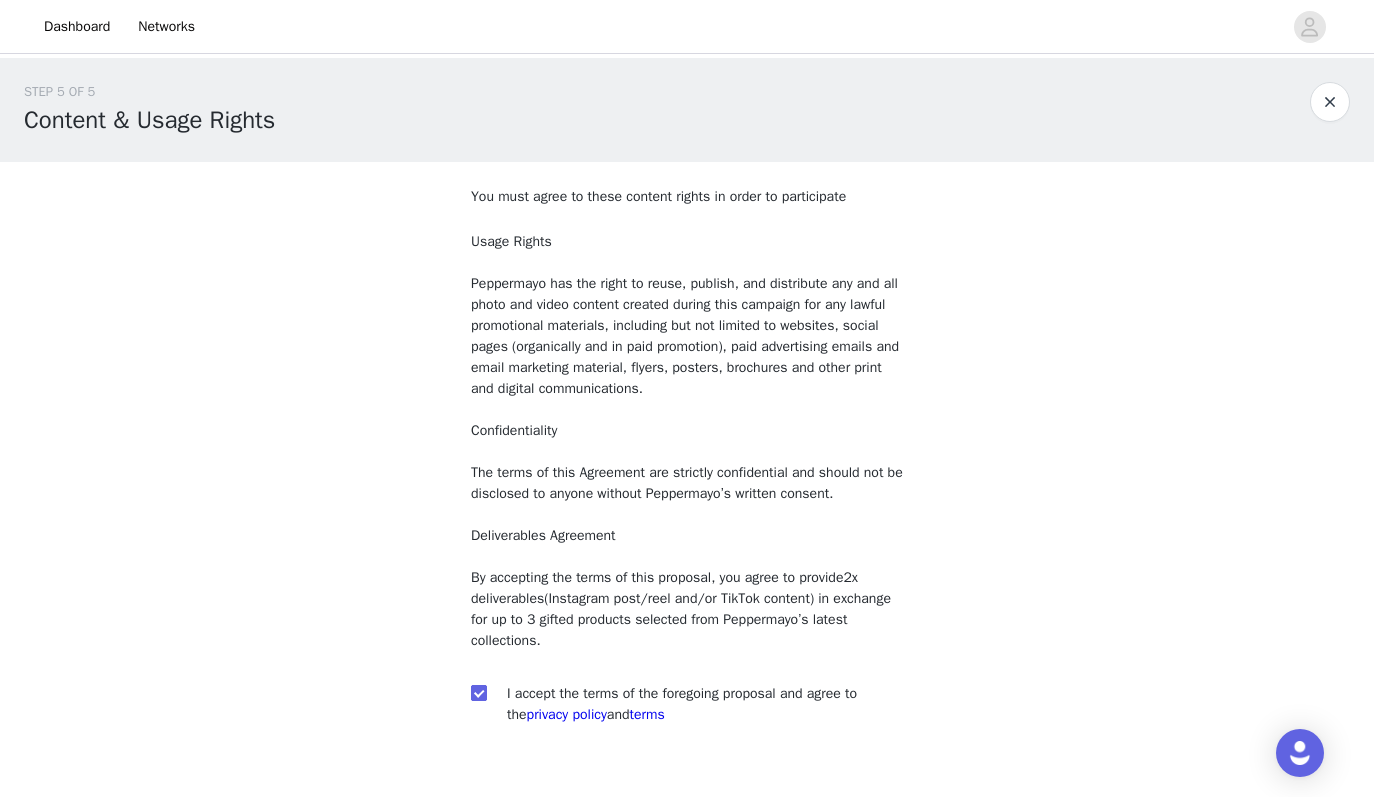 scroll, scrollTop: 127, scrollLeft: 0, axis: vertical 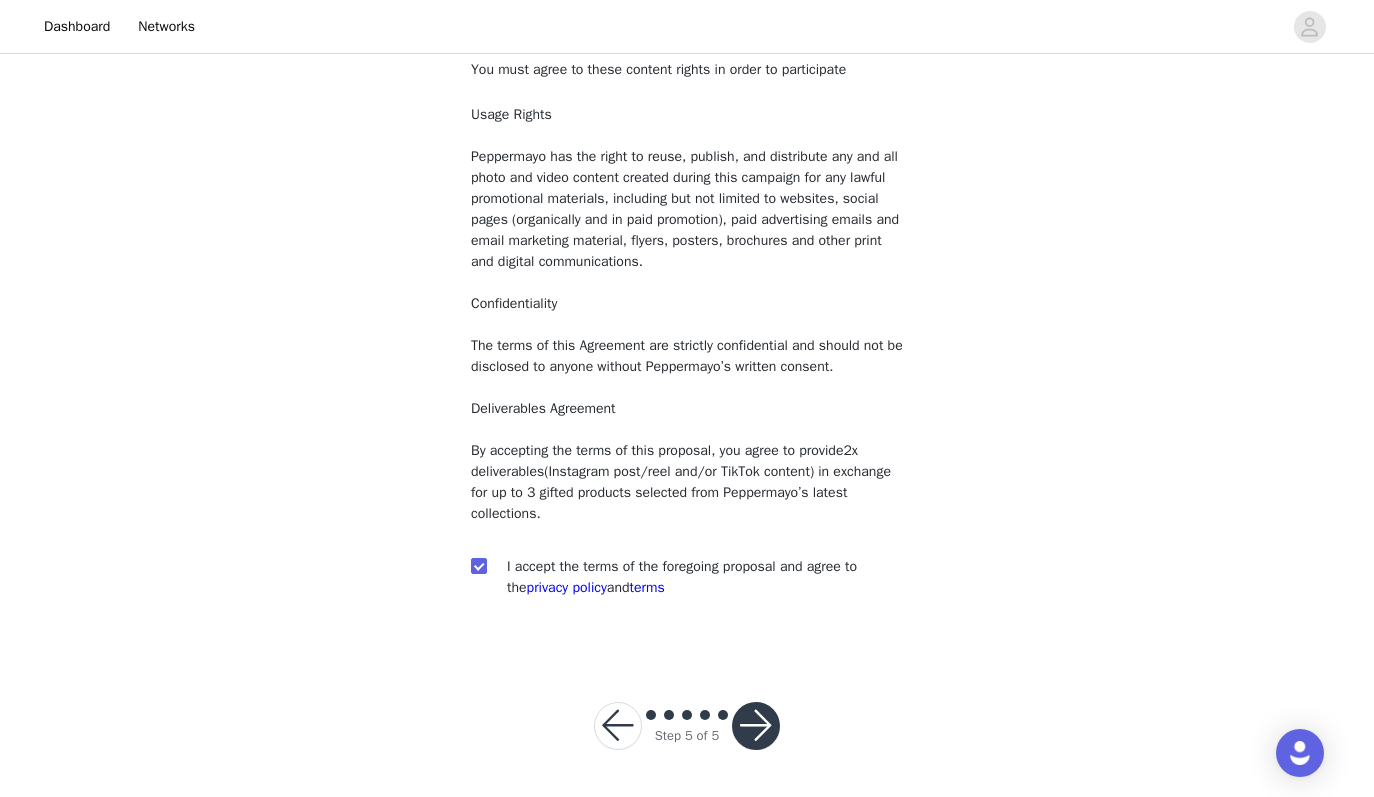 click at bounding box center (756, 726) 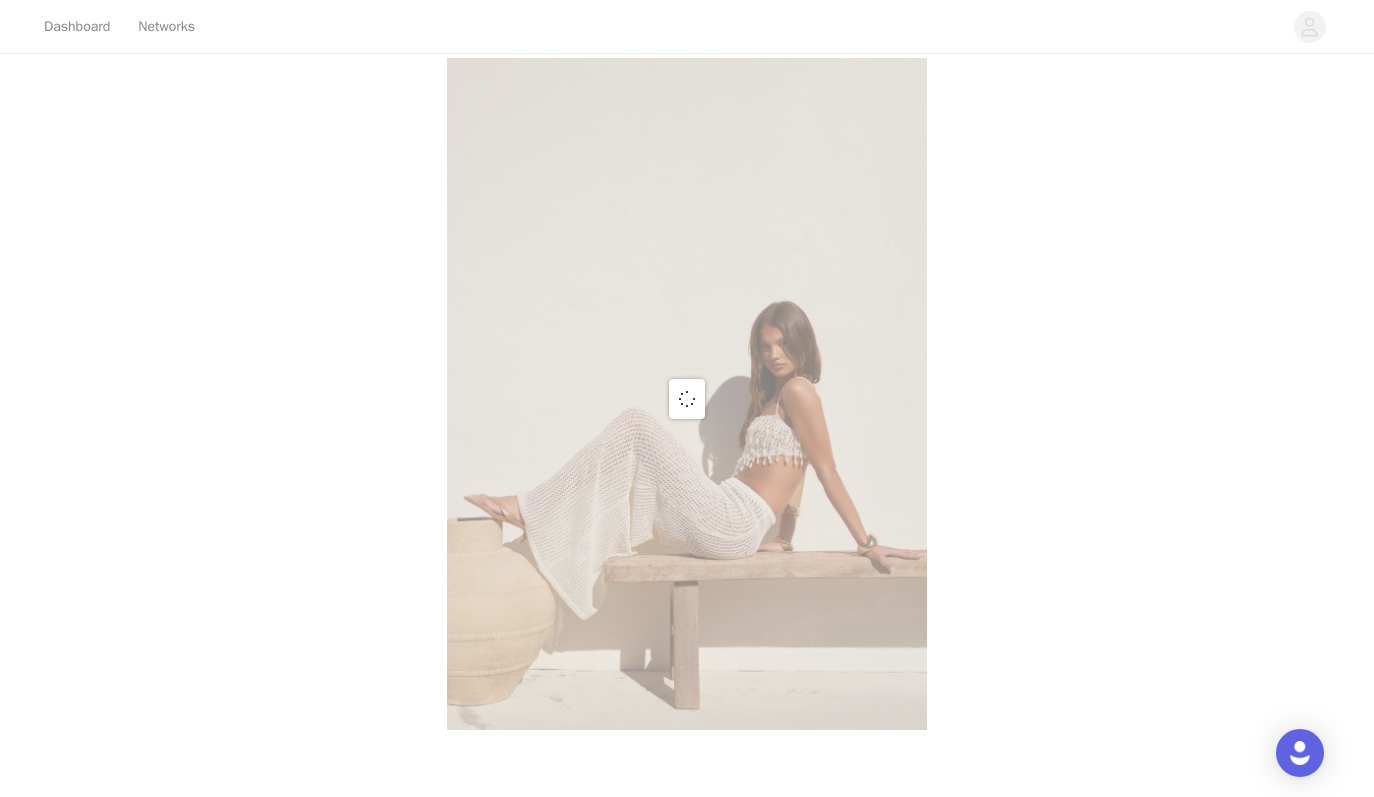 scroll, scrollTop: 0, scrollLeft: 0, axis: both 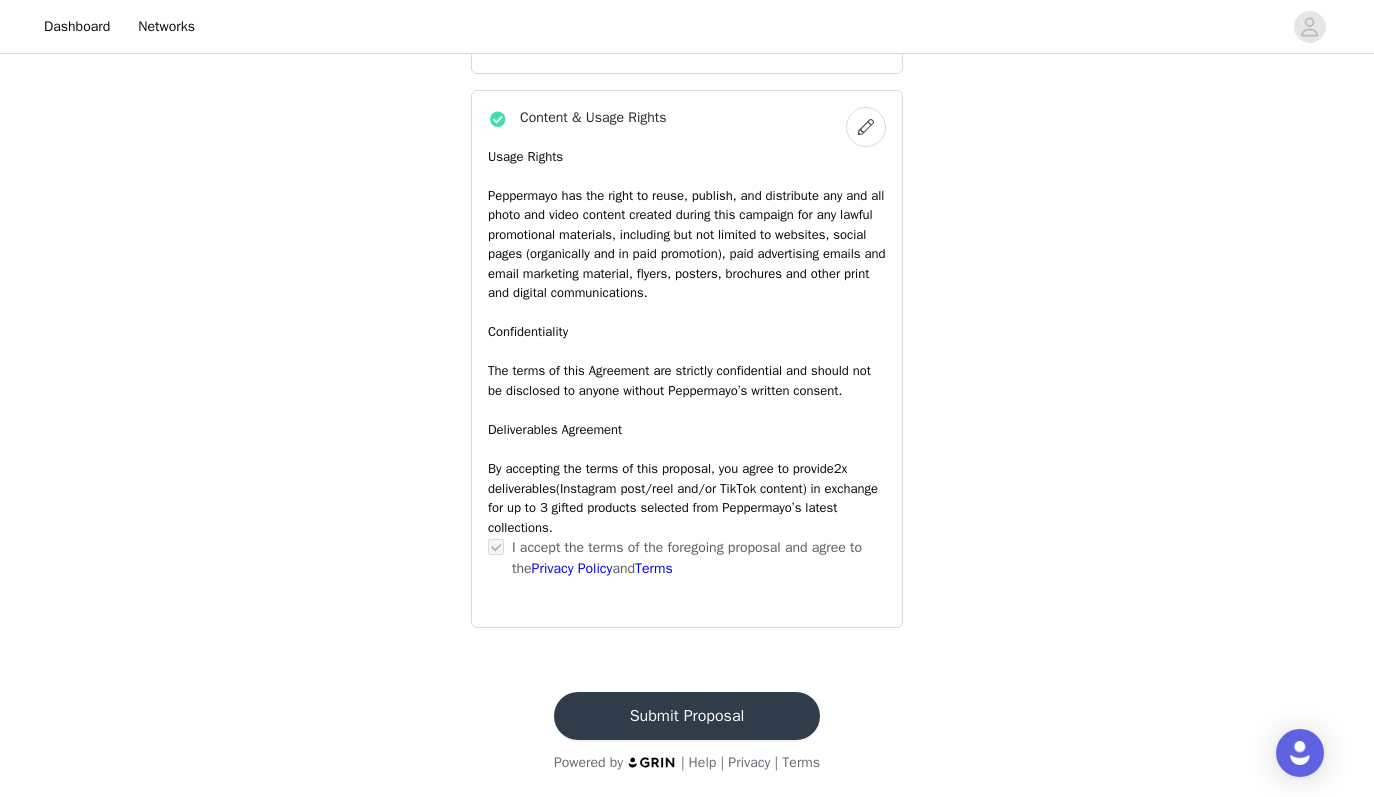 click on "Submit Proposal" at bounding box center (687, 716) 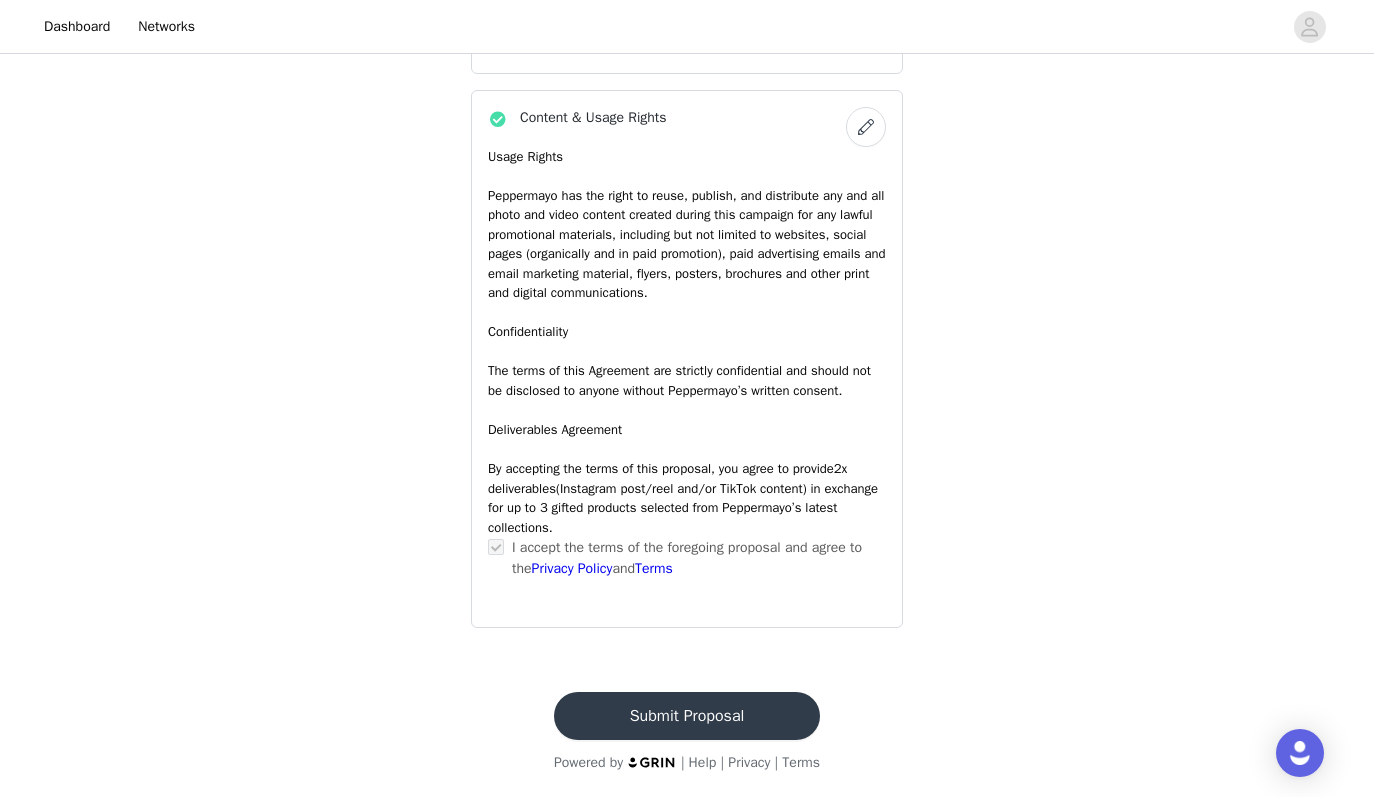 scroll, scrollTop: 0, scrollLeft: 0, axis: both 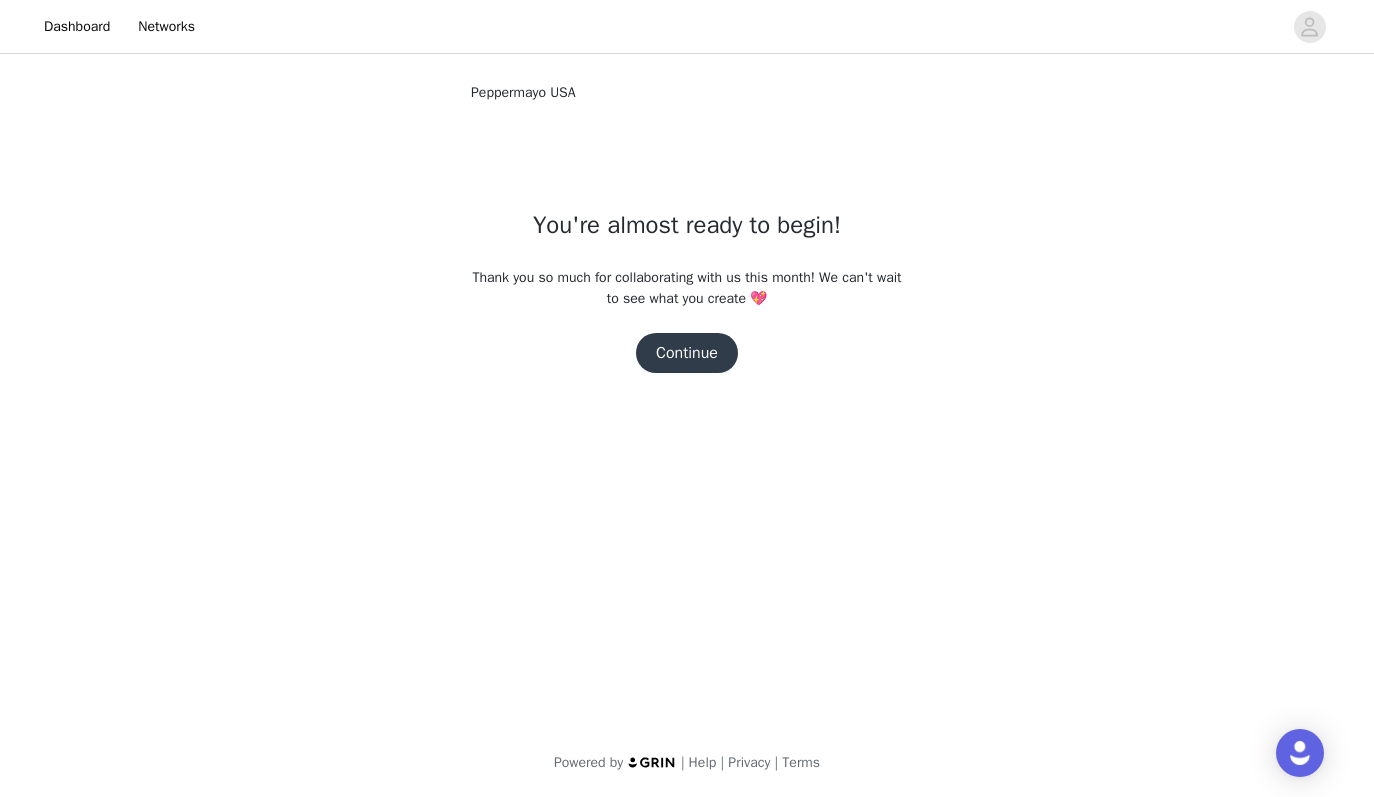 click on "Continue" at bounding box center (687, 353) 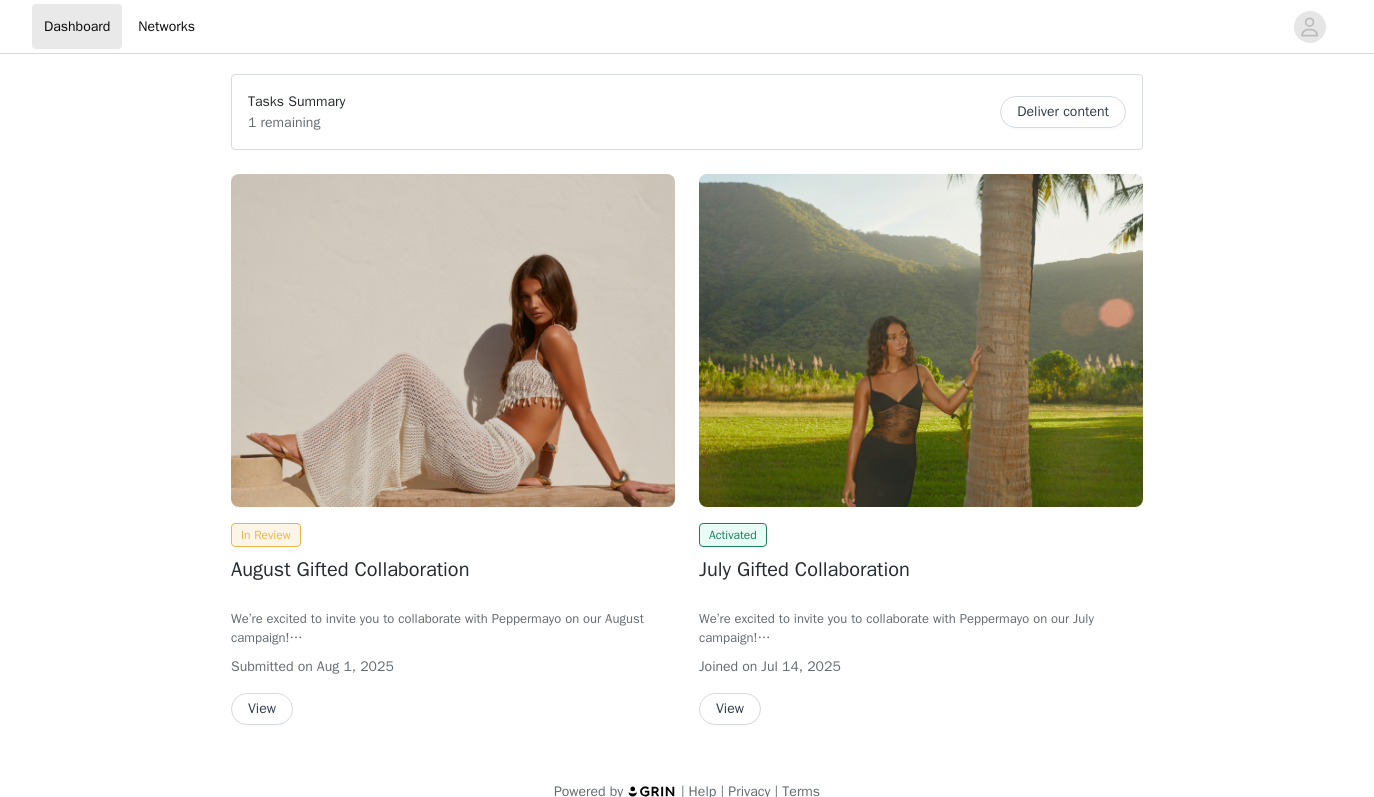 scroll, scrollTop: 0, scrollLeft: 0, axis: both 